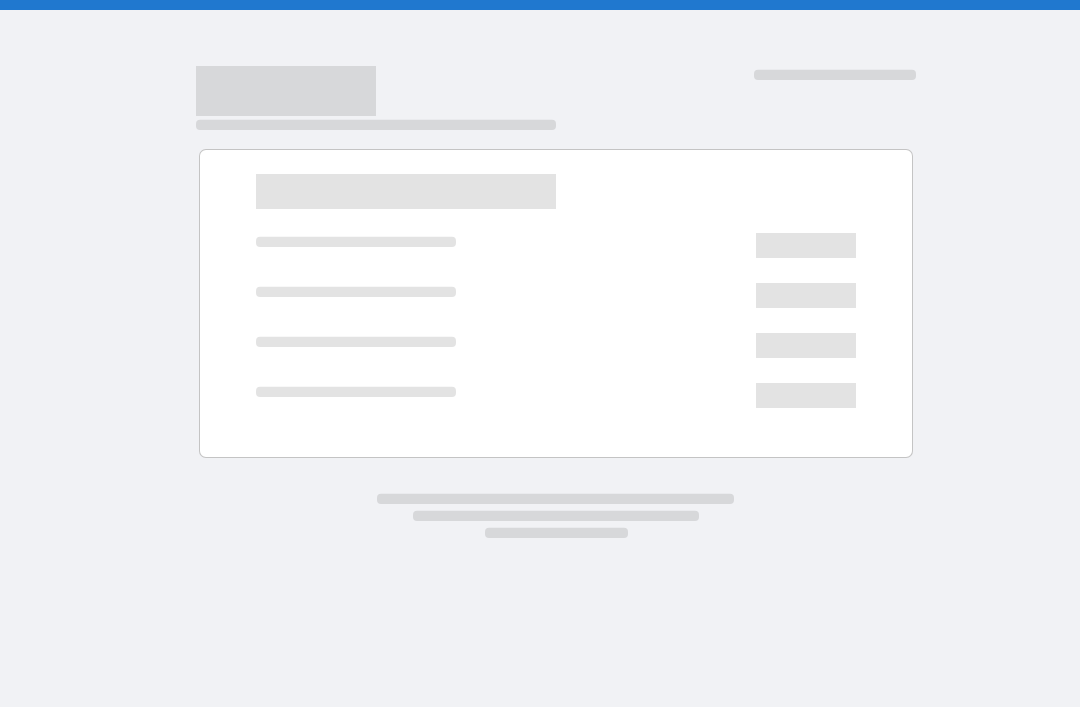 scroll, scrollTop: 0, scrollLeft: 0, axis: both 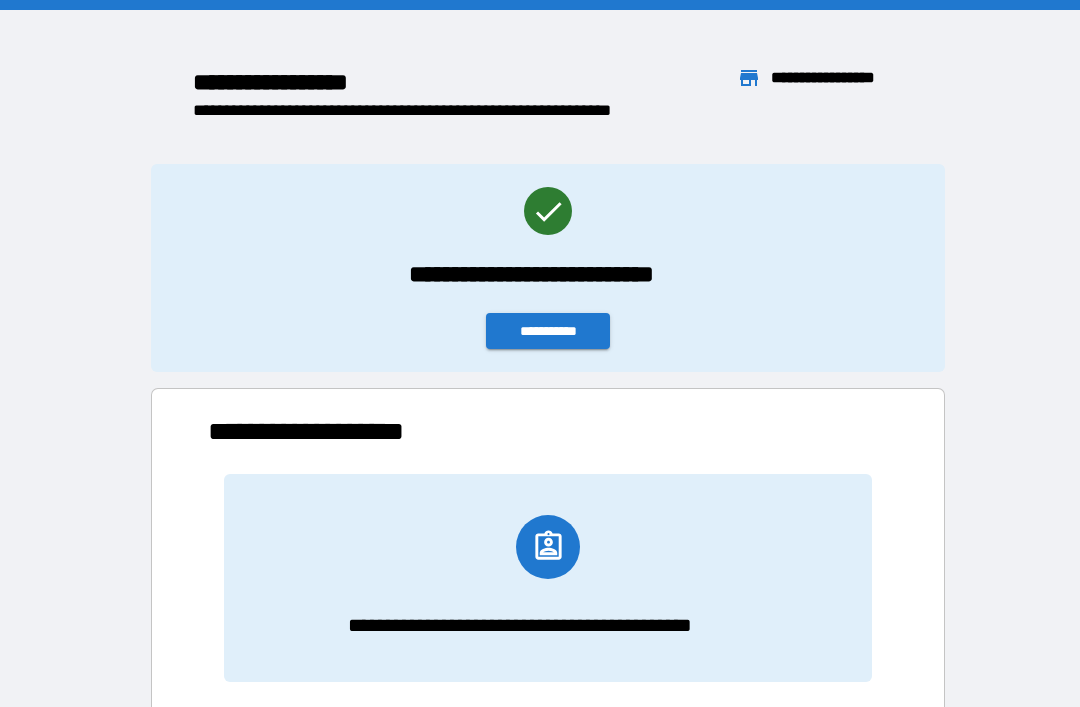click on "**********" at bounding box center (548, 331) 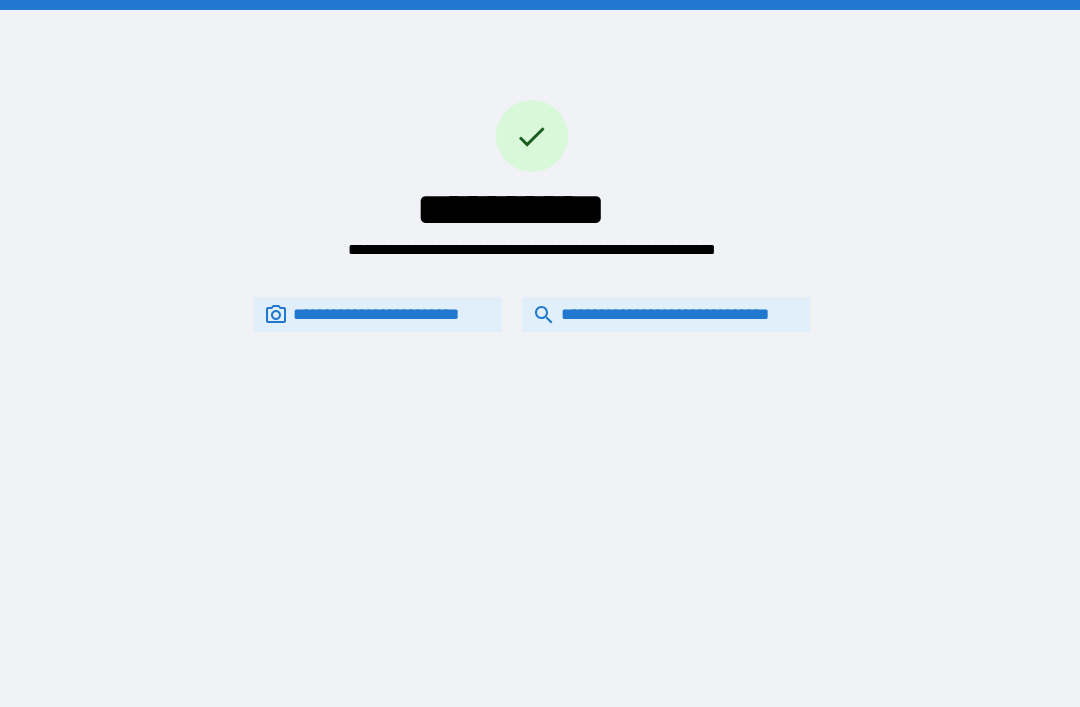 click on "**********" at bounding box center (666, 314) 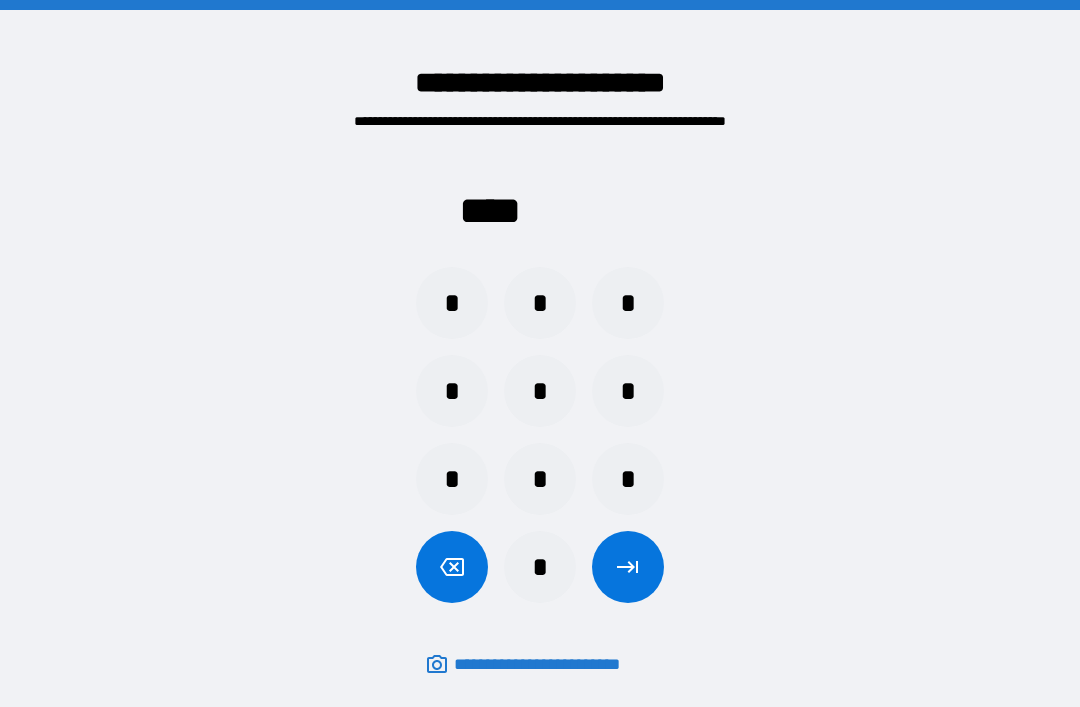 click on "*" at bounding box center (452, 391) 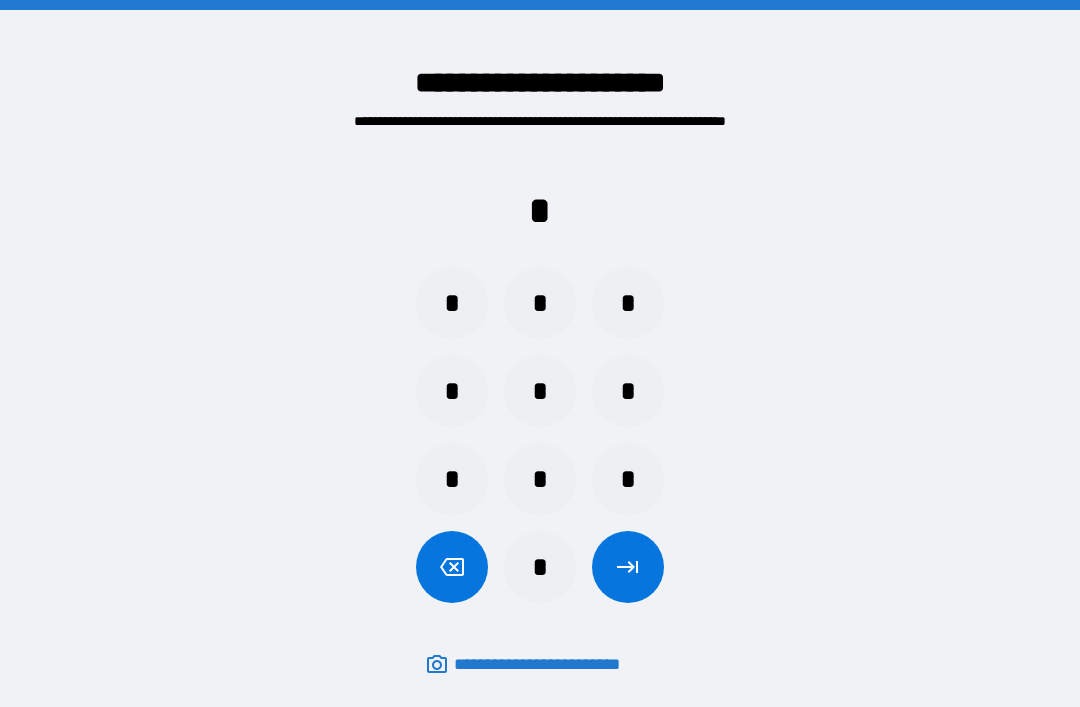 click on "*" at bounding box center [452, 303] 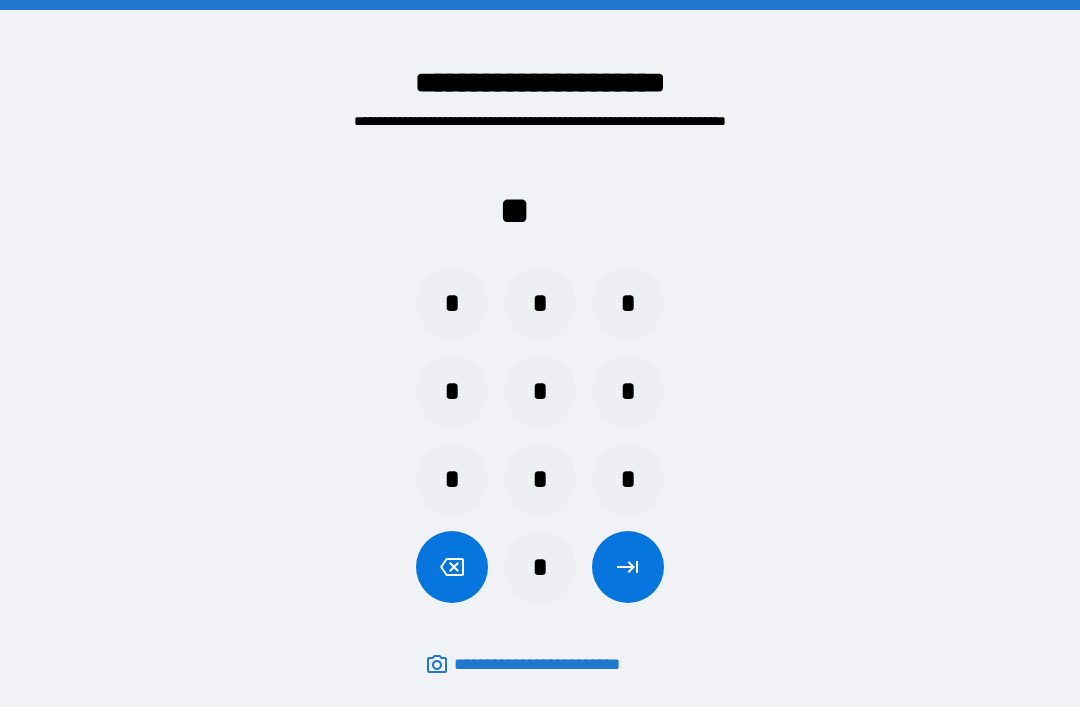 click on "*" at bounding box center (452, 303) 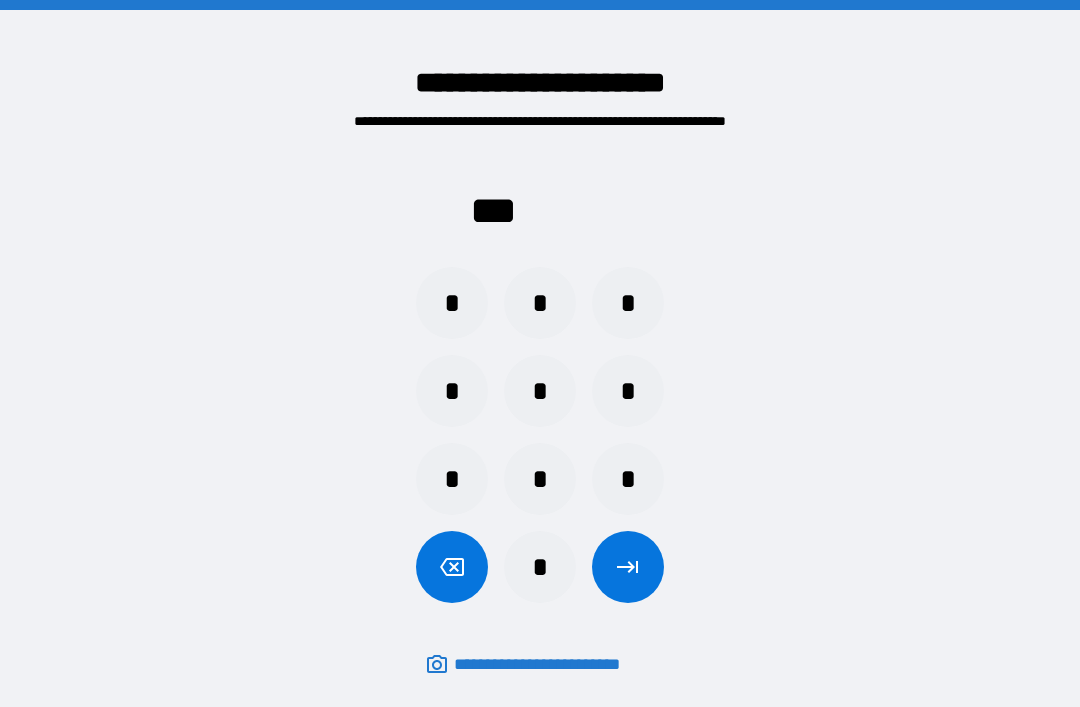 click on "*" at bounding box center [452, 391] 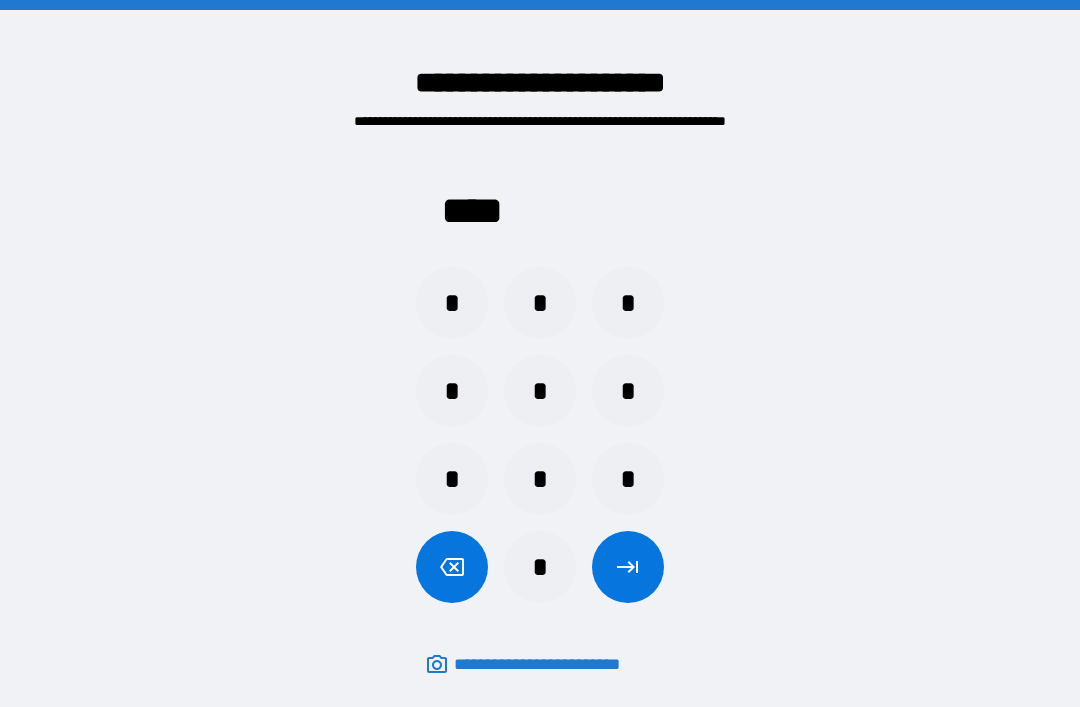 click 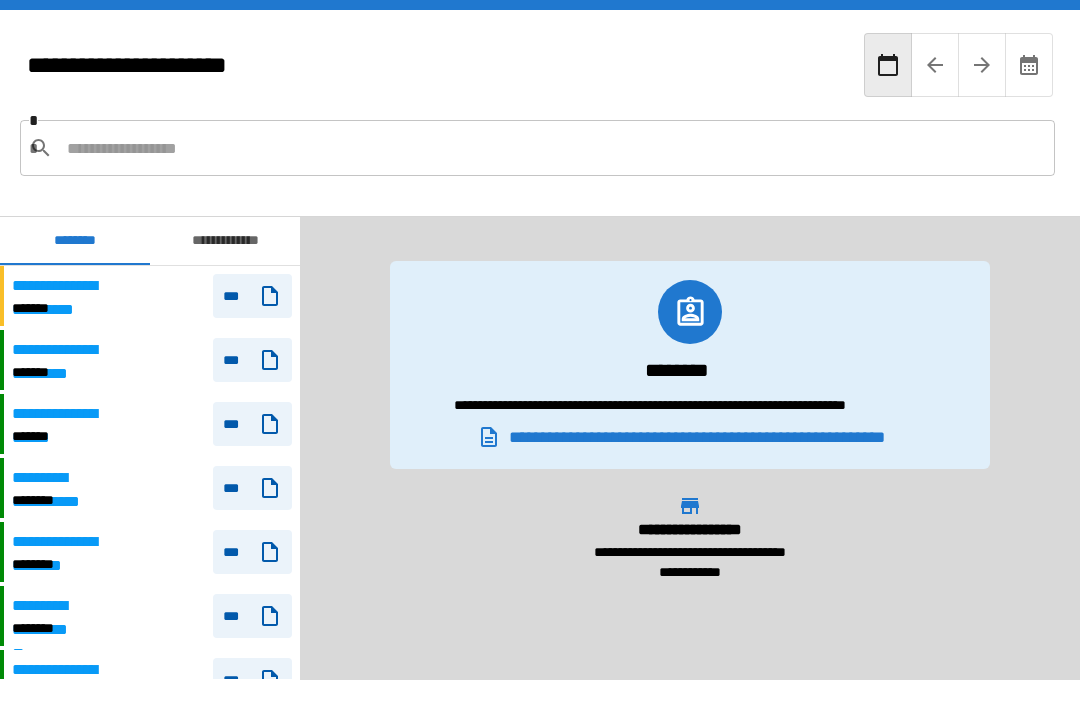 click on "**********" at bounding box center [65, 286] 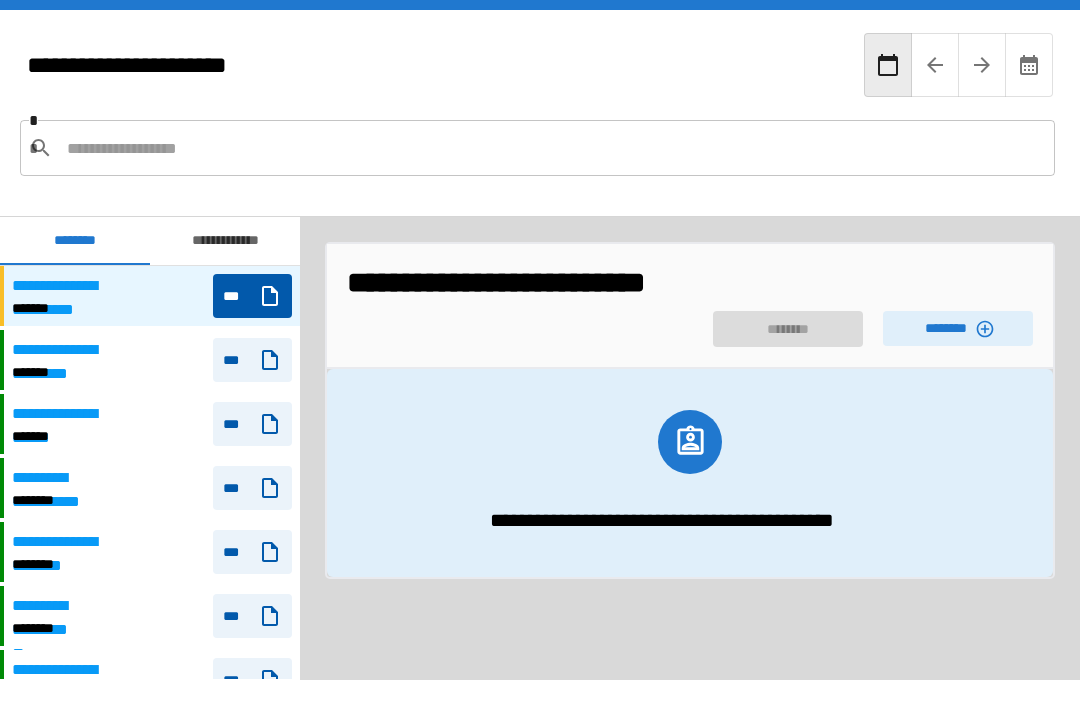 click on "********" at bounding box center [958, 328] 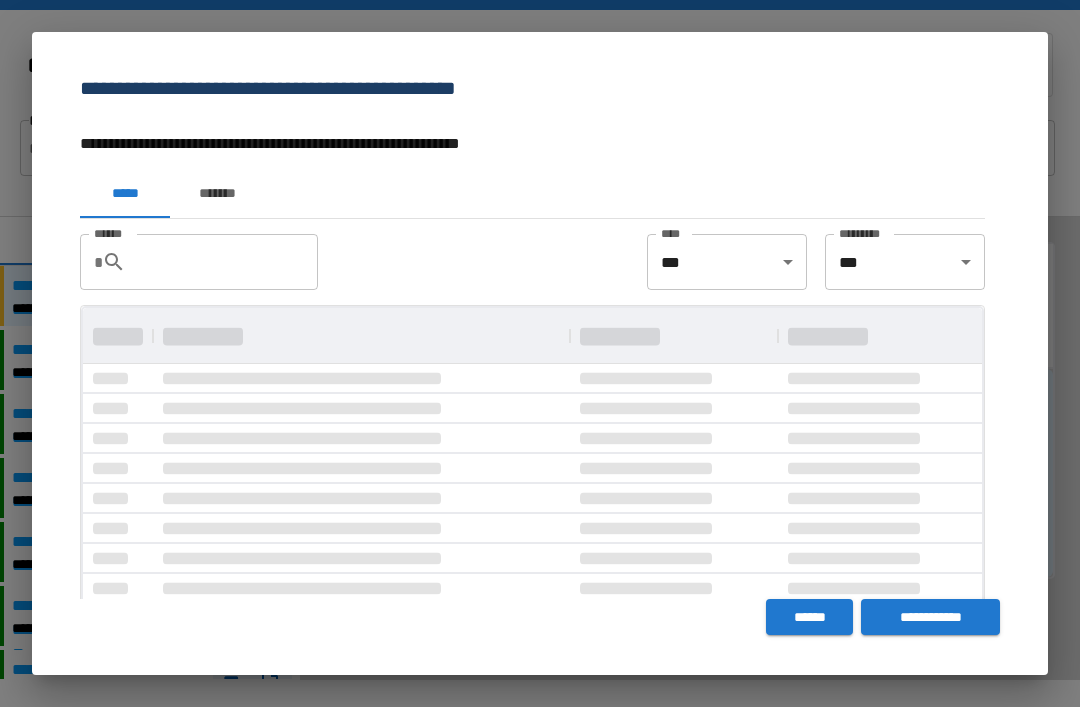 scroll, scrollTop: 0, scrollLeft: 0, axis: both 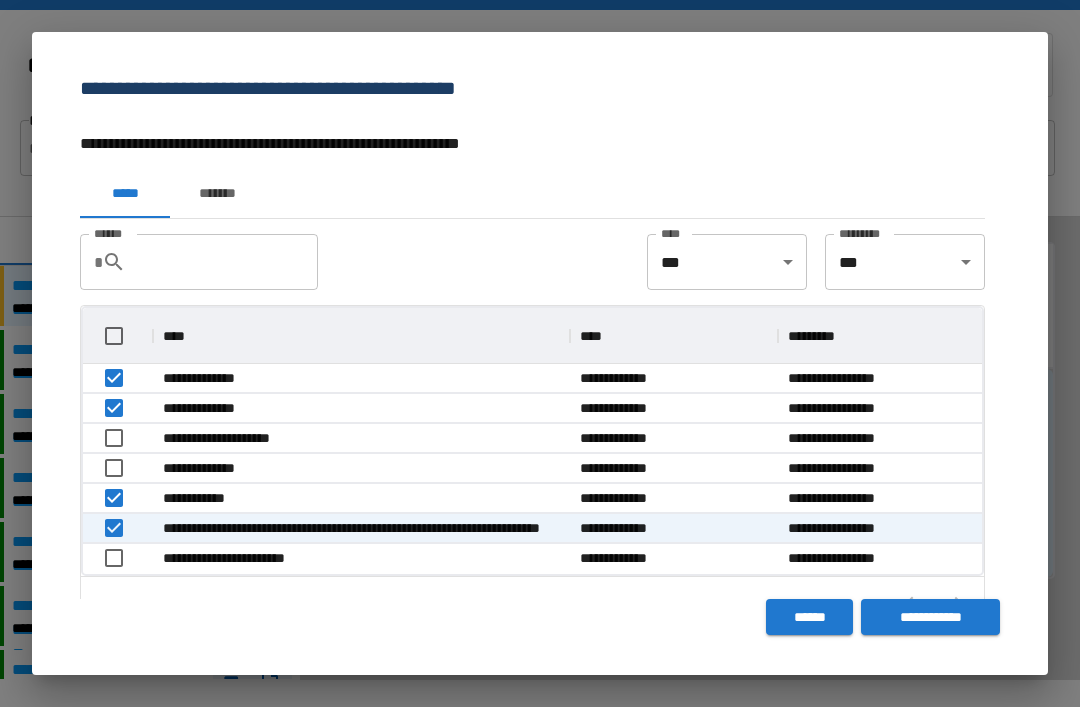 click on "**********" at bounding box center [930, 617] 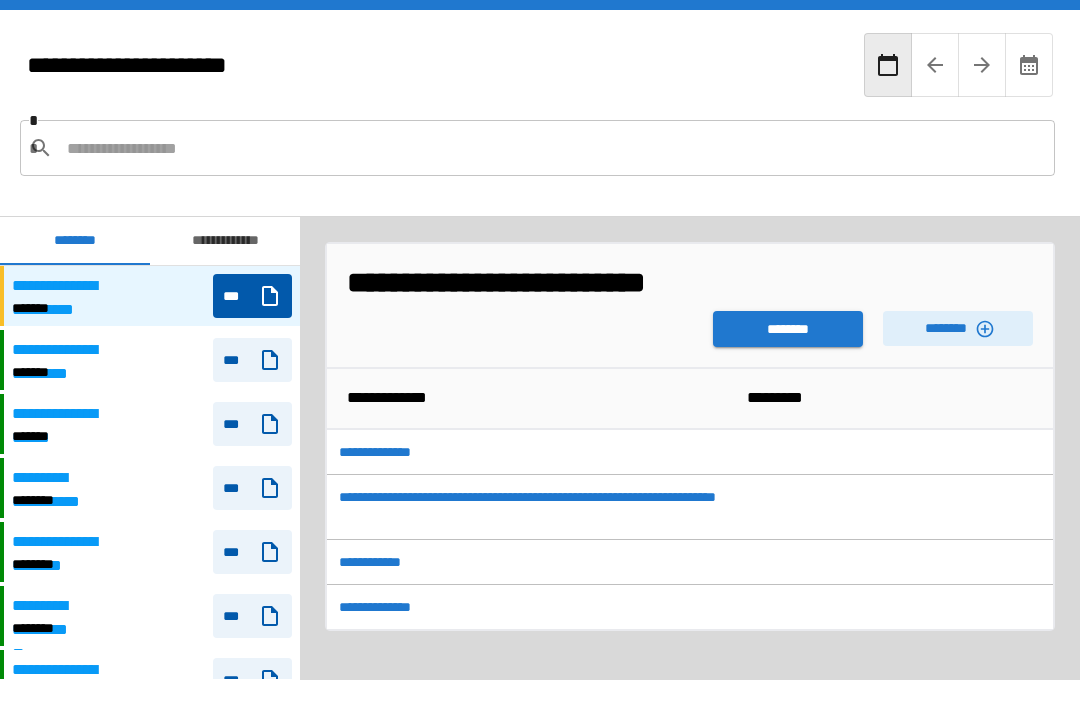 click on "********" at bounding box center [788, 329] 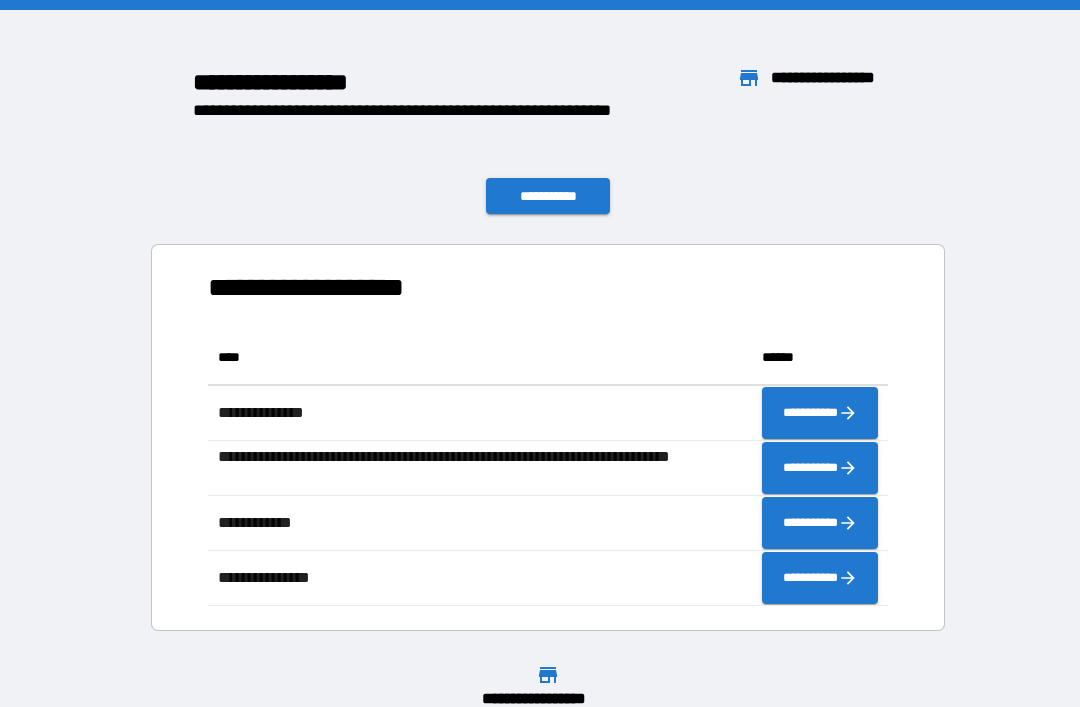 scroll, scrollTop: 1, scrollLeft: 1, axis: both 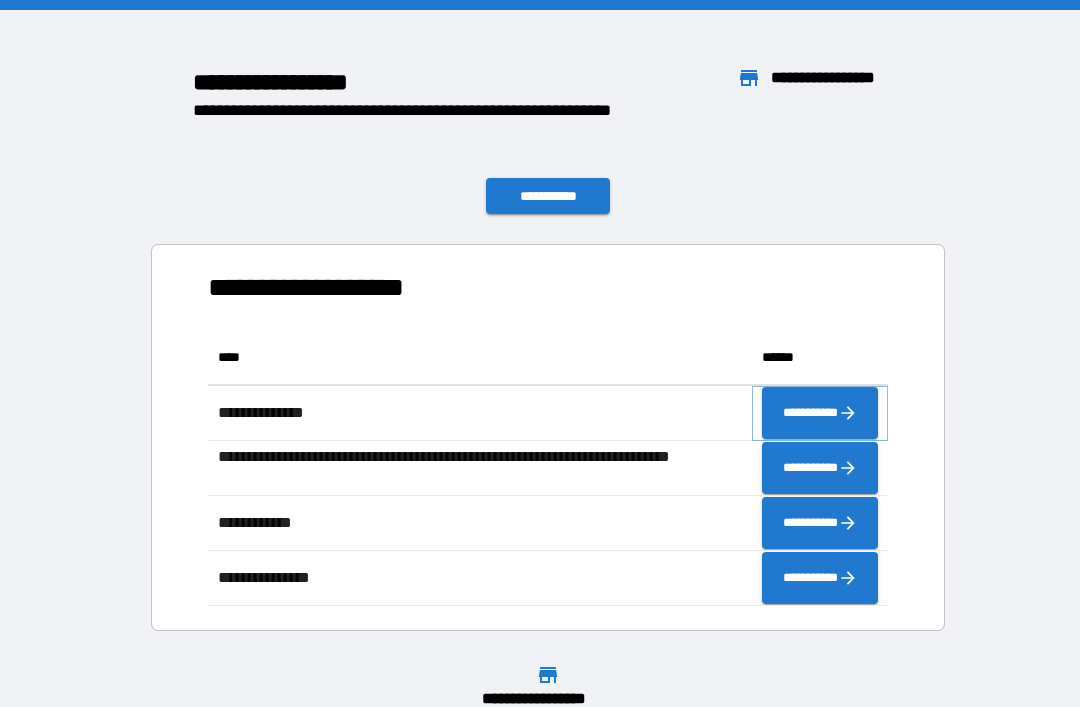 click on "**********" at bounding box center (820, 413) 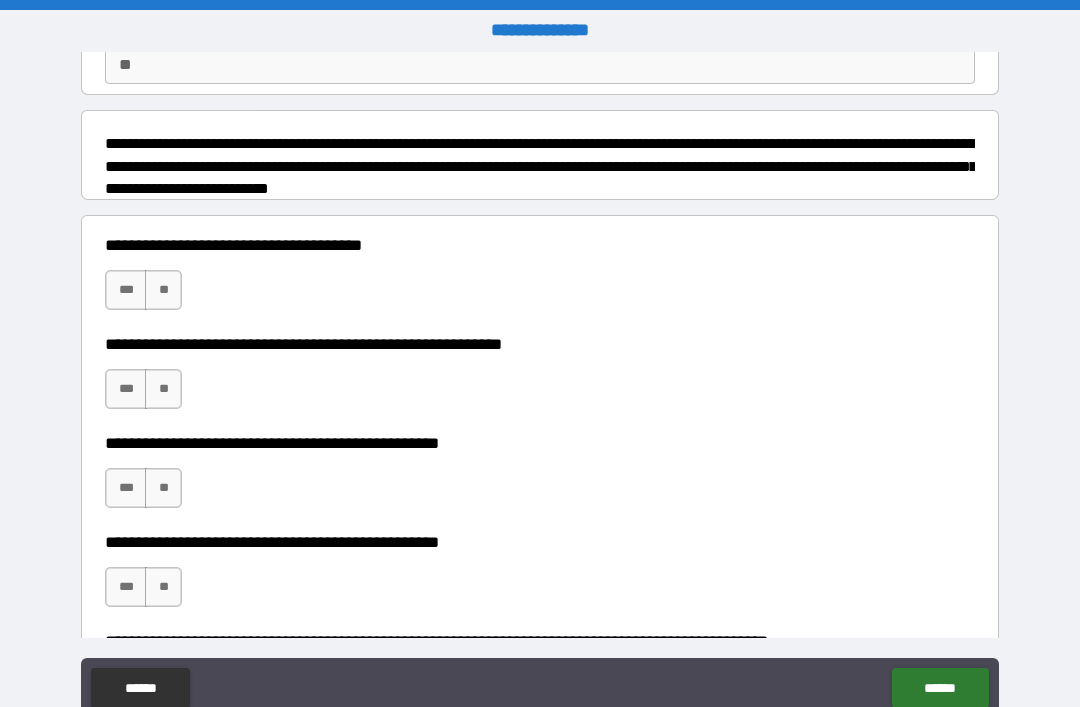 scroll, scrollTop: 206, scrollLeft: 0, axis: vertical 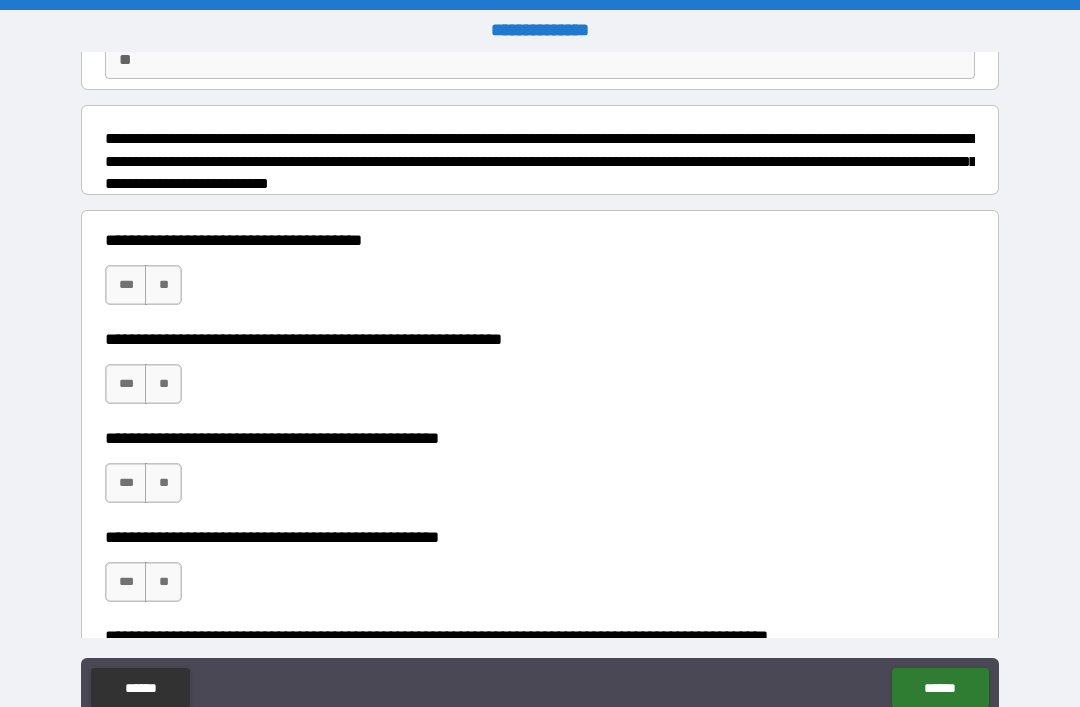 click on "**" at bounding box center (163, 285) 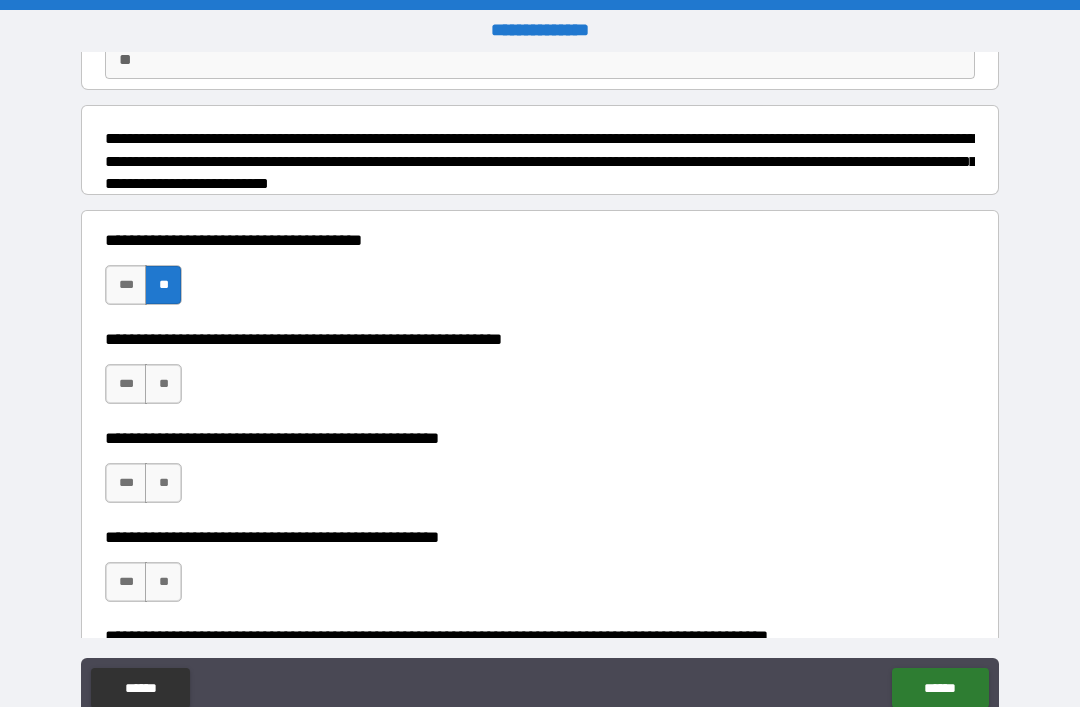 click on "**" at bounding box center (163, 384) 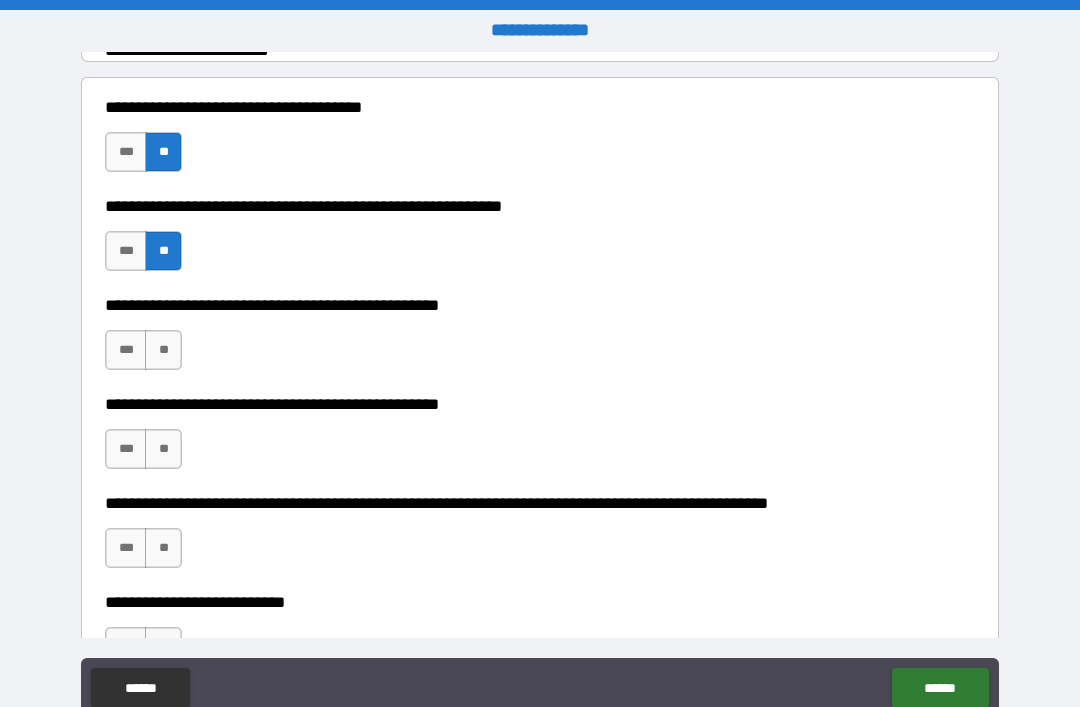 scroll, scrollTop: 349, scrollLeft: 0, axis: vertical 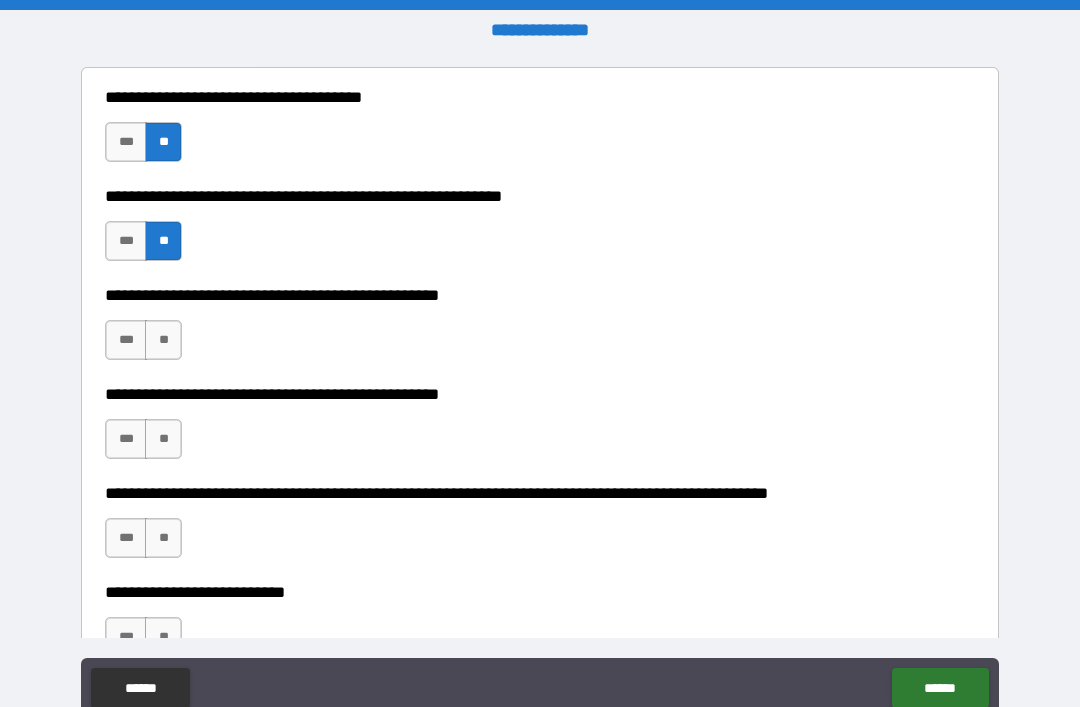 click on "**" at bounding box center (163, 340) 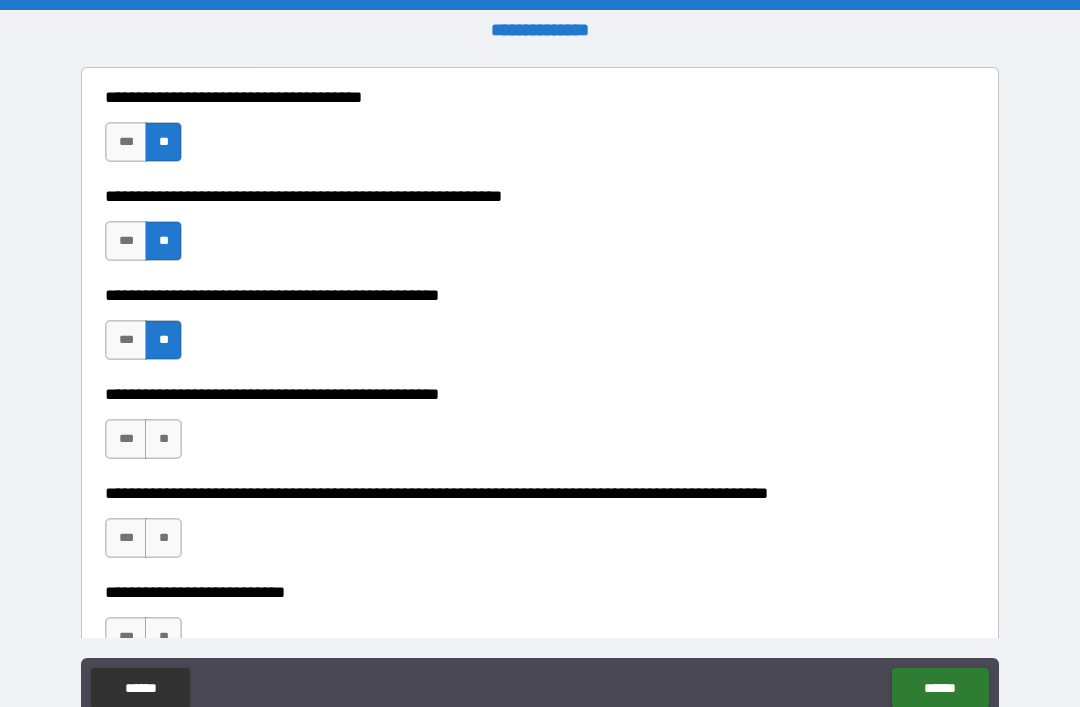 click on "**" at bounding box center (163, 439) 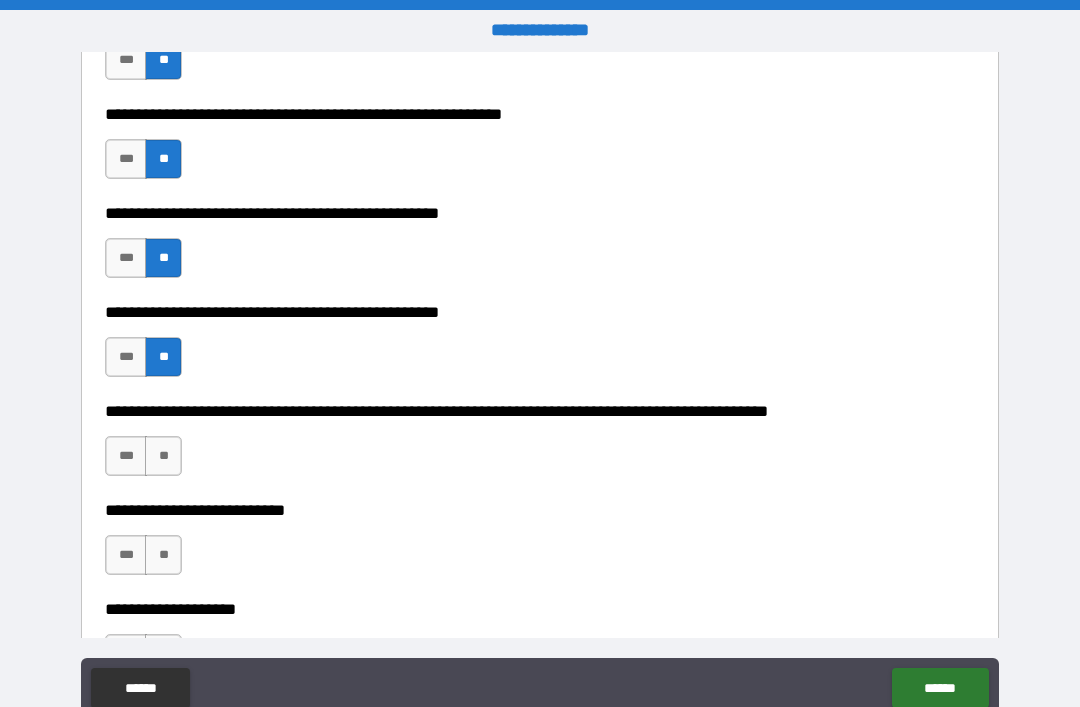 scroll, scrollTop: 583, scrollLeft: 0, axis: vertical 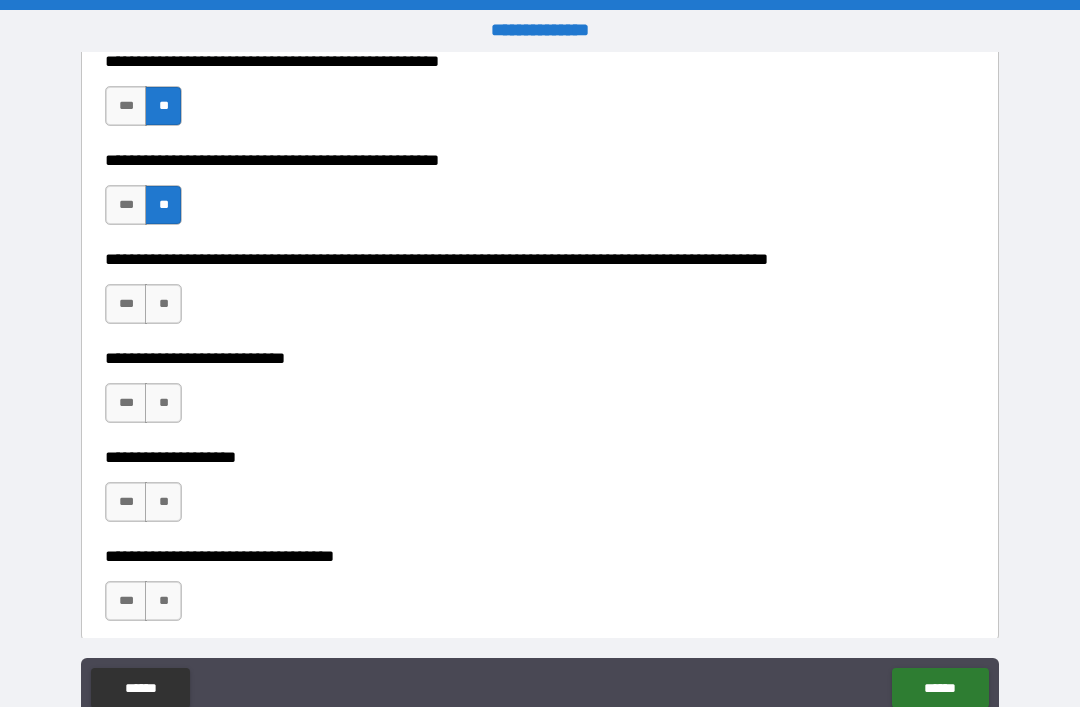 click on "**" at bounding box center [163, 304] 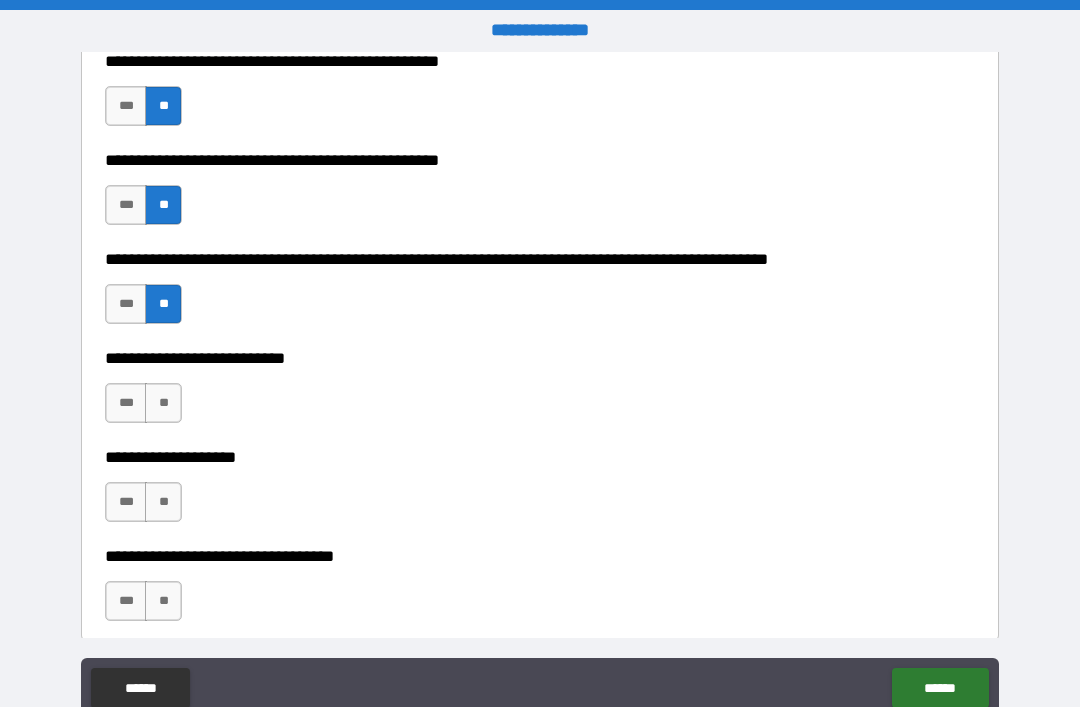 click on "**" at bounding box center [163, 403] 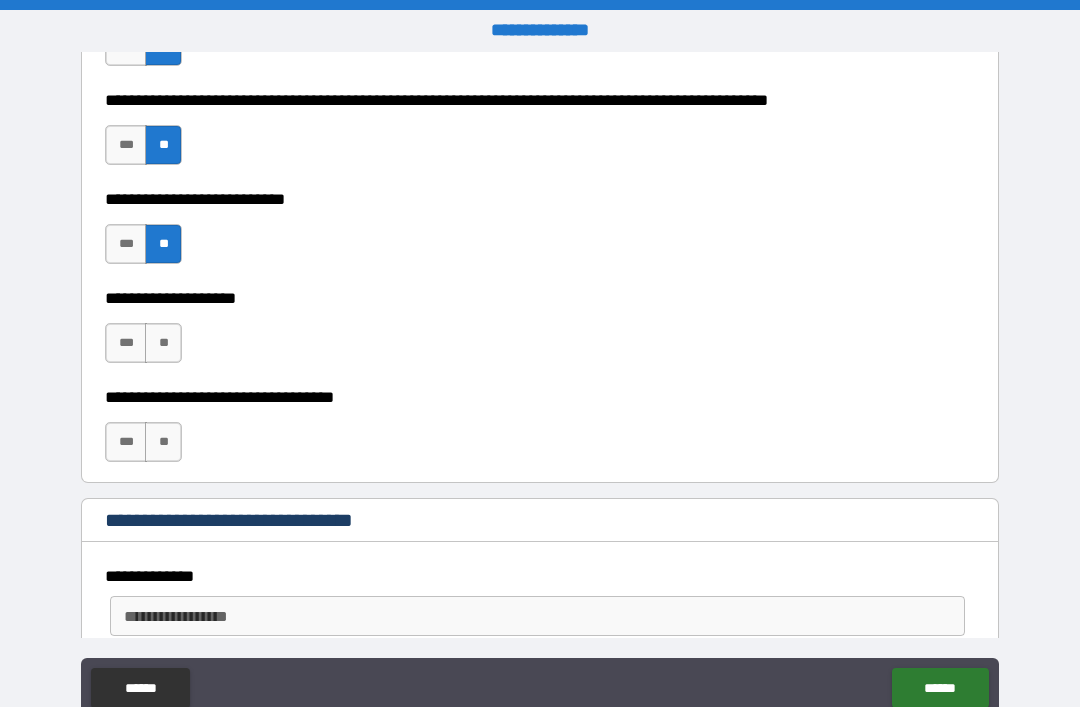 scroll, scrollTop: 761, scrollLeft: 0, axis: vertical 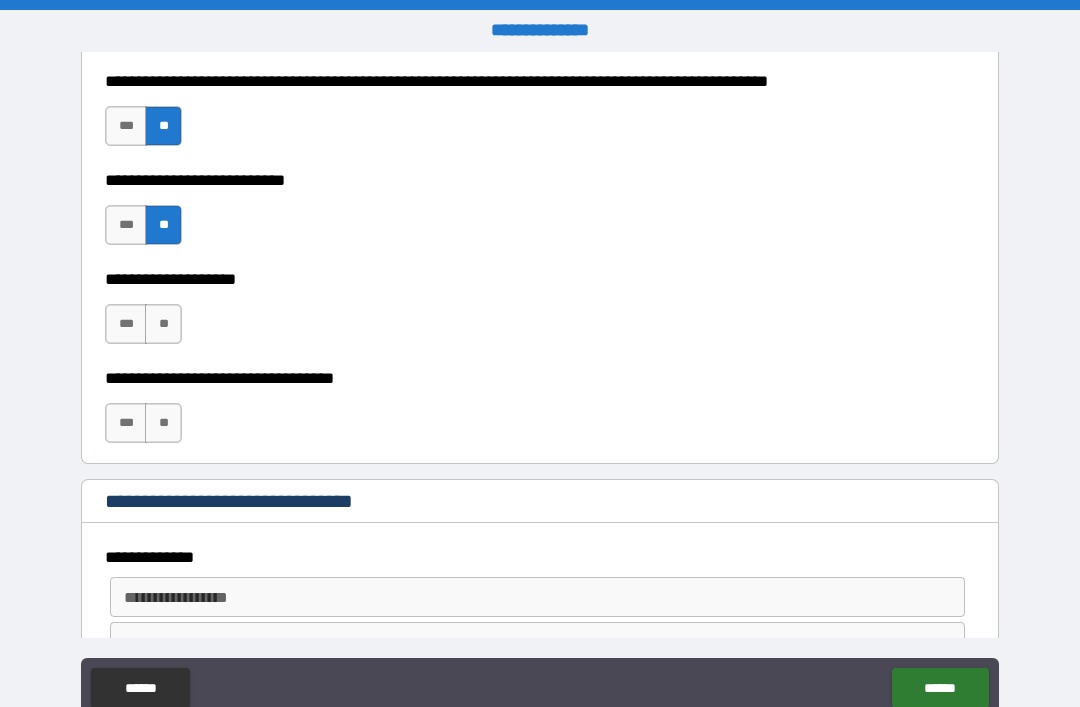 click on "**" at bounding box center [163, 324] 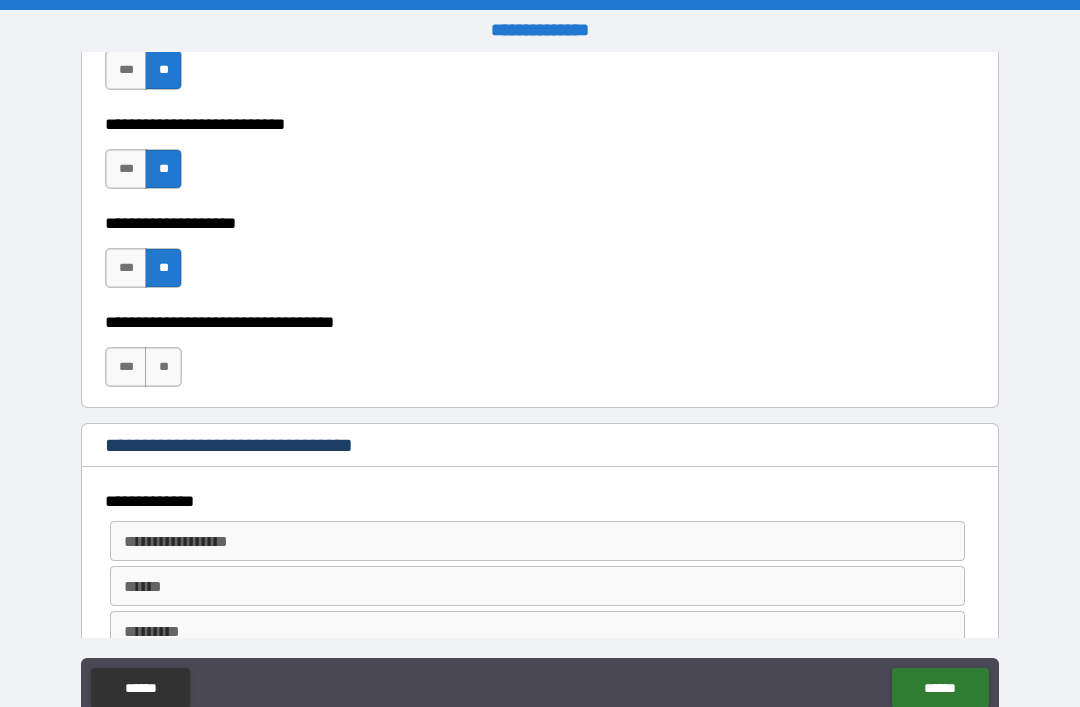 click on "**" at bounding box center [163, 367] 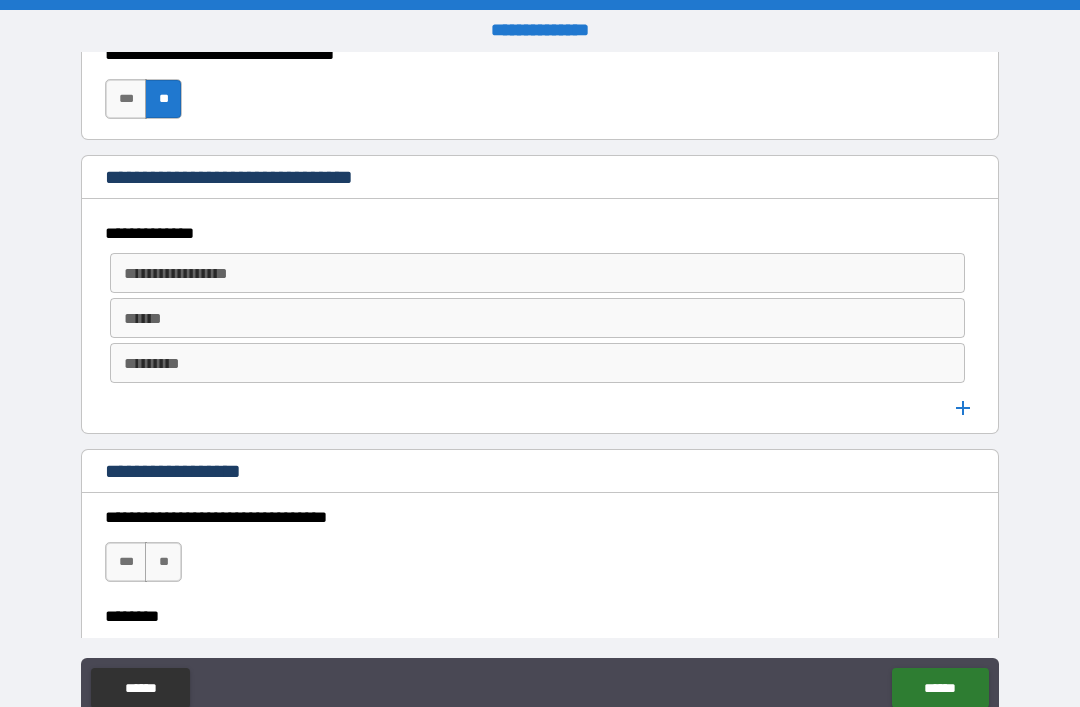 scroll, scrollTop: 1093, scrollLeft: 0, axis: vertical 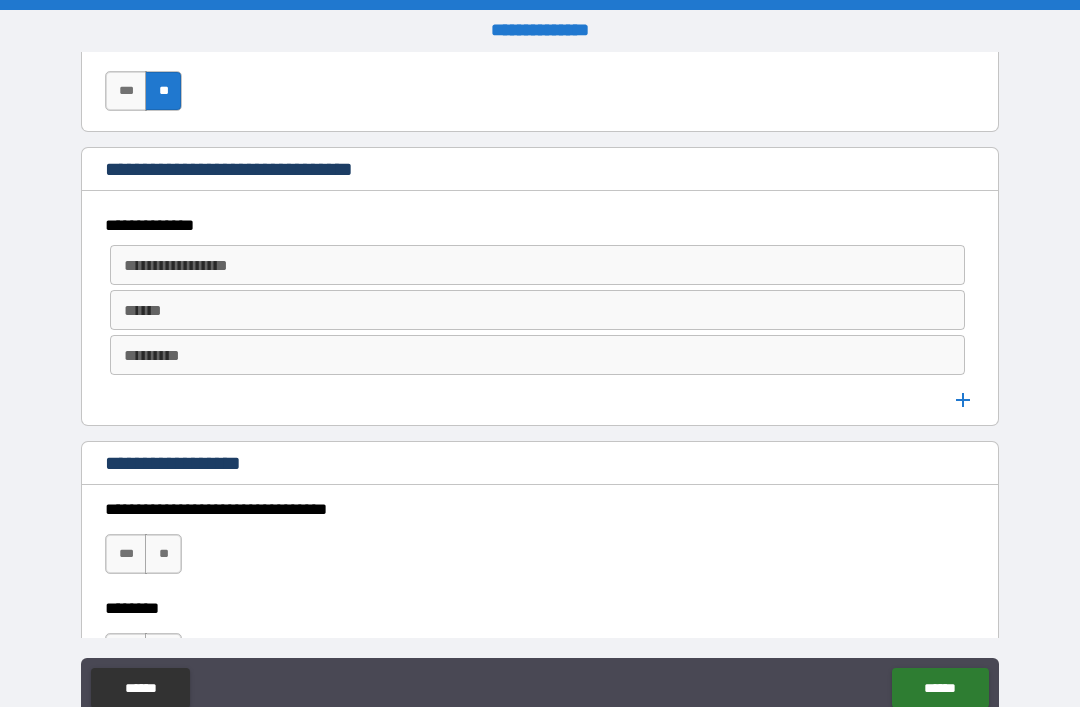 click on "**********" at bounding box center (536, 265) 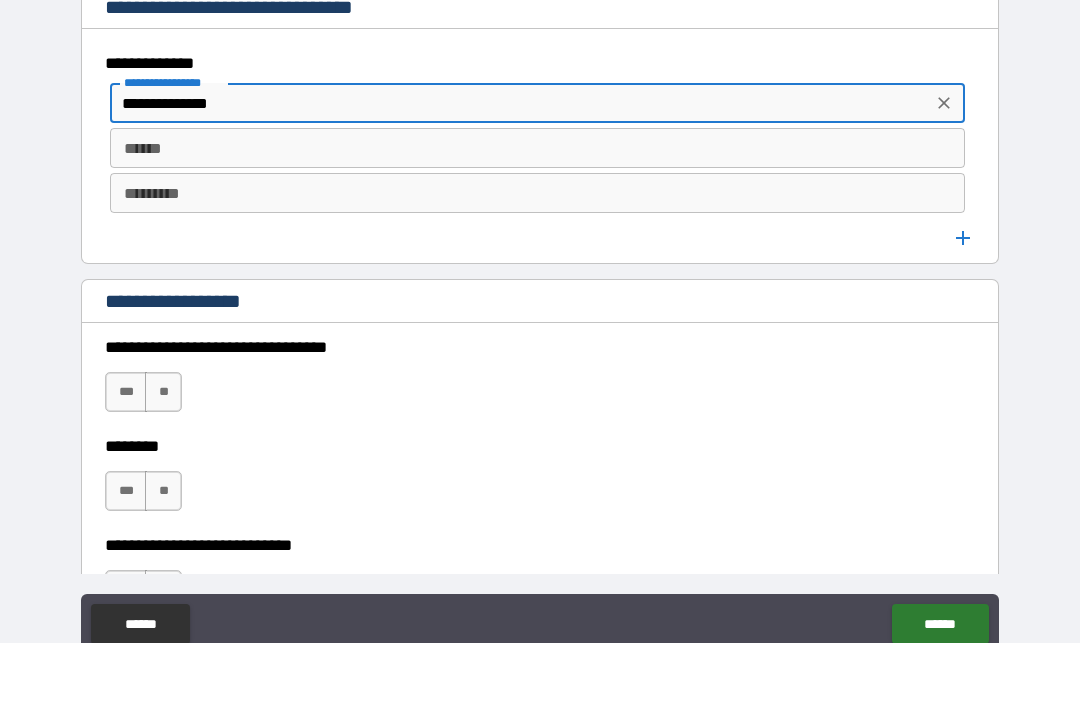 scroll, scrollTop: 1193, scrollLeft: 0, axis: vertical 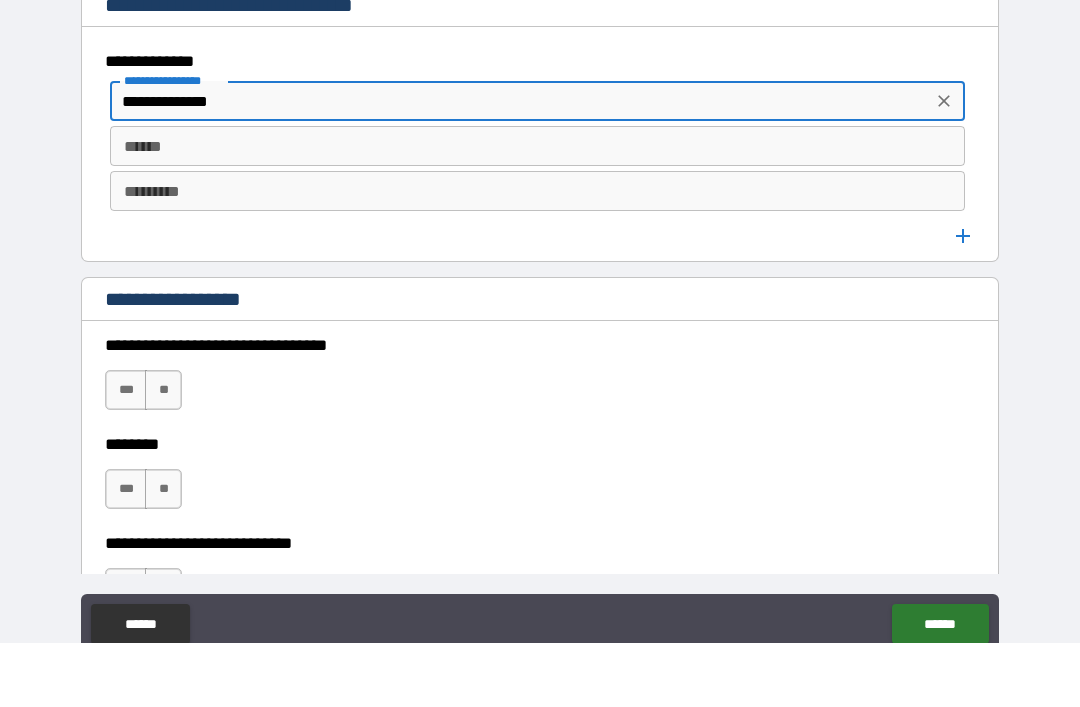 type on "**********" 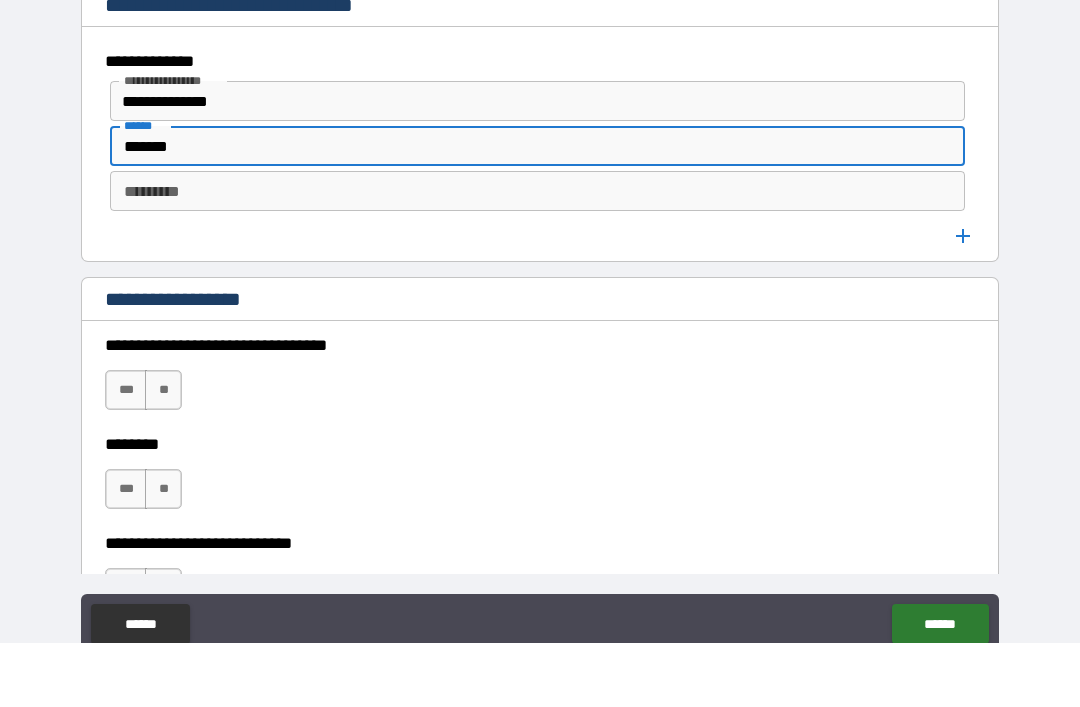 type on "******" 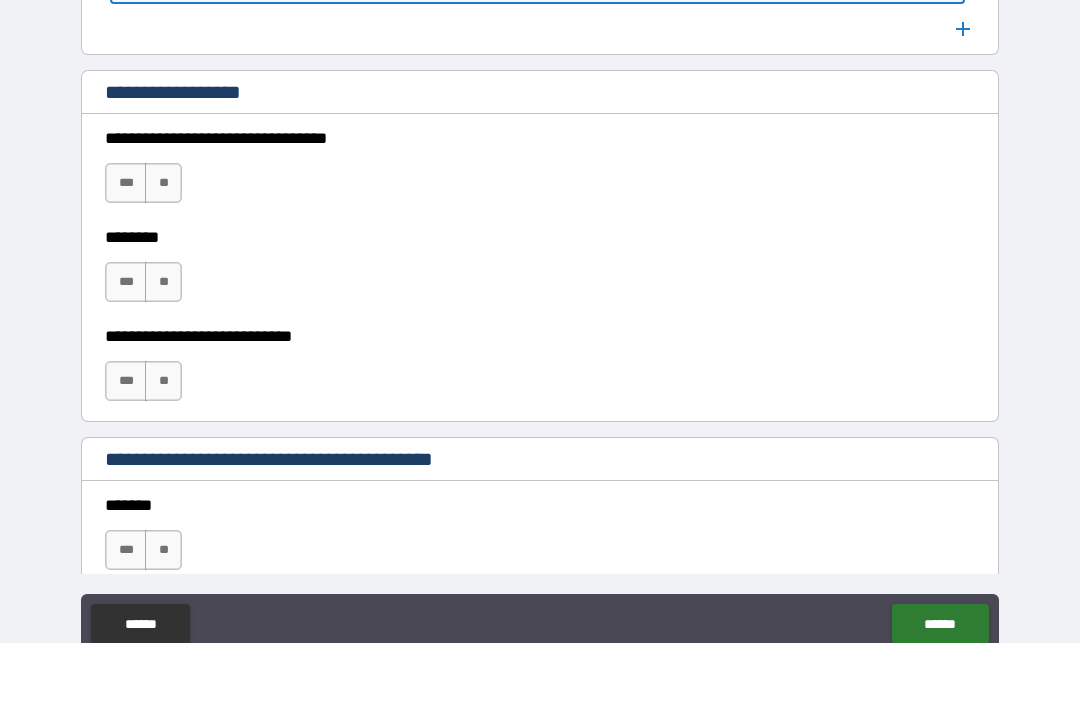 scroll, scrollTop: 1402, scrollLeft: 0, axis: vertical 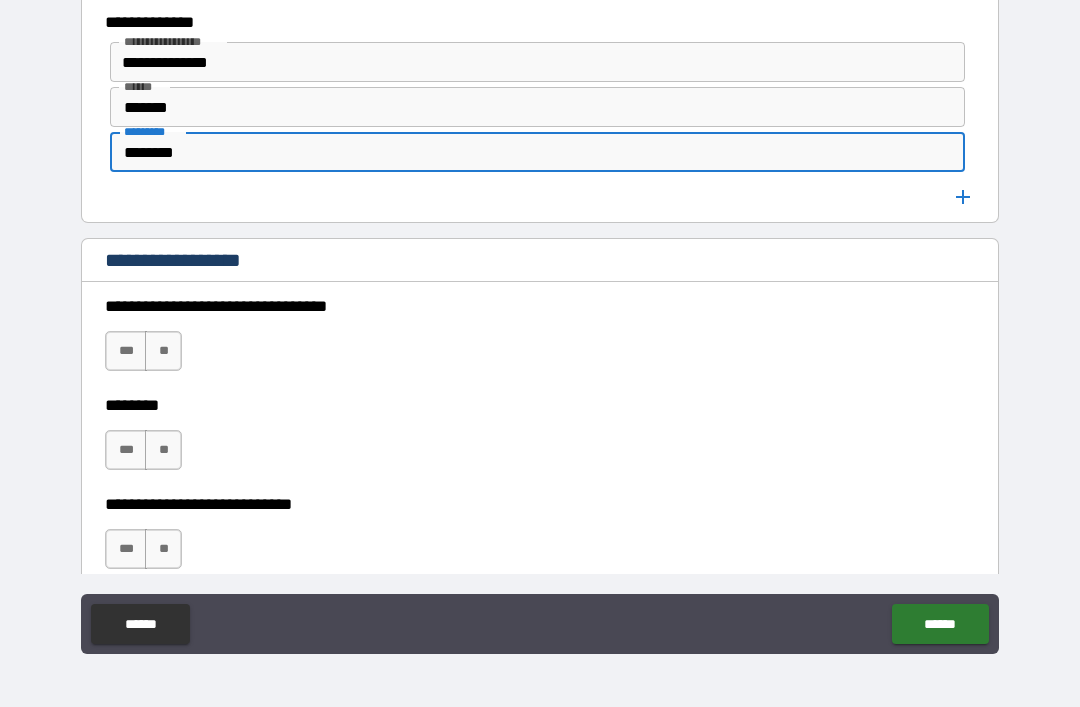 type on "********" 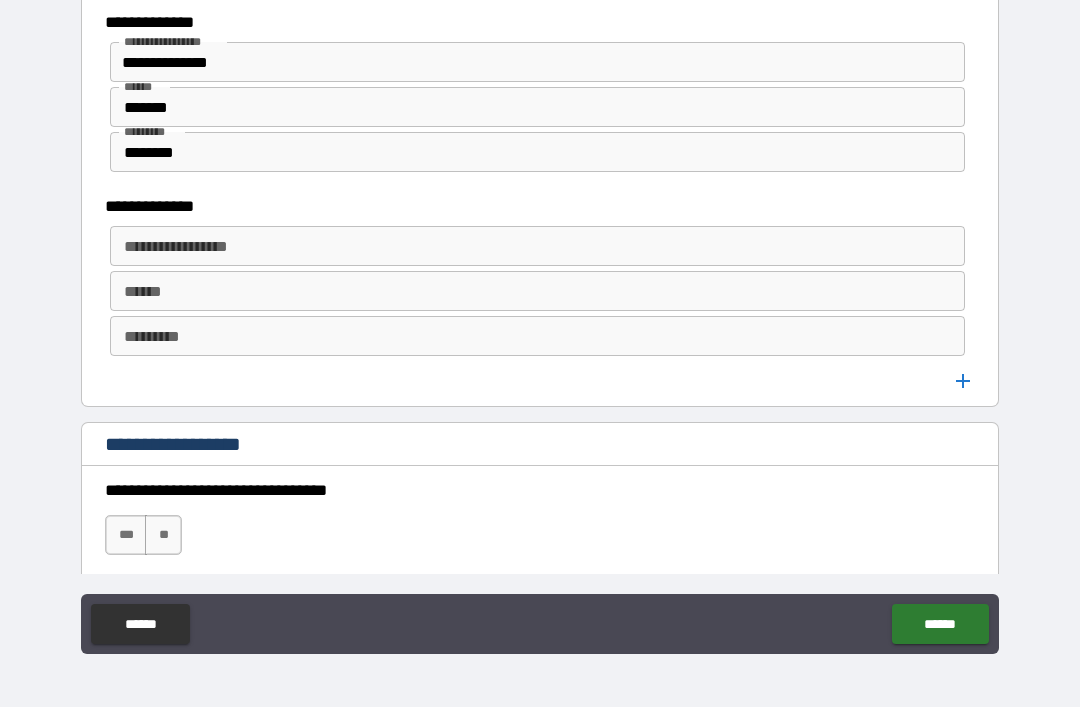 click on "**********" at bounding box center [536, 246] 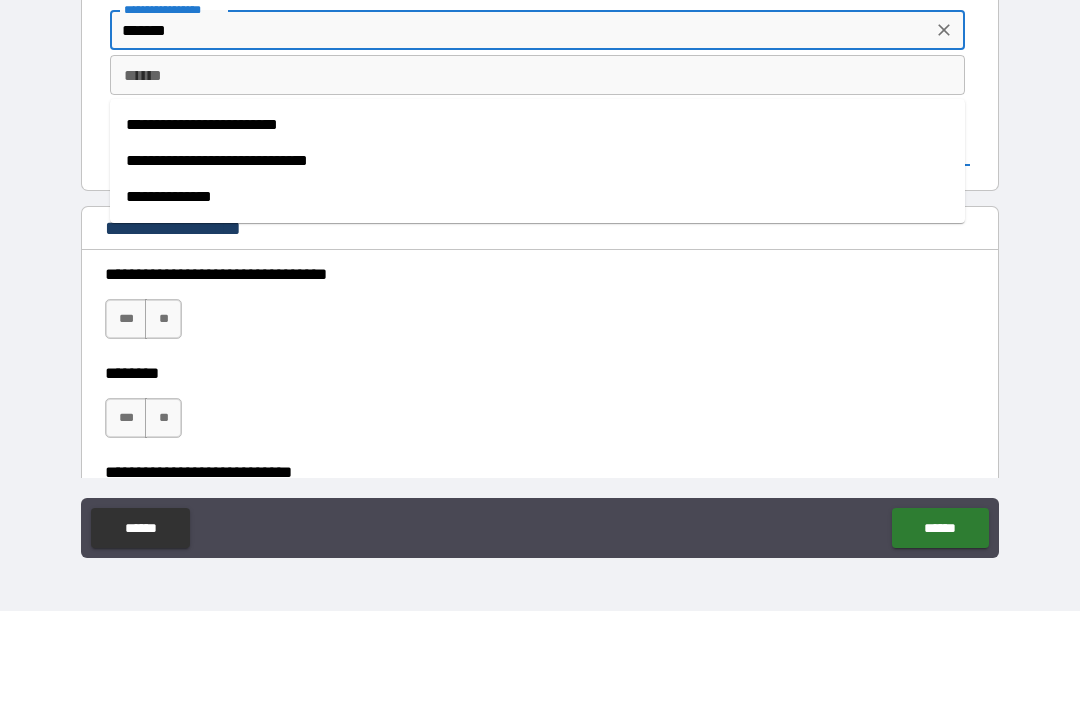 scroll, scrollTop: 1354, scrollLeft: 0, axis: vertical 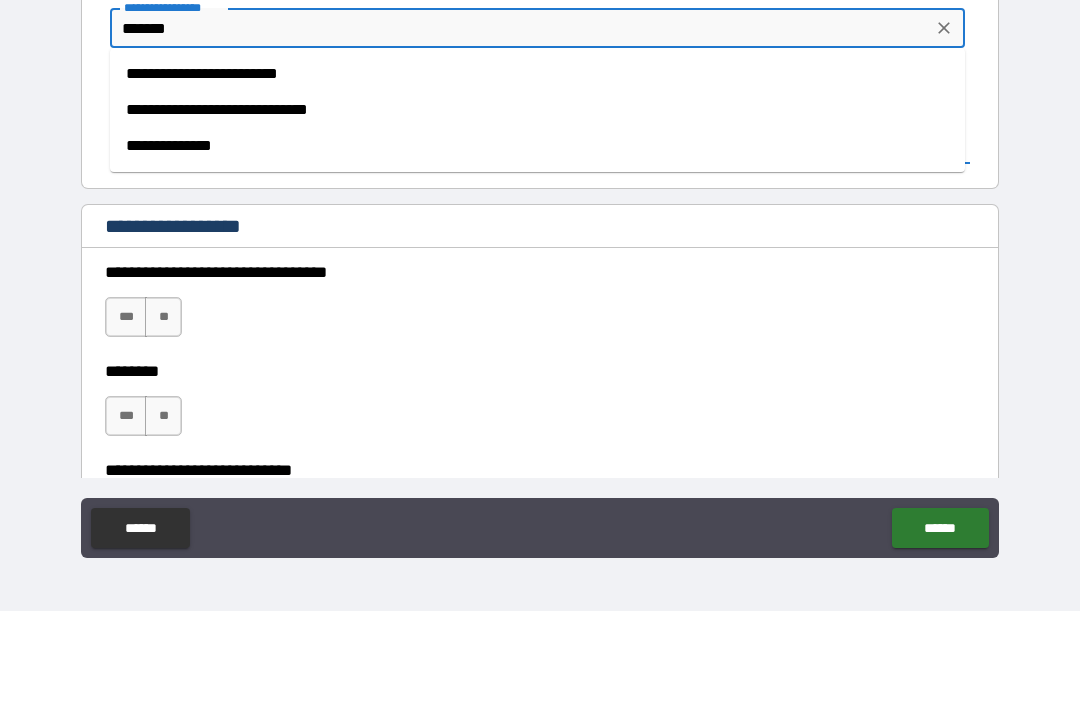 click on "**********" at bounding box center (537, 242) 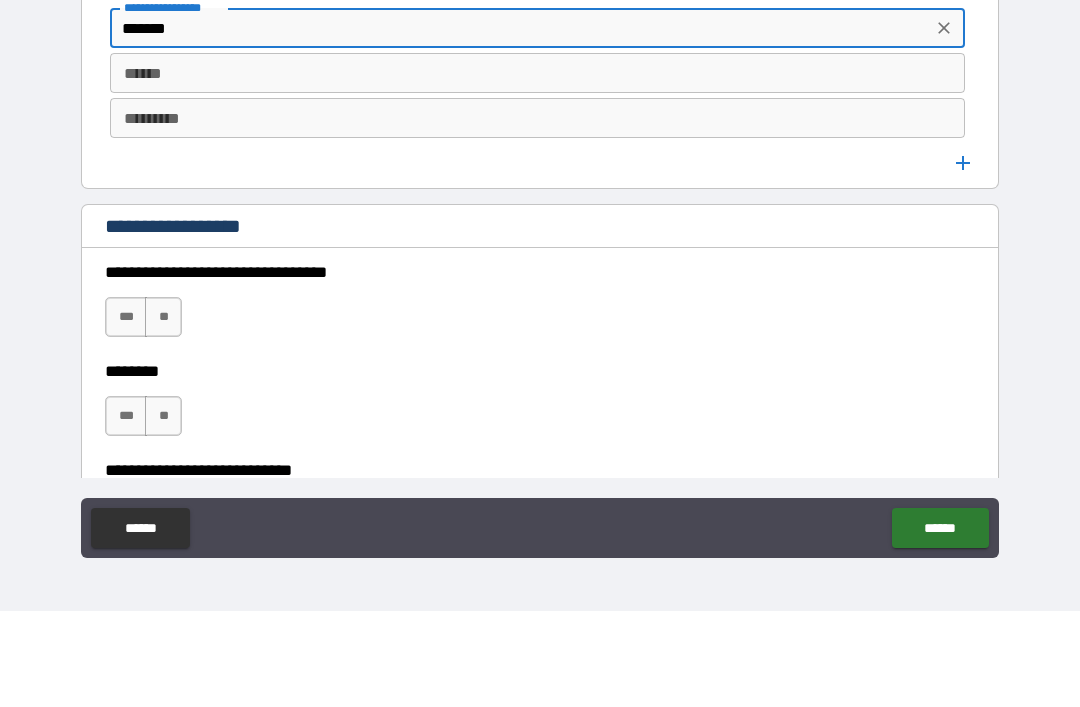type on "**********" 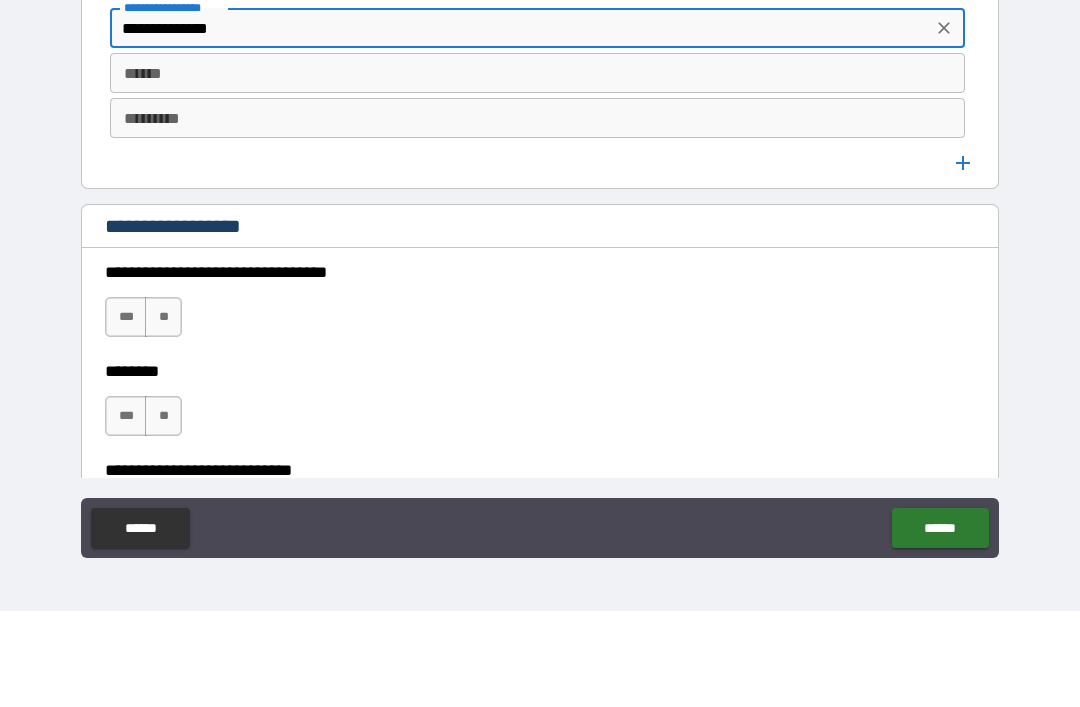 click on "*********" at bounding box center [537, 214] 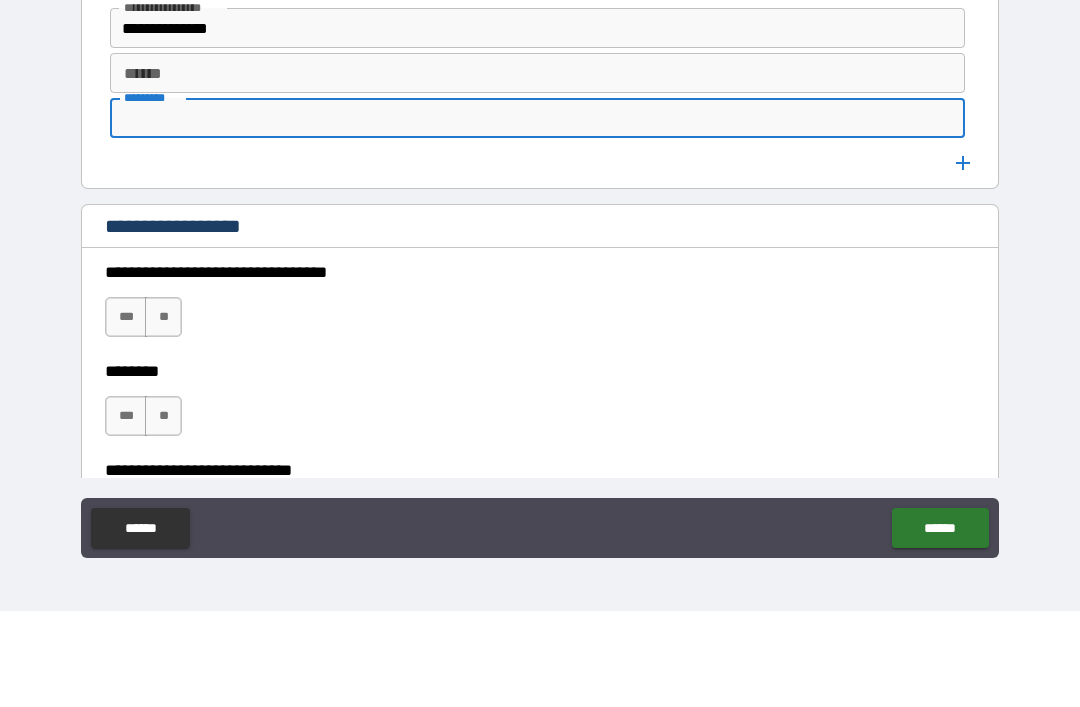 click 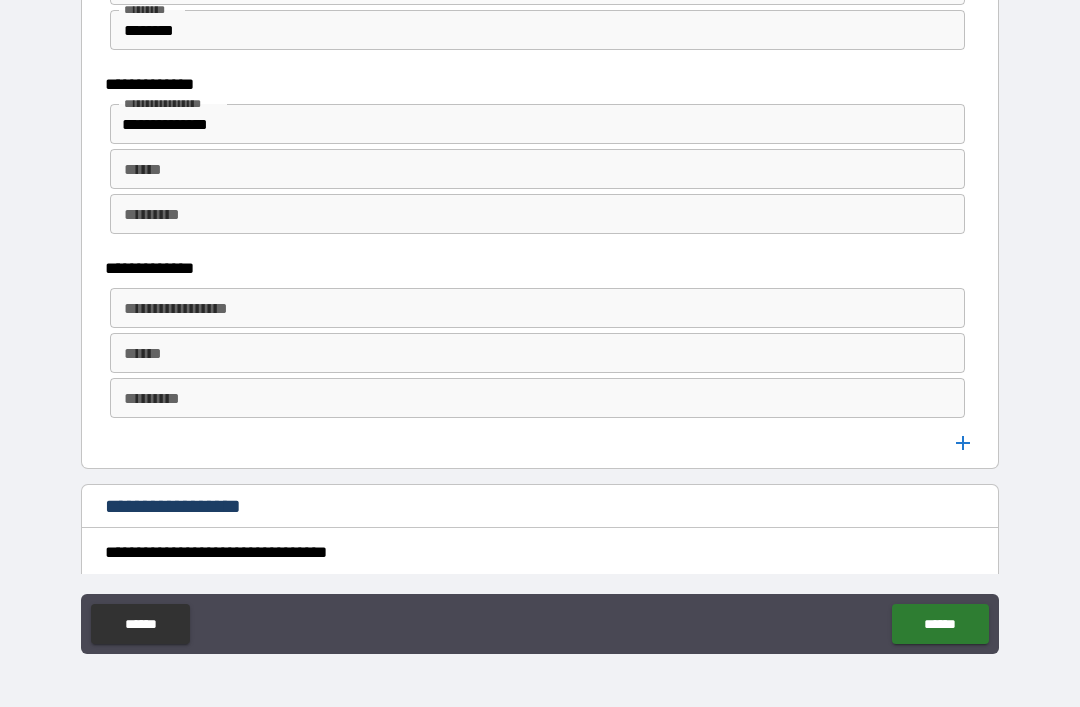 click 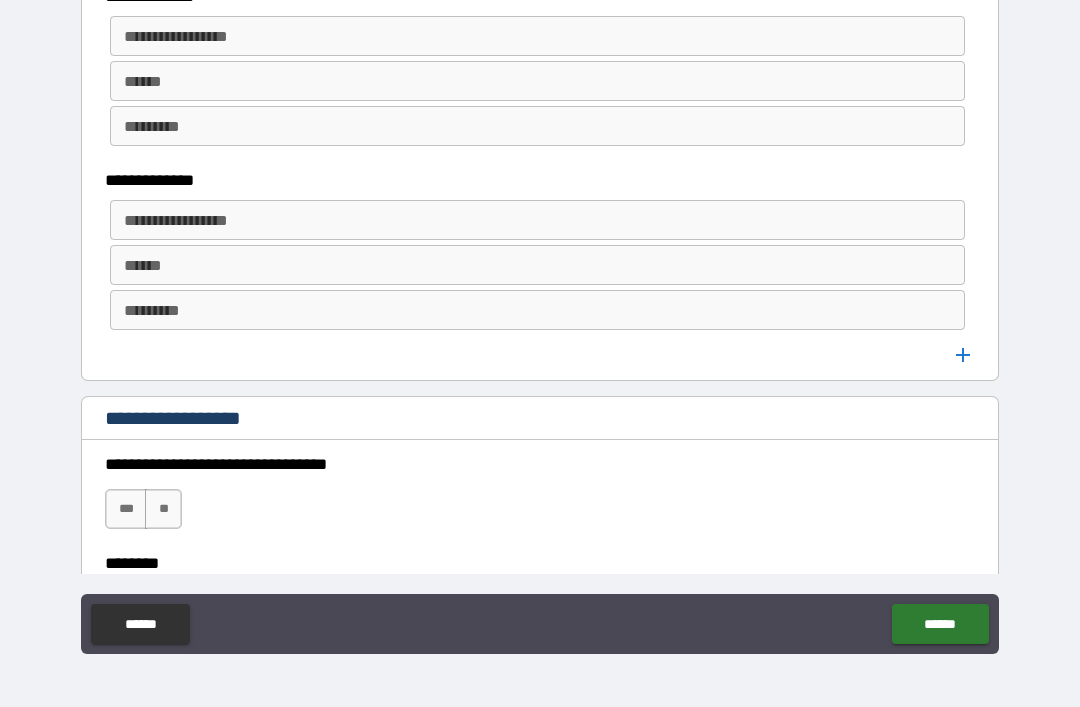 scroll, scrollTop: 1632, scrollLeft: 0, axis: vertical 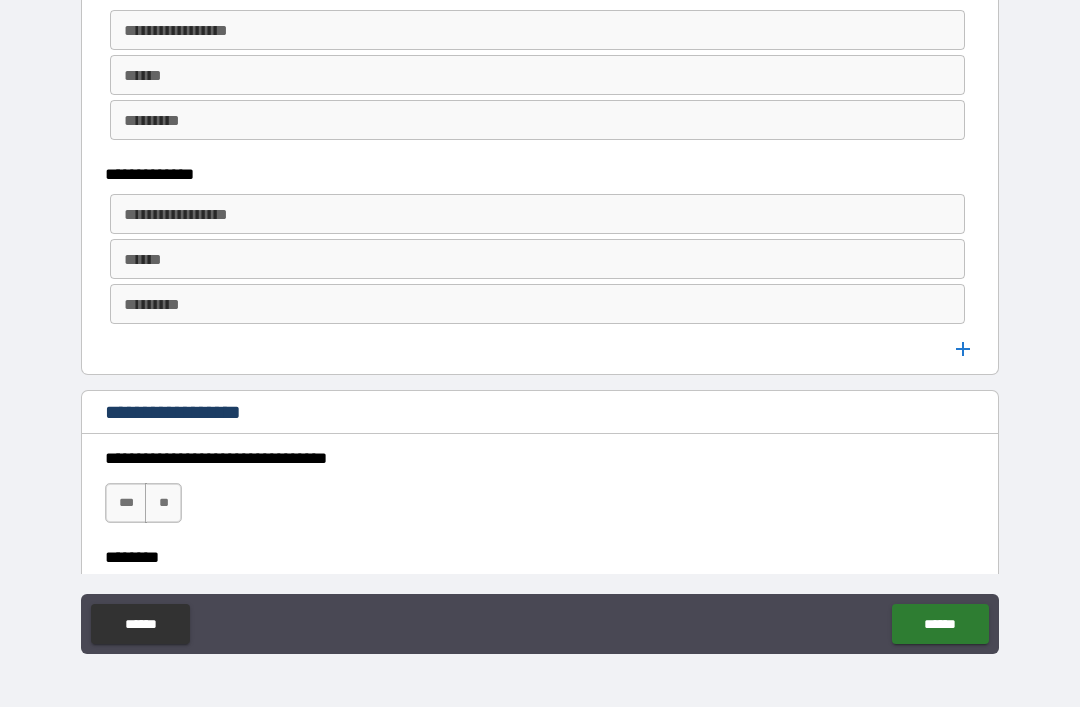 click on "**********" at bounding box center [536, 214] 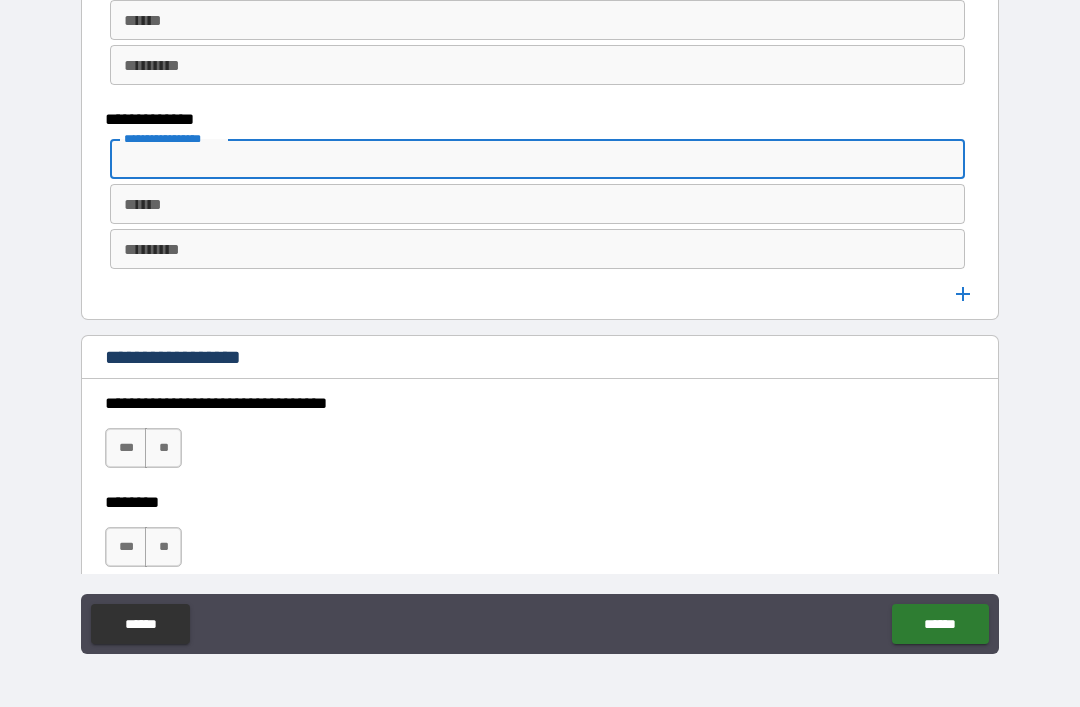 scroll, scrollTop: 1701, scrollLeft: 0, axis: vertical 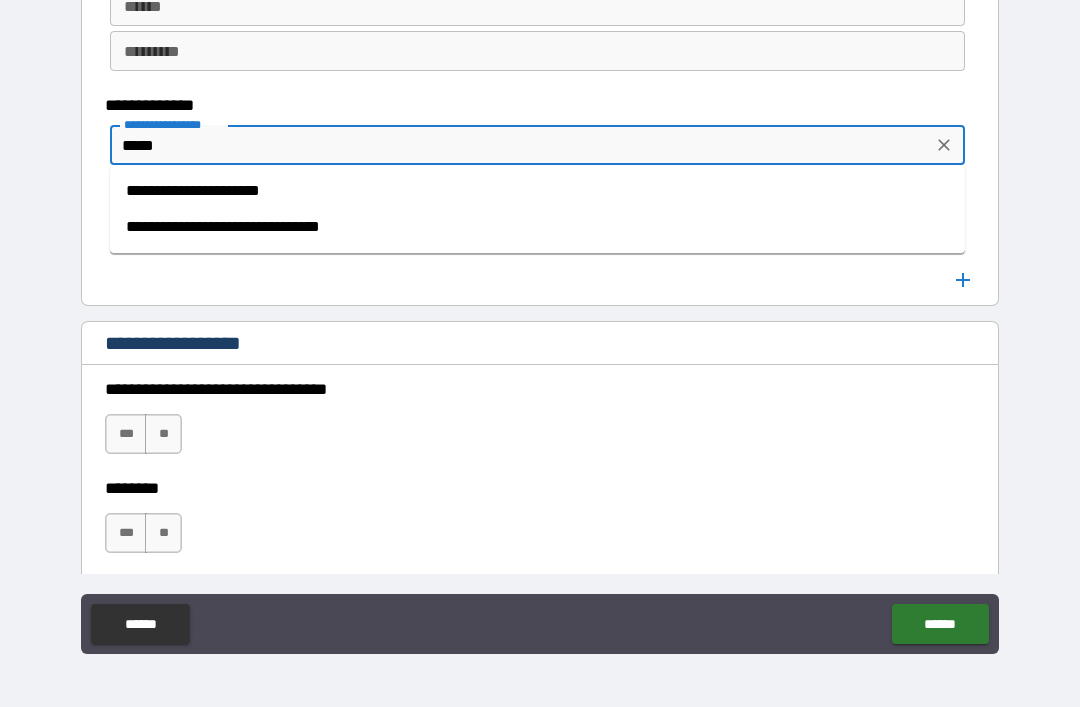 click on "**********" at bounding box center [537, 191] 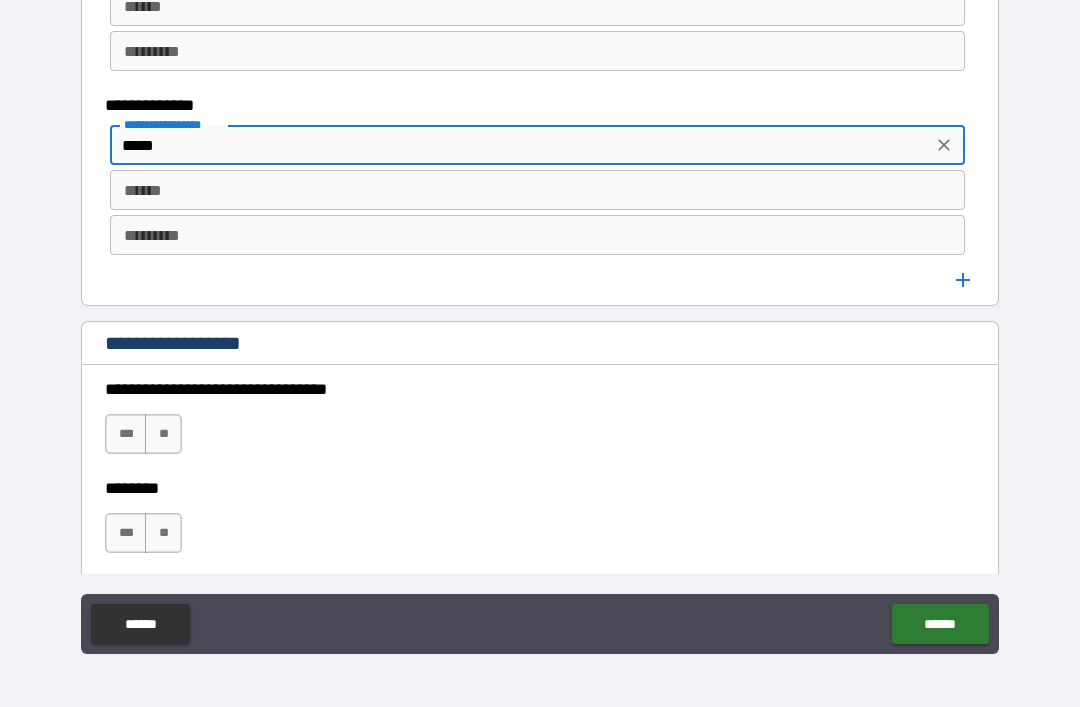 type on "**********" 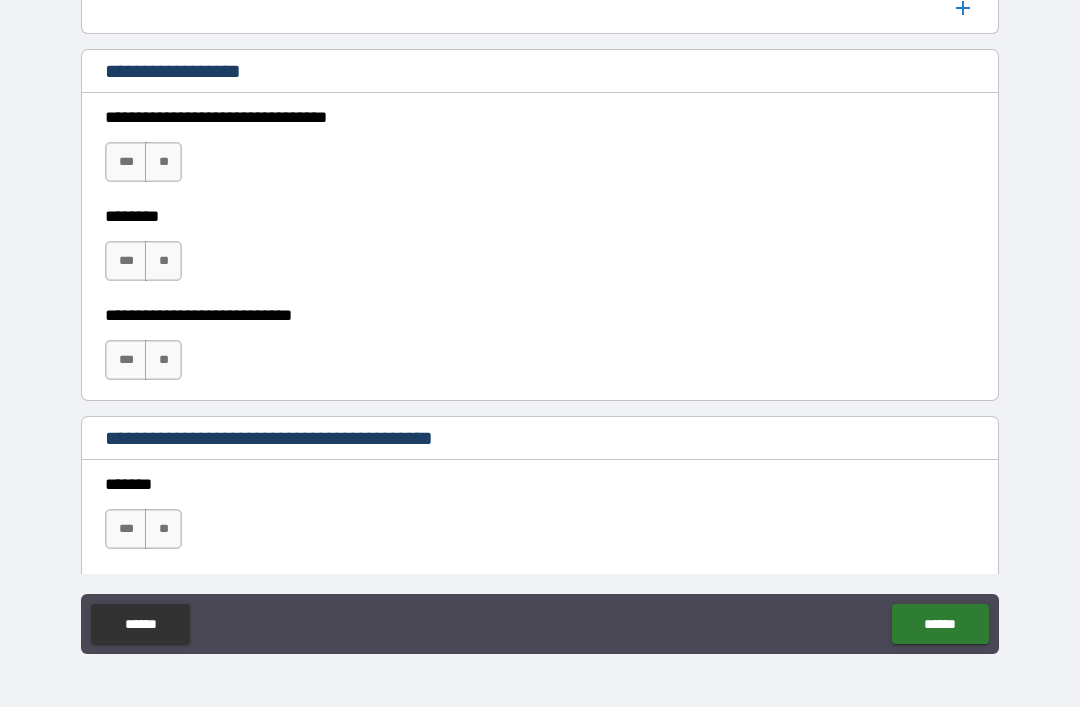 scroll, scrollTop: 1980, scrollLeft: 0, axis: vertical 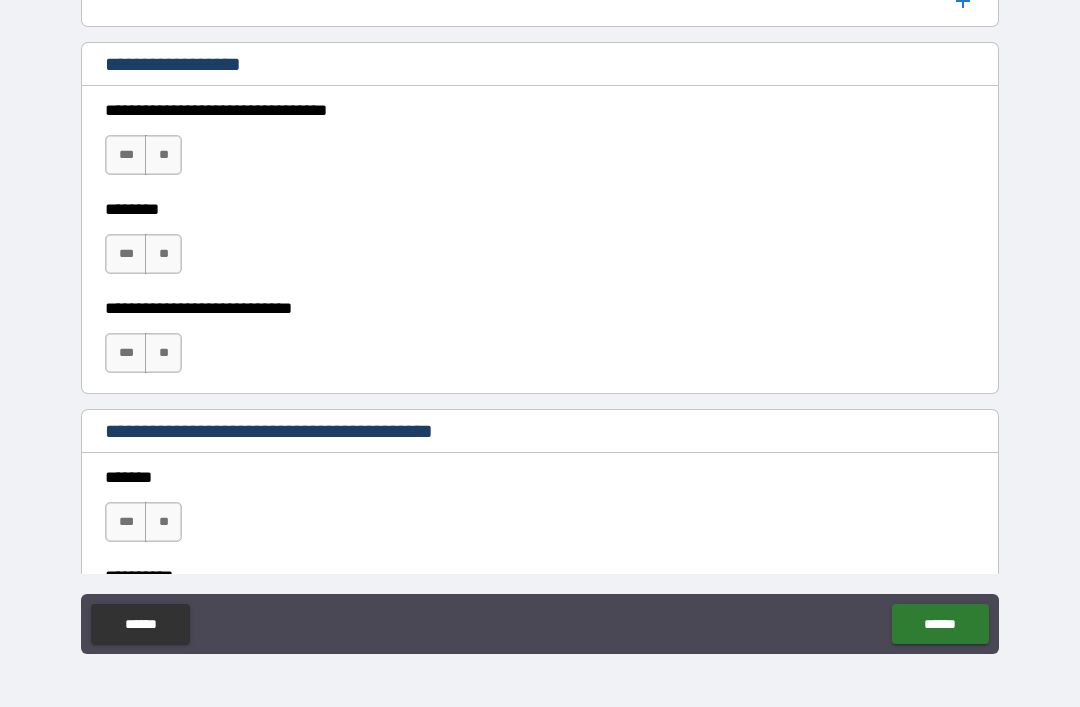 click on "********" at bounding box center [540, 209] 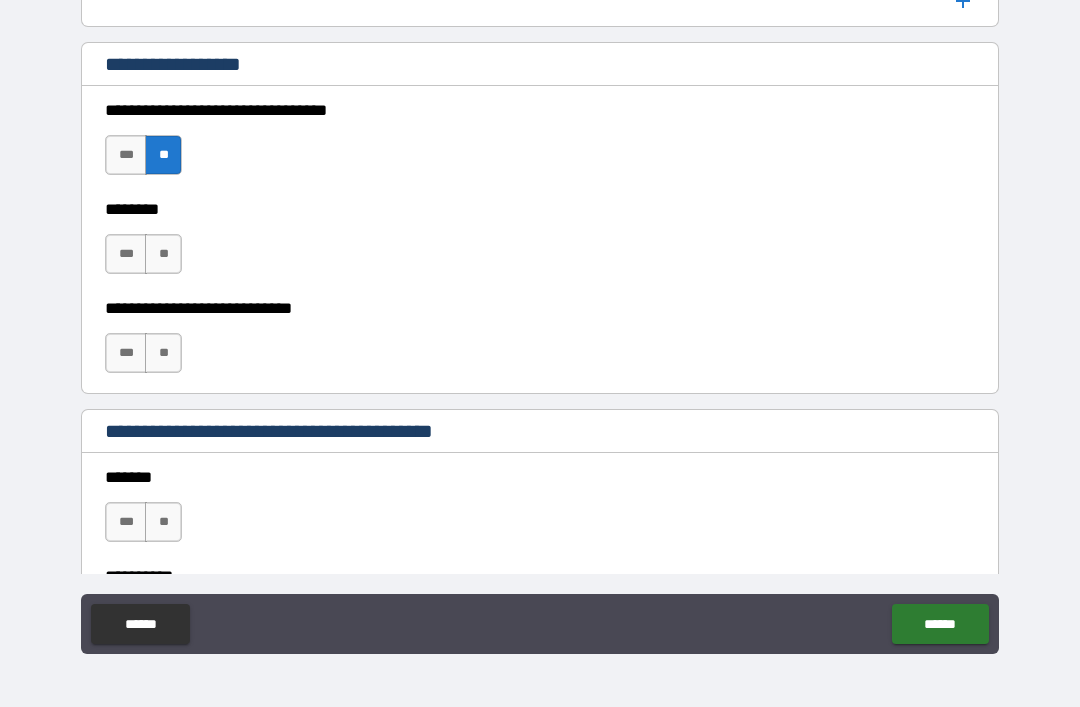 click on "**" at bounding box center (163, 254) 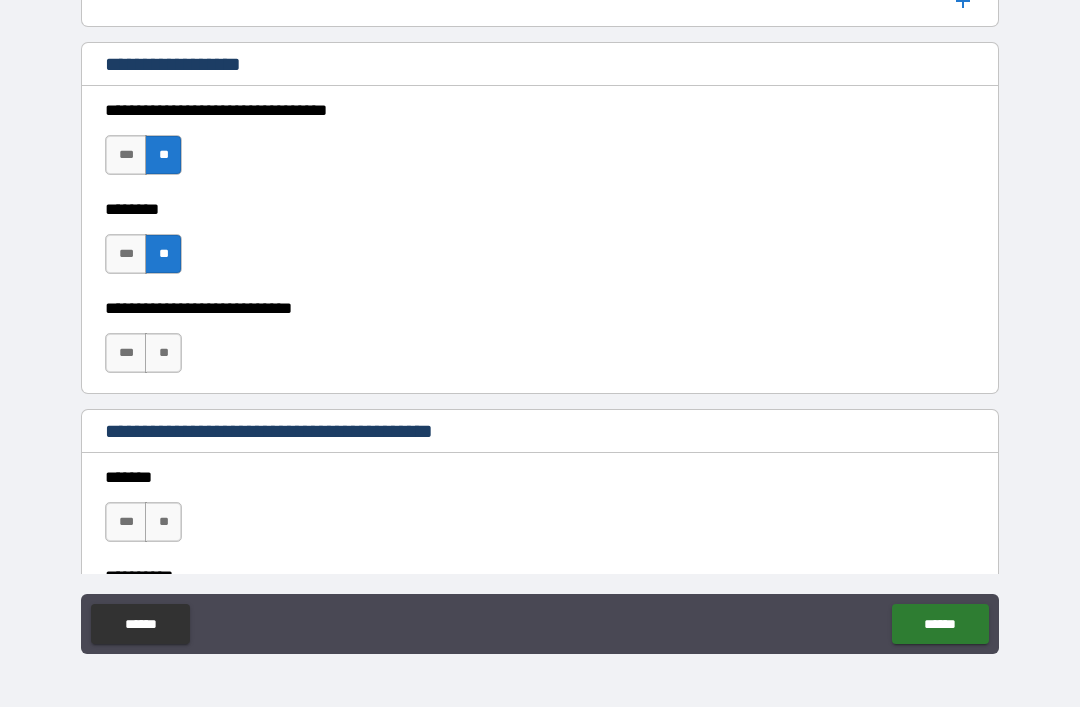 click on "**" at bounding box center (163, 353) 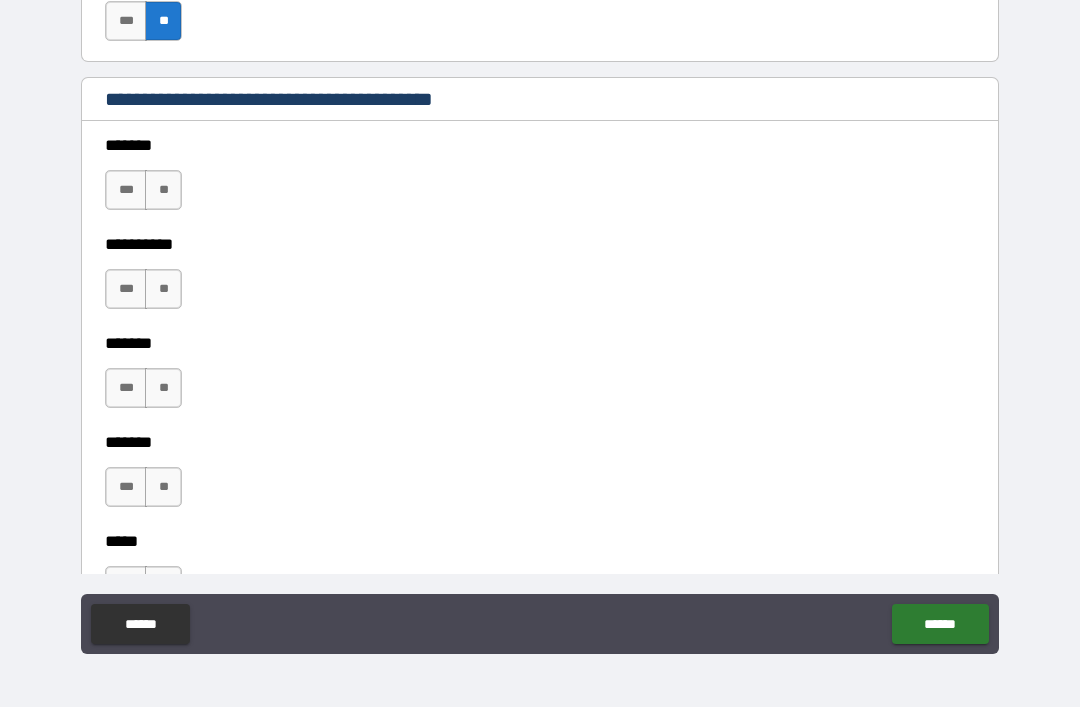 scroll, scrollTop: 2315, scrollLeft: 0, axis: vertical 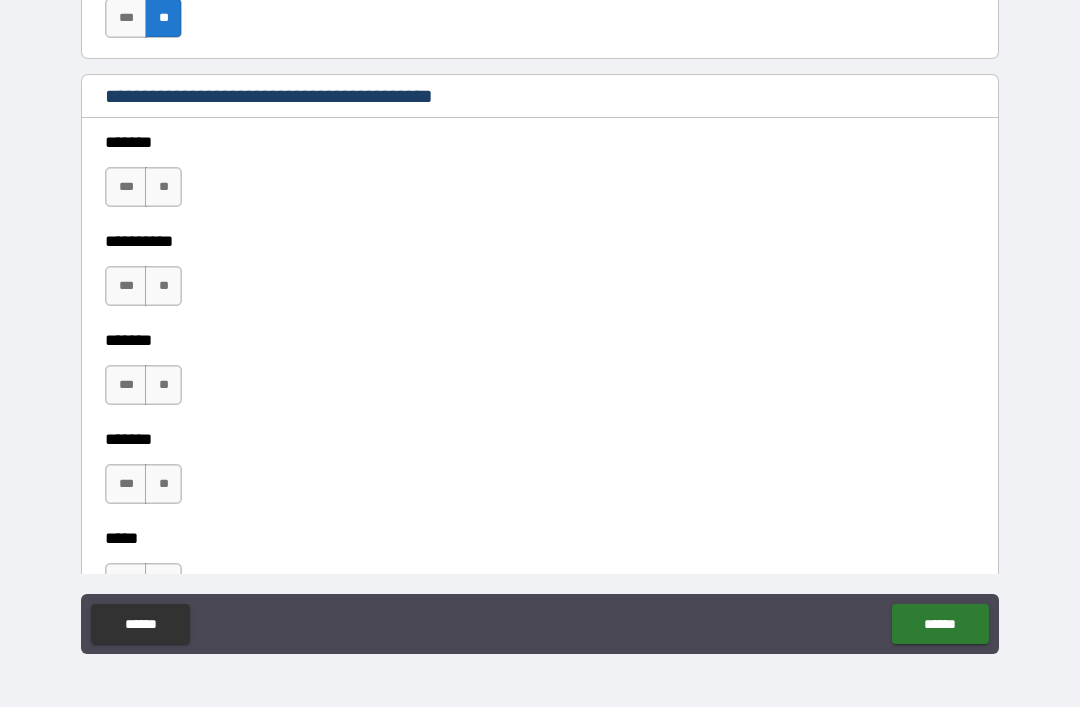 click on "**" at bounding box center (163, 187) 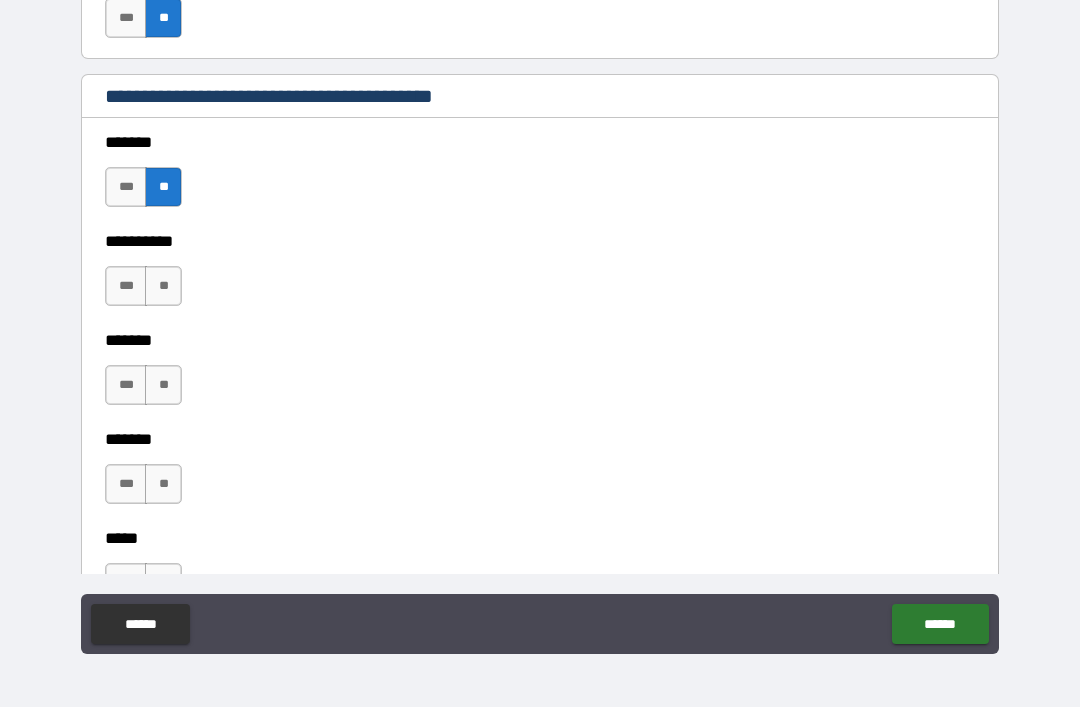 click on "**" at bounding box center [163, 286] 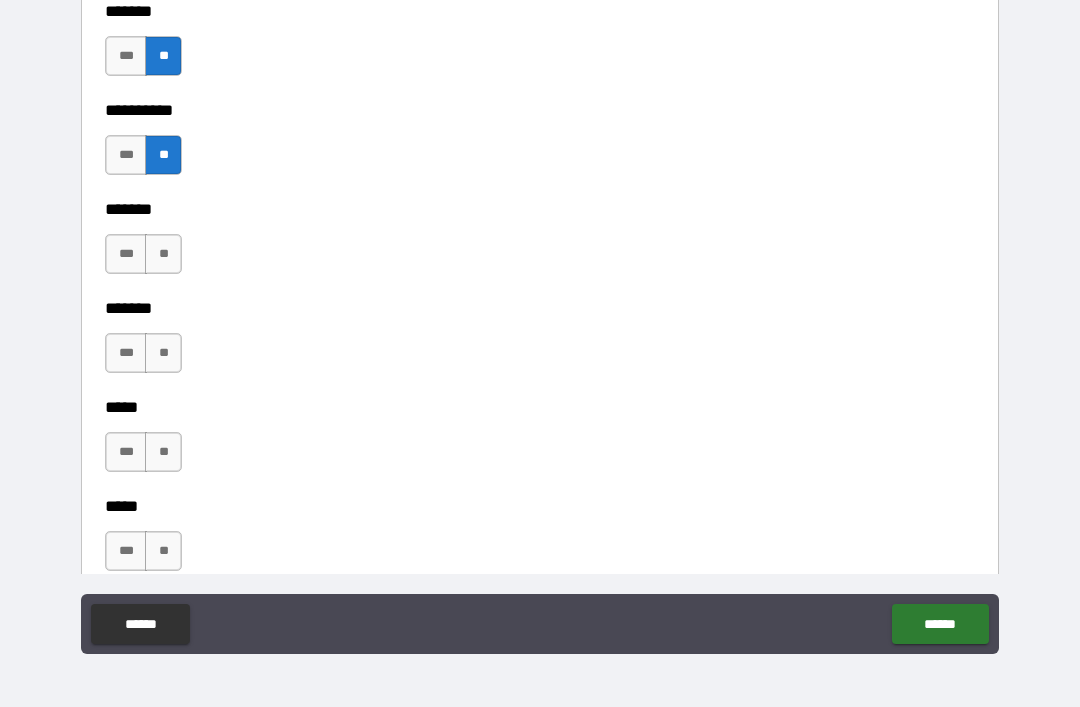 scroll, scrollTop: 2458, scrollLeft: 0, axis: vertical 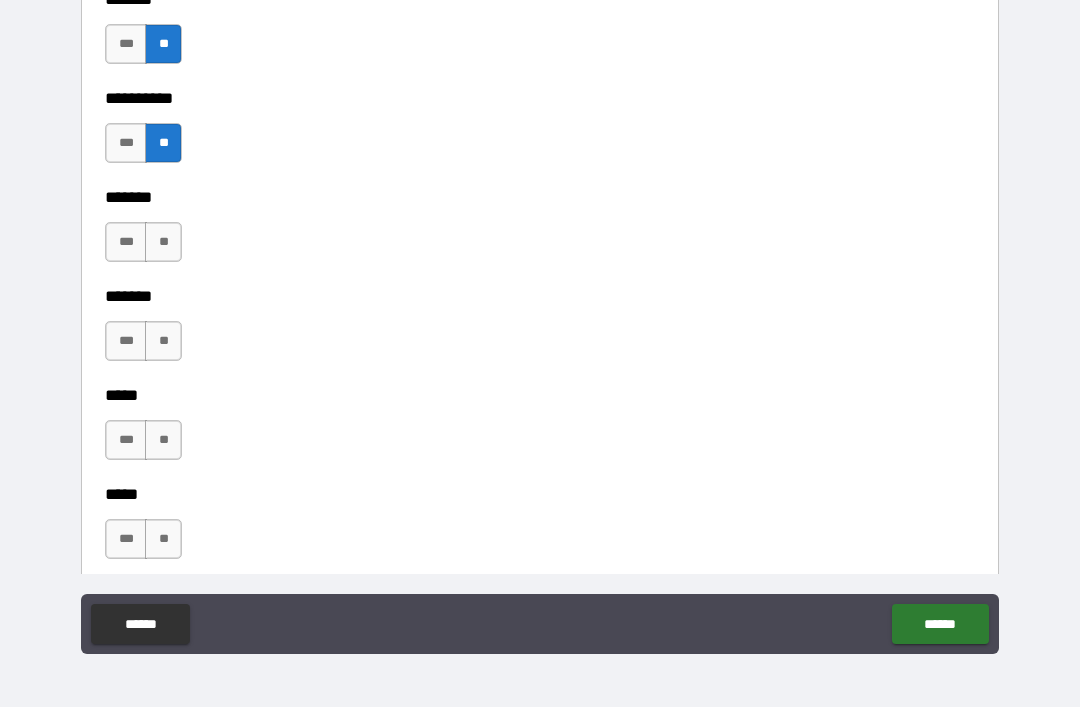 click on "**" at bounding box center [163, 341] 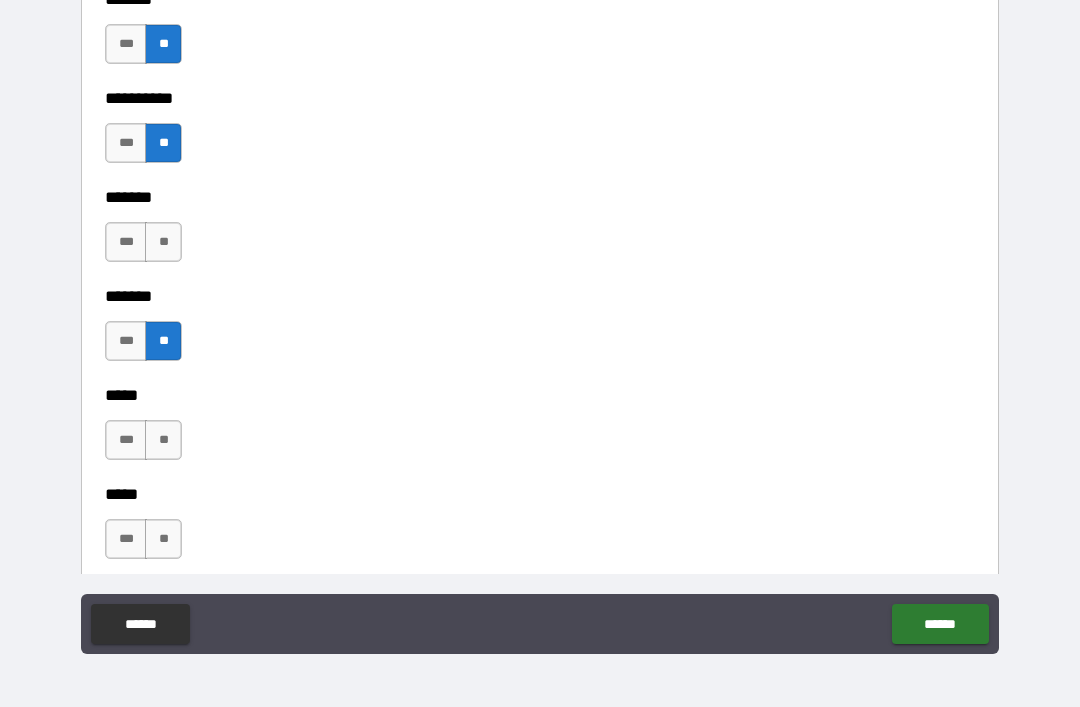 click on "**" at bounding box center [163, 242] 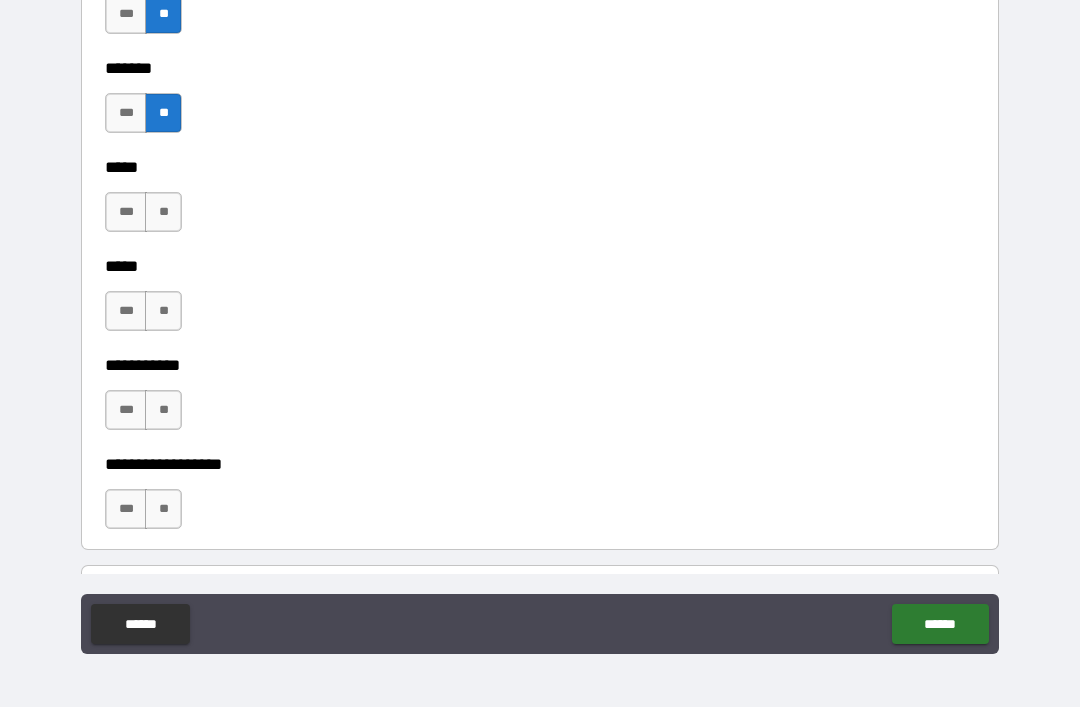 scroll, scrollTop: 2703, scrollLeft: 0, axis: vertical 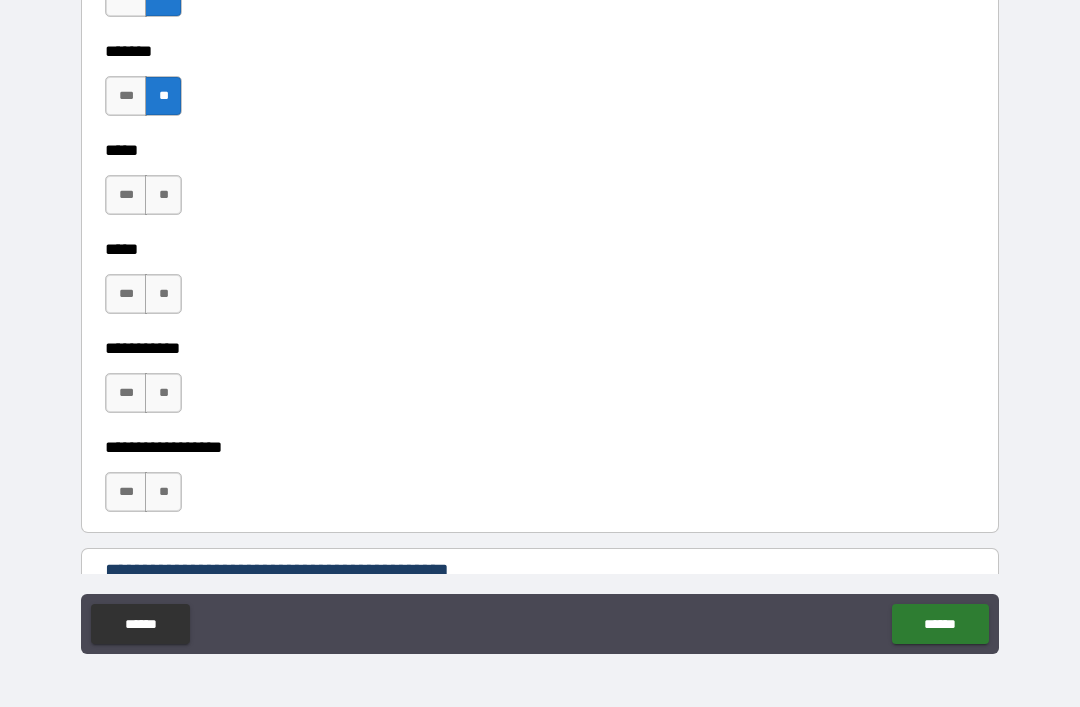 click on "**" at bounding box center (163, 195) 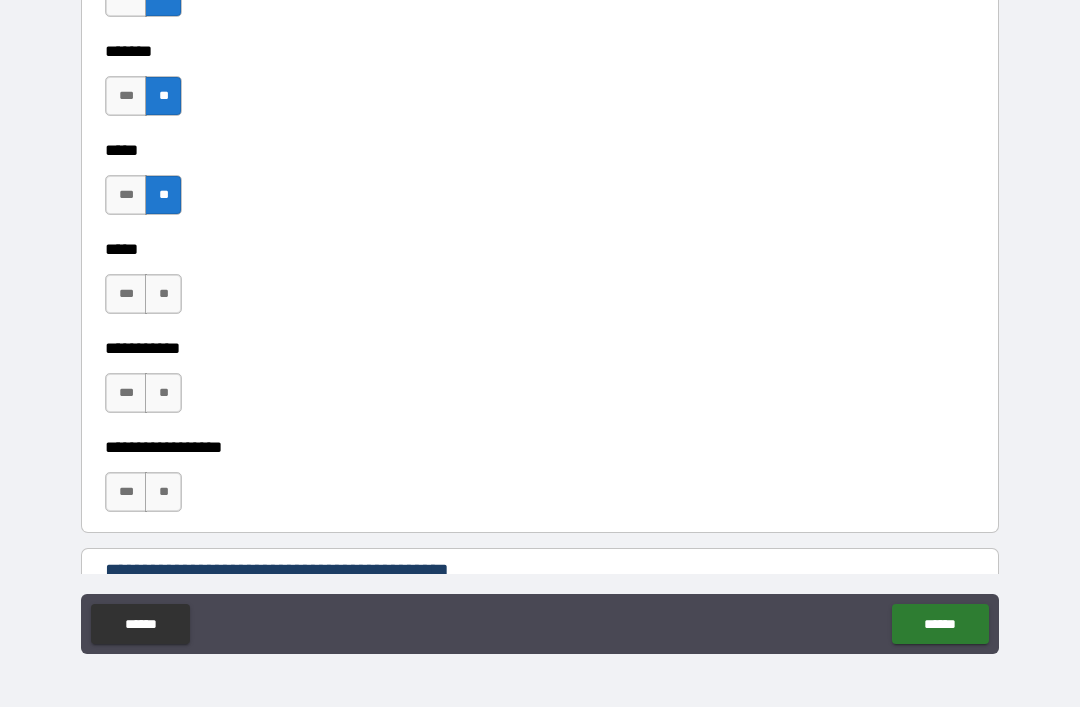 click on "**" at bounding box center [163, 294] 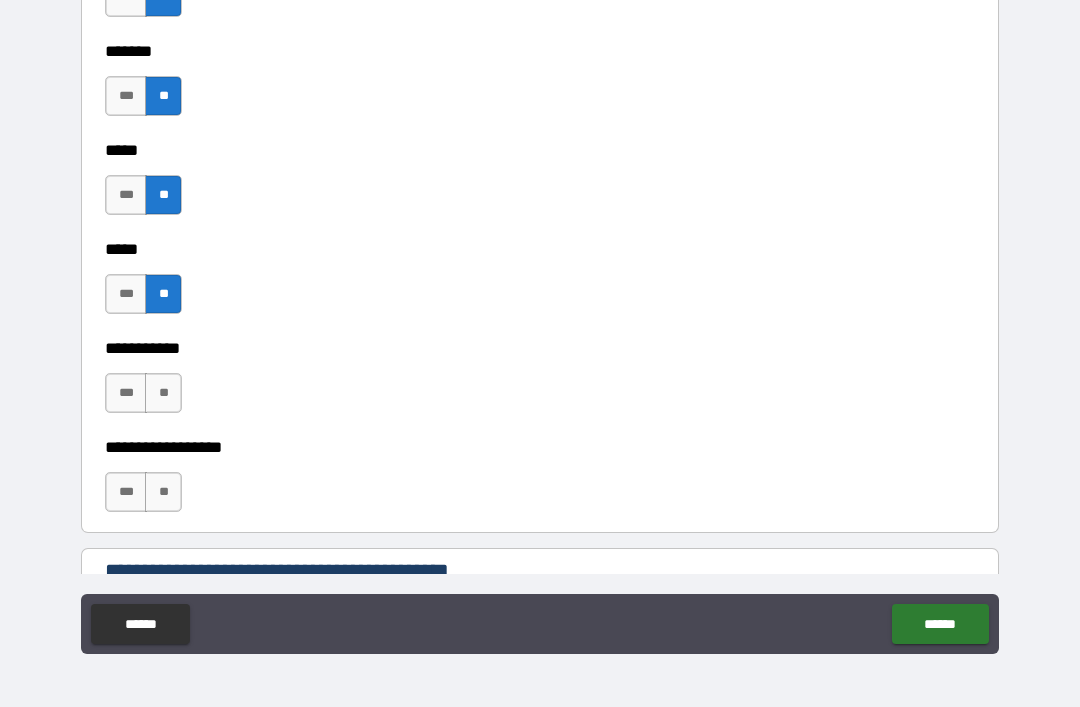 click on "**" at bounding box center [163, 393] 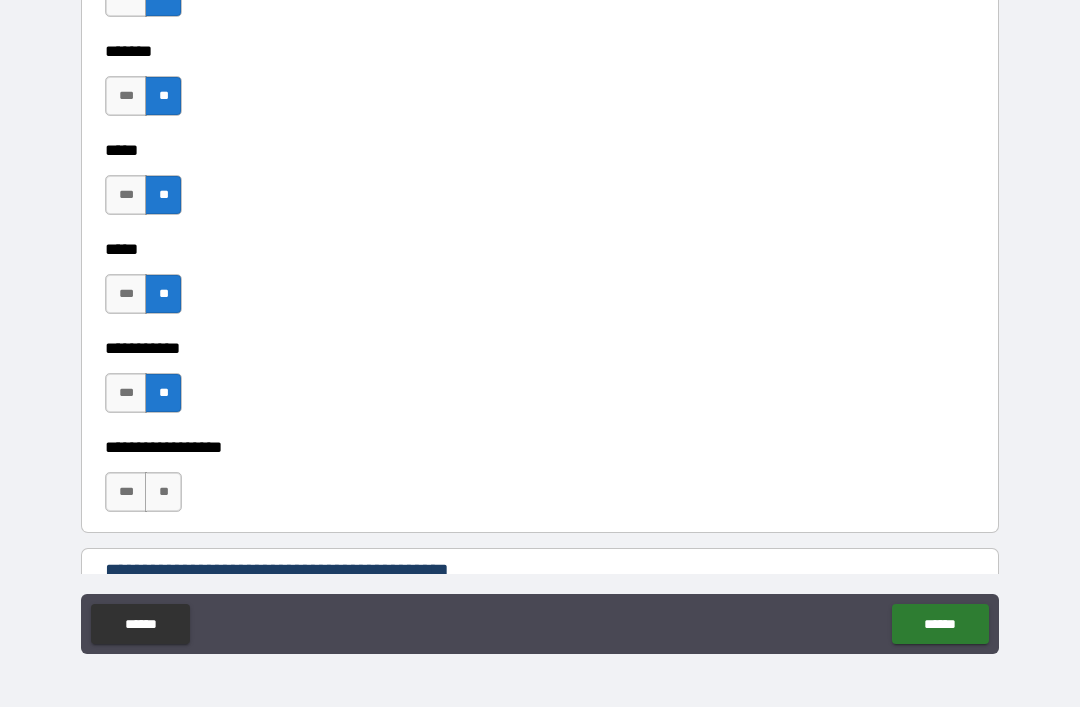 click on "**" at bounding box center [163, 492] 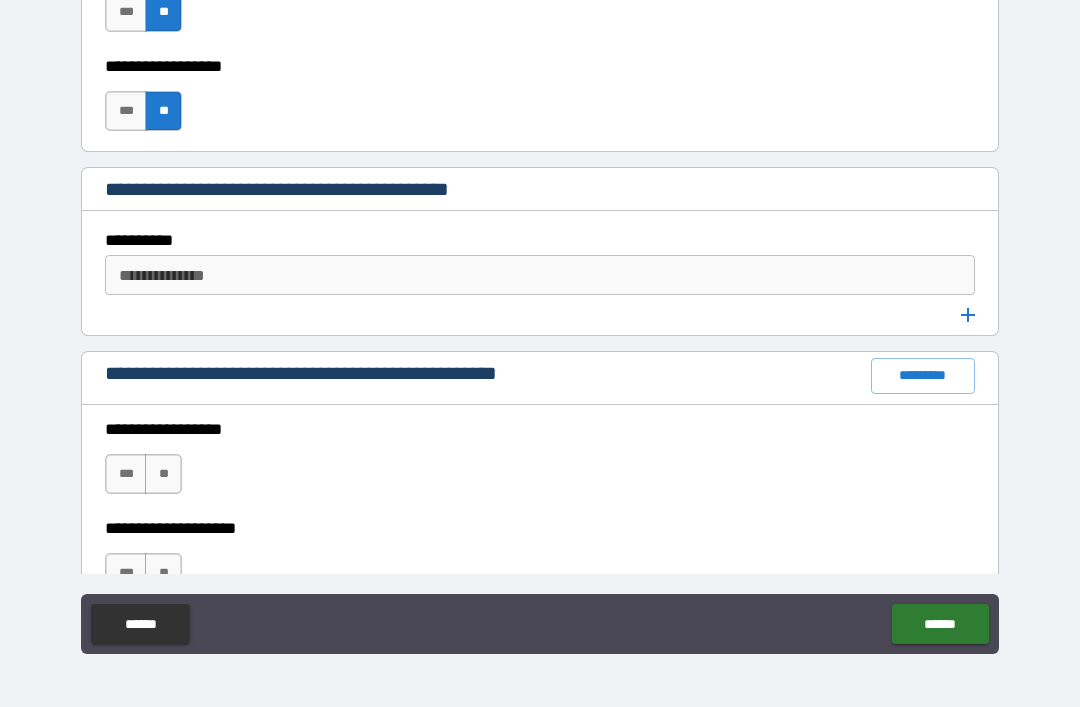 scroll, scrollTop: 3052, scrollLeft: 0, axis: vertical 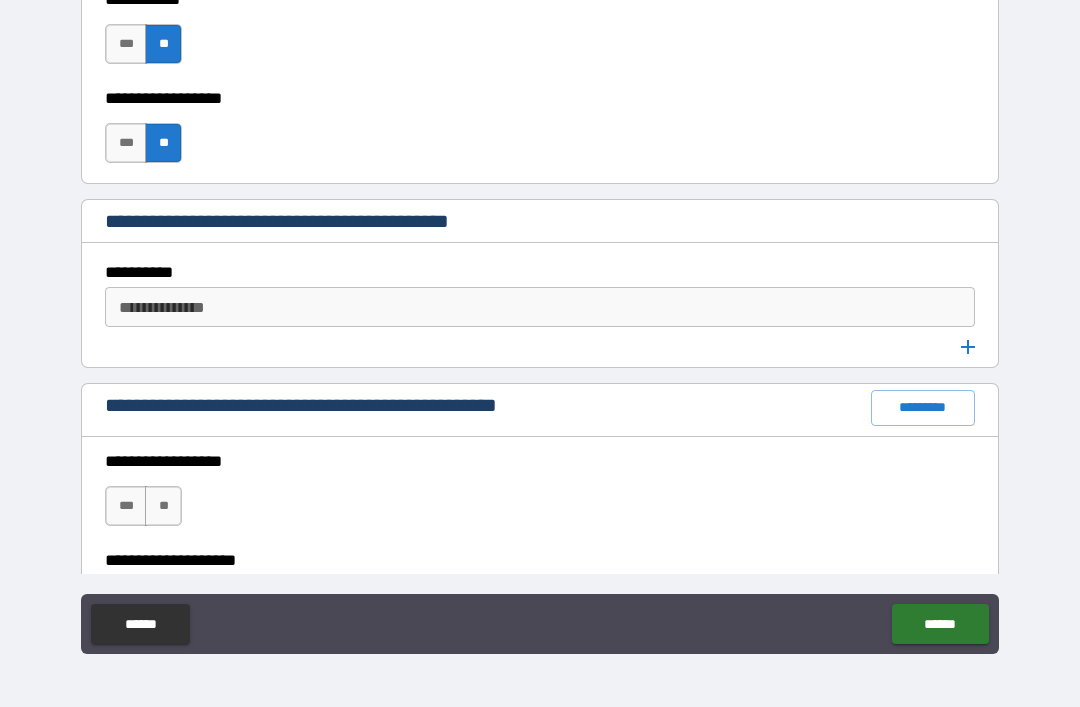 click on "**********" at bounding box center (538, 307) 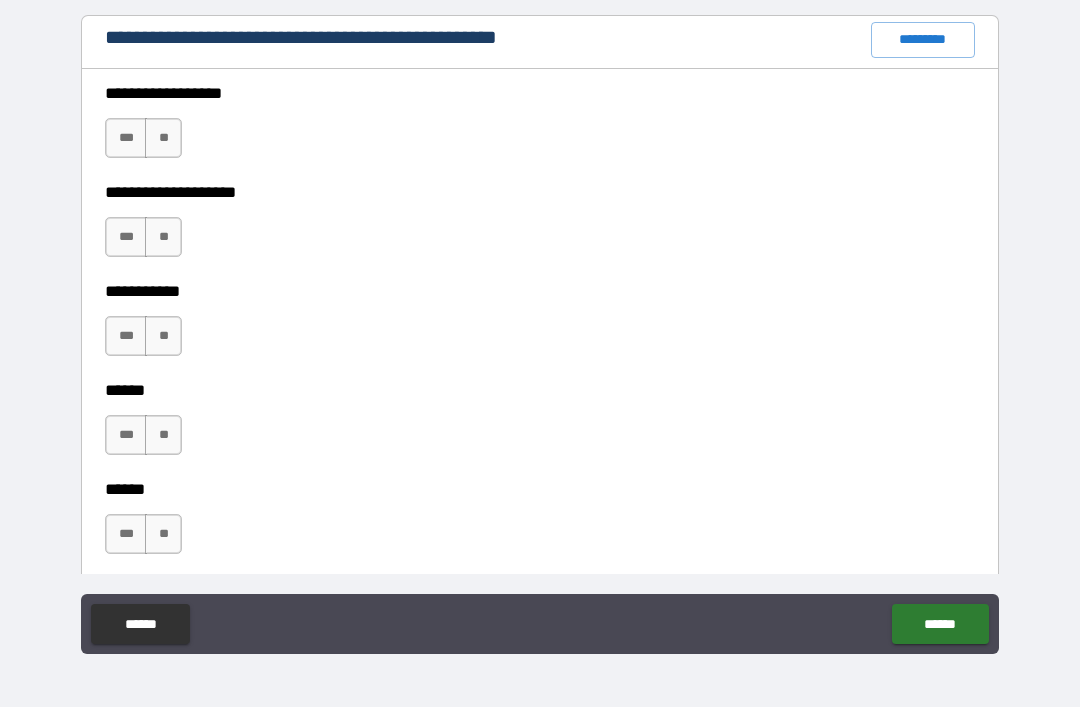 scroll, scrollTop: 3423, scrollLeft: 0, axis: vertical 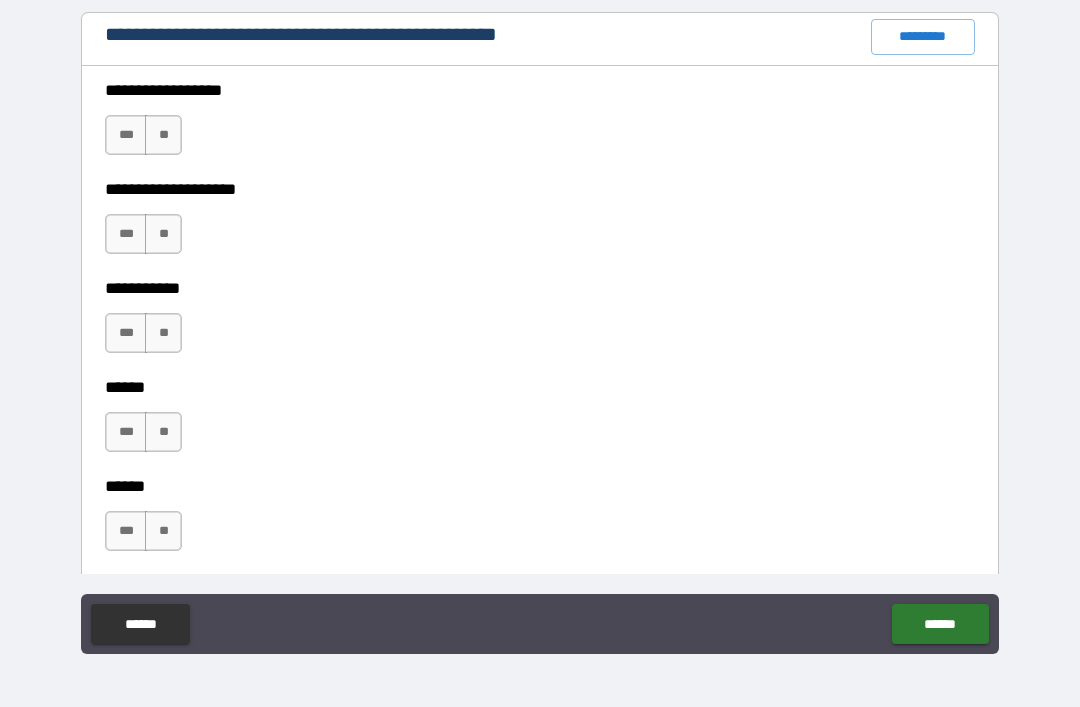 type on "**********" 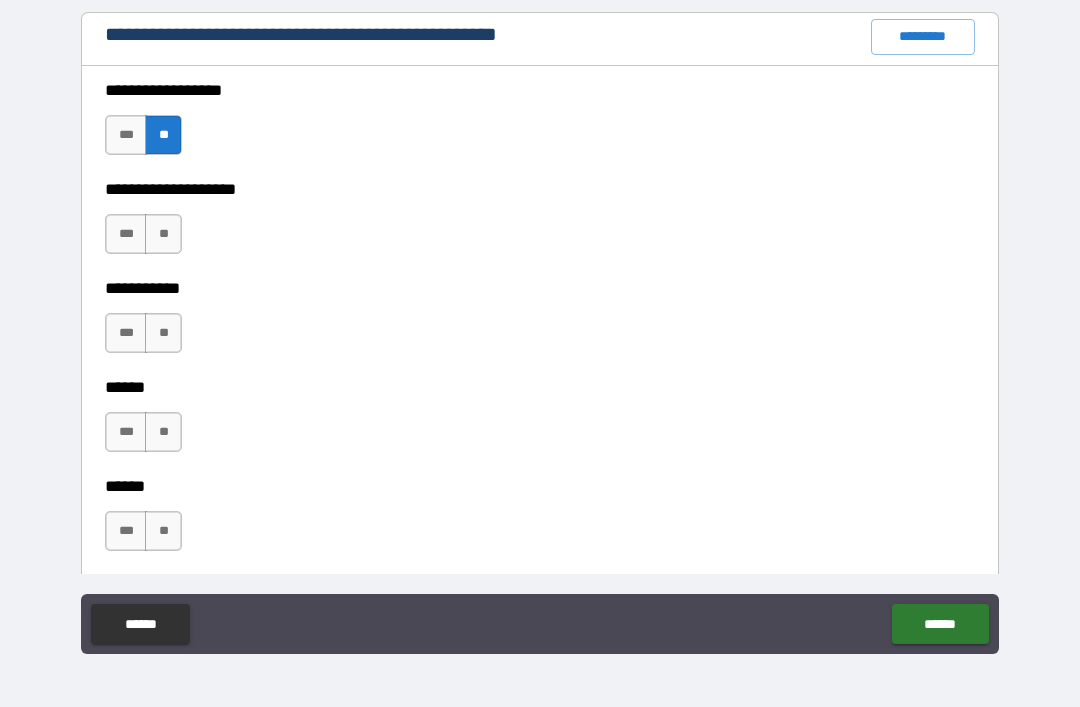 click on "**" at bounding box center [163, 234] 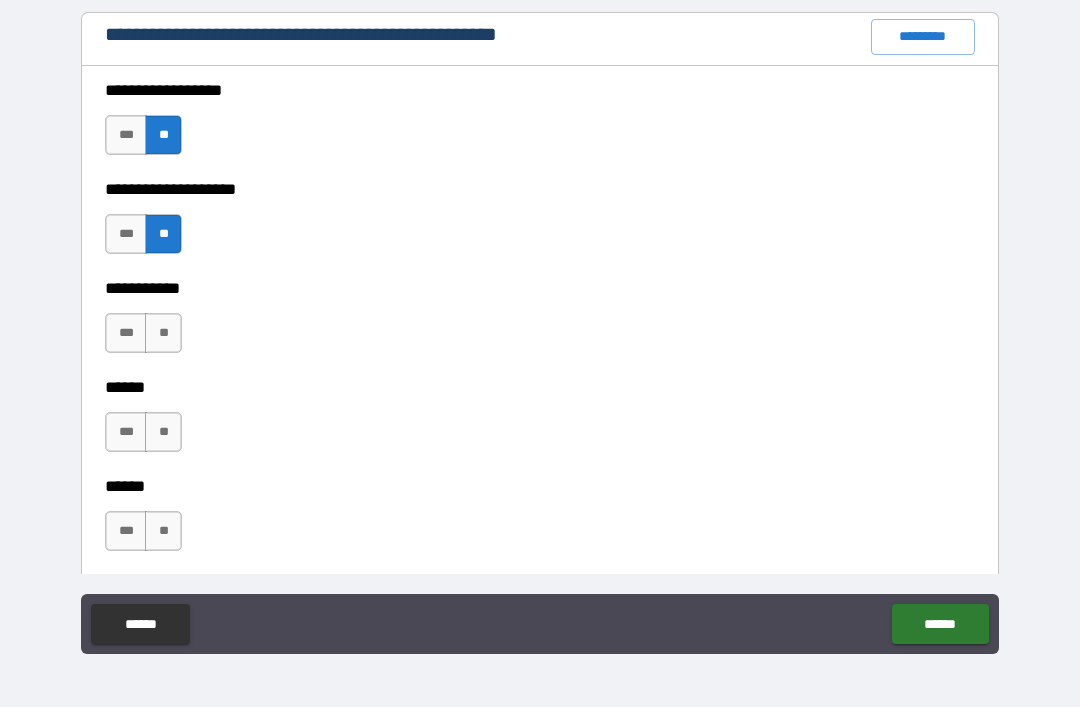 click on "**" at bounding box center (163, 333) 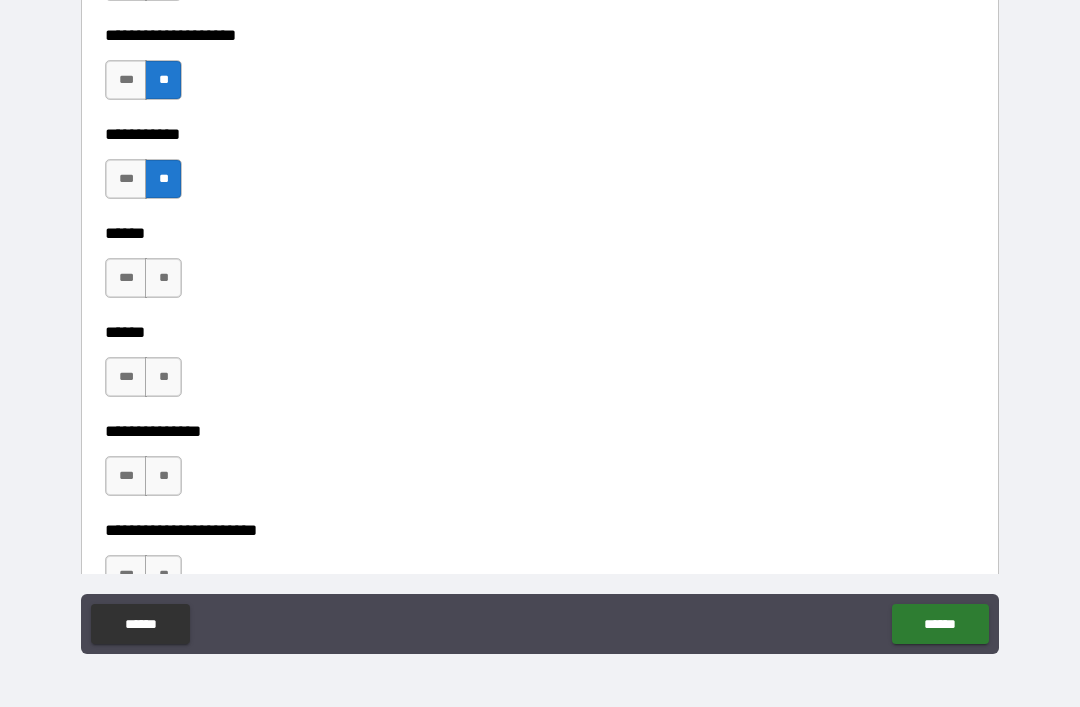 scroll, scrollTop: 3579, scrollLeft: 0, axis: vertical 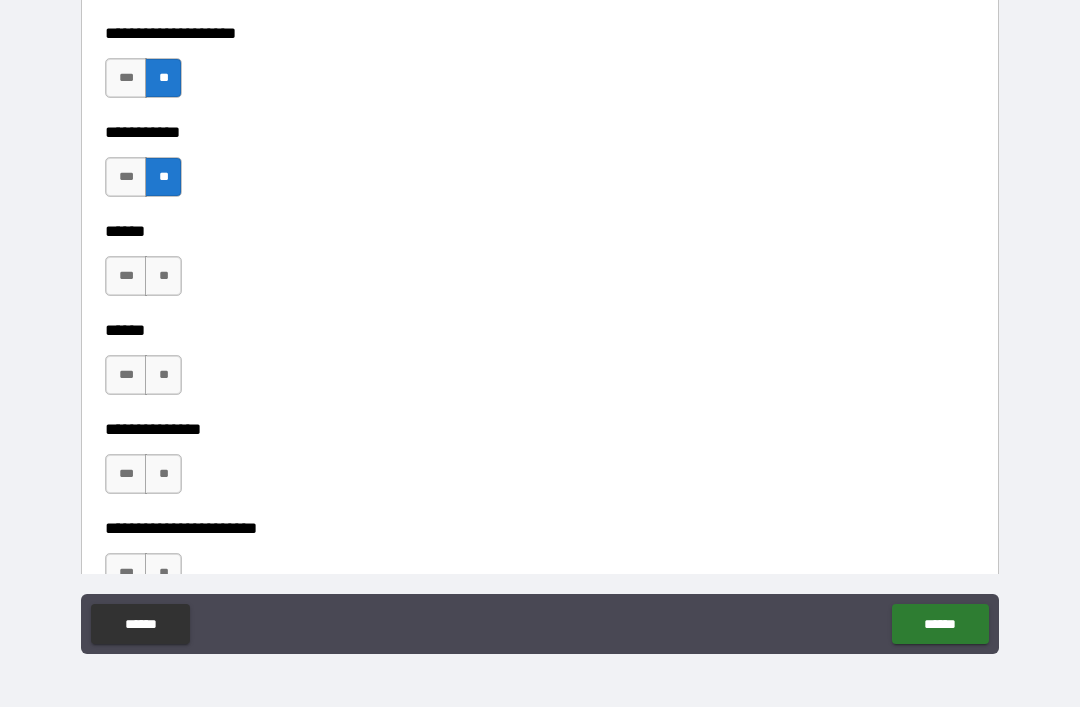 click on "**" at bounding box center (163, 276) 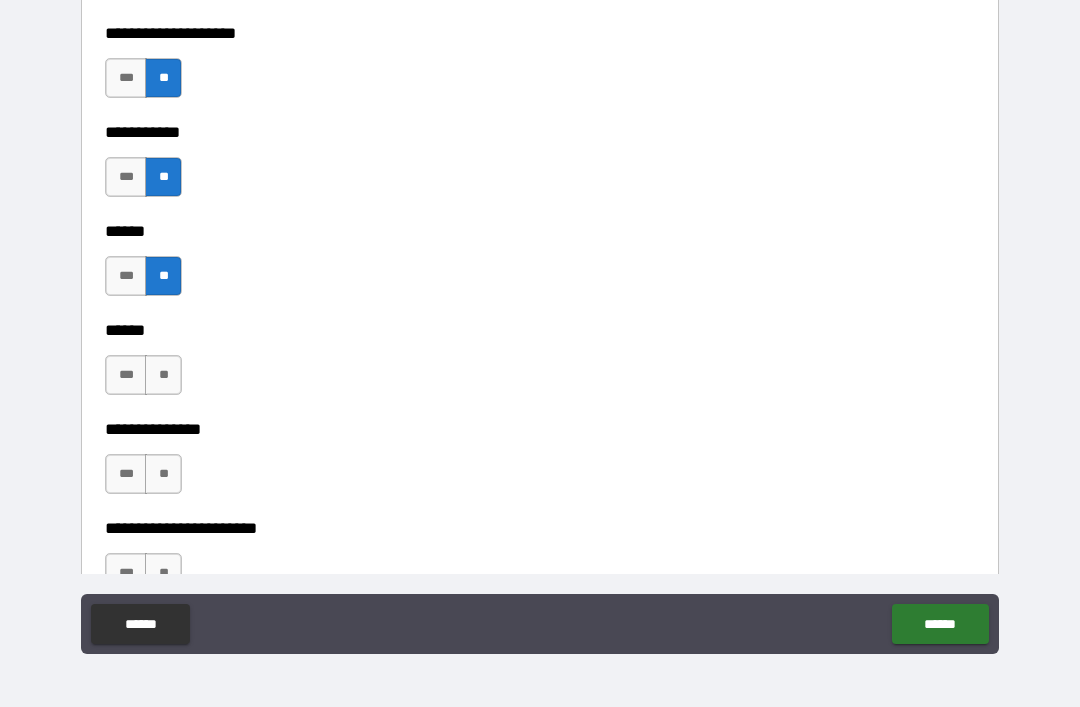 click on "**" at bounding box center (163, 375) 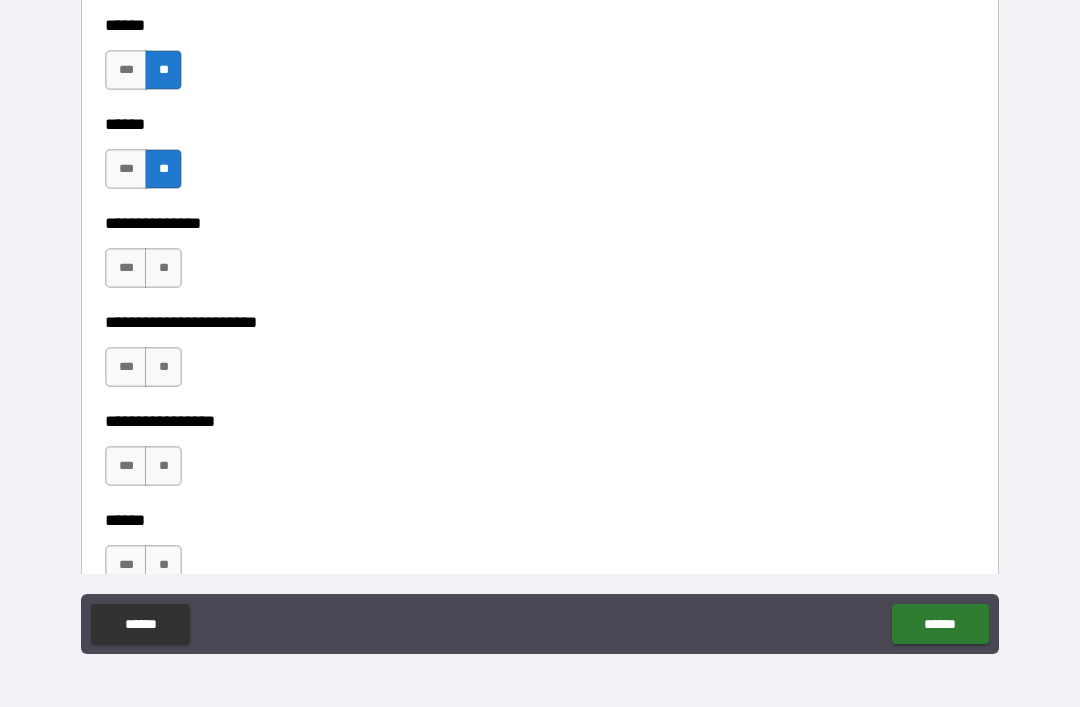 scroll, scrollTop: 3804, scrollLeft: 0, axis: vertical 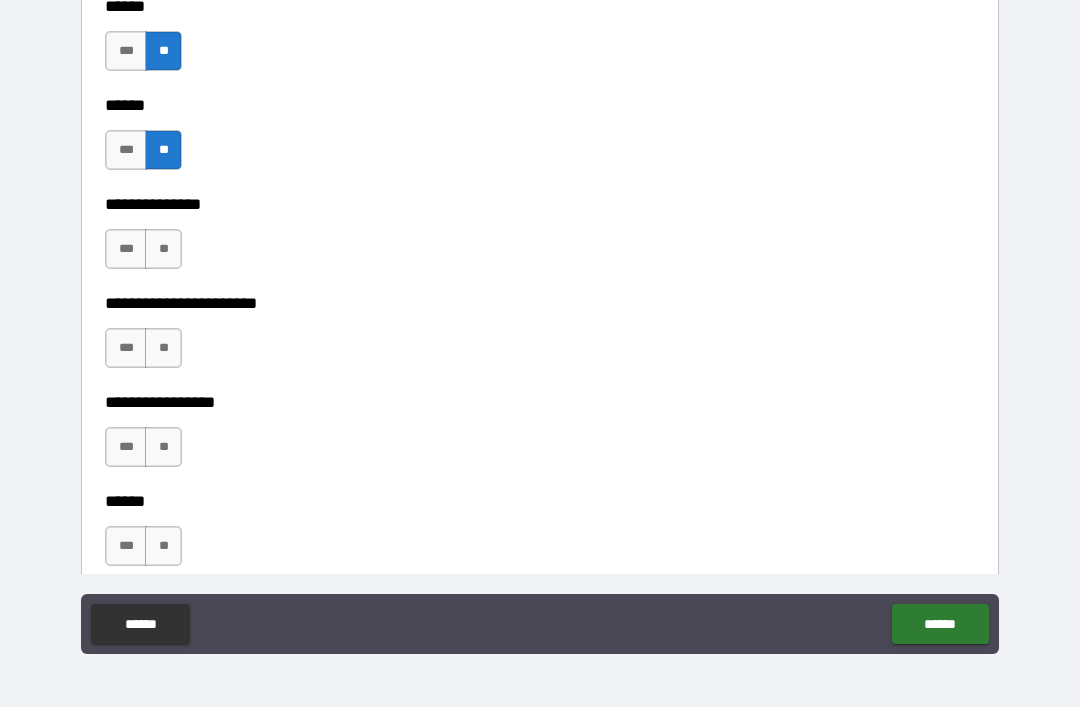 click on "**" at bounding box center (163, 249) 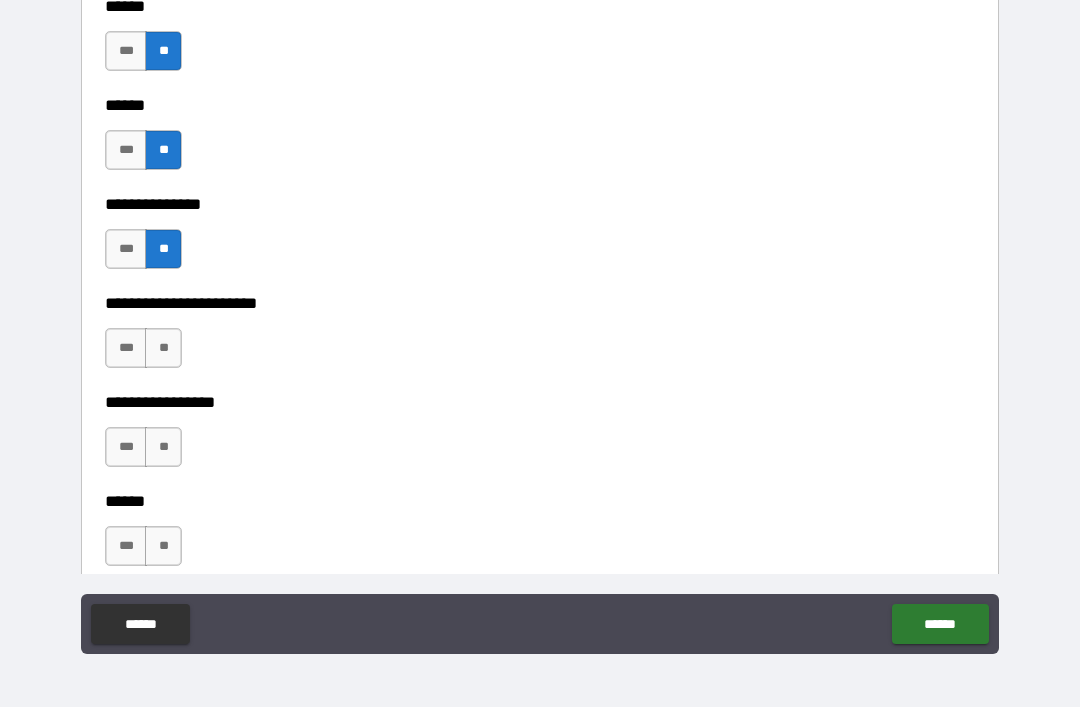click on "**" at bounding box center (163, 348) 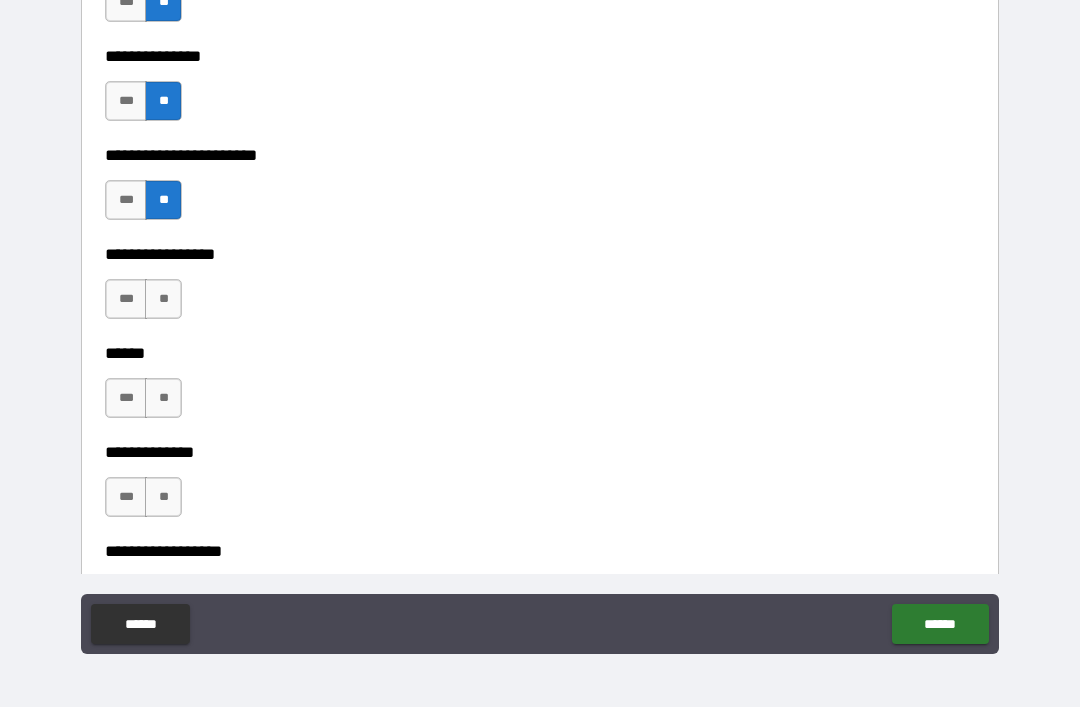 scroll, scrollTop: 3962, scrollLeft: 0, axis: vertical 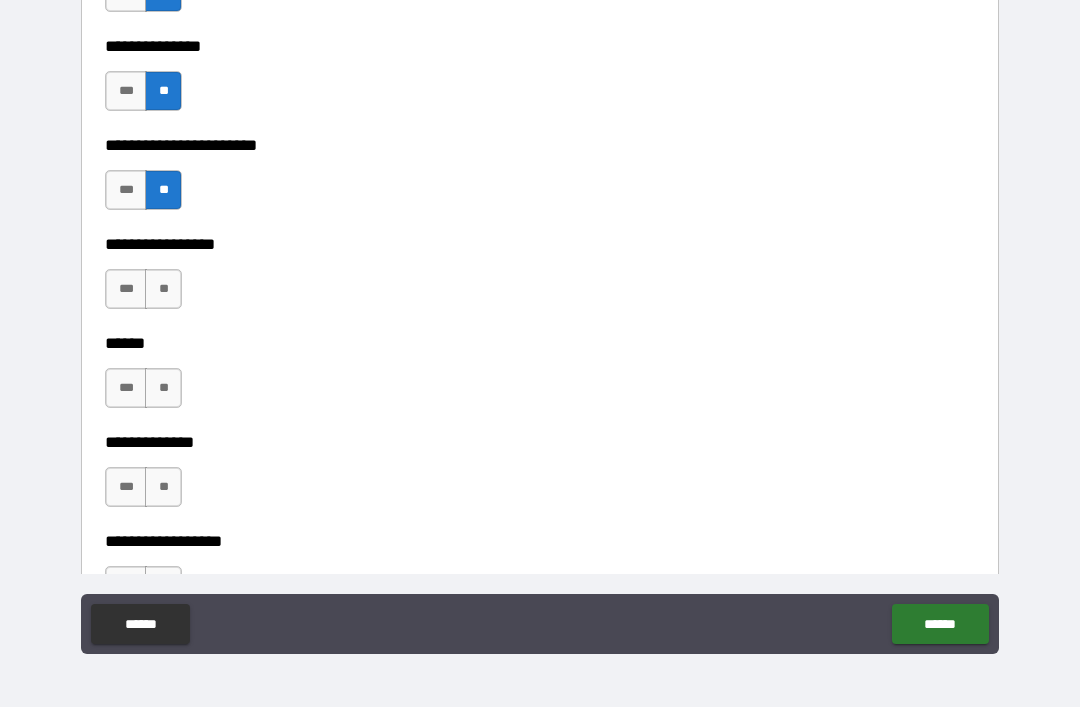 click on "**" at bounding box center (163, 289) 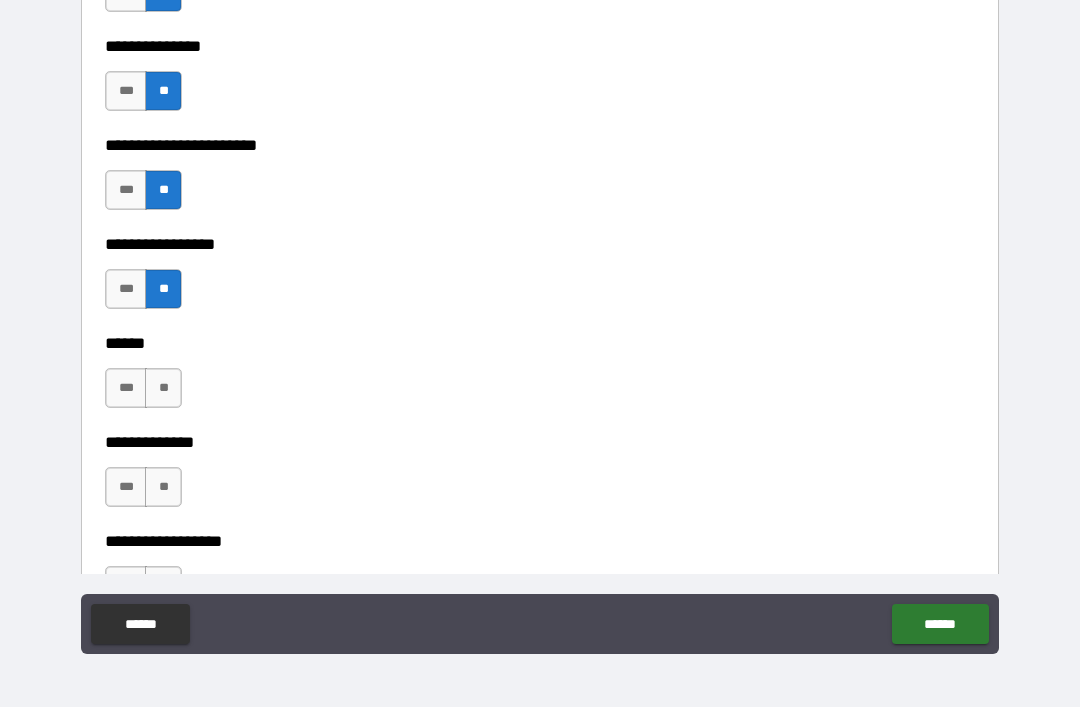 click on "***" at bounding box center [126, 388] 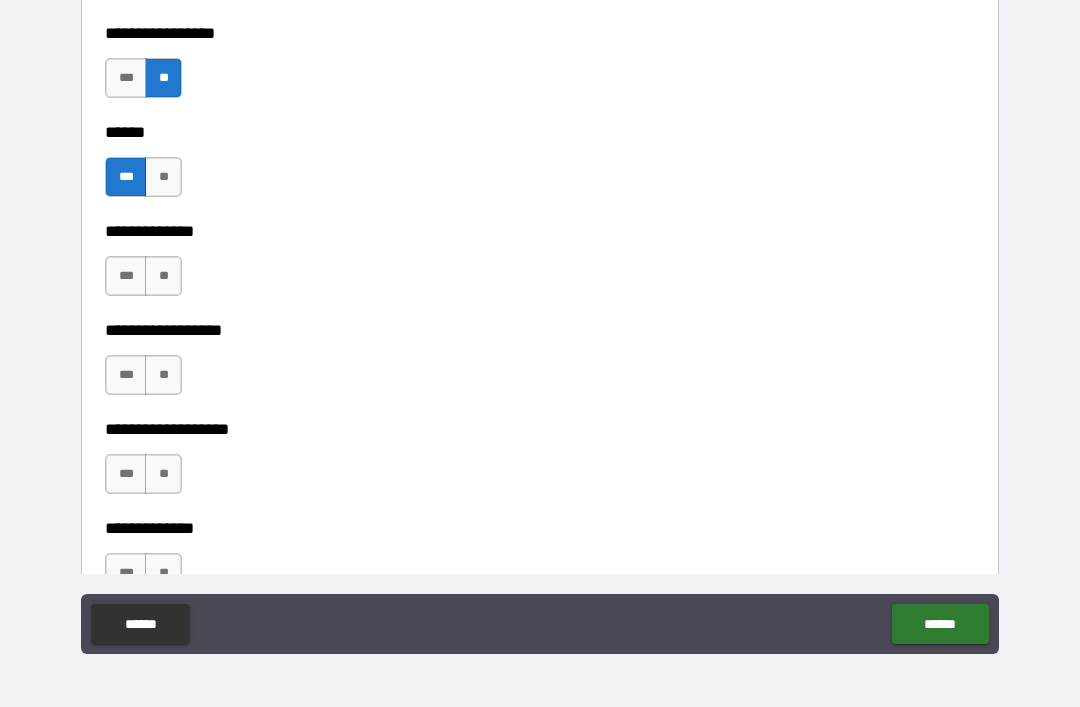 scroll, scrollTop: 4174, scrollLeft: 0, axis: vertical 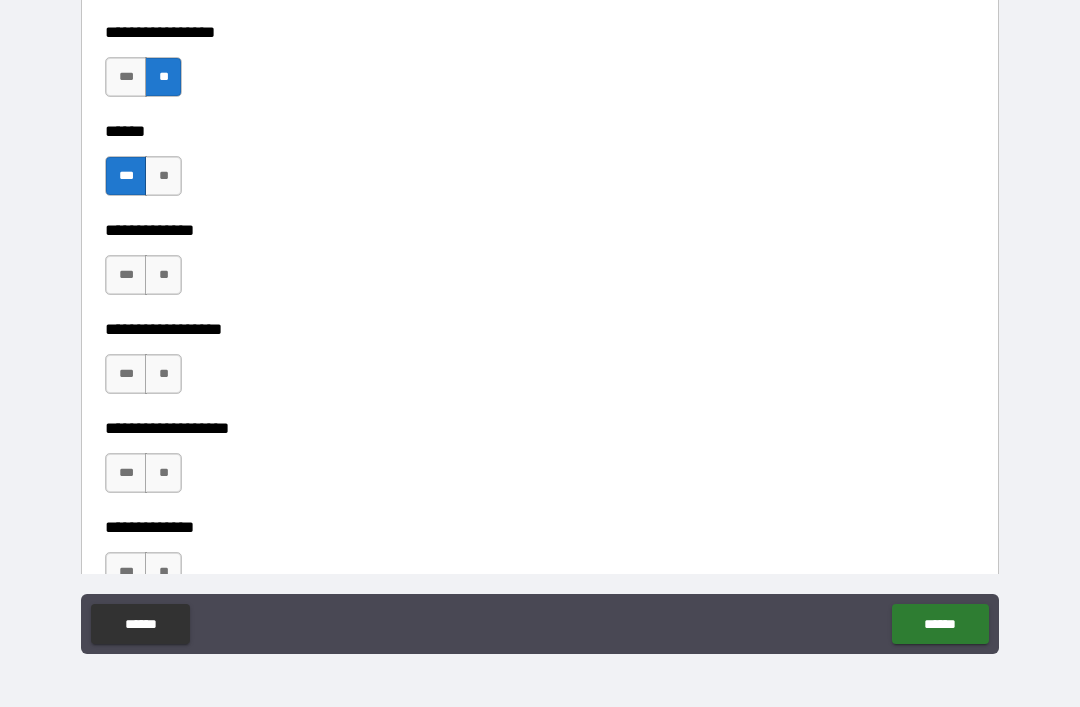 click on "**" at bounding box center [163, 275] 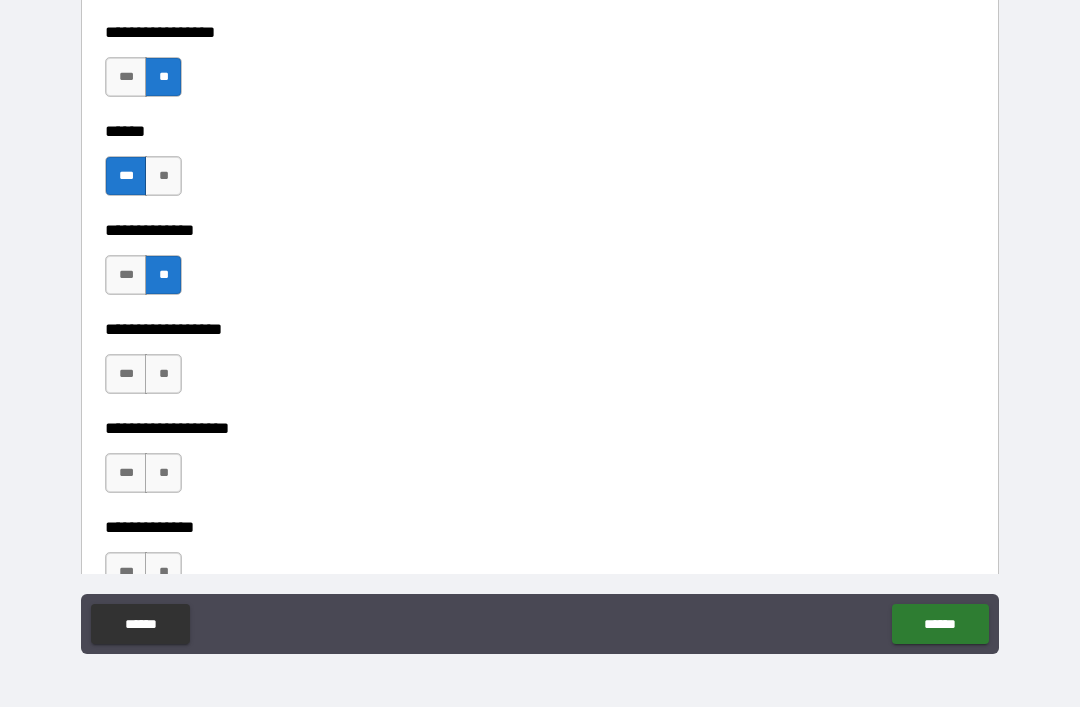click on "**" at bounding box center (163, 374) 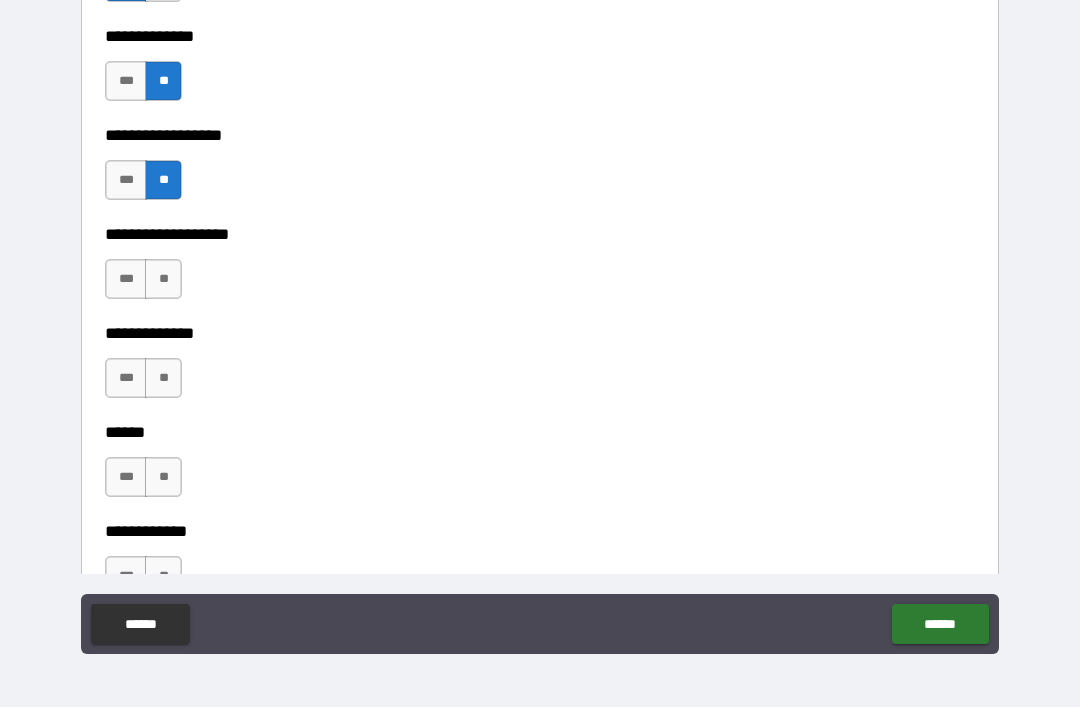 scroll, scrollTop: 4369, scrollLeft: 0, axis: vertical 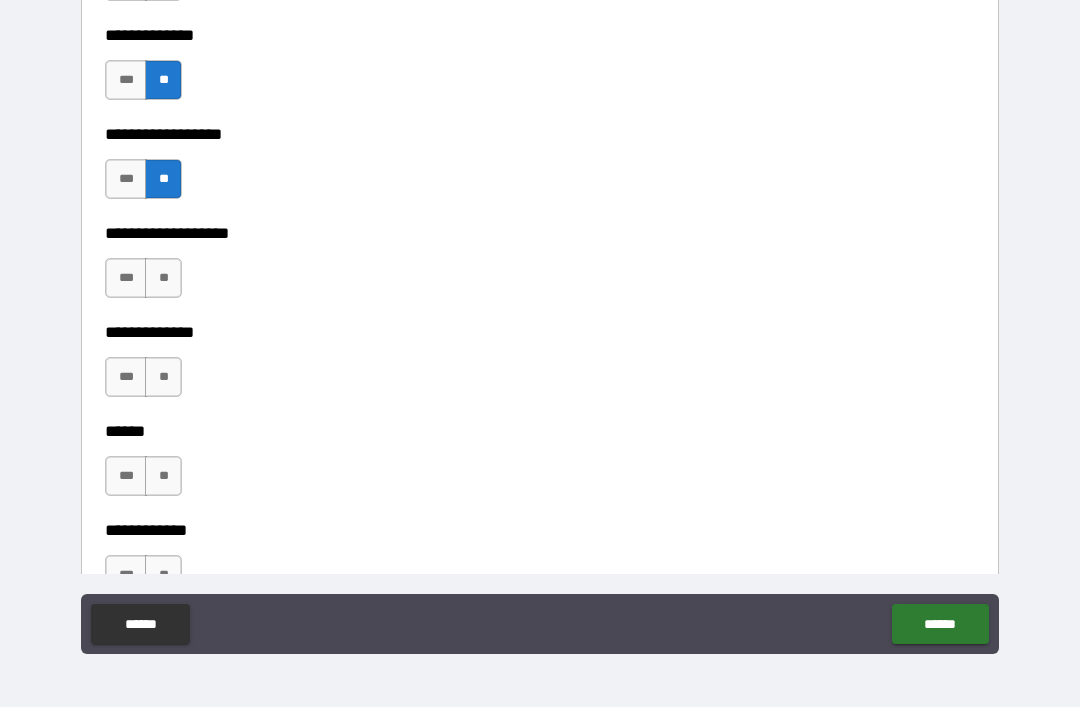 click on "**" at bounding box center [163, 278] 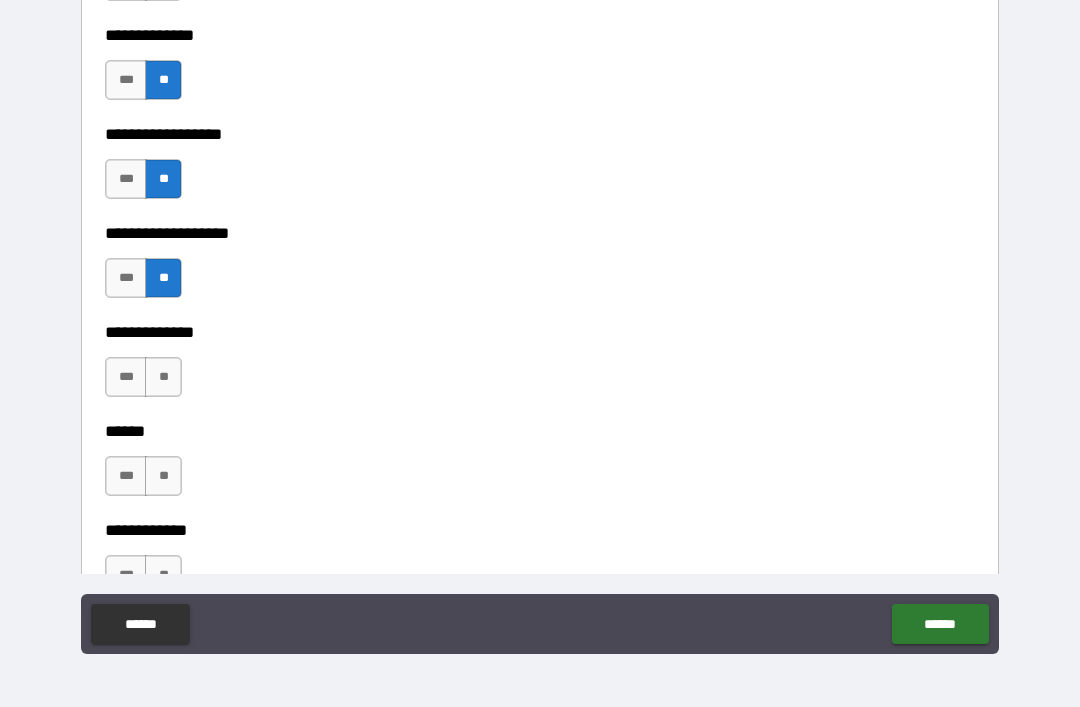 click on "**" at bounding box center (163, 377) 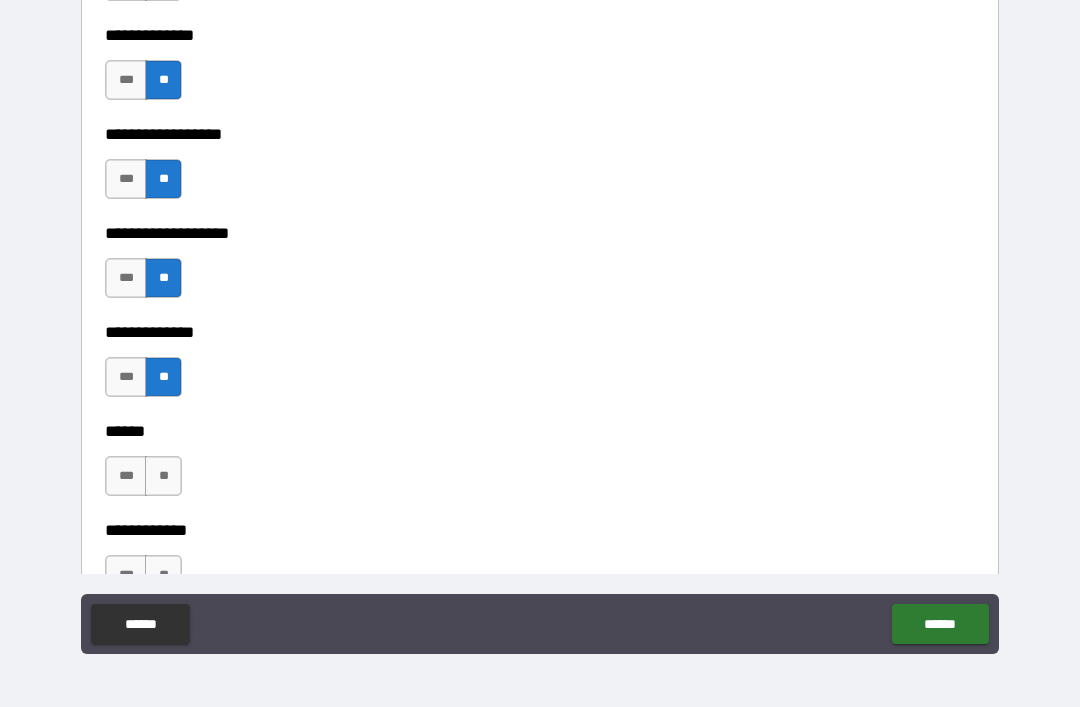 click on "**" at bounding box center [163, 278] 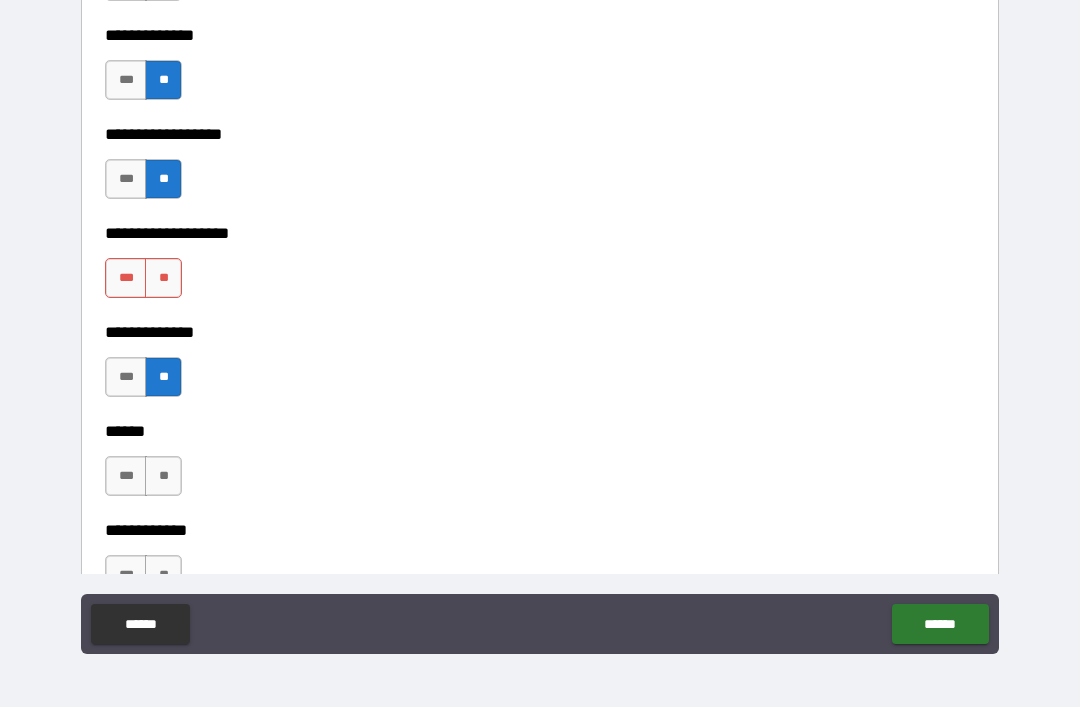 click on "**" at bounding box center [163, 278] 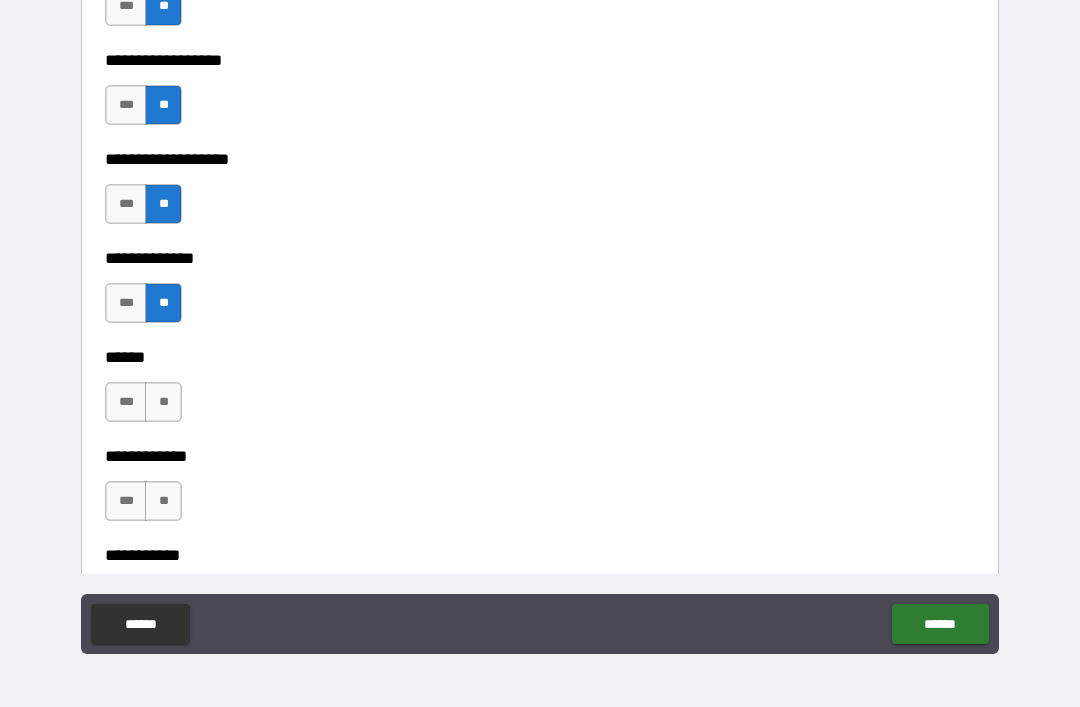 scroll, scrollTop: 4452, scrollLeft: 0, axis: vertical 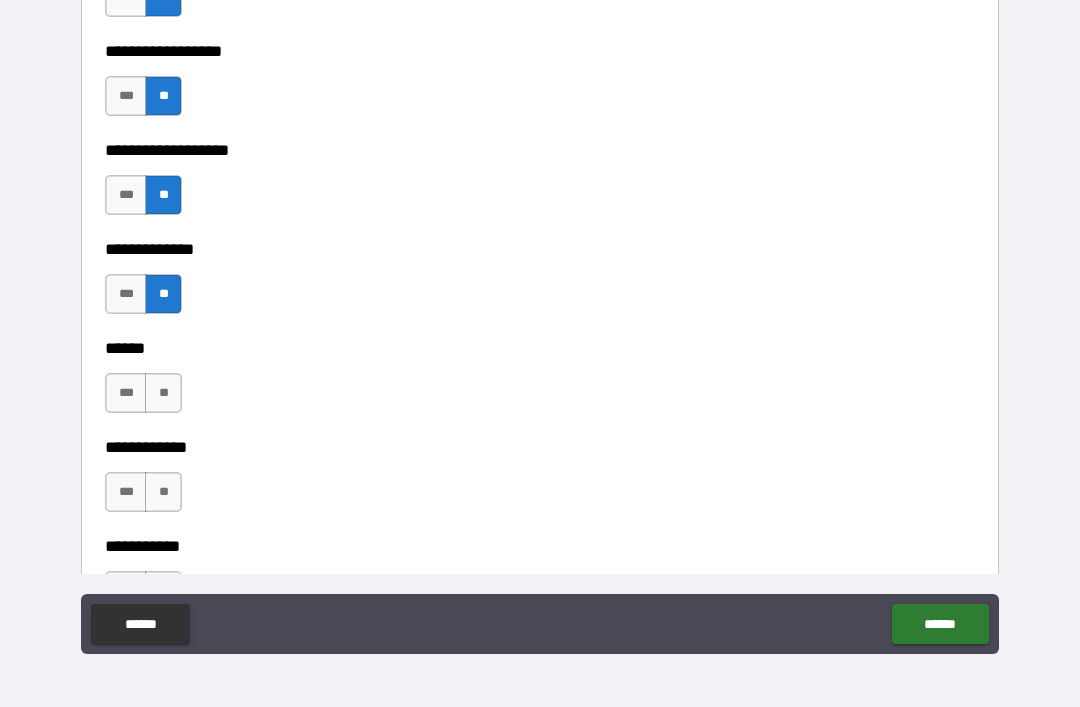 click on "***" at bounding box center [126, 195] 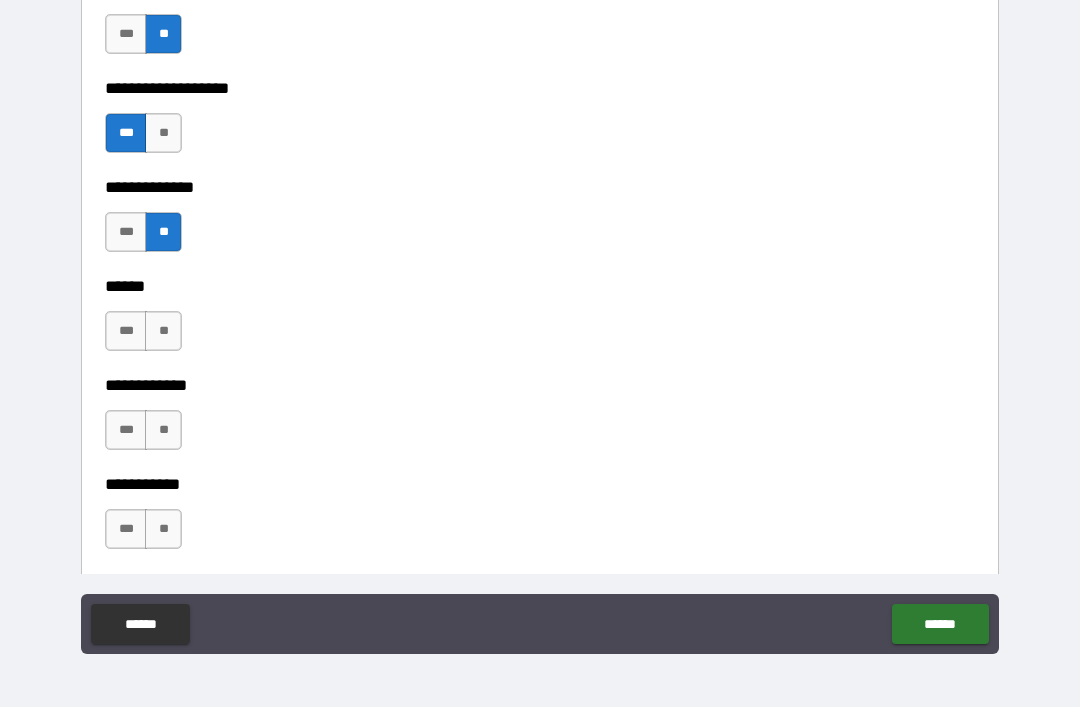scroll, scrollTop: 4533, scrollLeft: 0, axis: vertical 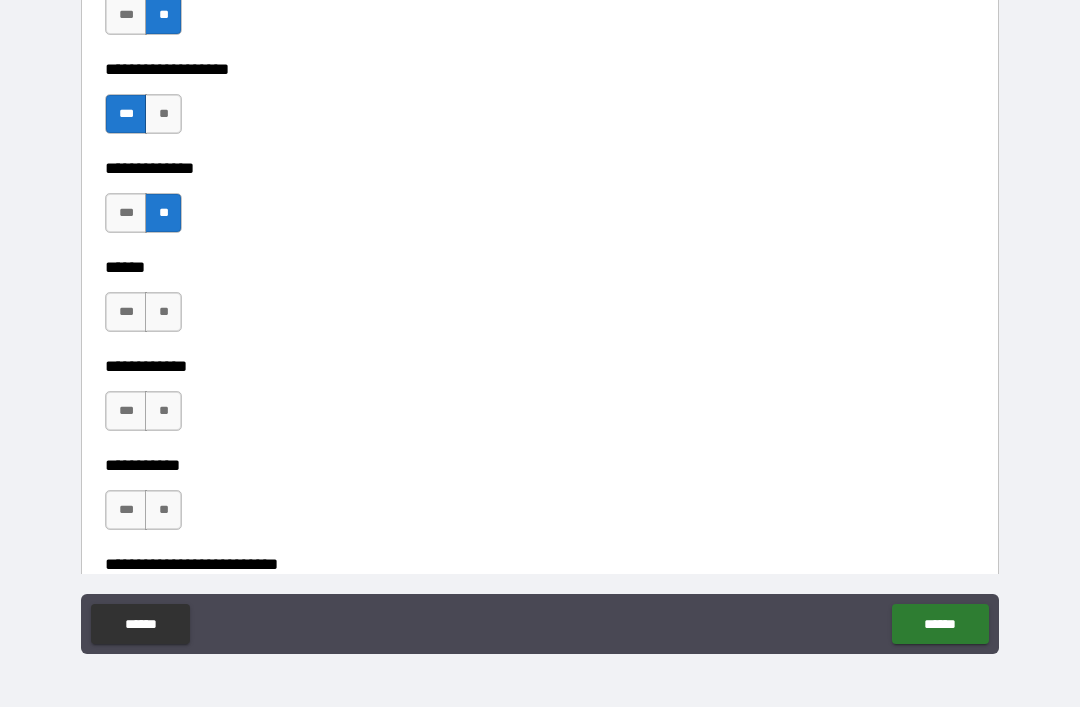 click on "**" at bounding box center [163, 312] 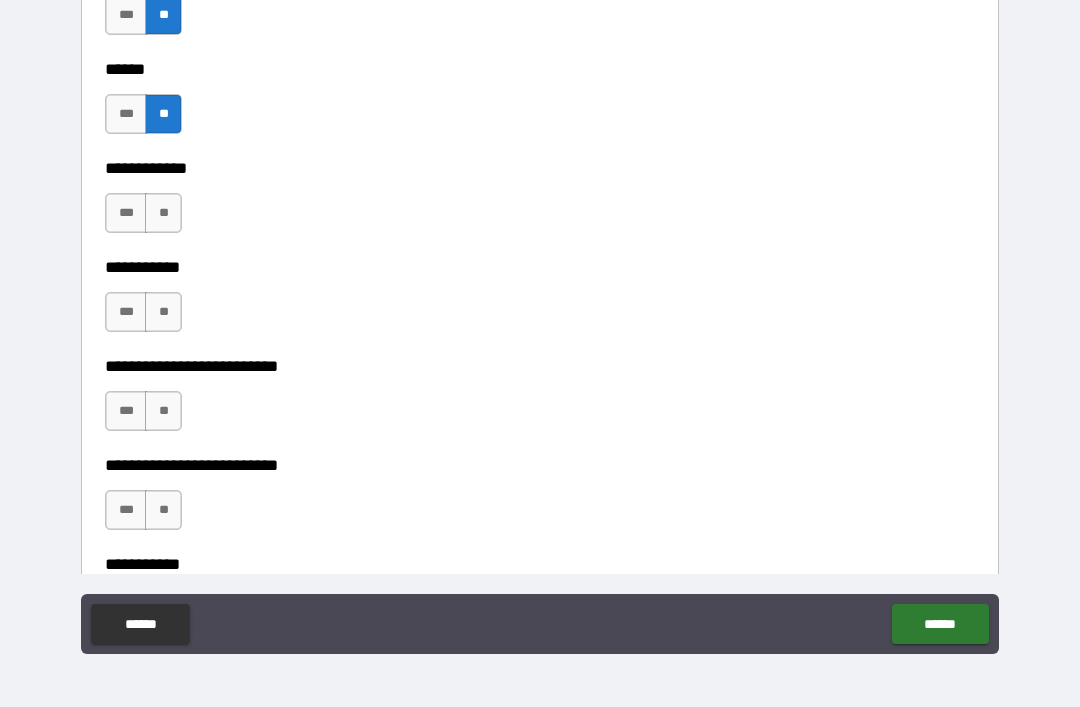 scroll, scrollTop: 4733, scrollLeft: 0, axis: vertical 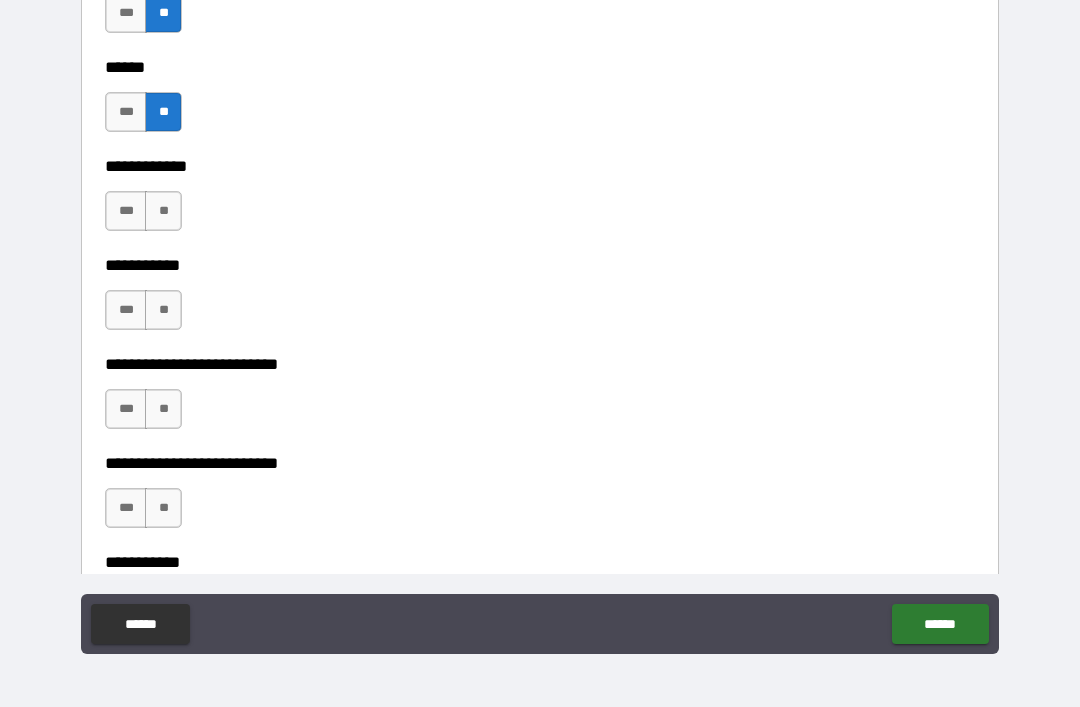 click on "**" at bounding box center (163, 211) 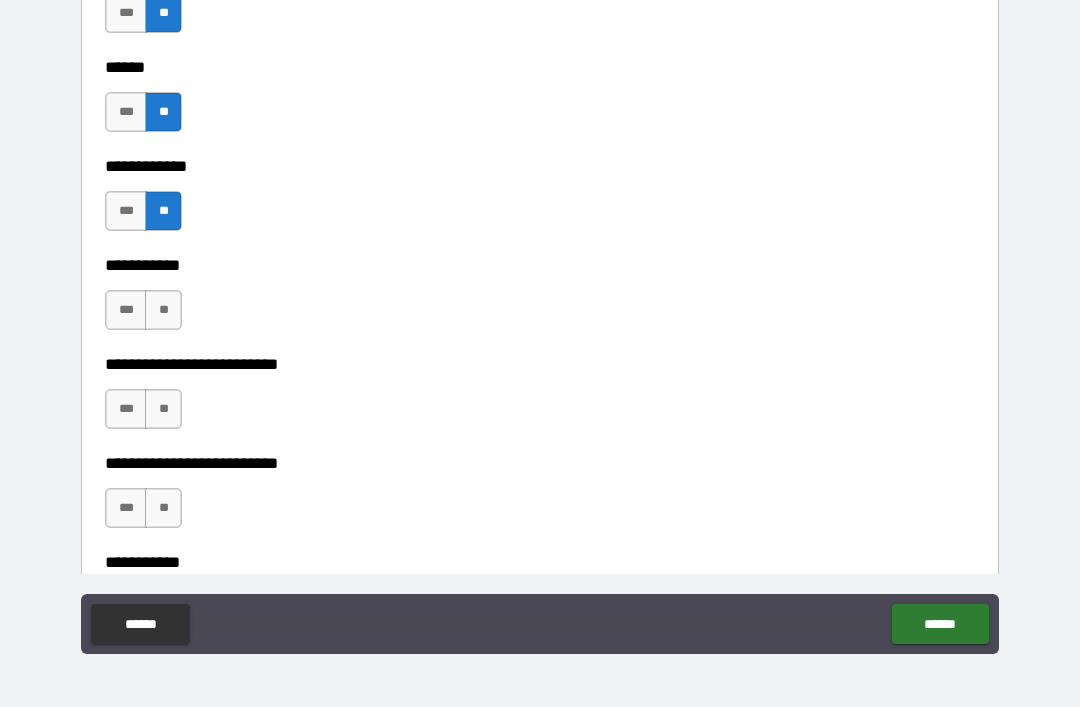 click on "***" at bounding box center [126, 310] 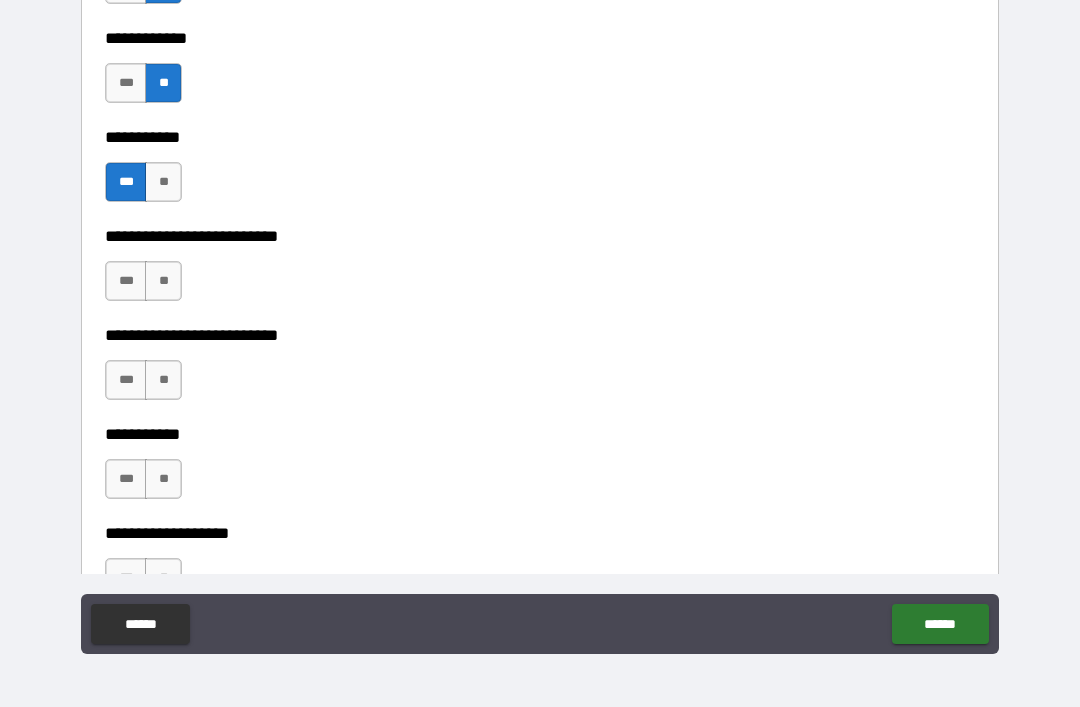 scroll, scrollTop: 4894, scrollLeft: 0, axis: vertical 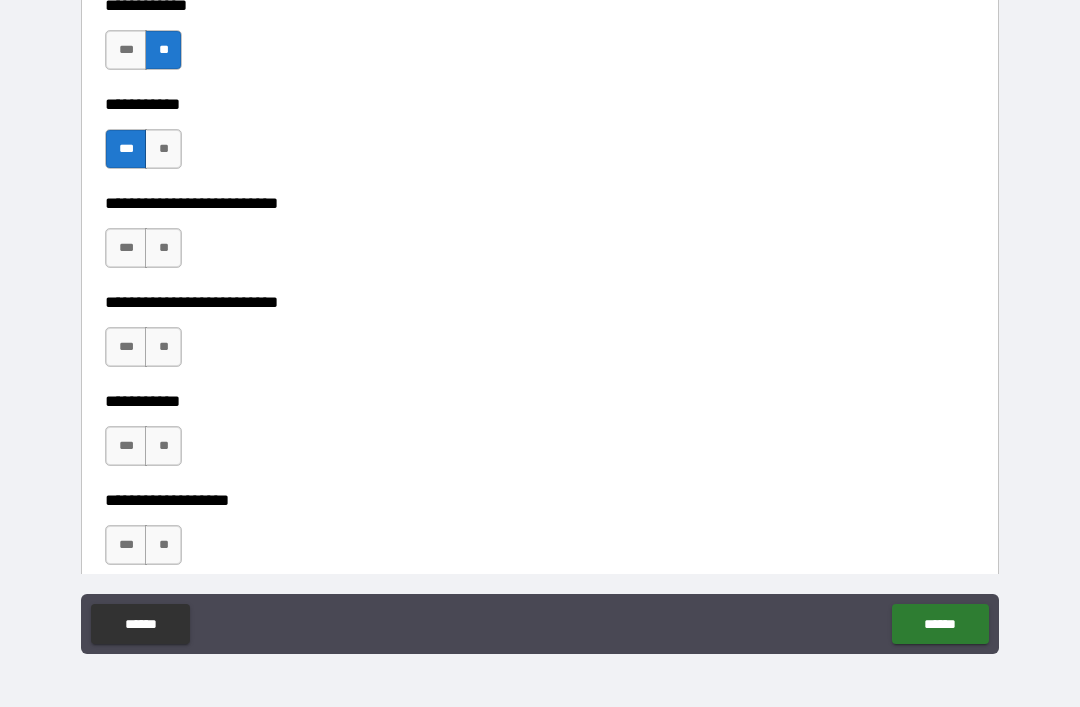 click on "**" at bounding box center (163, 248) 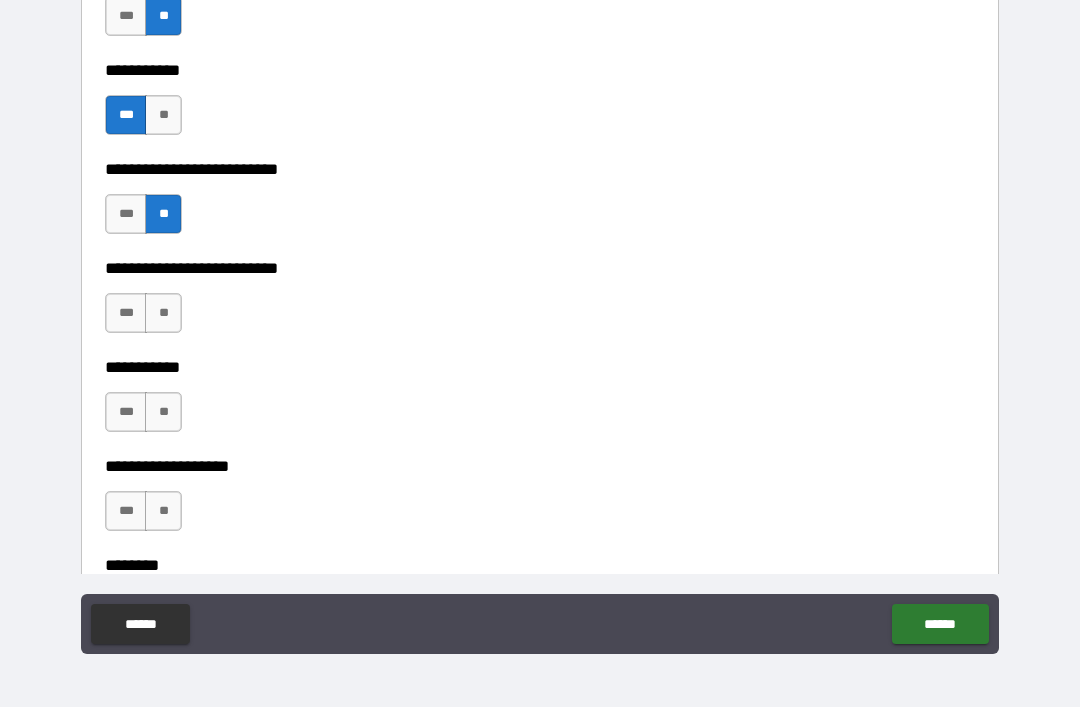 scroll, scrollTop: 4938, scrollLeft: 0, axis: vertical 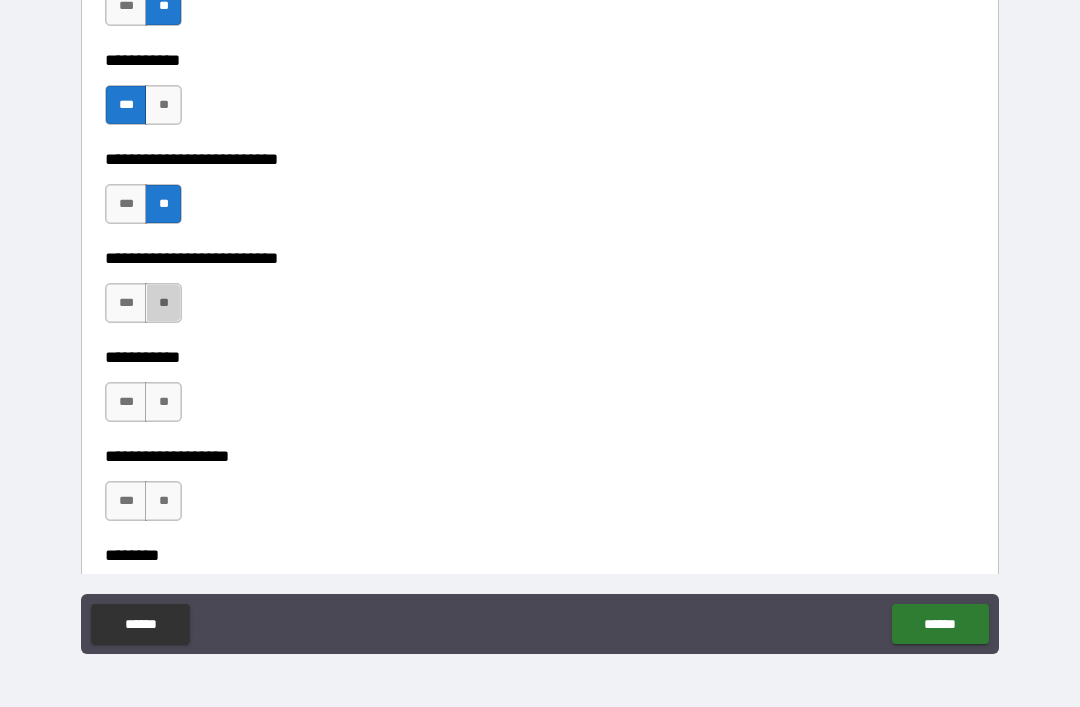 click on "**" at bounding box center (163, 303) 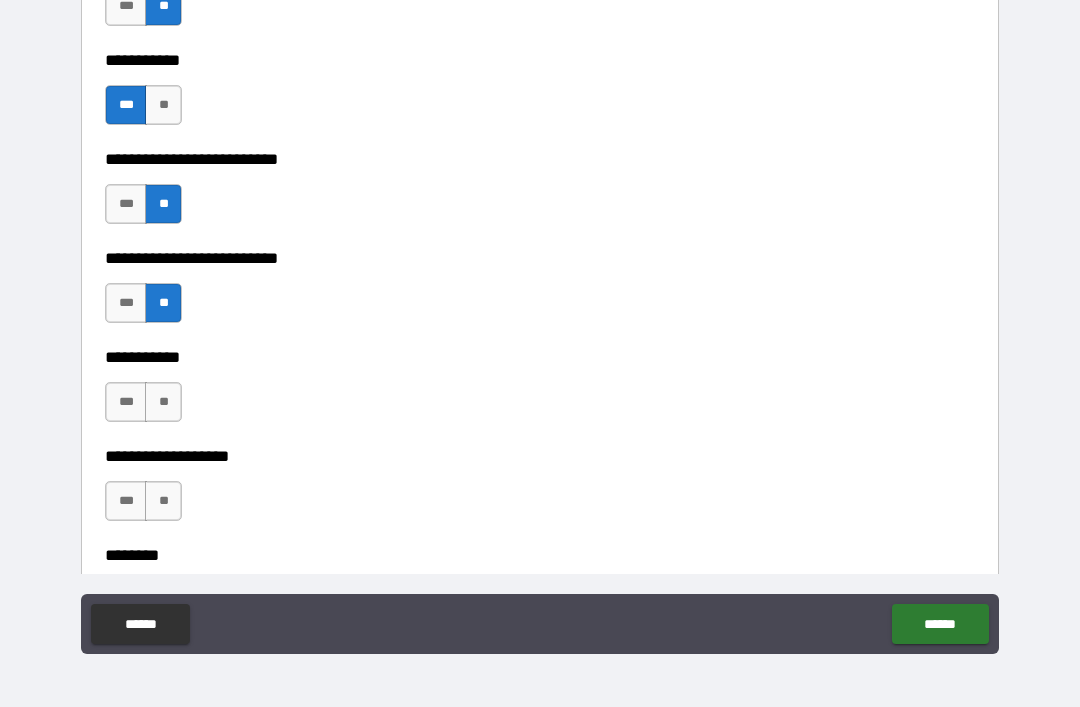 click on "**" at bounding box center [163, 402] 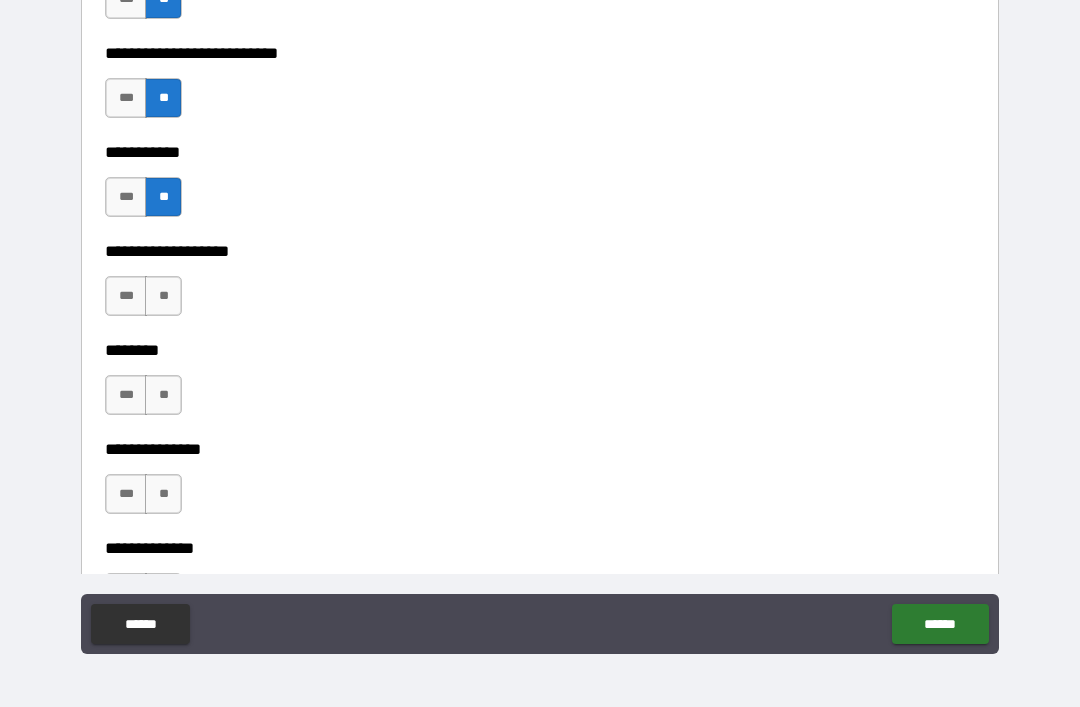 click on "**" at bounding box center [163, 296] 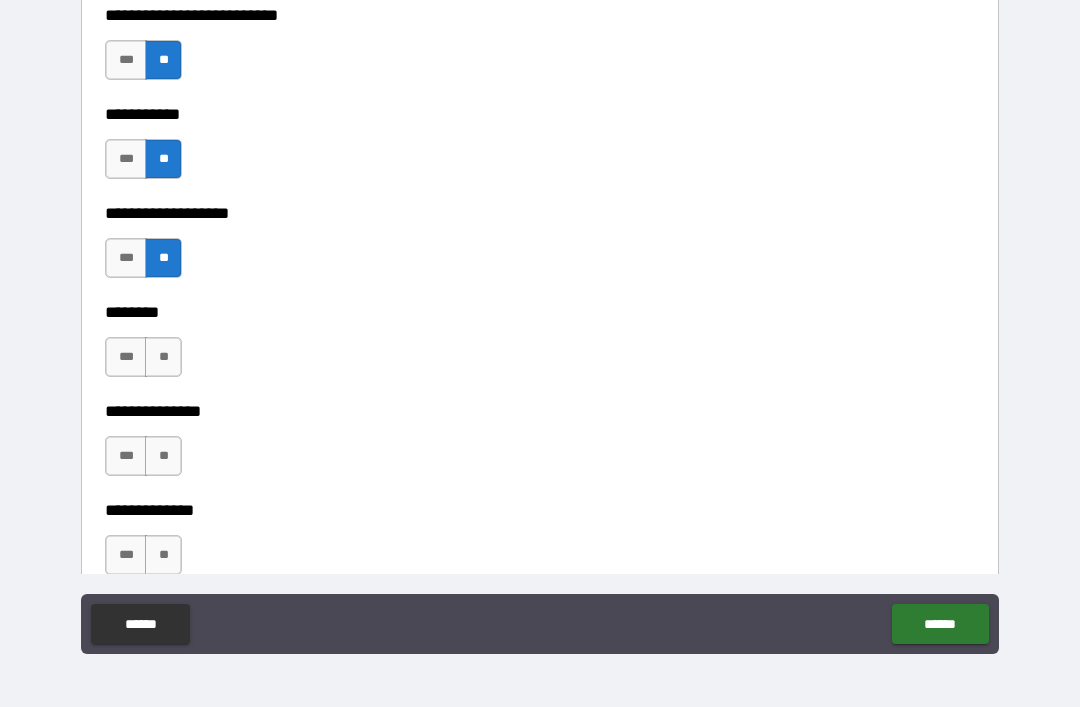 scroll, scrollTop: 5204, scrollLeft: 0, axis: vertical 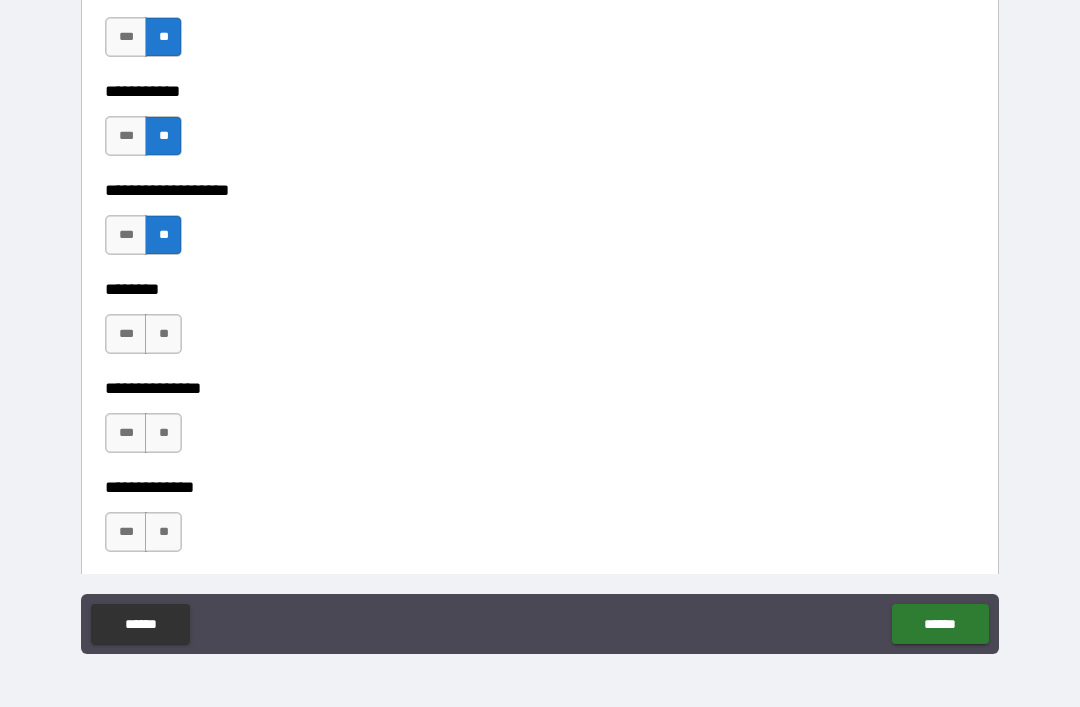 click on "**" at bounding box center [163, 334] 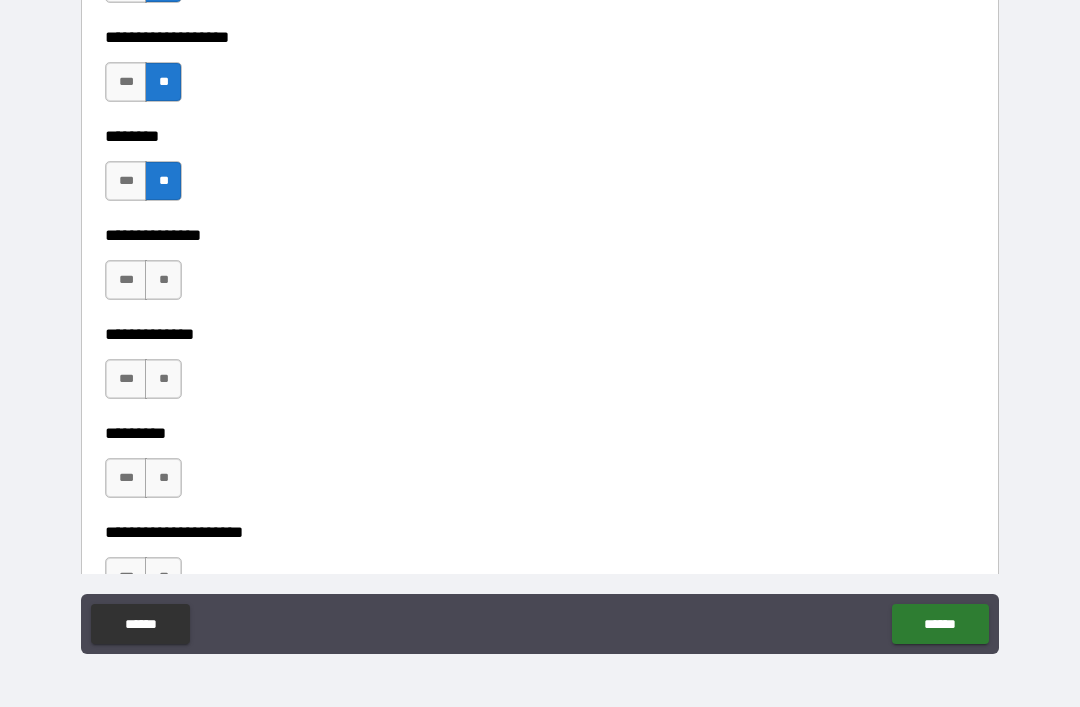scroll, scrollTop: 5364, scrollLeft: 0, axis: vertical 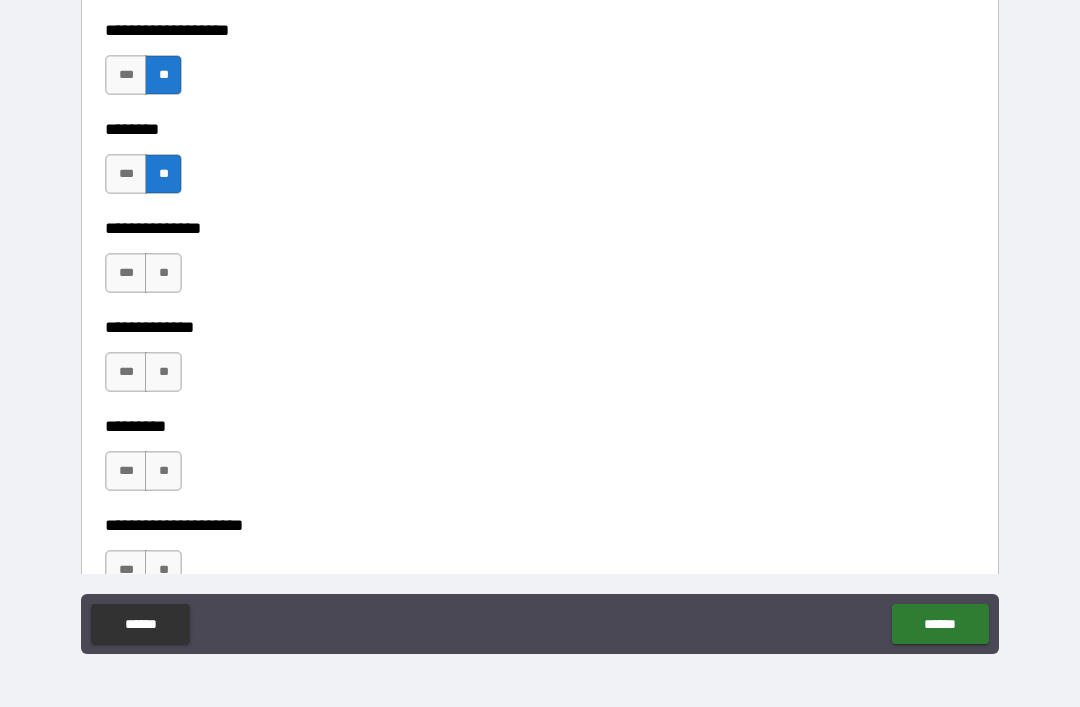 click on "**" at bounding box center (163, 273) 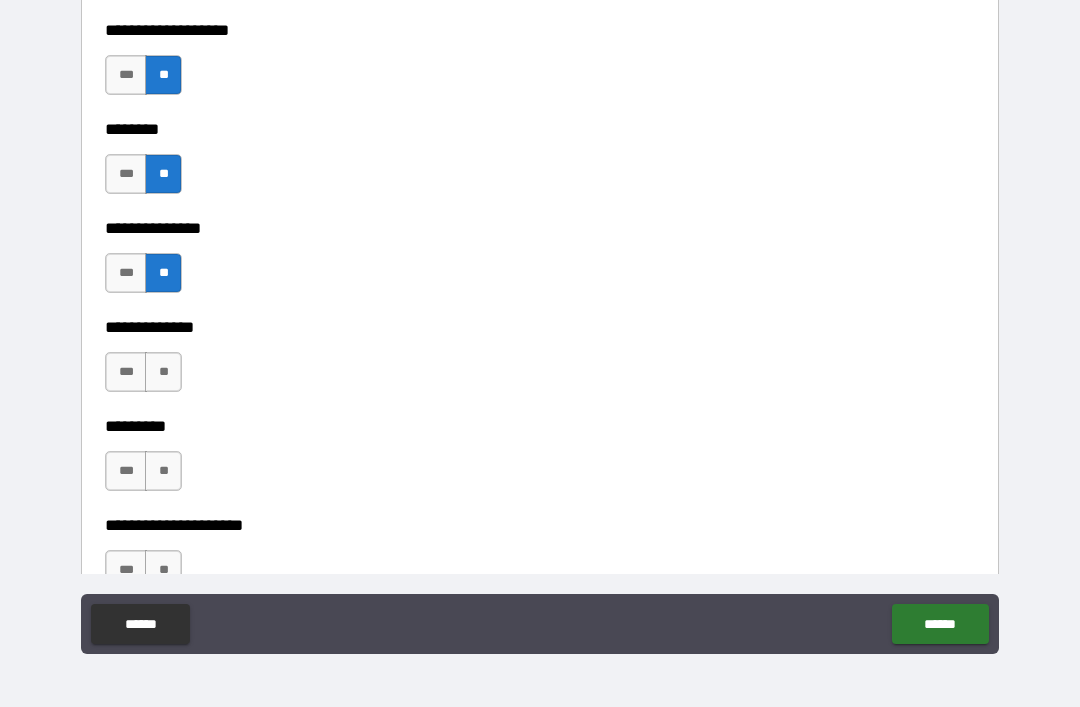 click on "**" at bounding box center (163, 372) 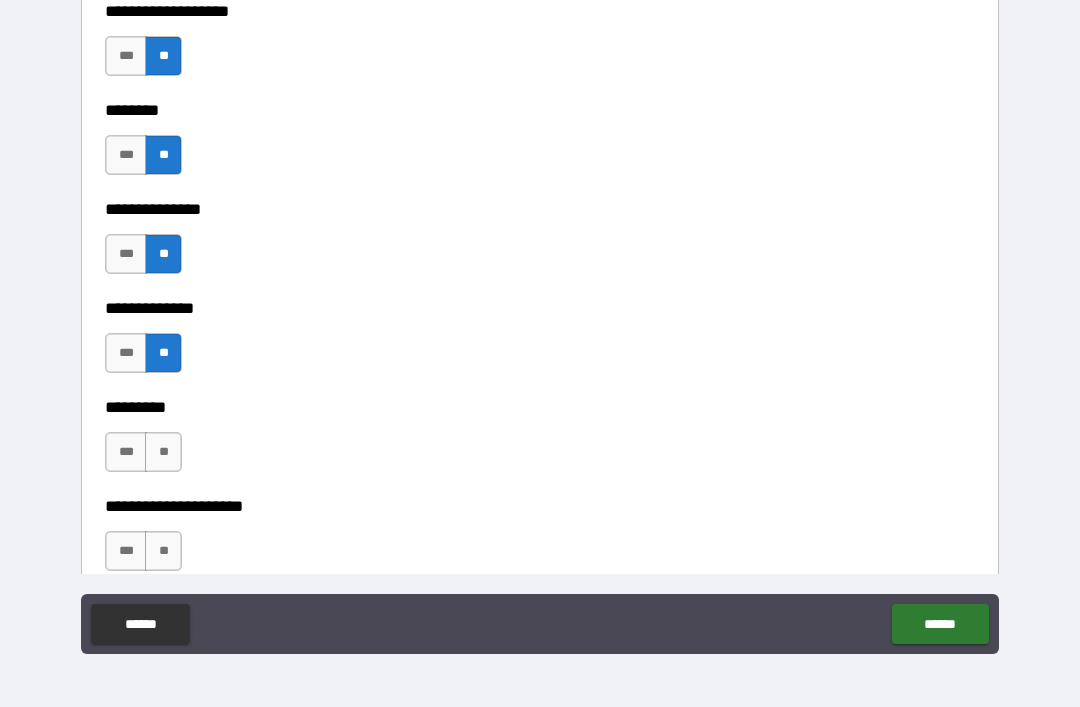 scroll, scrollTop: 5386, scrollLeft: 0, axis: vertical 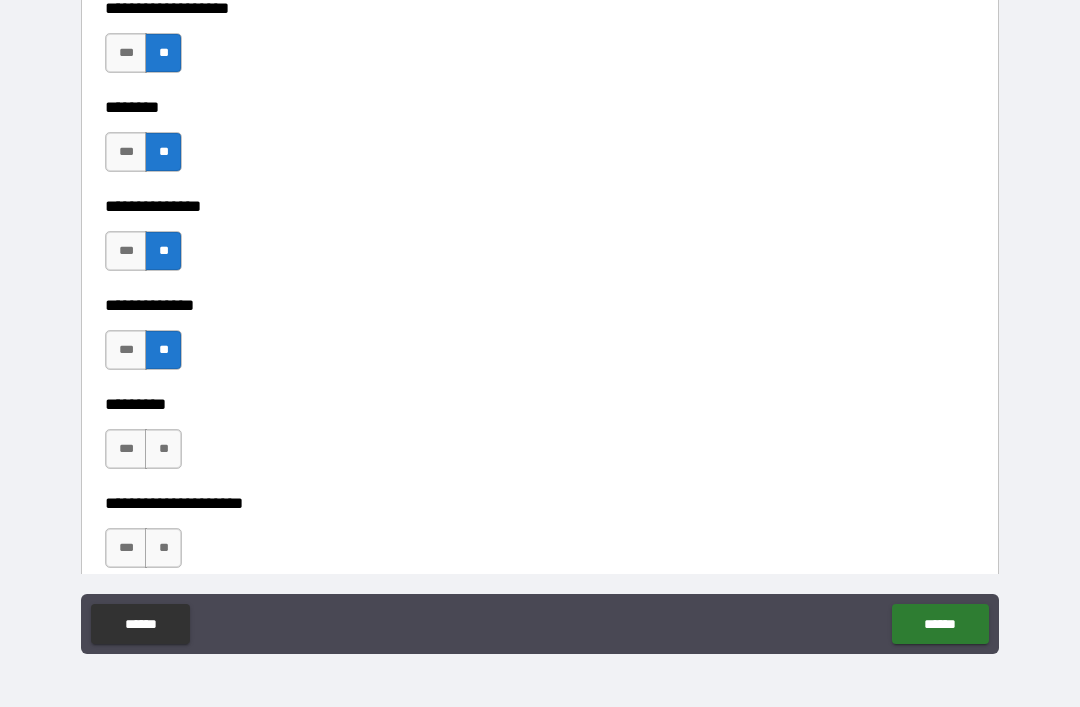click on "***" at bounding box center [126, 350] 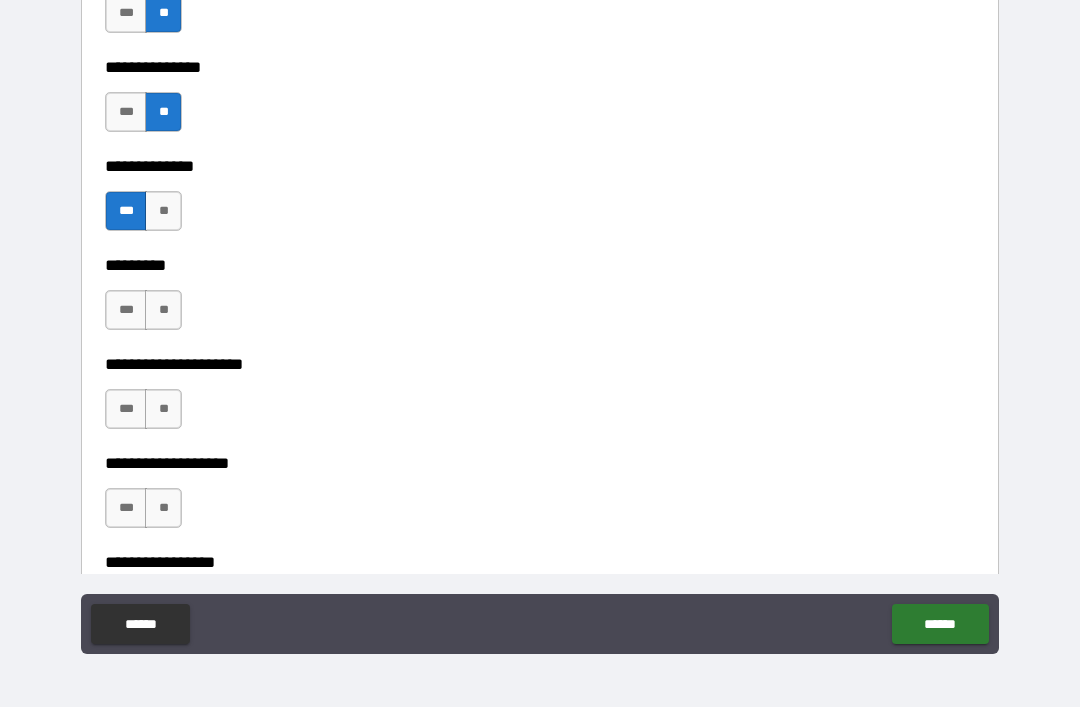 scroll, scrollTop: 5527, scrollLeft: 0, axis: vertical 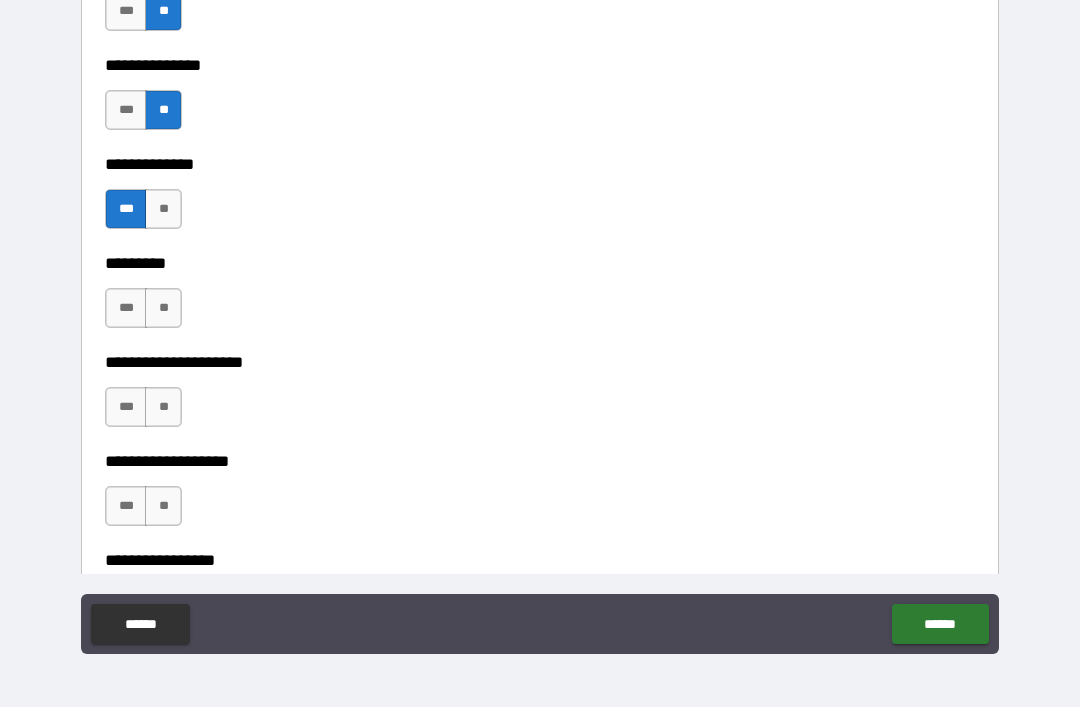 click on "**" at bounding box center [163, 308] 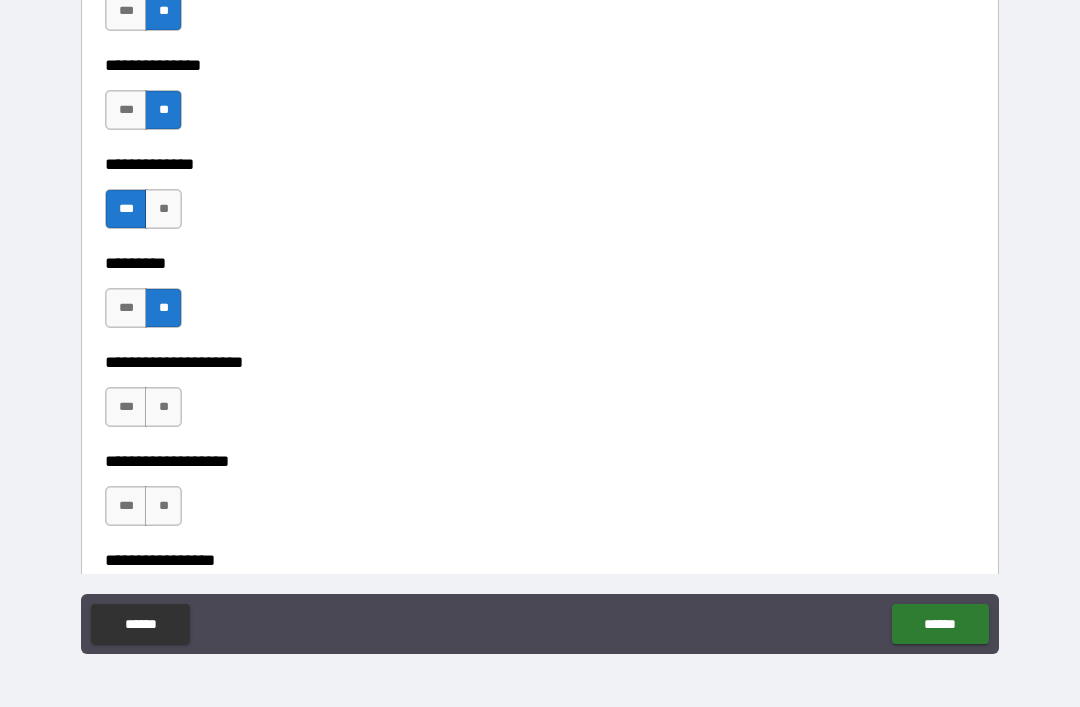 click on "**" at bounding box center [163, 407] 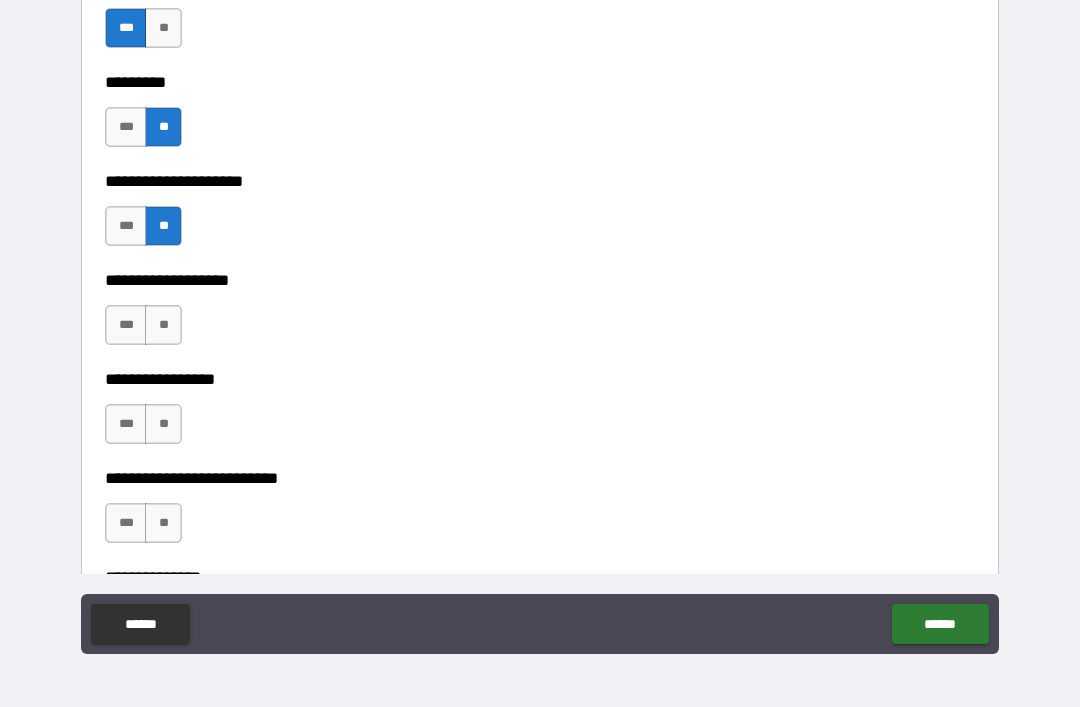 click on "**" at bounding box center (163, 325) 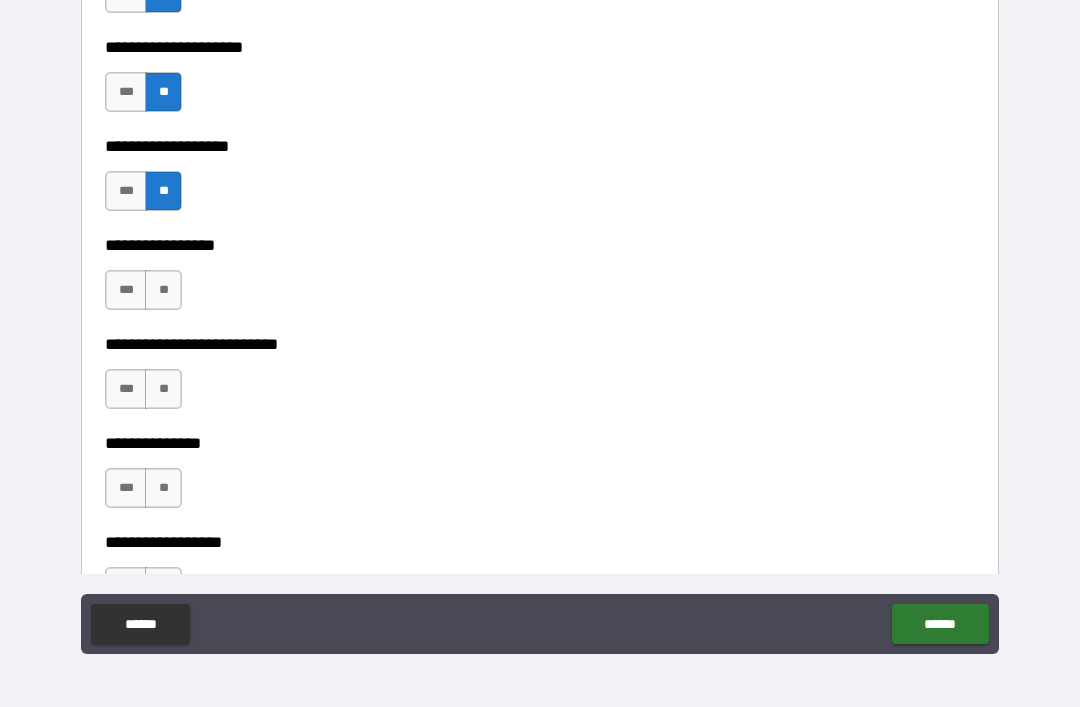 click on "**" at bounding box center [163, 290] 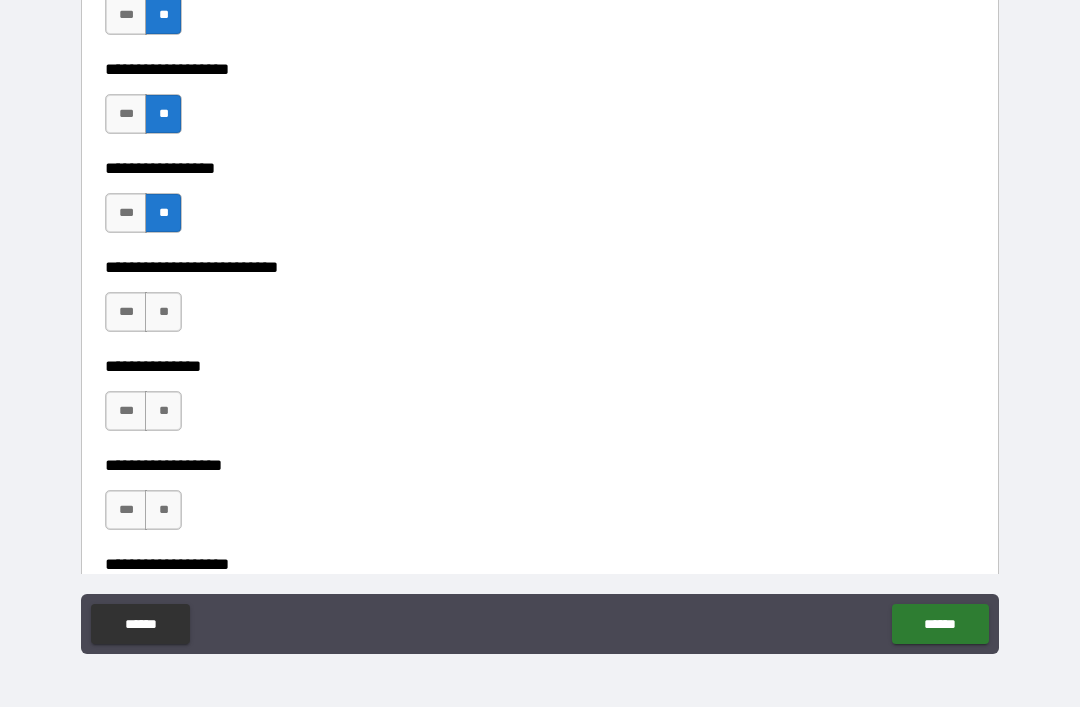 scroll, scrollTop: 5932, scrollLeft: 0, axis: vertical 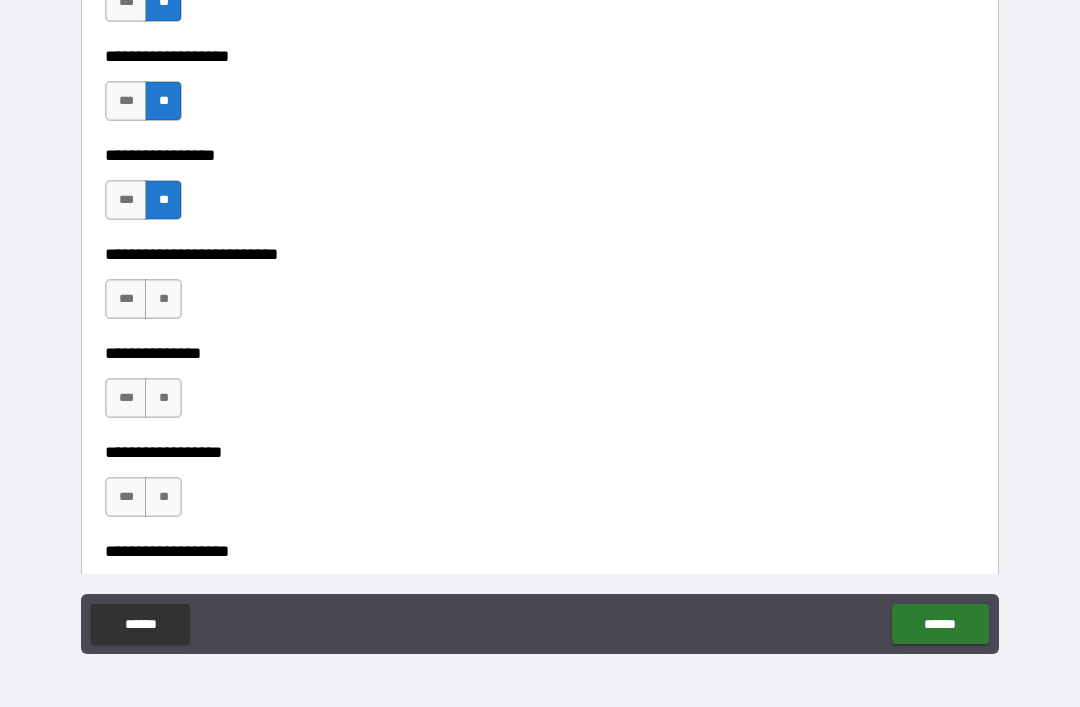 click on "**" at bounding box center [163, 299] 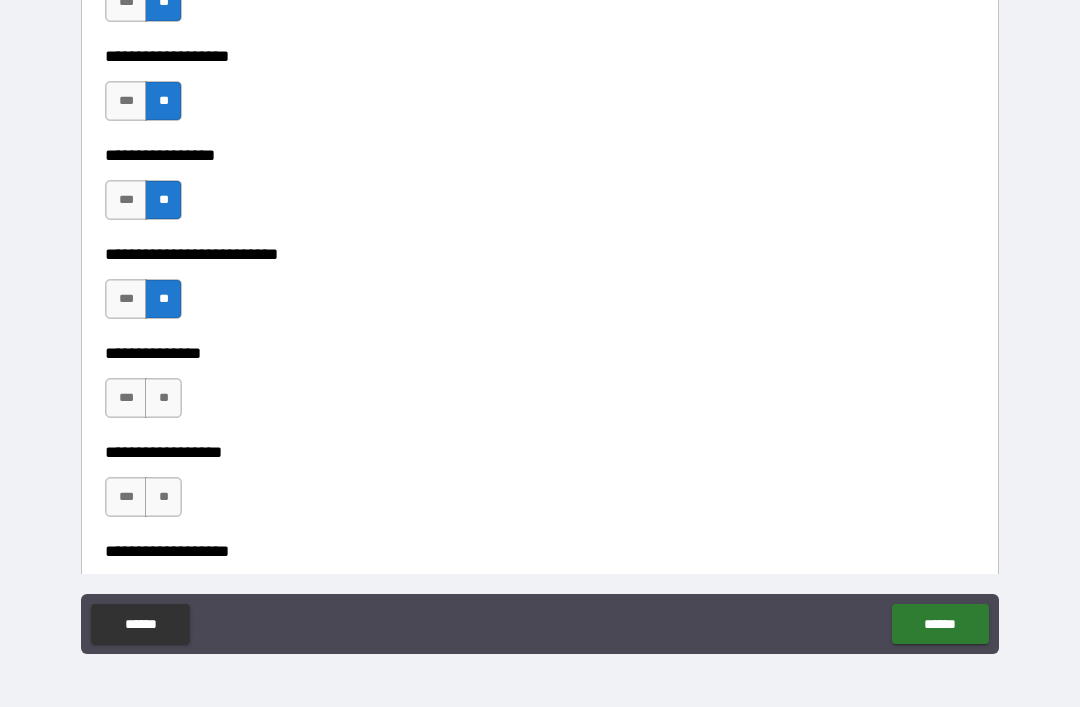 click on "**" at bounding box center (163, 398) 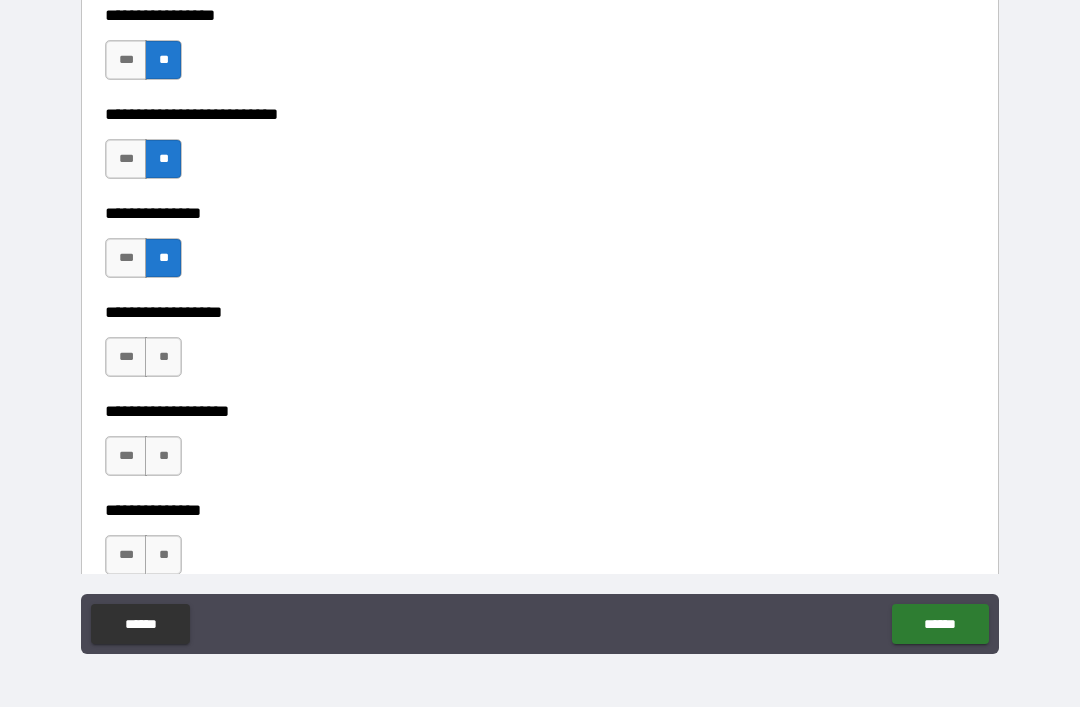 click on "**" at bounding box center [163, 357] 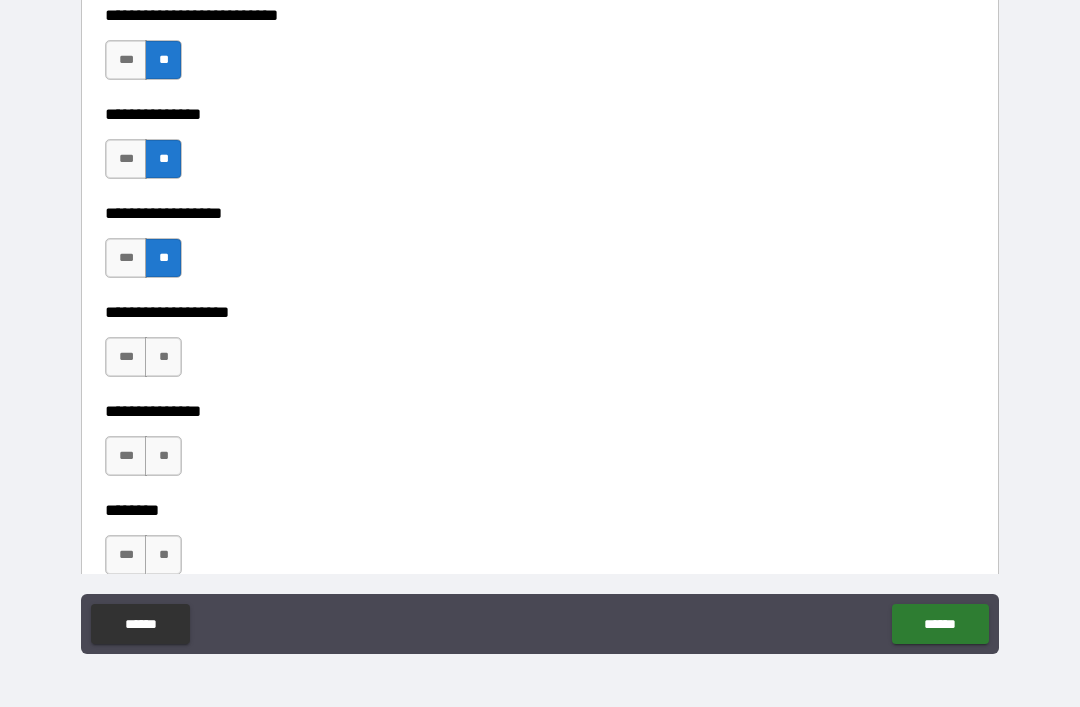 scroll, scrollTop: 6231, scrollLeft: 0, axis: vertical 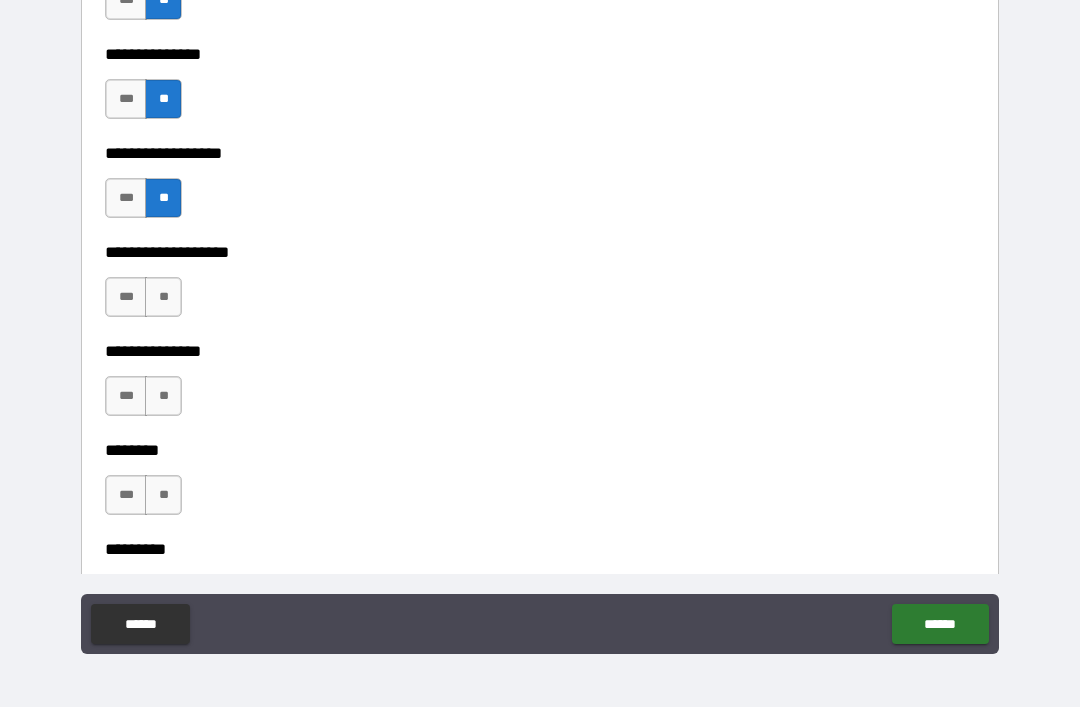 click on "**" at bounding box center (163, 297) 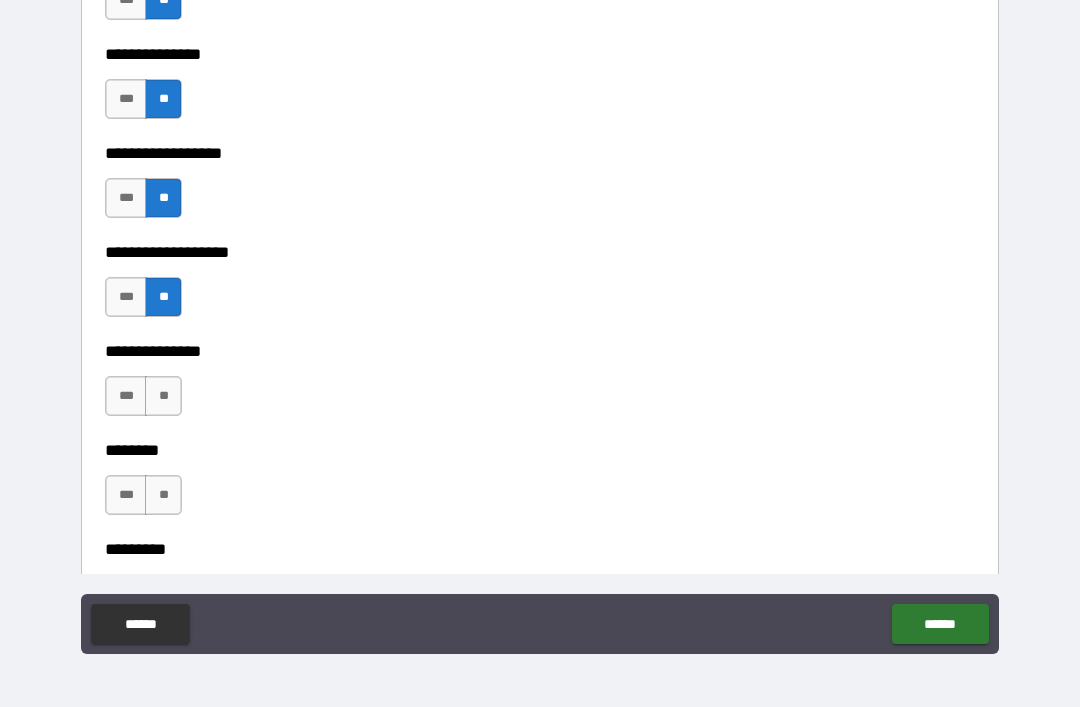 click on "**" at bounding box center (163, 297) 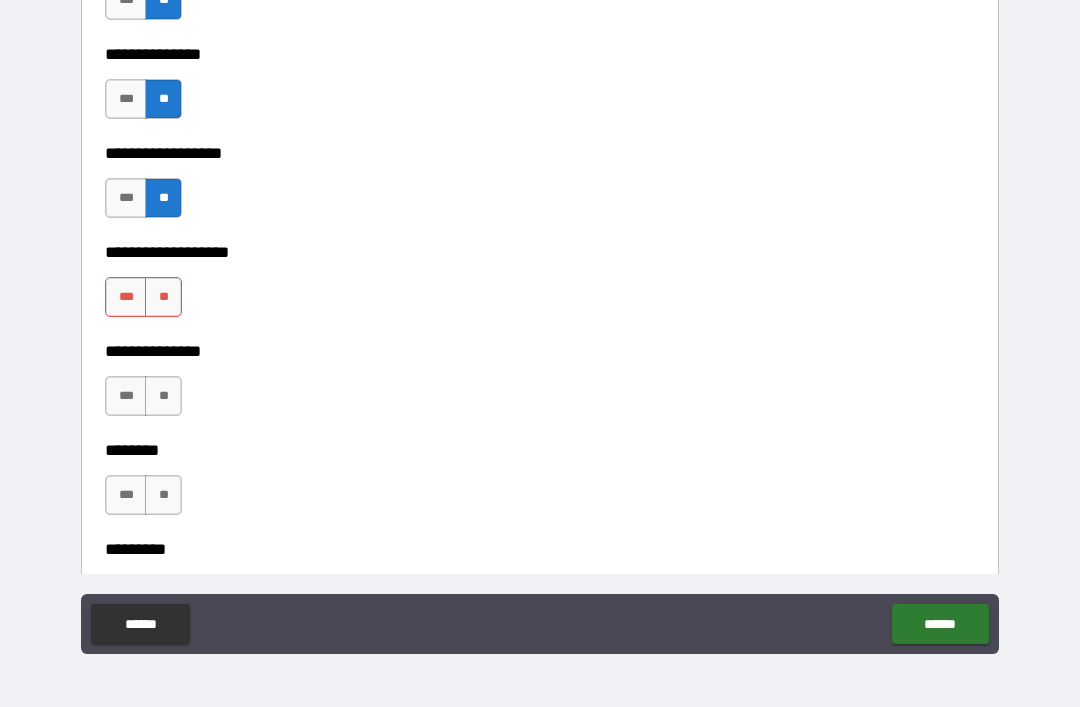click on "**" at bounding box center [163, 297] 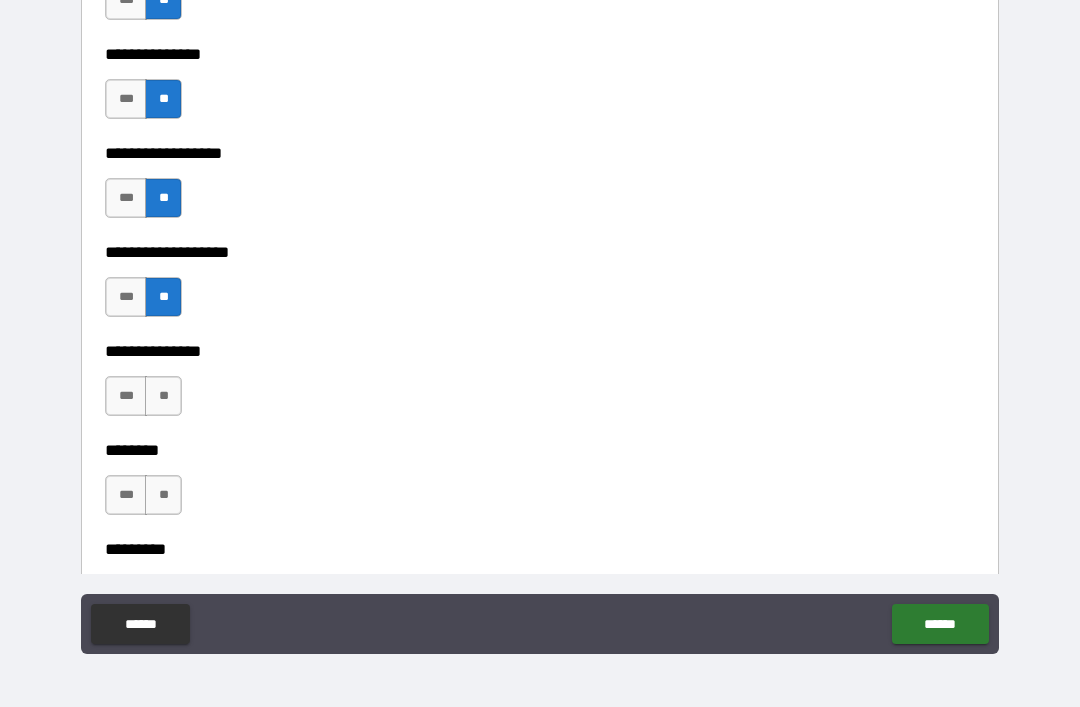 click on "**" at bounding box center (163, 396) 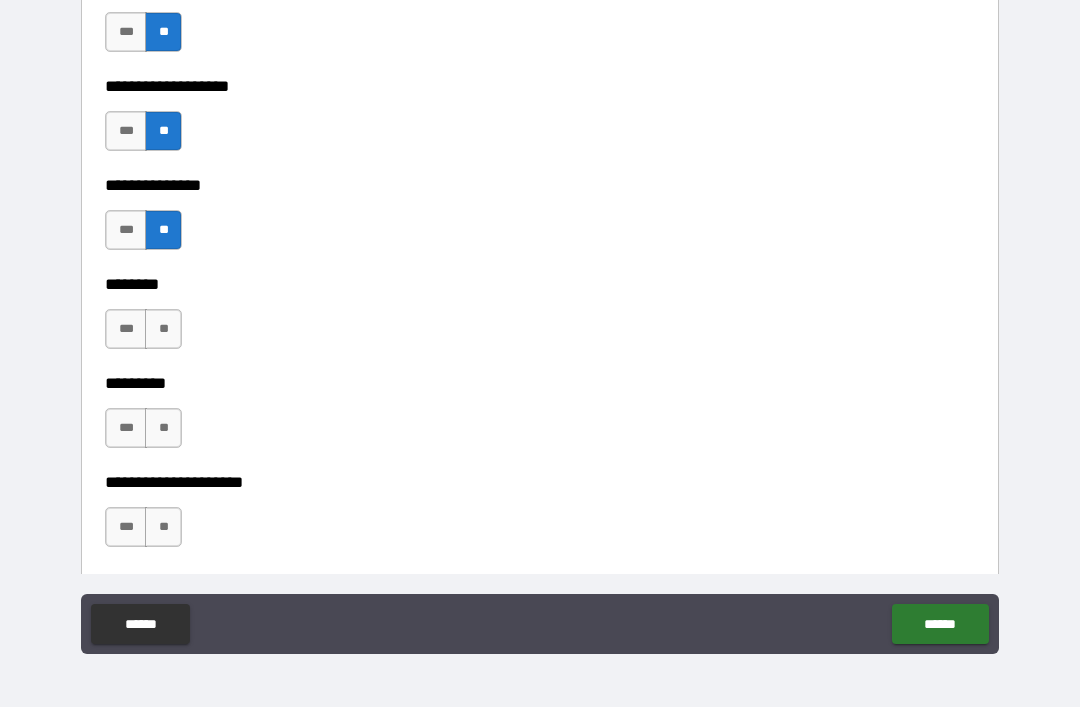 scroll, scrollTop: 6398, scrollLeft: 0, axis: vertical 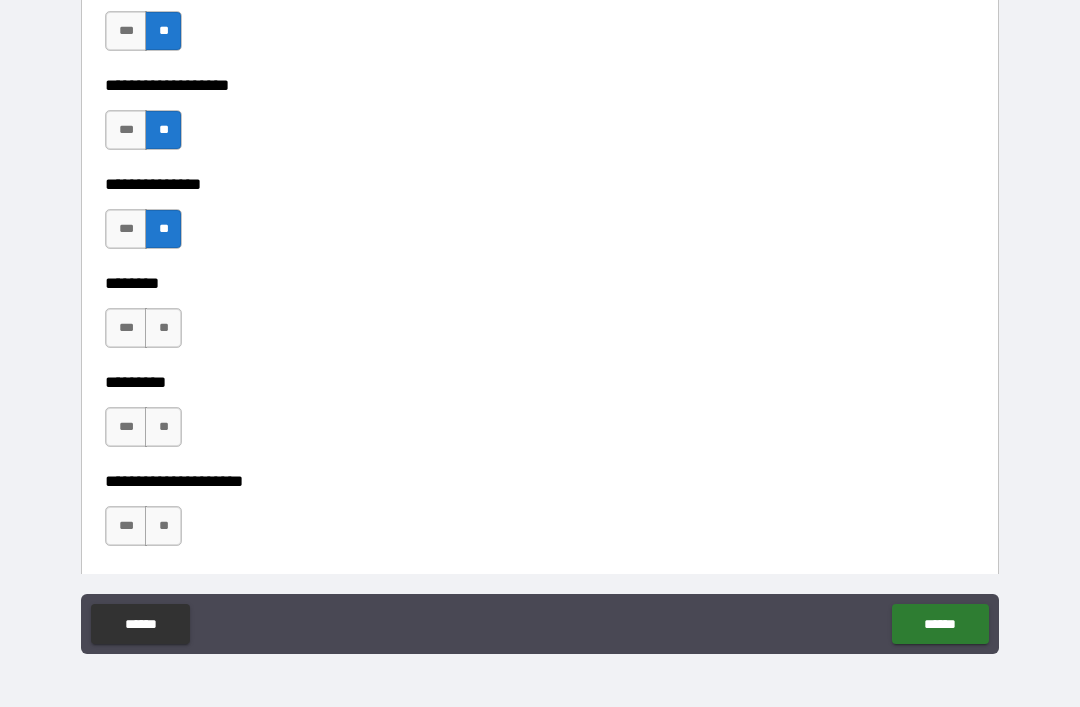 click on "**" at bounding box center [163, 328] 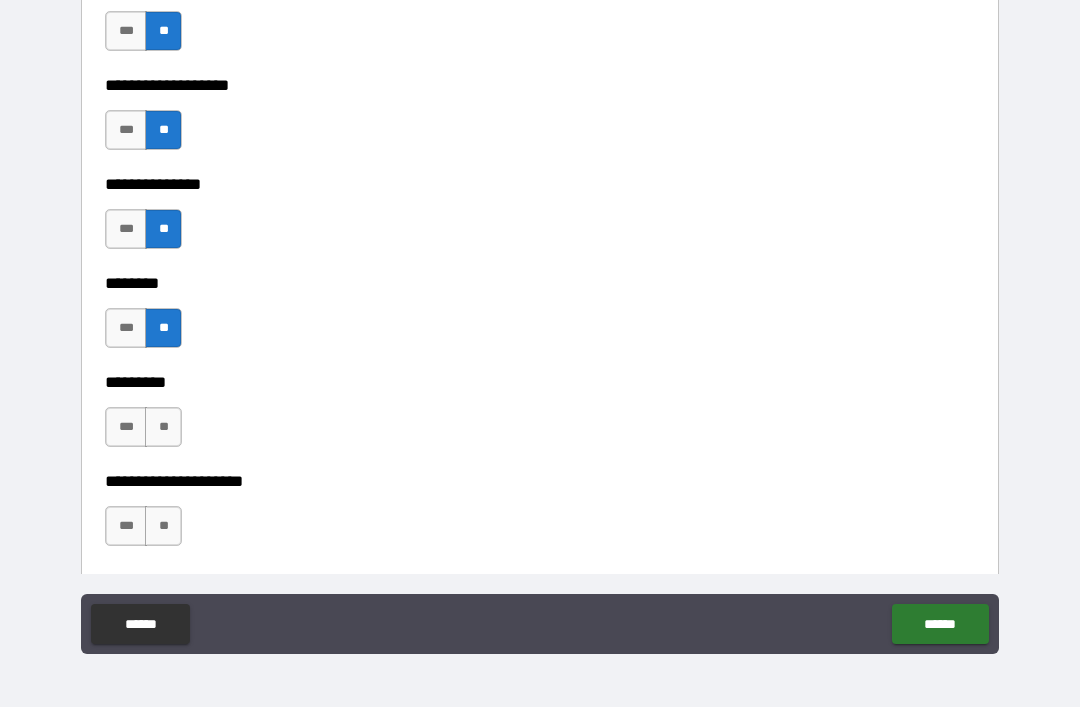 click on "**" at bounding box center (163, 427) 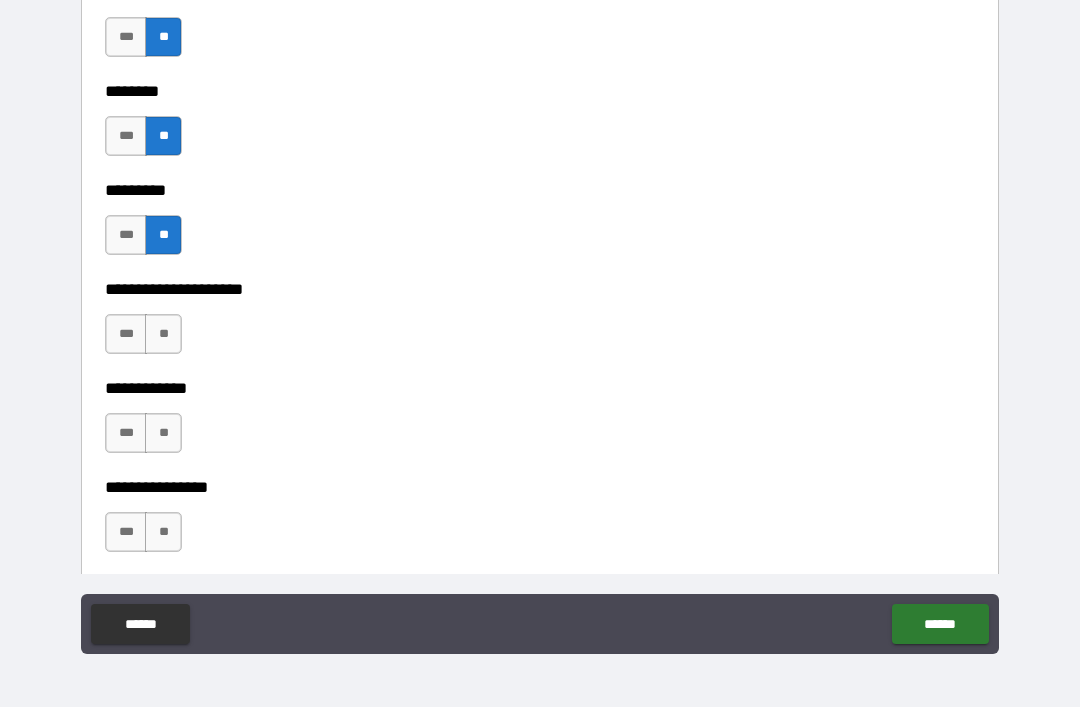 scroll, scrollTop: 6592, scrollLeft: 0, axis: vertical 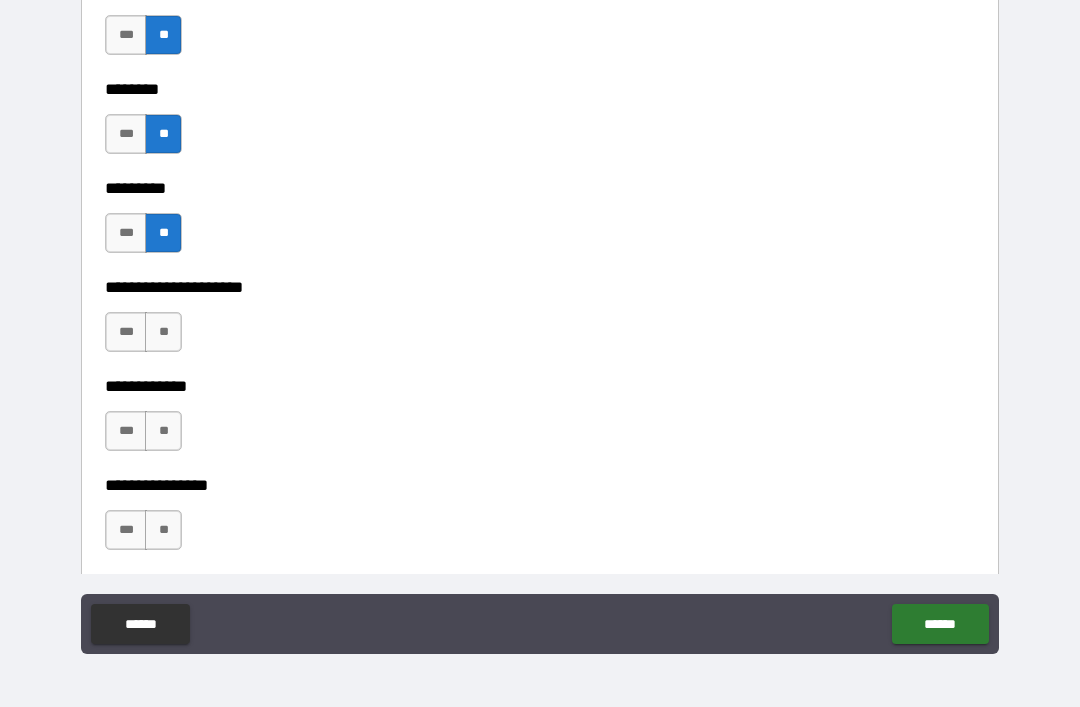 click on "**" at bounding box center [163, 332] 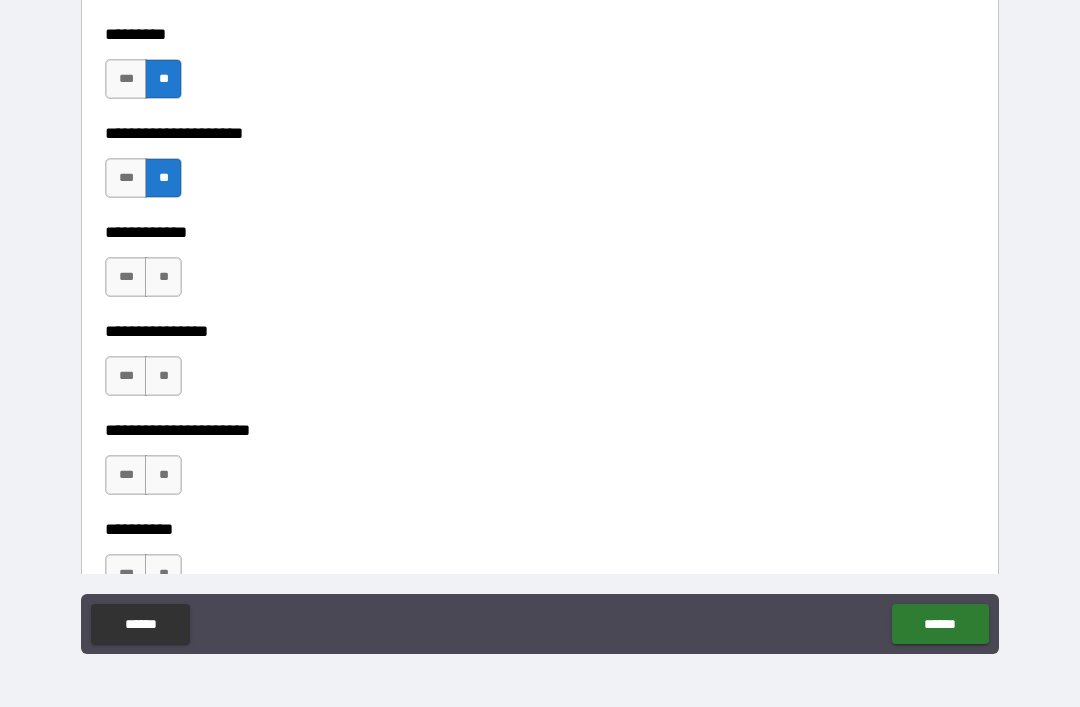 scroll, scrollTop: 6748, scrollLeft: 0, axis: vertical 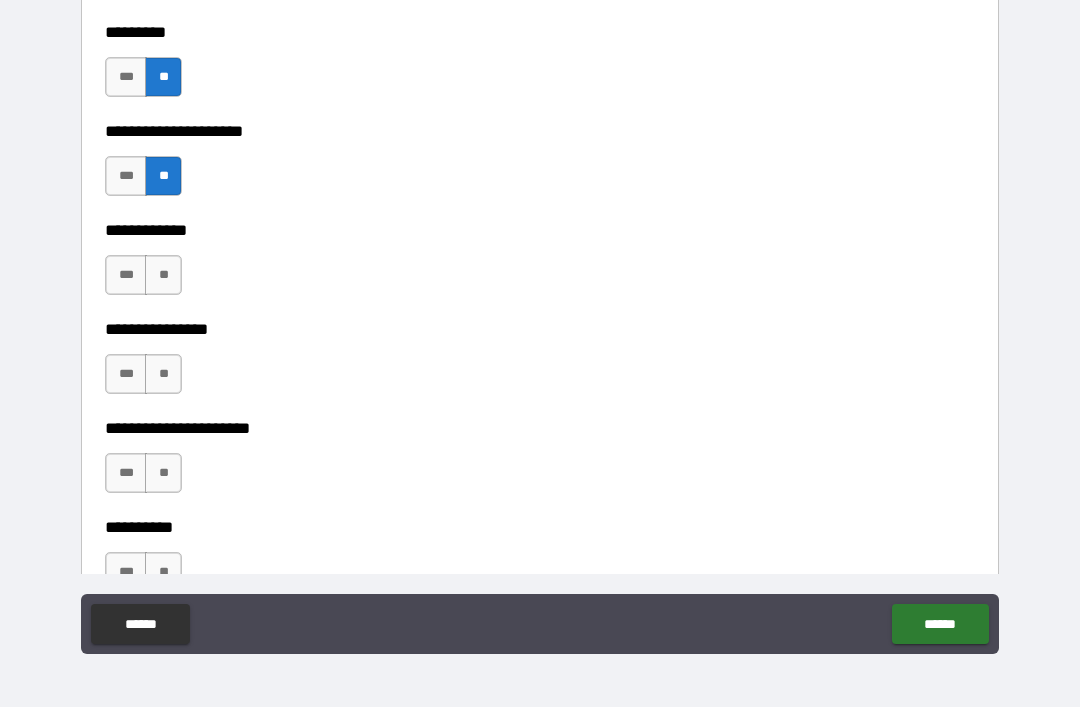 click on "**" at bounding box center [163, 275] 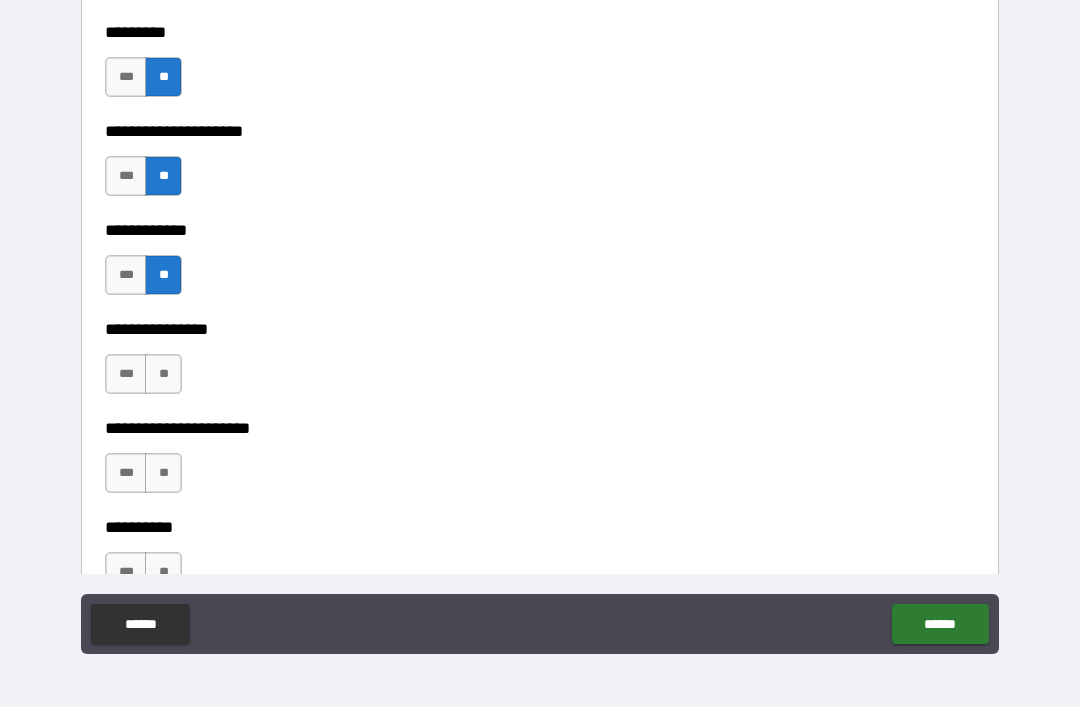 click on "**" at bounding box center (163, 374) 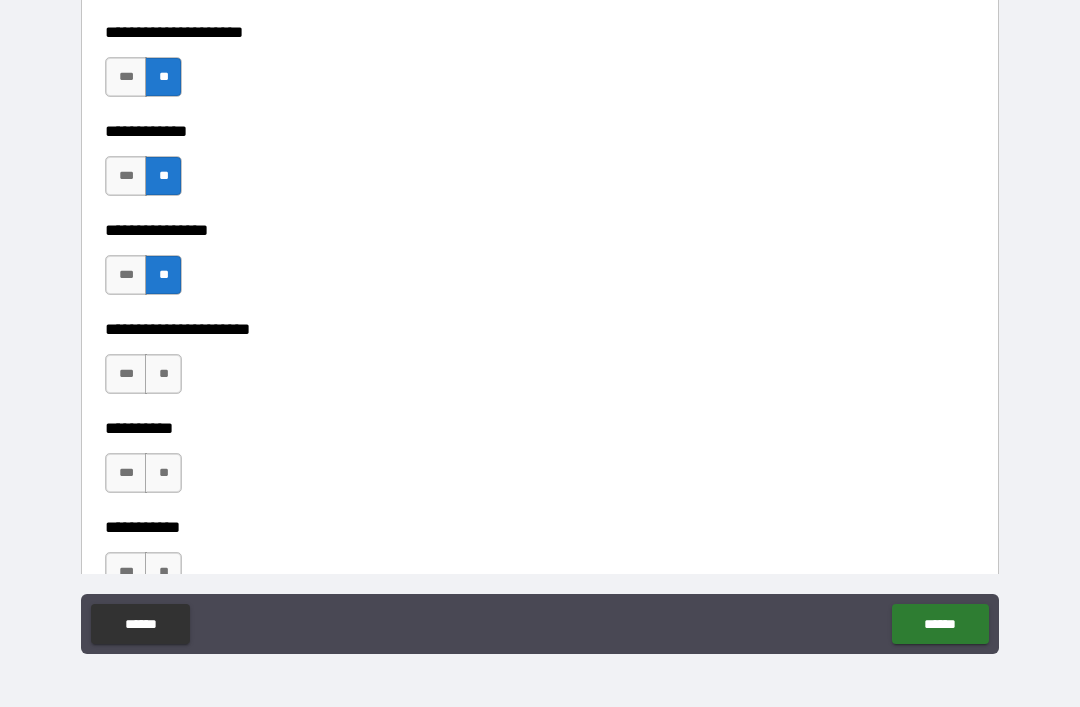 scroll, scrollTop: 6863, scrollLeft: 0, axis: vertical 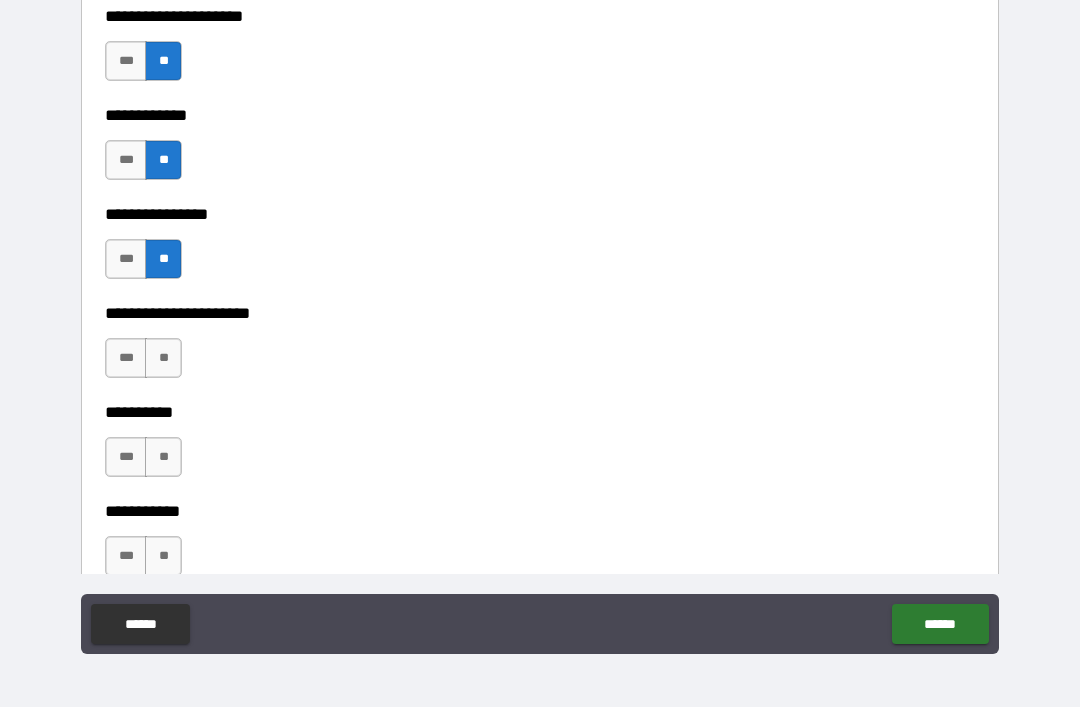 click on "**" at bounding box center (163, 358) 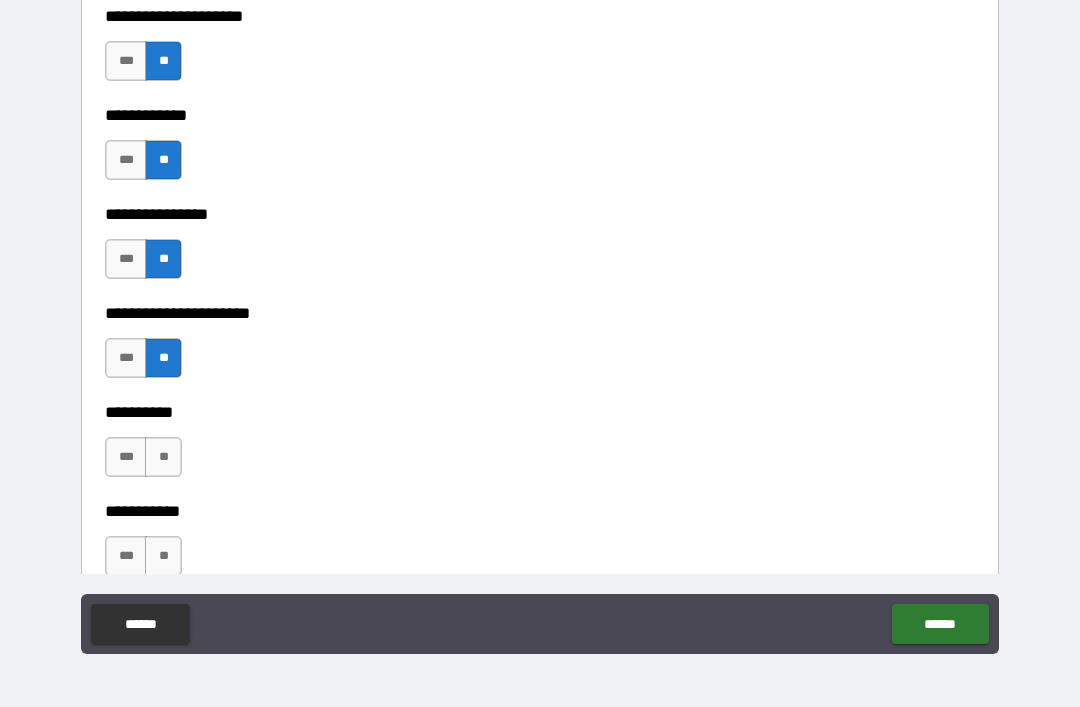 click on "**" at bounding box center [163, 457] 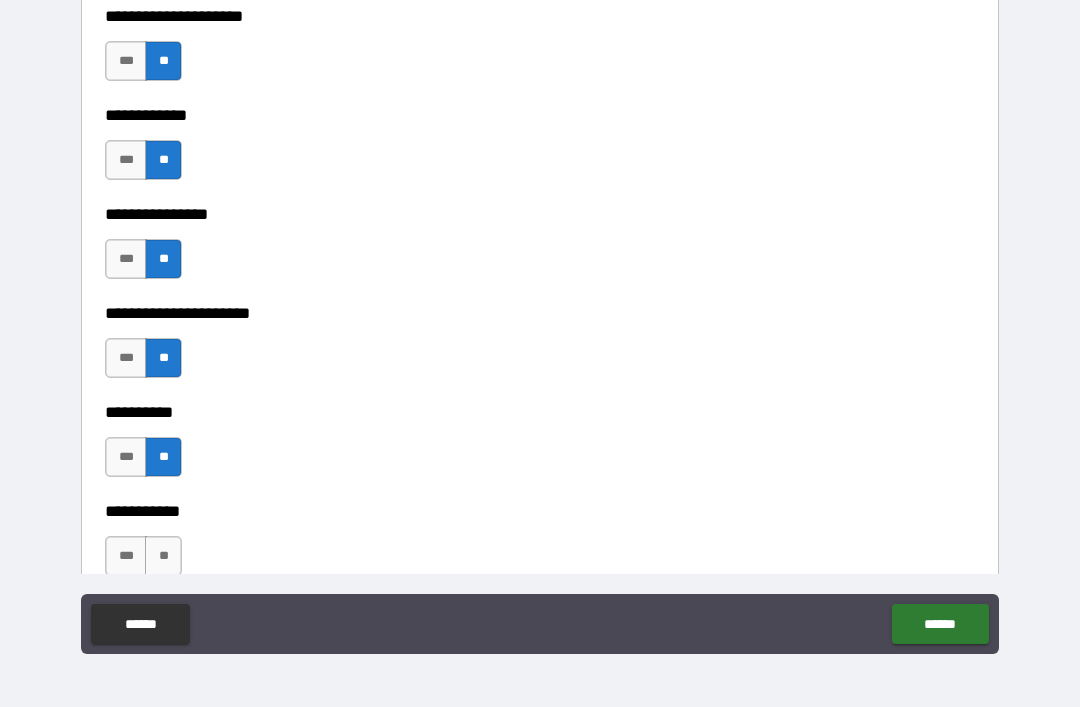 click on "**********" at bounding box center [540, 497] 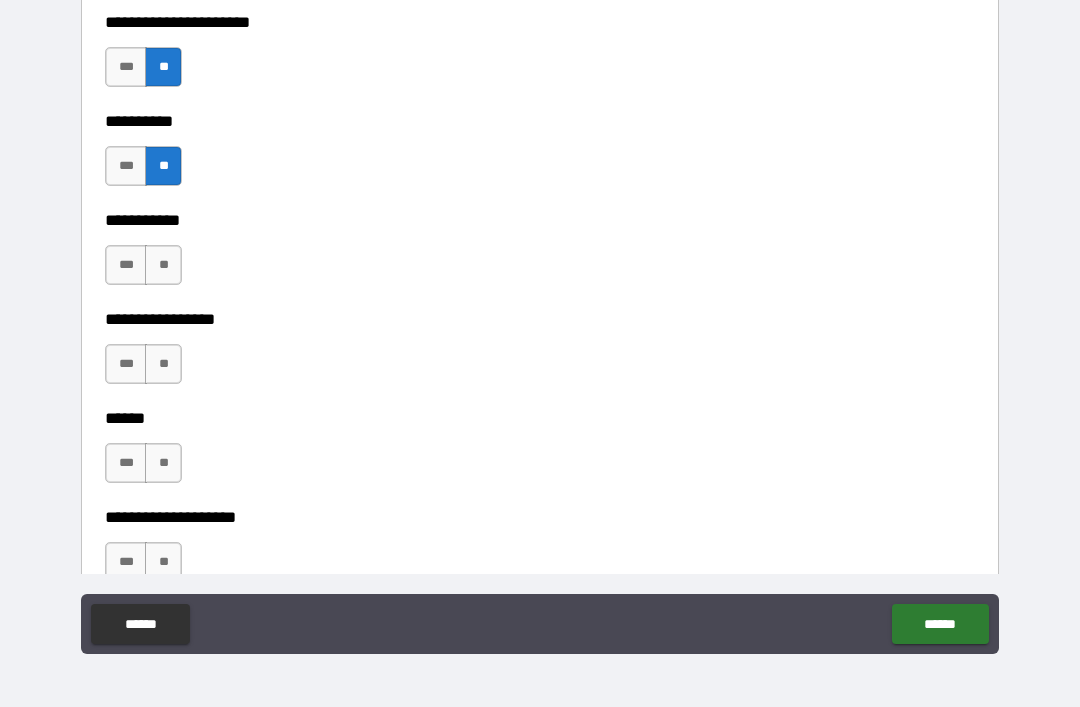 scroll, scrollTop: 7155, scrollLeft: 0, axis: vertical 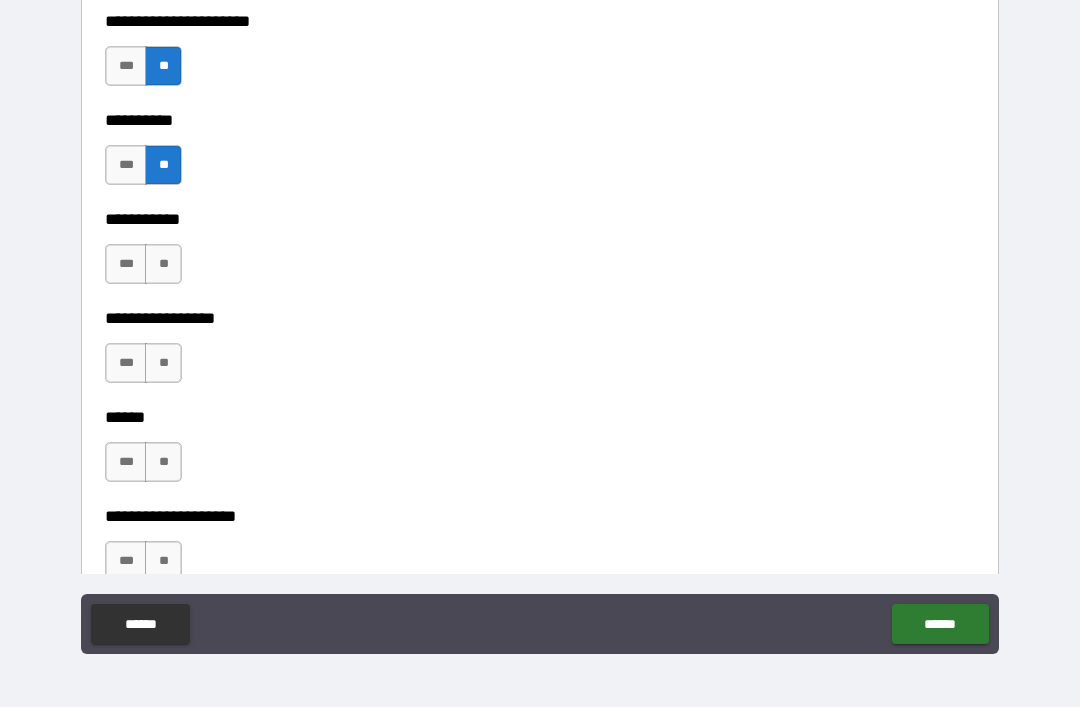 click on "**" at bounding box center (163, 264) 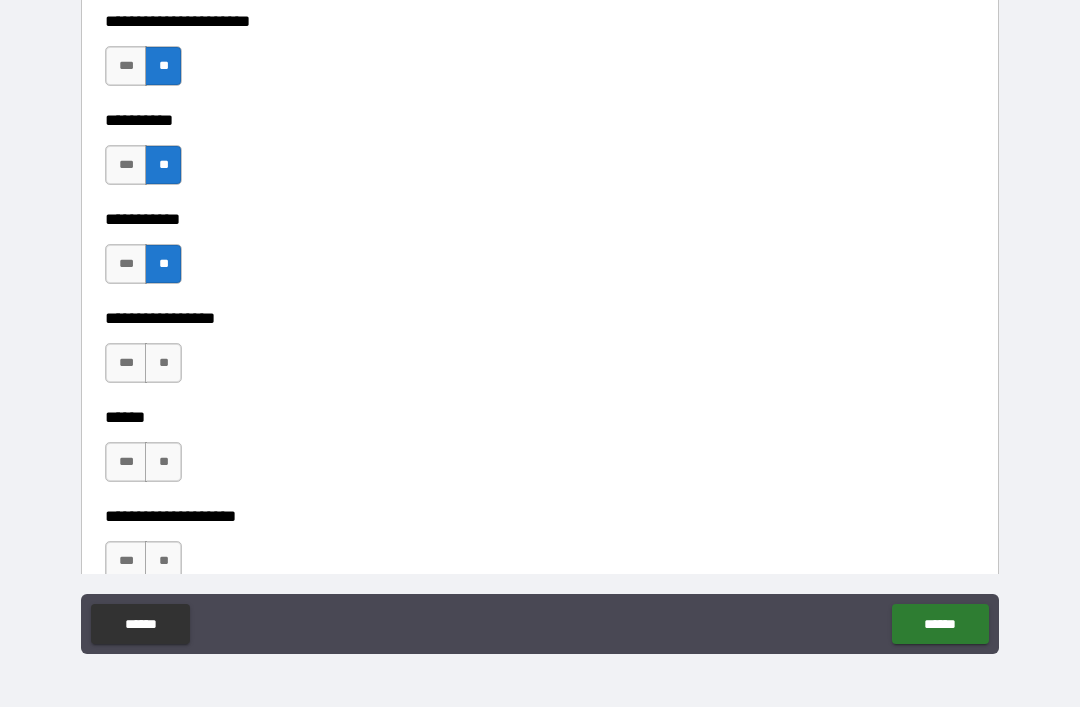 click on "**" at bounding box center [163, 363] 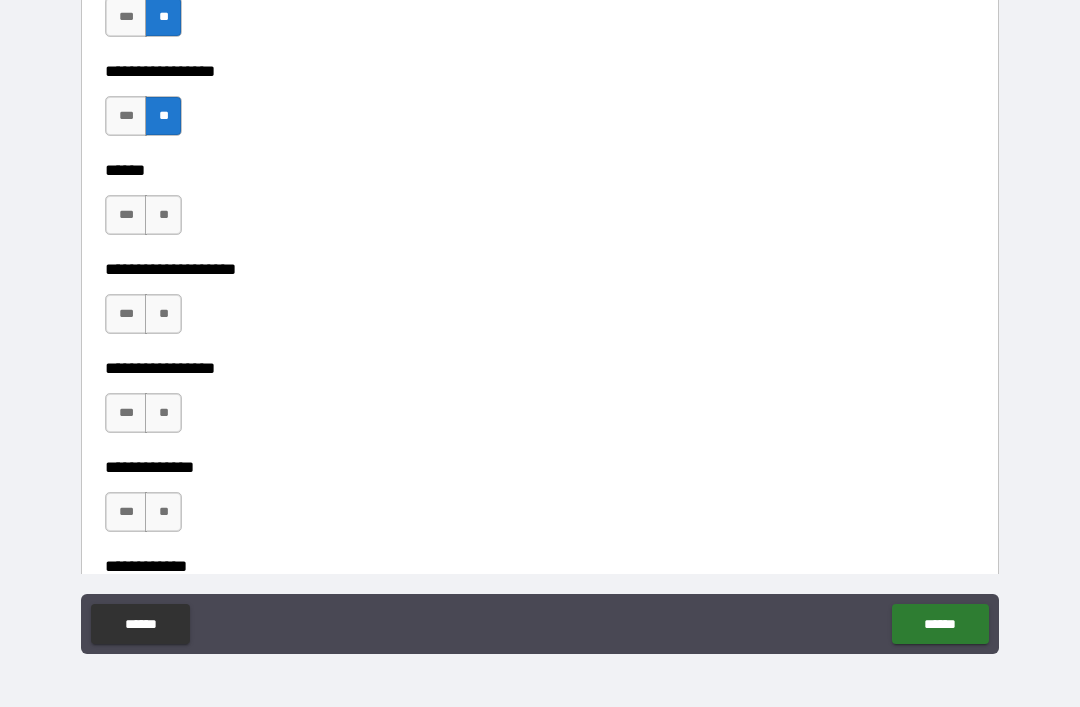 scroll, scrollTop: 7415, scrollLeft: 0, axis: vertical 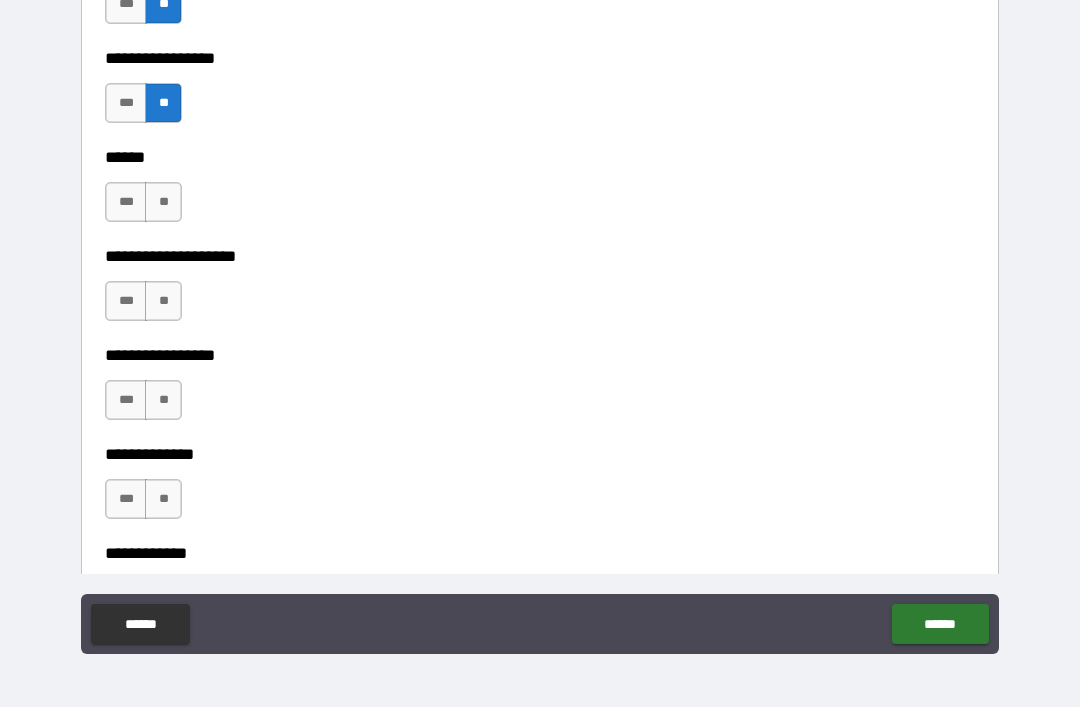 click on "**" at bounding box center (163, 202) 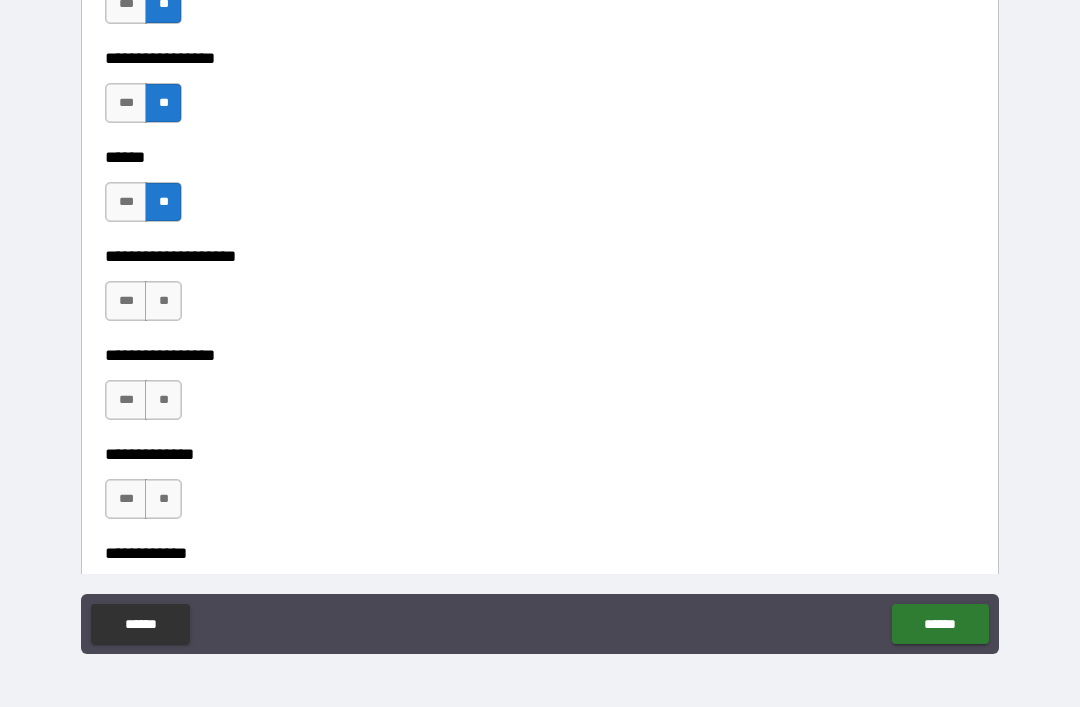 click on "**" at bounding box center (163, 301) 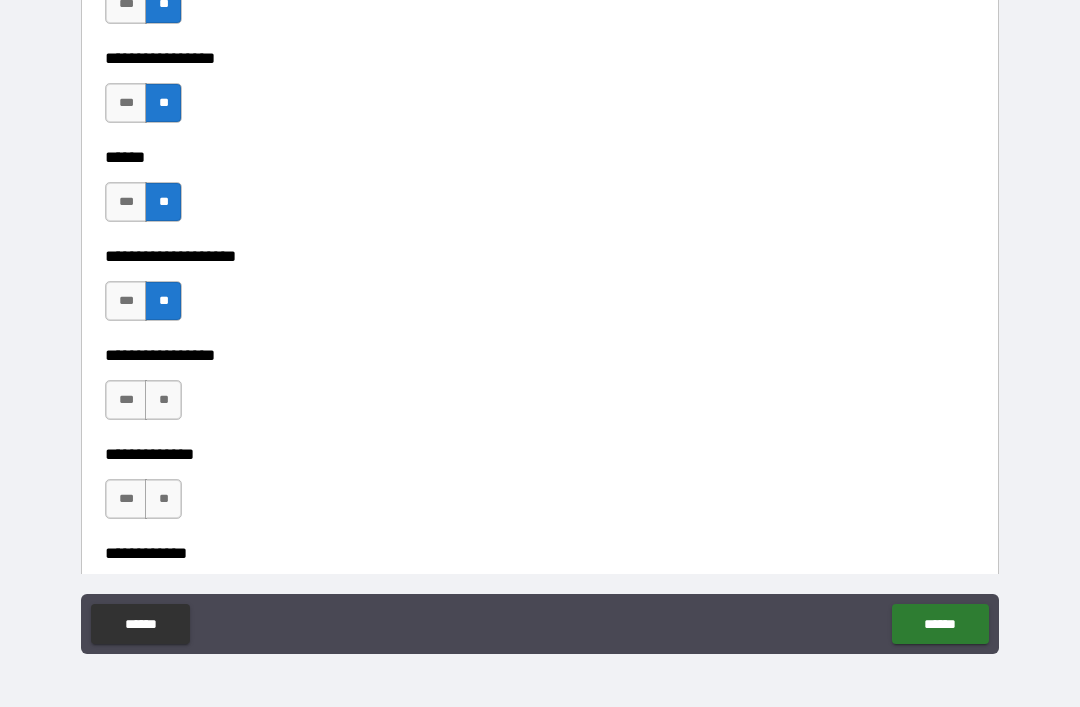 click on "**" at bounding box center (163, 400) 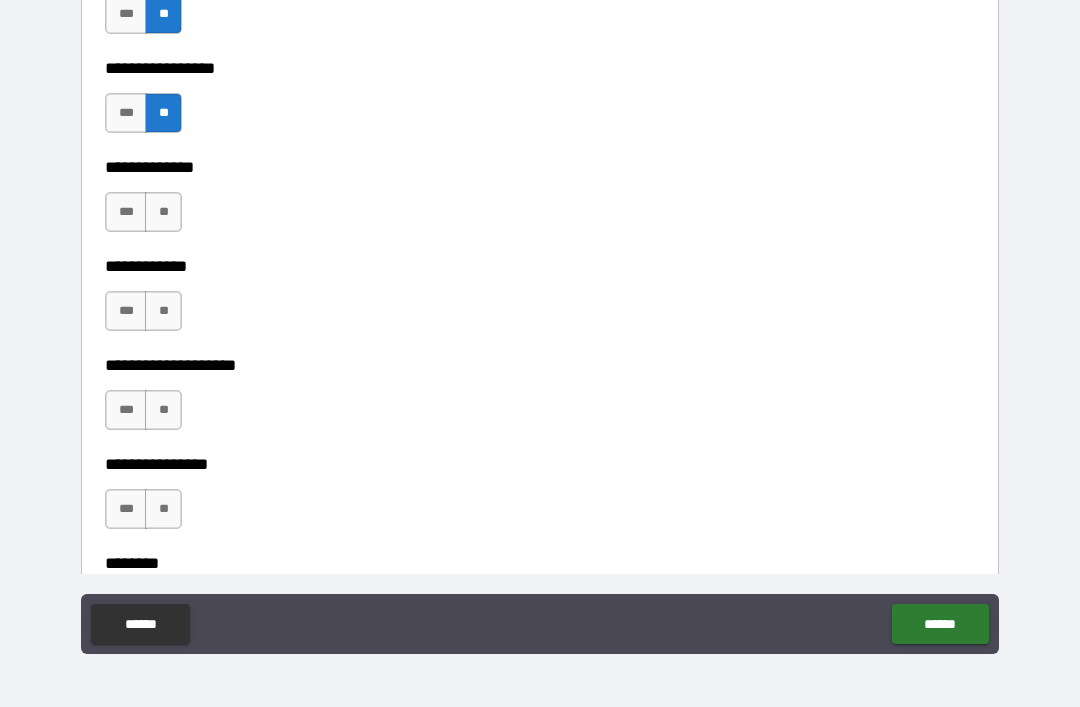 scroll, scrollTop: 7750, scrollLeft: 0, axis: vertical 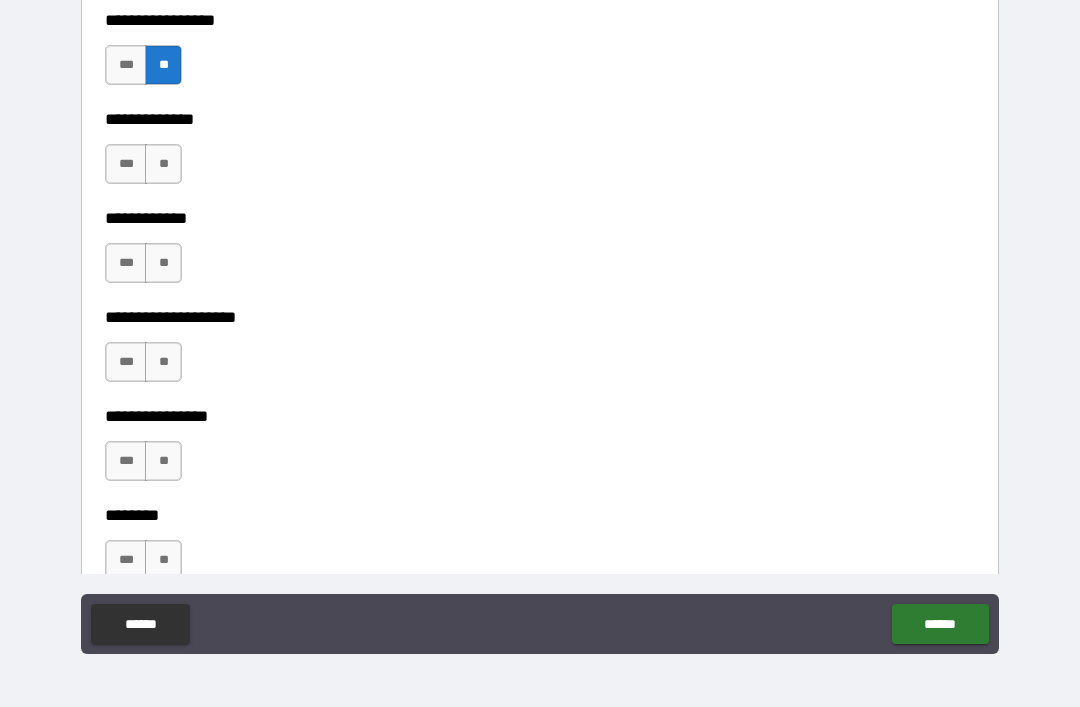 click on "**" at bounding box center [163, 164] 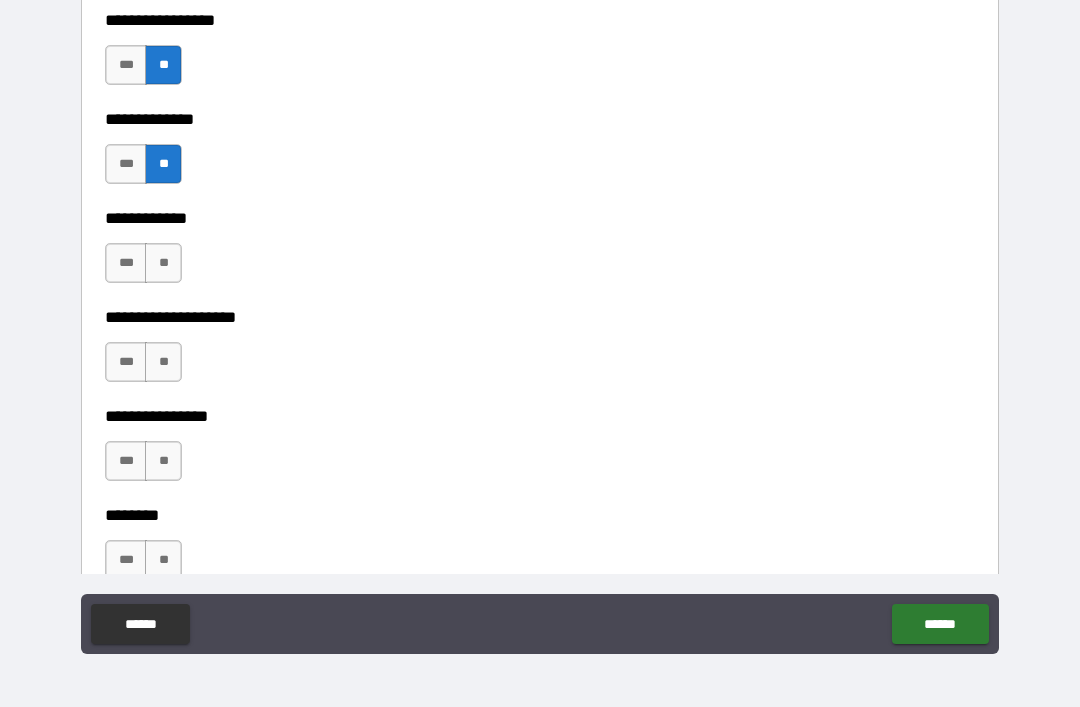 click on "**********" at bounding box center (540, 317) 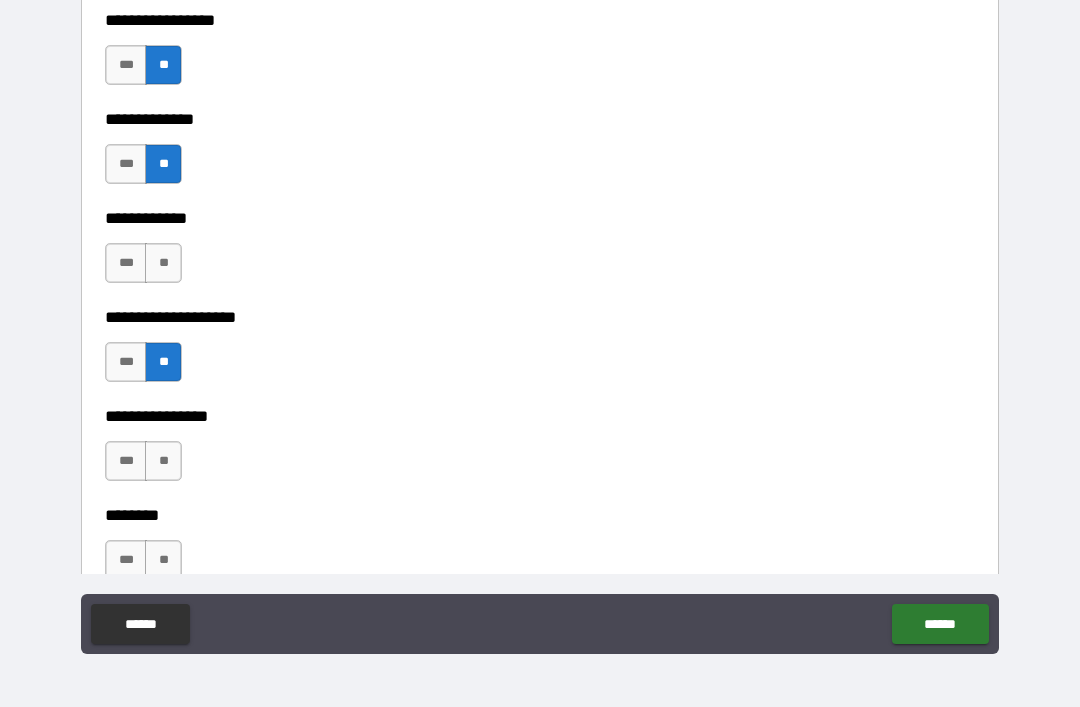 click on "**" at bounding box center (163, 263) 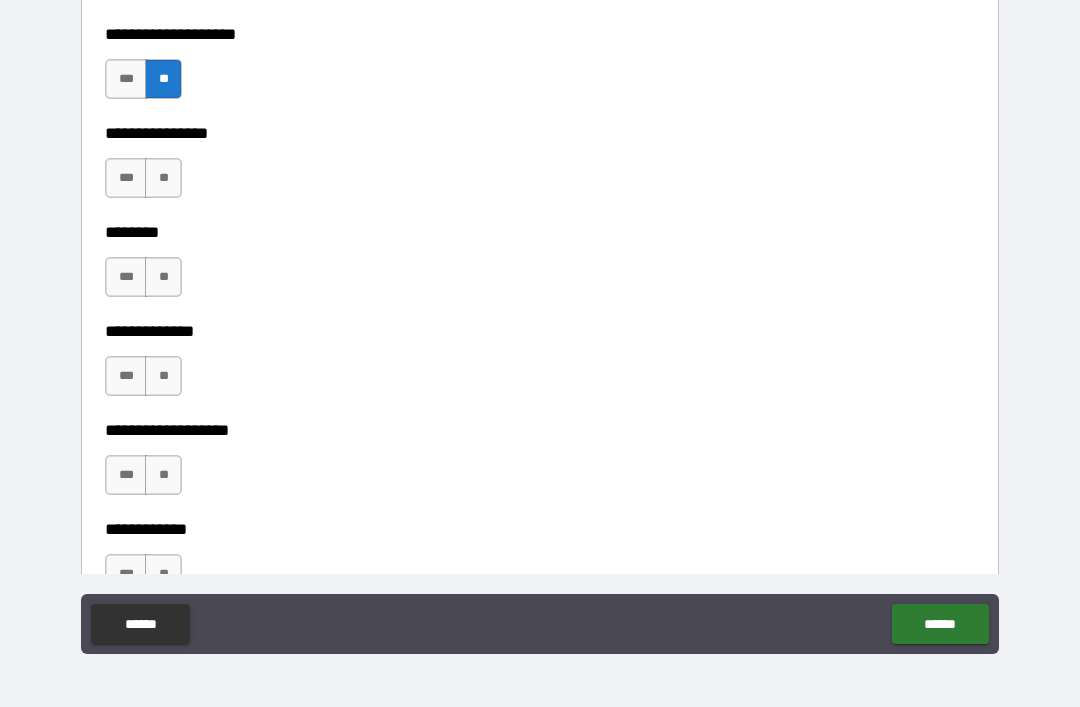 scroll, scrollTop: 8036, scrollLeft: 0, axis: vertical 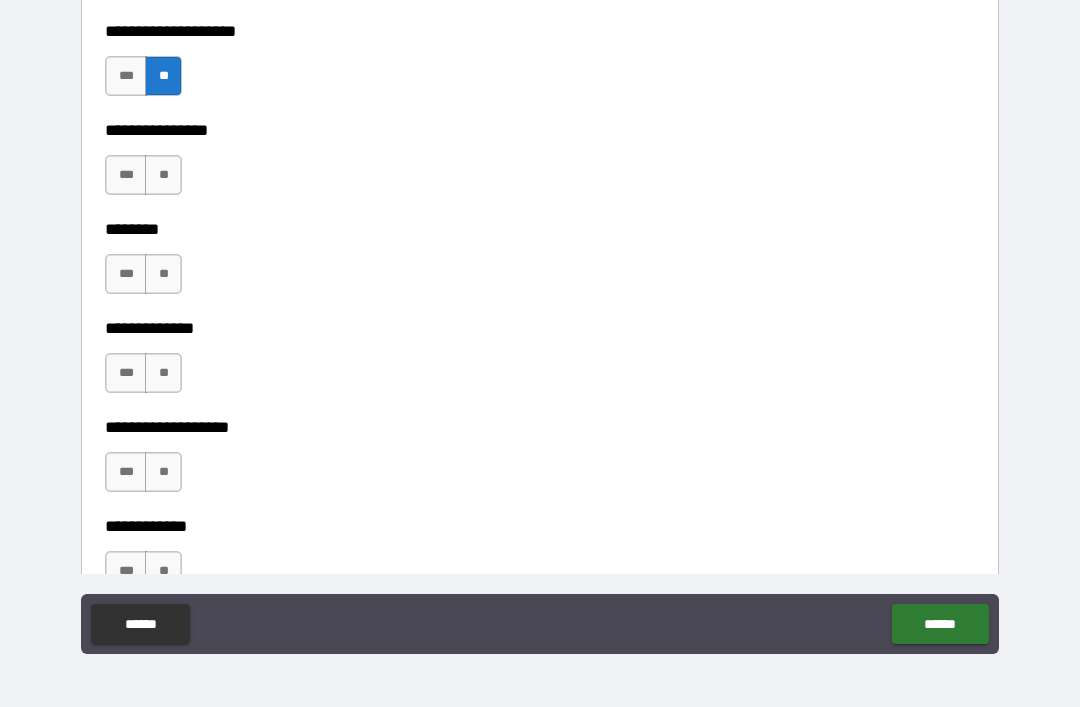 click on "**" at bounding box center [163, 175] 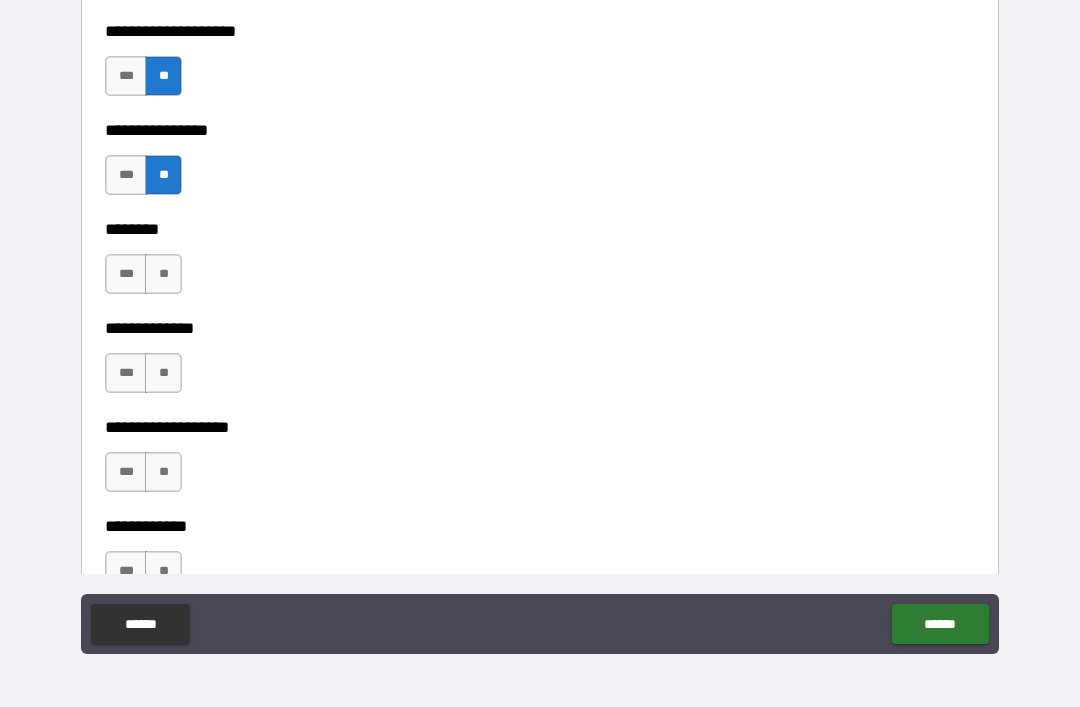 click on "**" at bounding box center [163, 274] 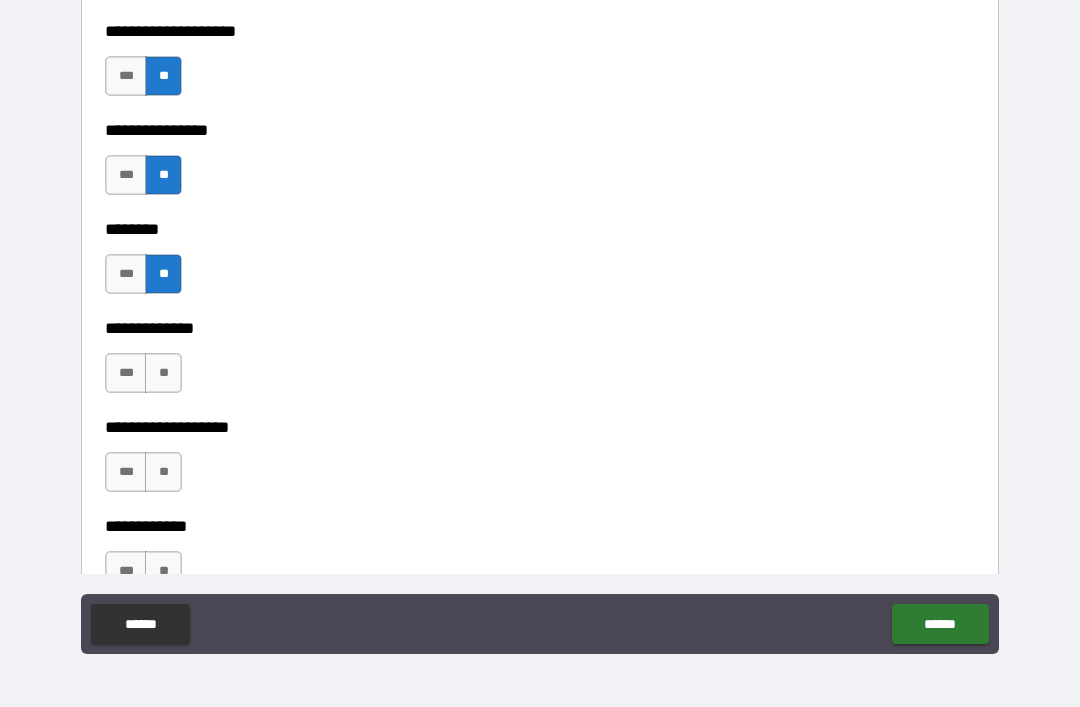 click on "**" at bounding box center [163, 373] 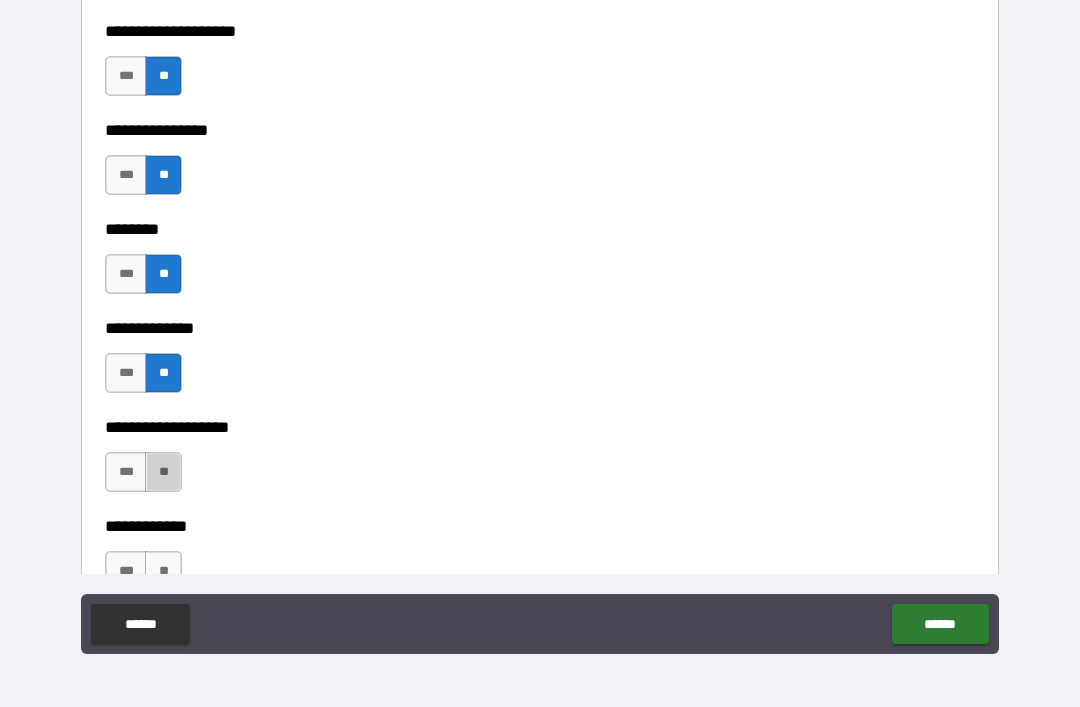 click on "**" at bounding box center [163, 472] 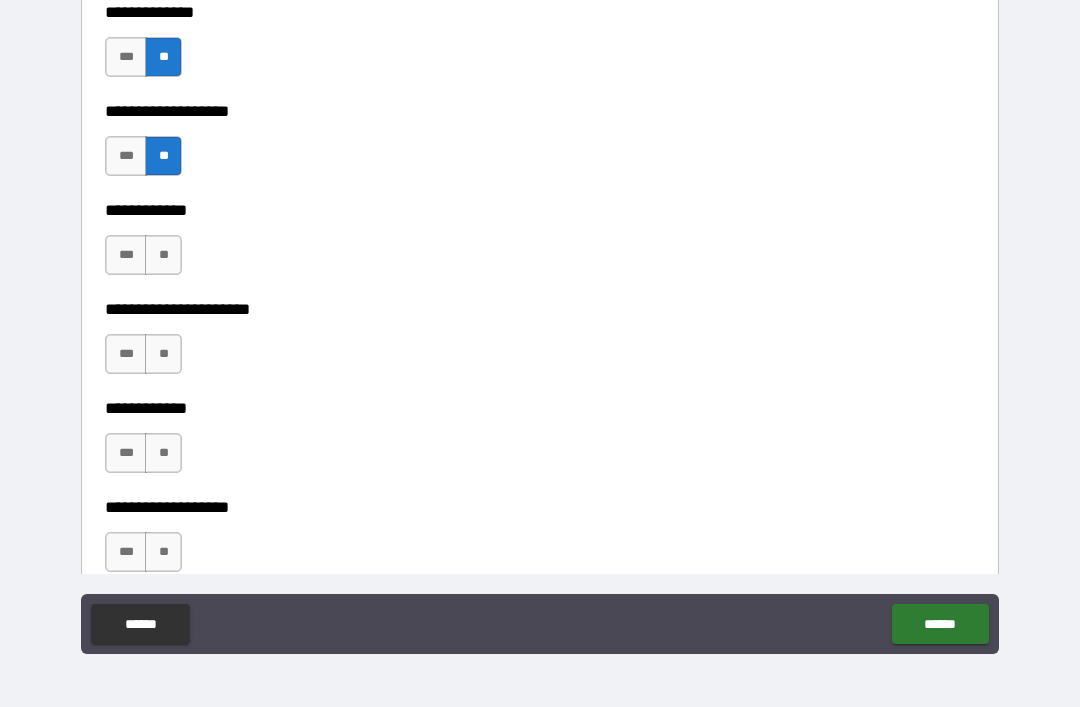 scroll, scrollTop: 8377, scrollLeft: 0, axis: vertical 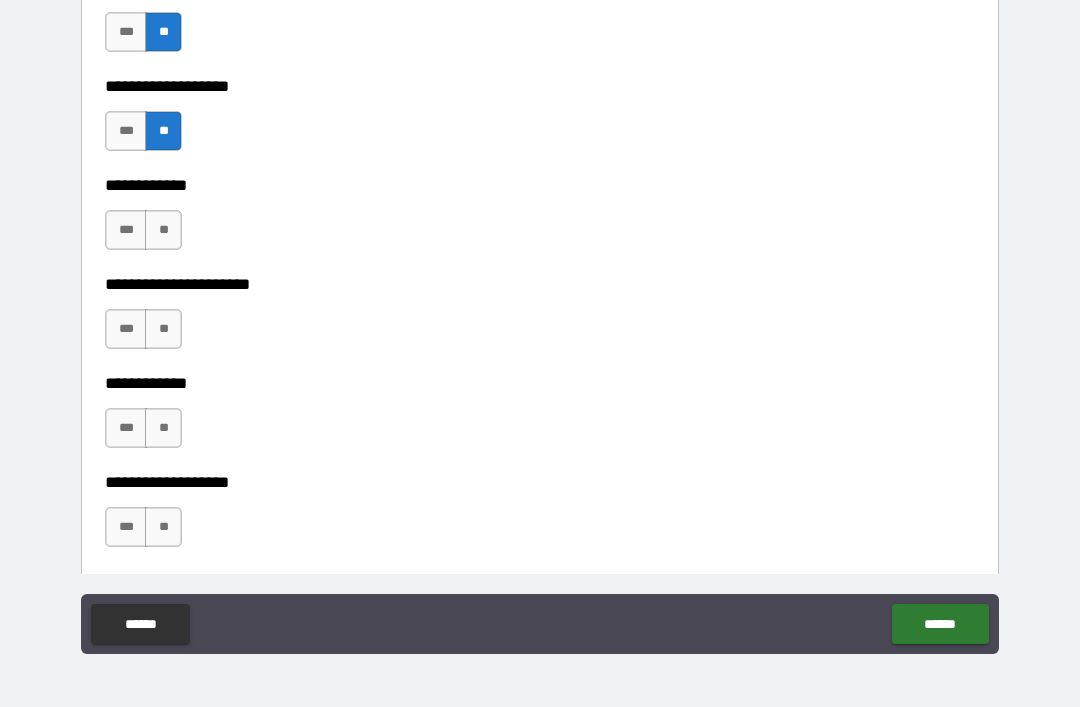 click on "**" at bounding box center [163, 230] 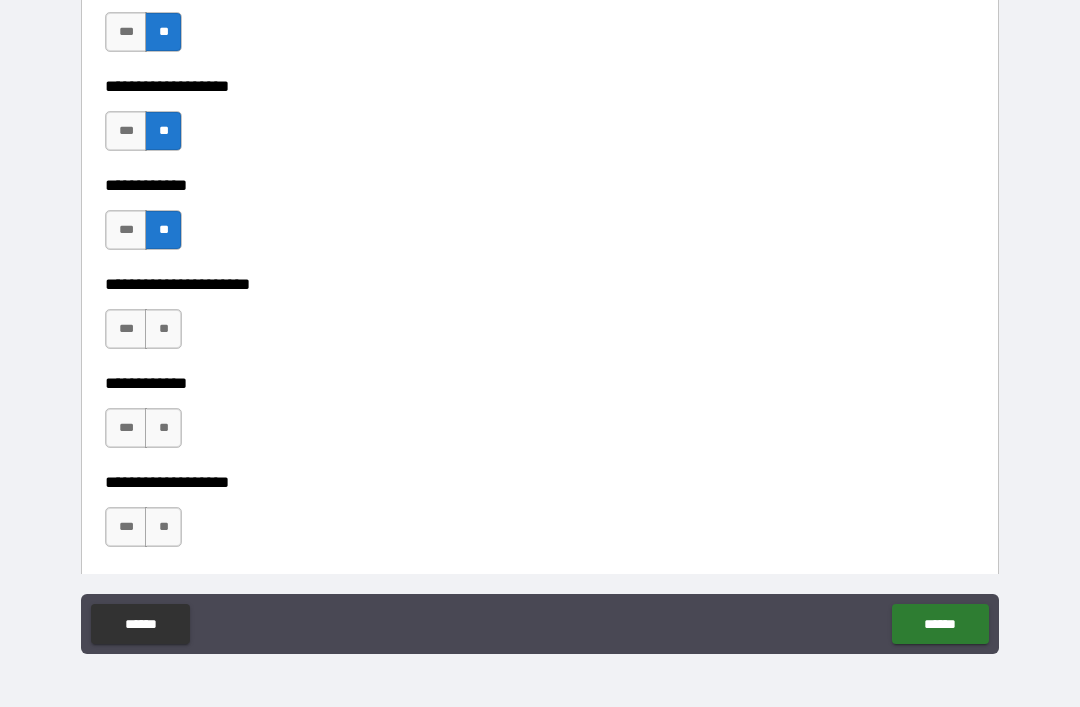 click on "**" at bounding box center (163, 329) 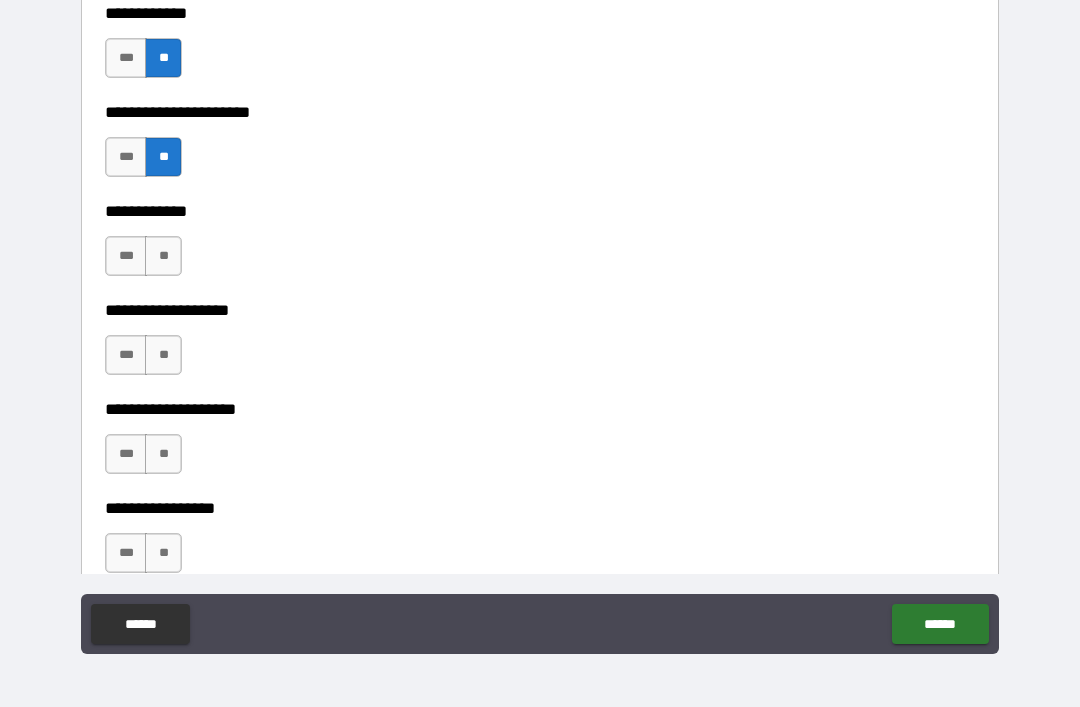 scroll, scrollTop: 8555, scrollLeft: 0, axis: vertical 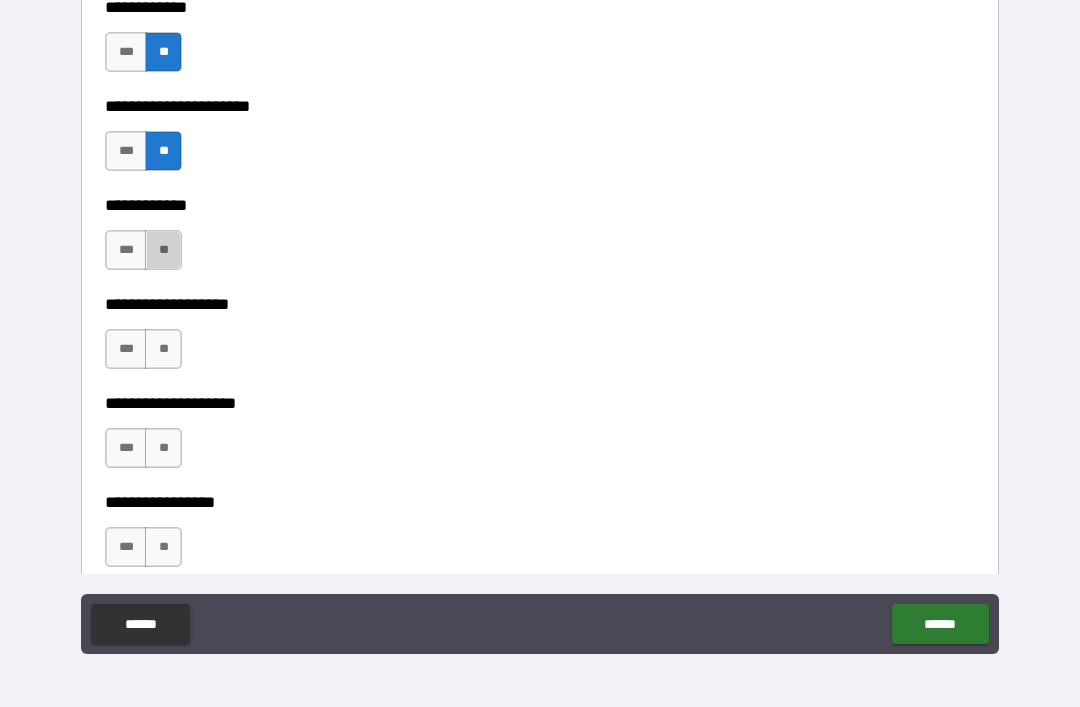 click on "**" at bounding box center (163, 250) 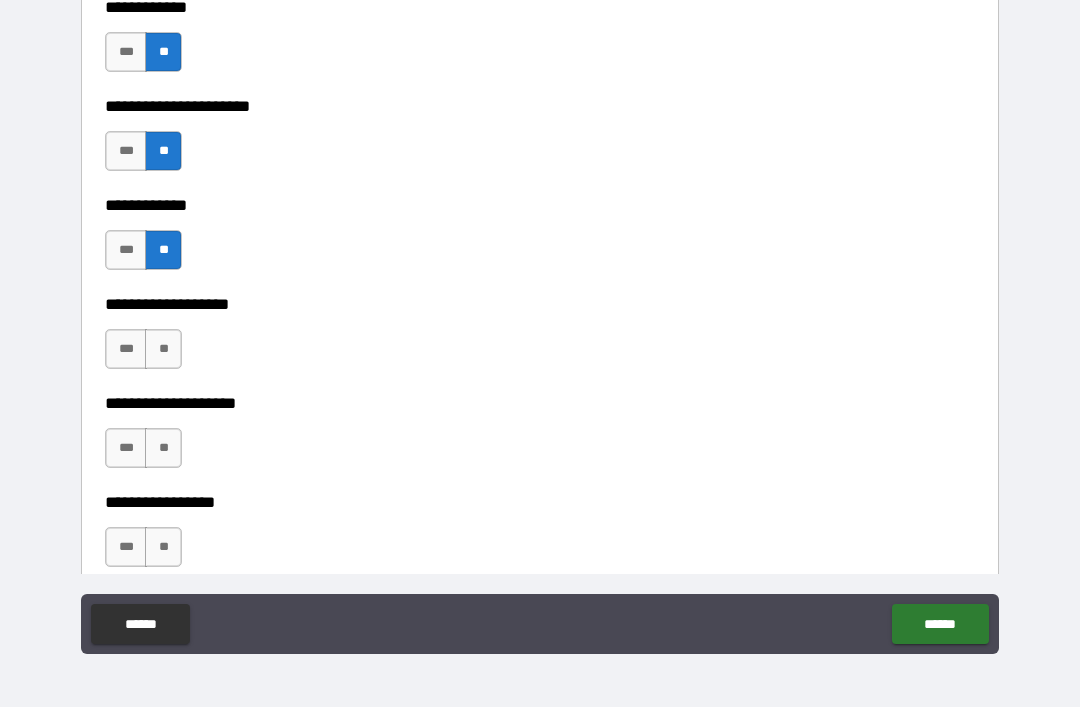 click on "**" at bounding box center (163, 349) 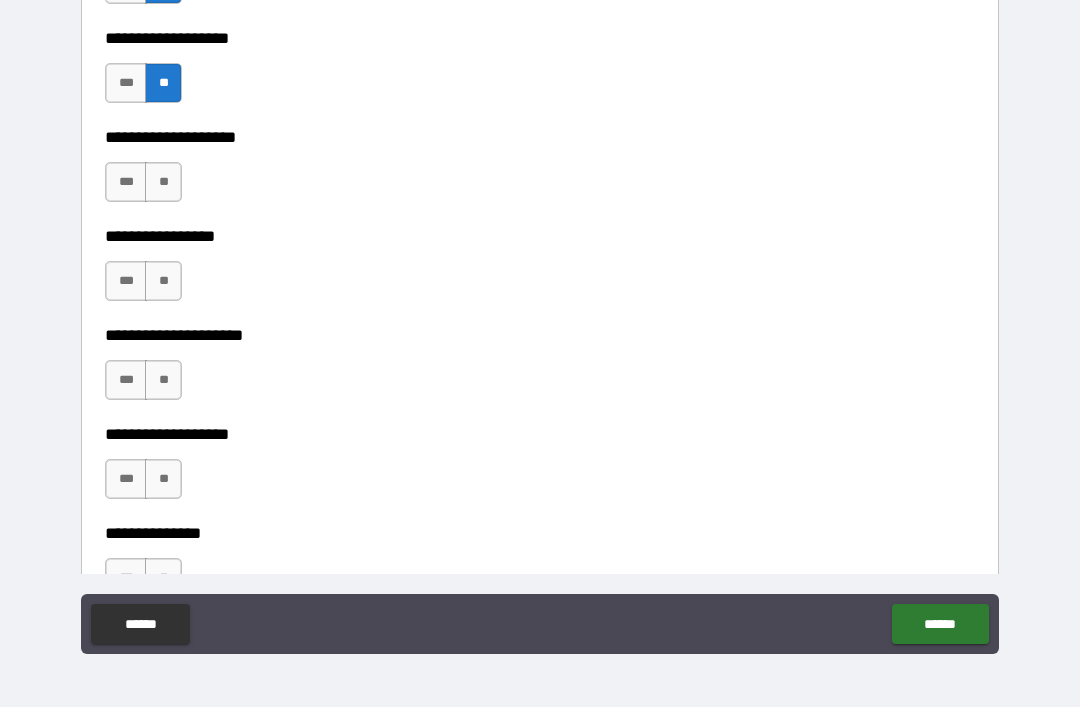 scroll, scrollTop: 8820, scrollLeft: 0, axis: vertical 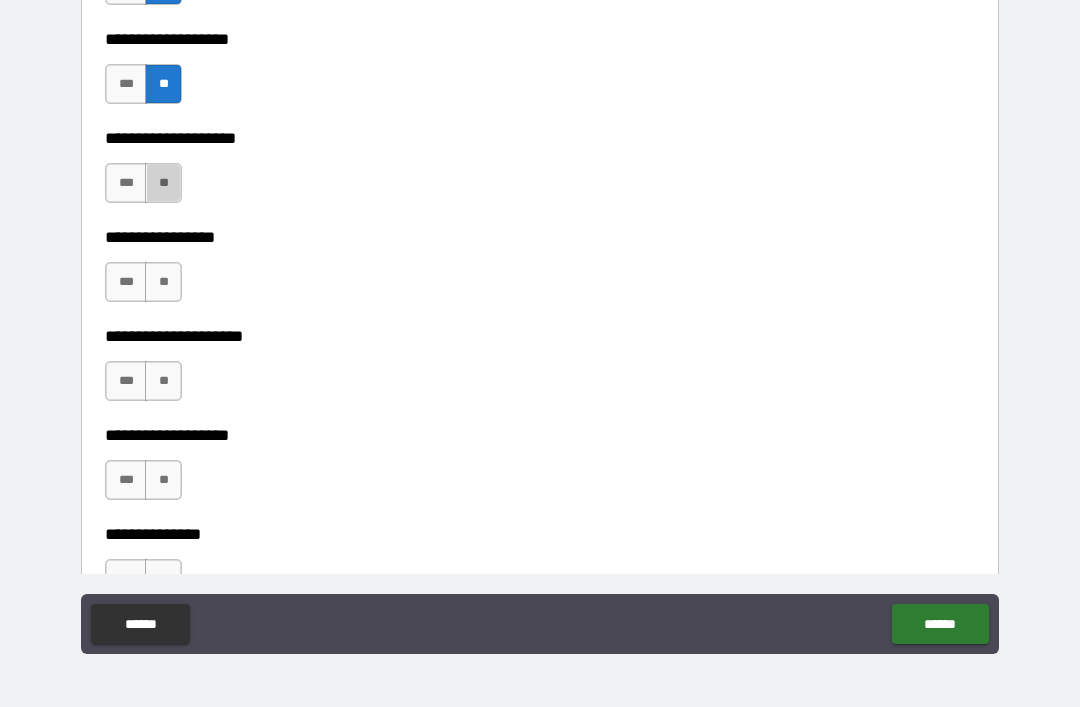 click on "**" at bounding box center [163, 183] 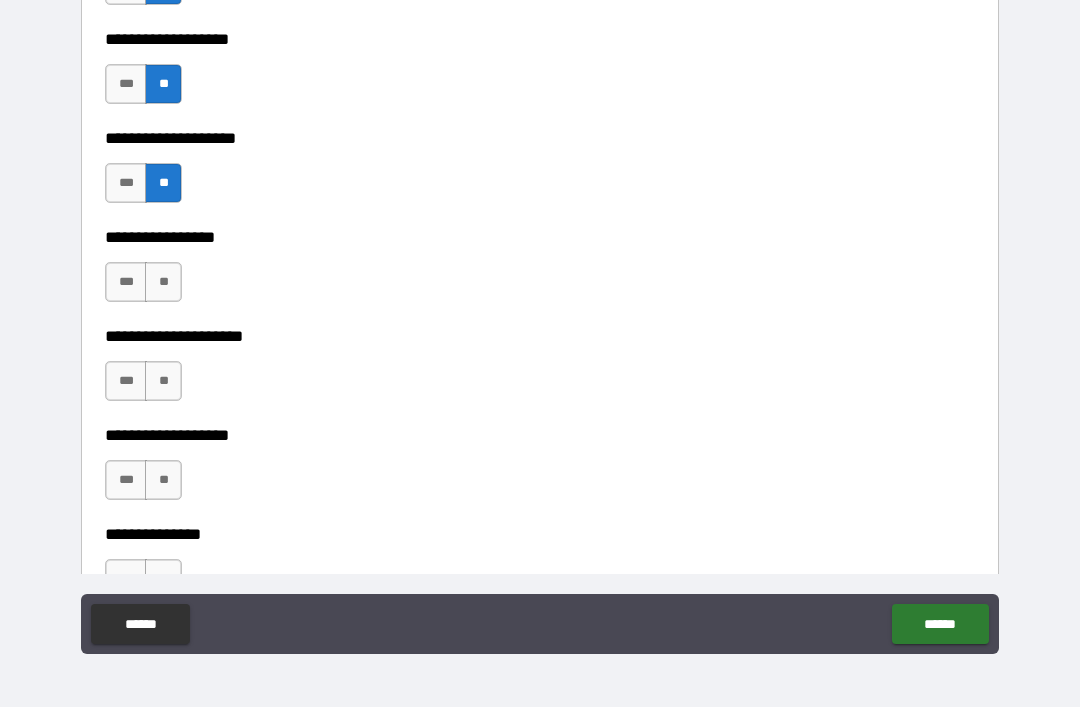 click on "**" at bounding box center [163, 282] 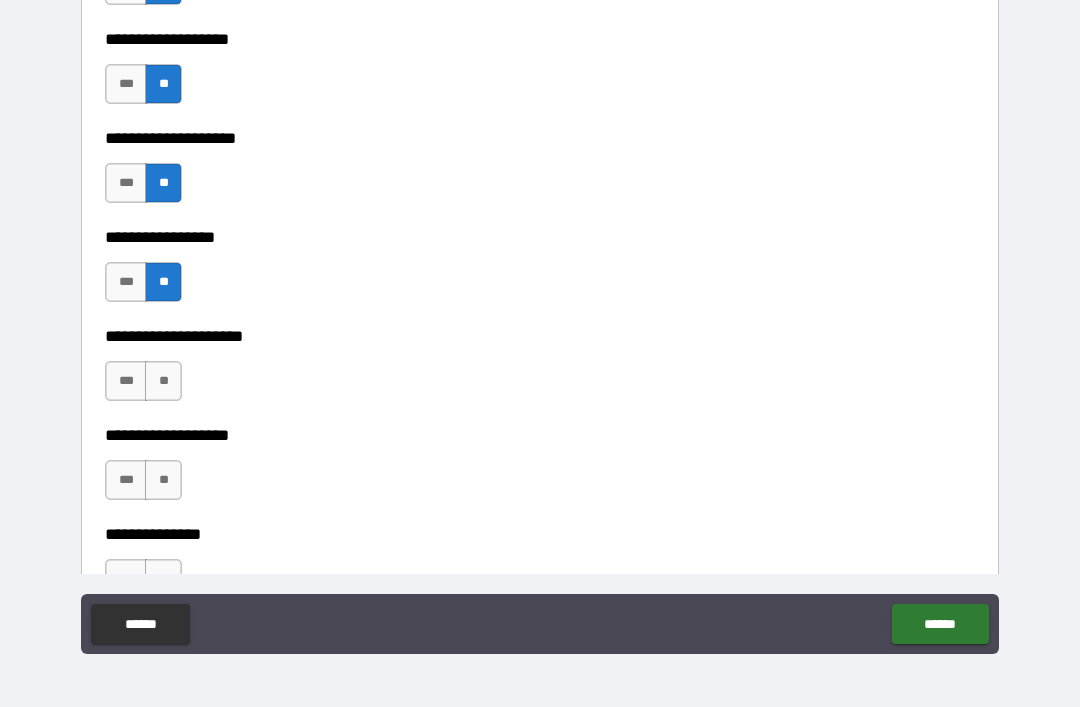 click on "**" at bounding box center (163, 381) 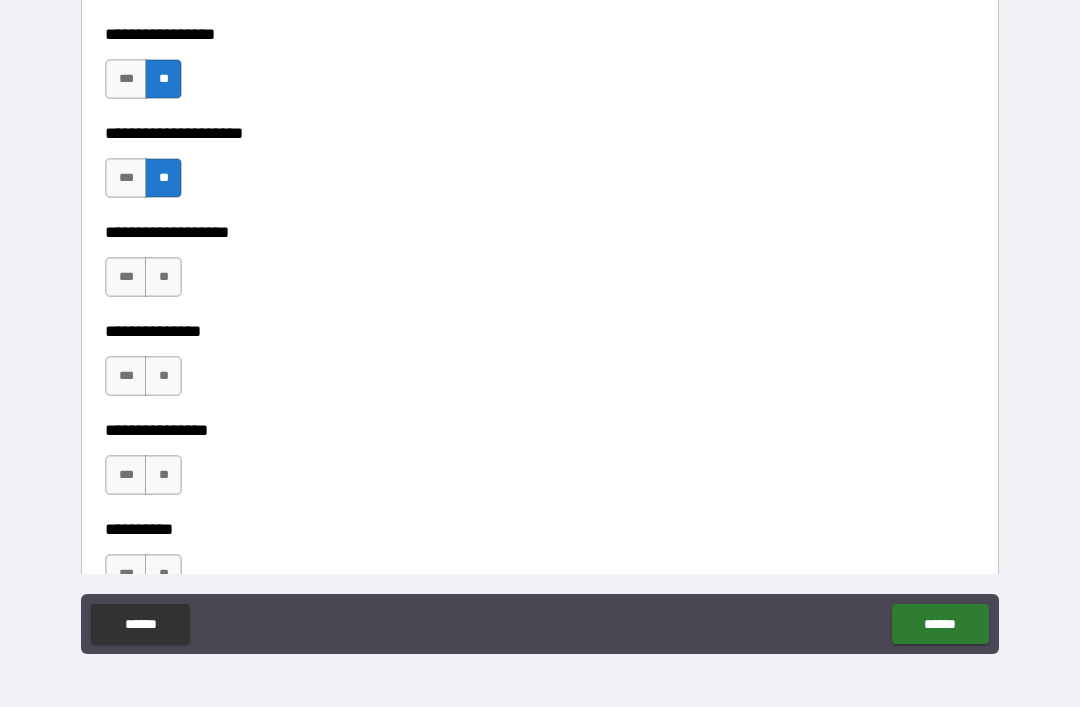 scroll, scrollTop: 9031, scrollLeft: 0, axis: vertical 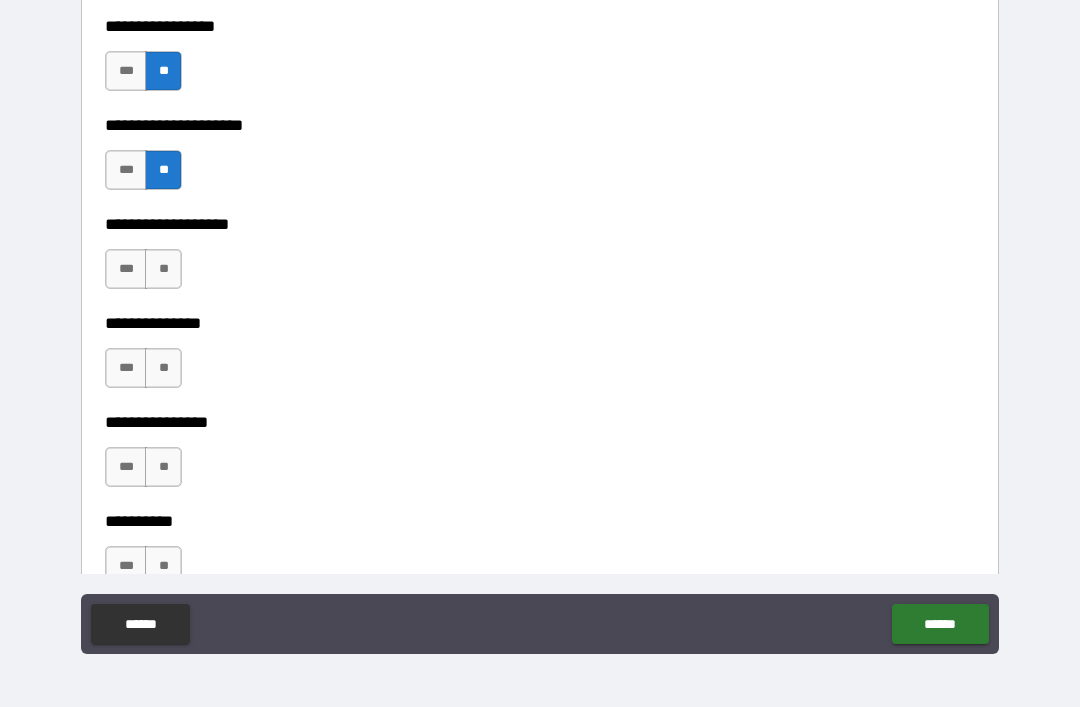 click on "**" at bounding box center [163, 269] 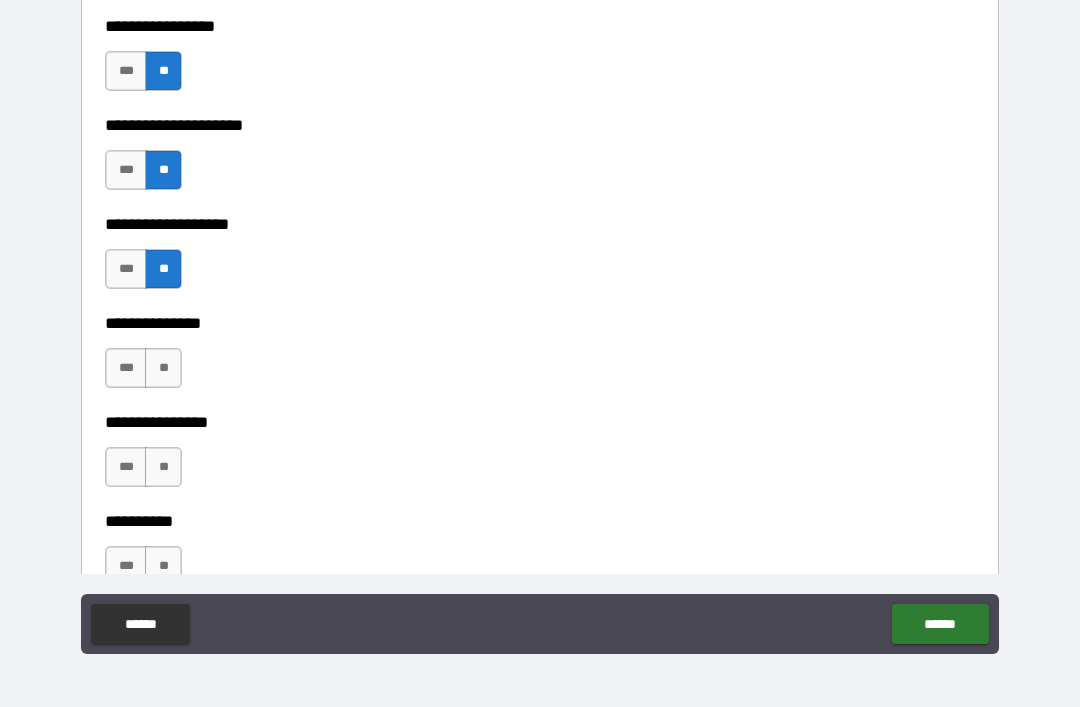 click on "**" at bounding box center [163, 368] 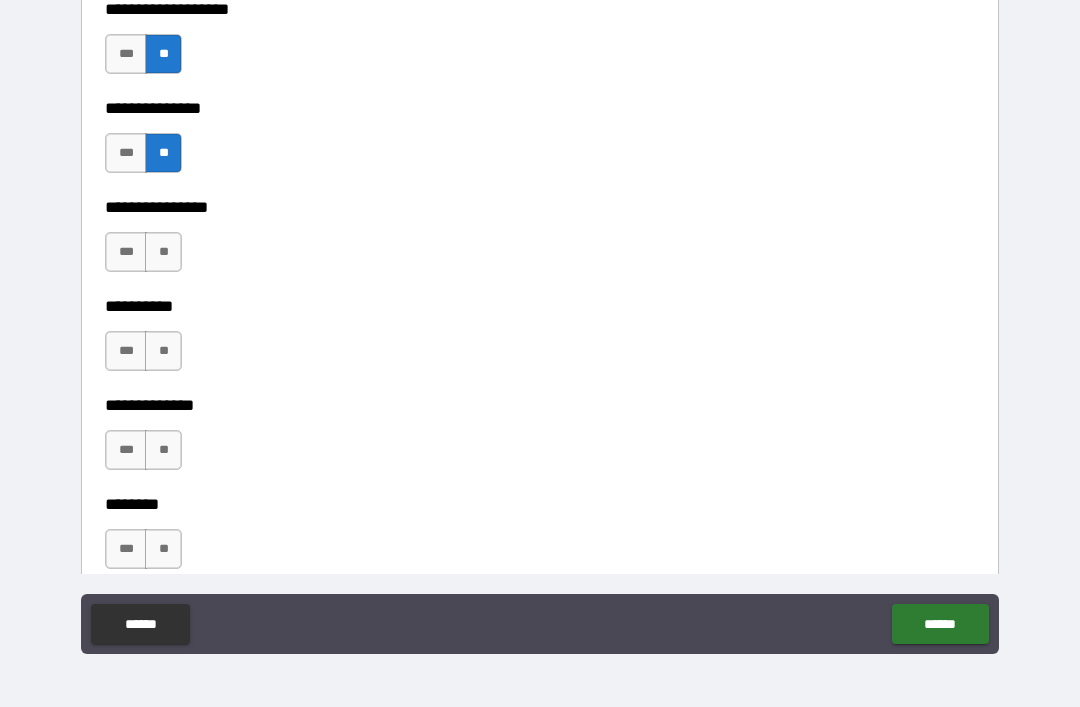 scroll, scrollTop: 9253, scrollLeft: 0, axis: vertical 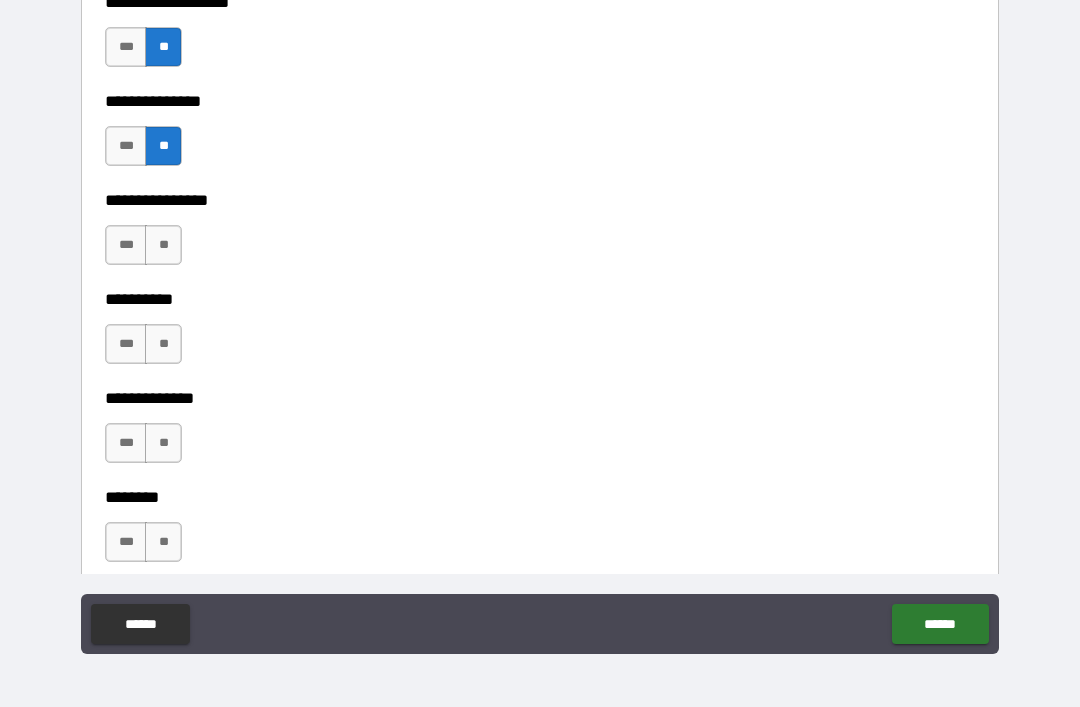 click on "**" at bounding box center [163, 245] 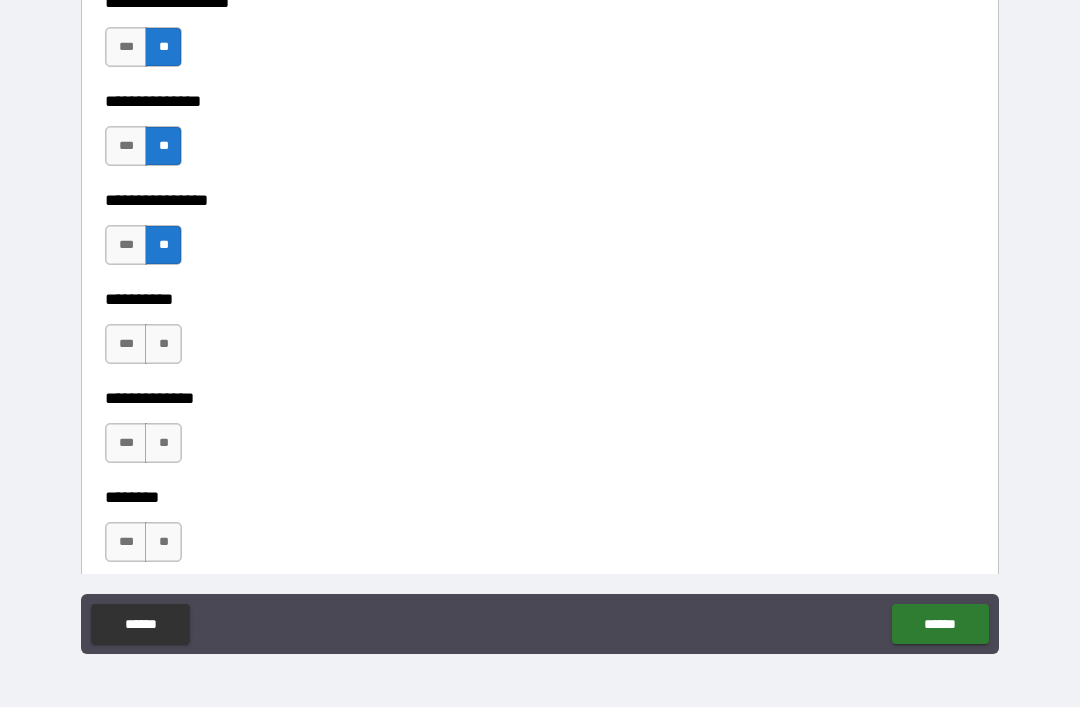 click on "**" at bounding box center [163, 344] 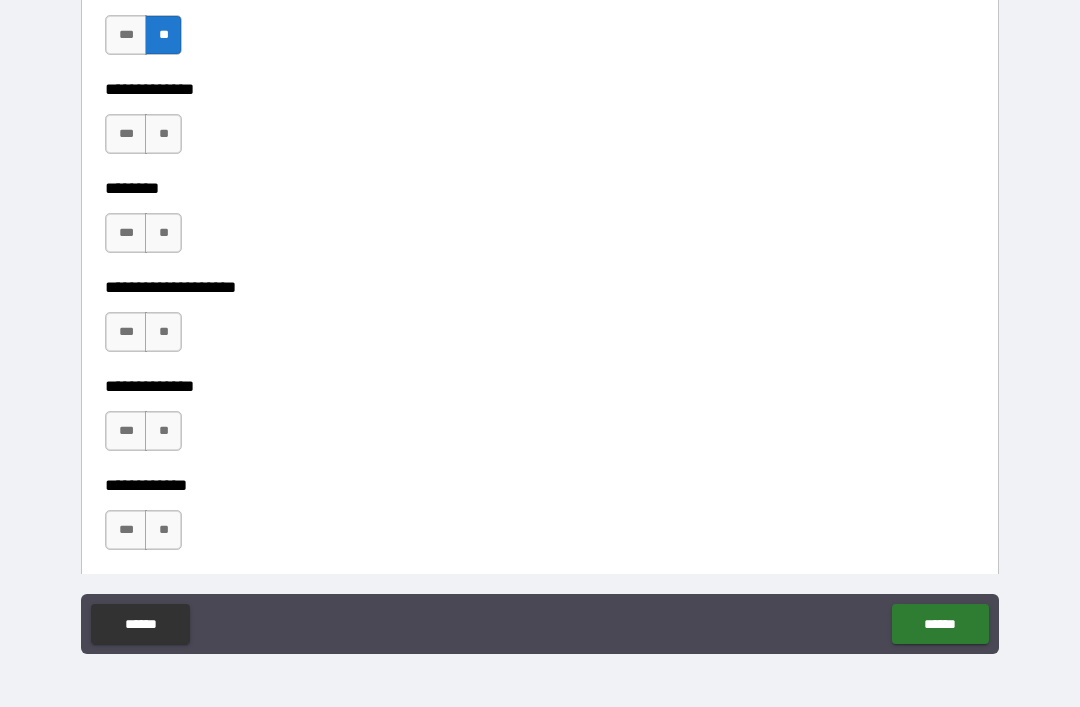 scroll, scrollTop: 9565, scrollLeft: 0, axis: vertical 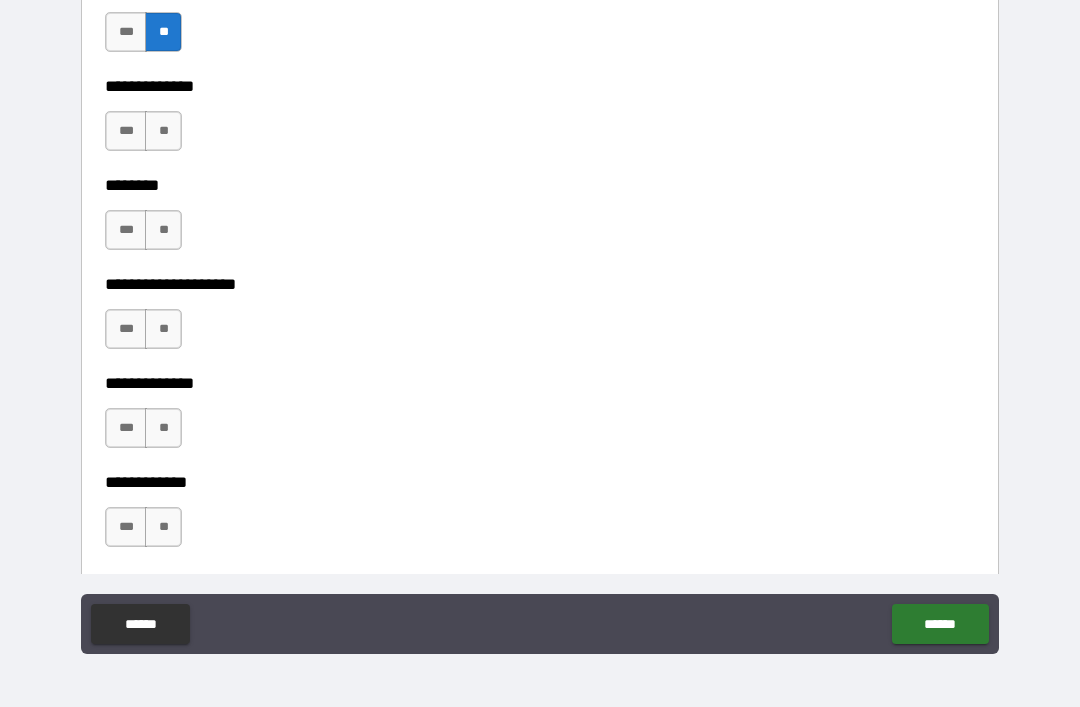 click on "**" at bounding box center [163, 131] 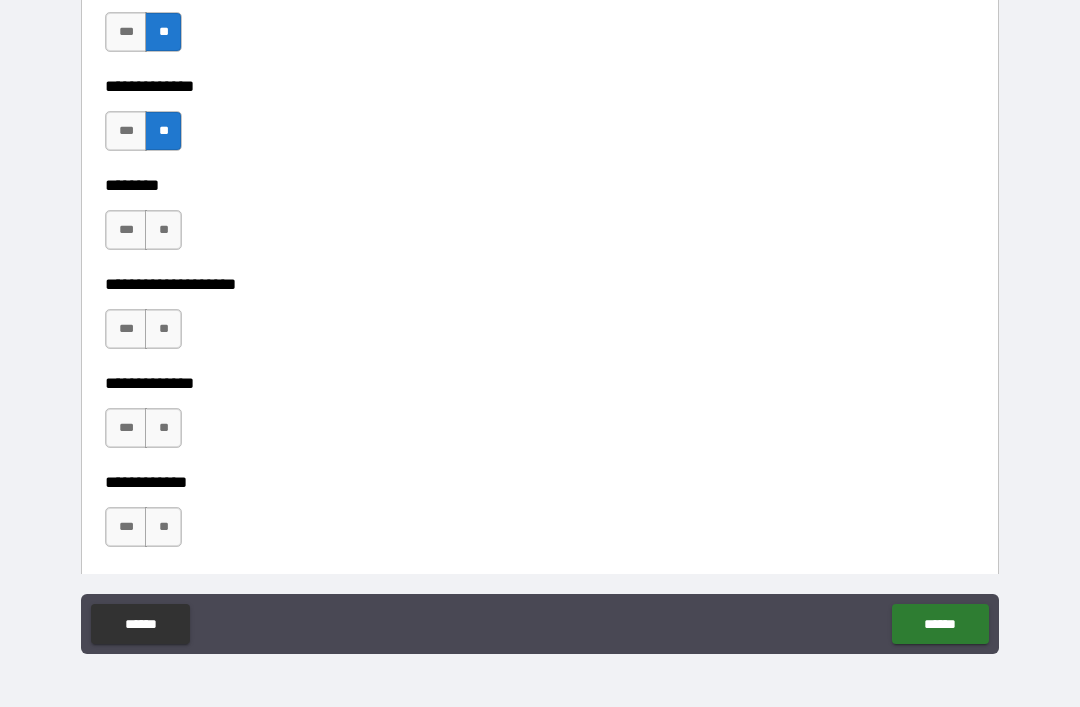 click on "**" at bounding box center [163, 230] 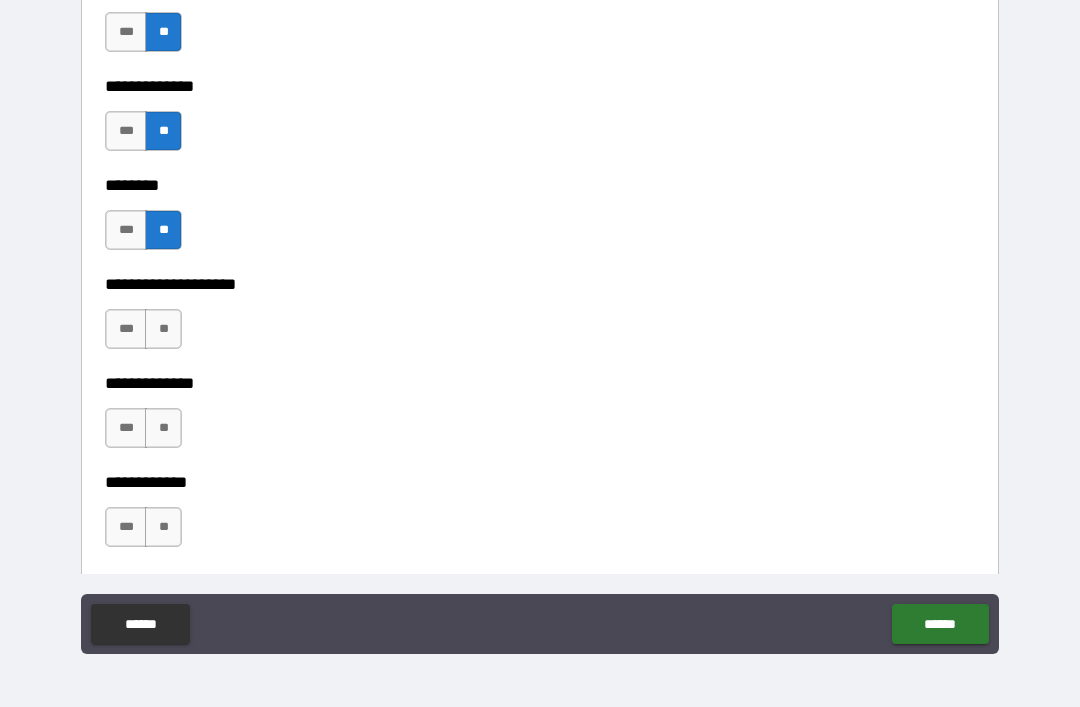click on "**" at bounding box center [163, 329] 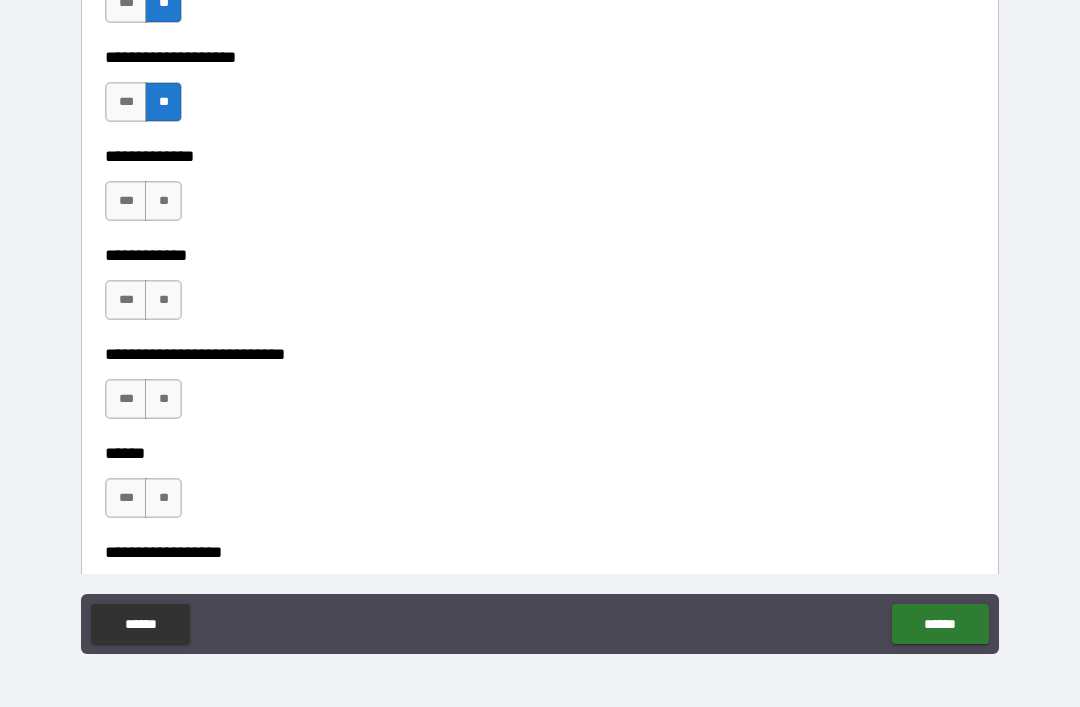 scroll, scrollTop: 9793, scrollLeft: 0, axis: vertical 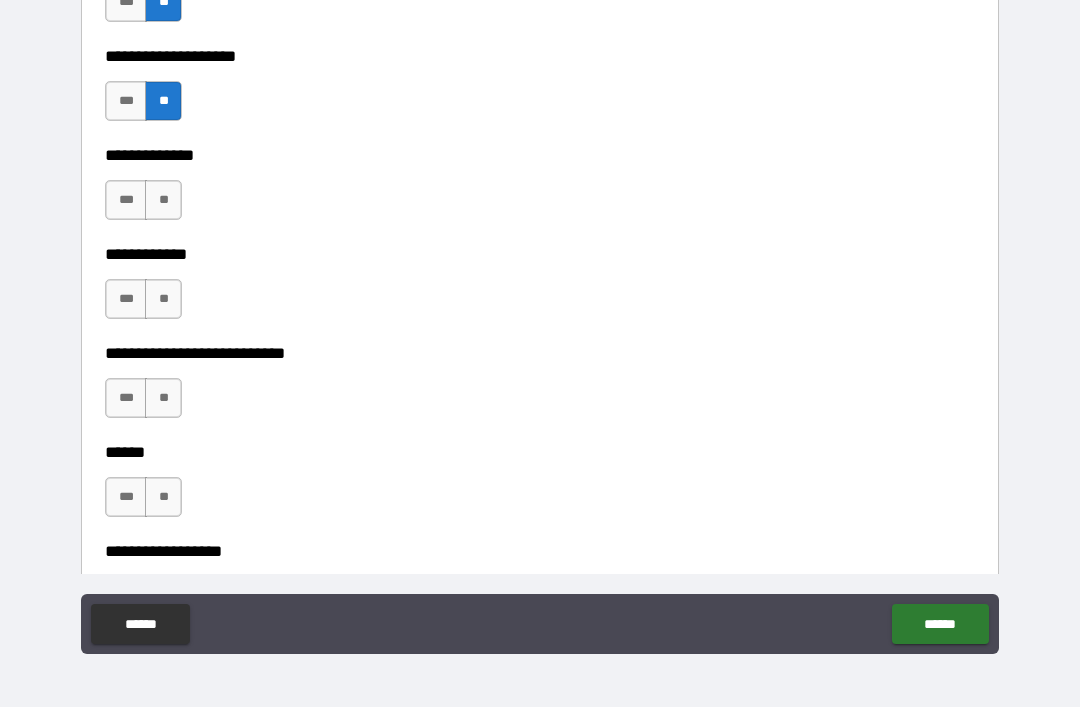 click on "**" at bounding box center (163, 200) 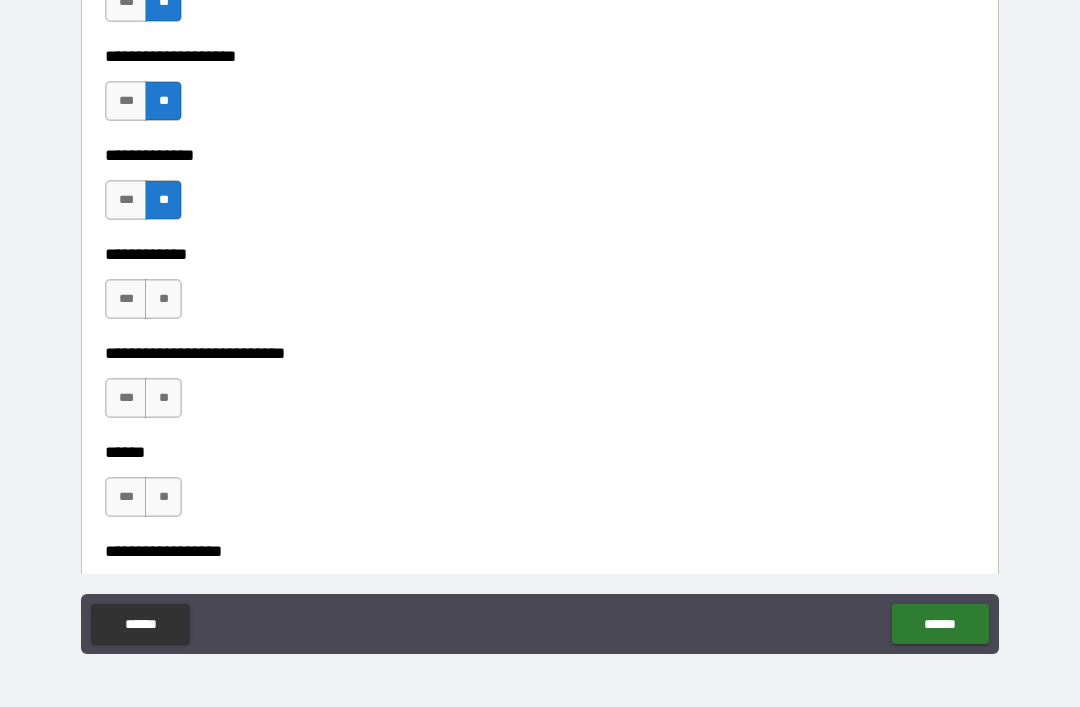 click on "**" at bounding box center [163, 299] 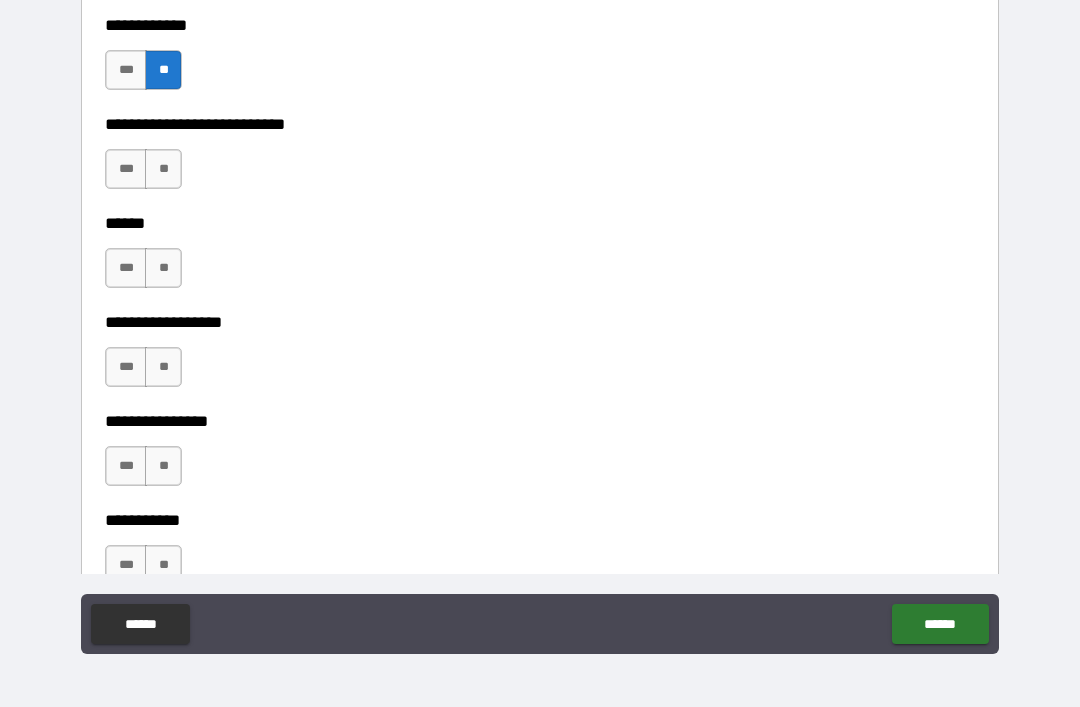 scroll, scrollTop: 10025, scrollLeft: 0, axis: vertical 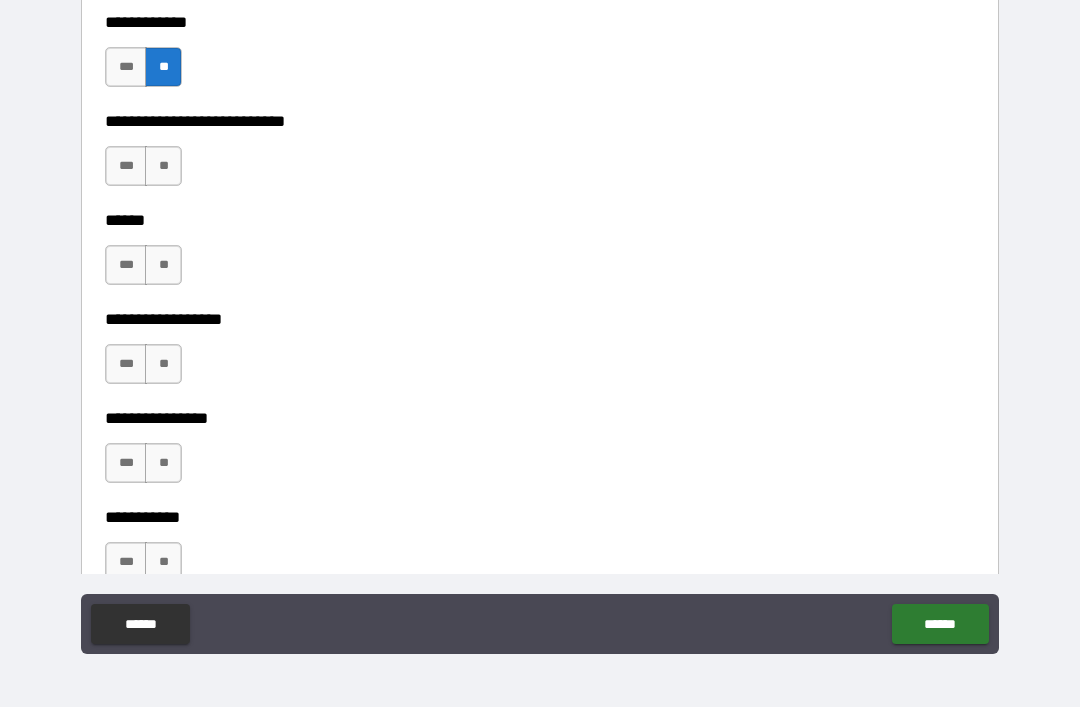 click on "**" at bounding box center [163, 166] 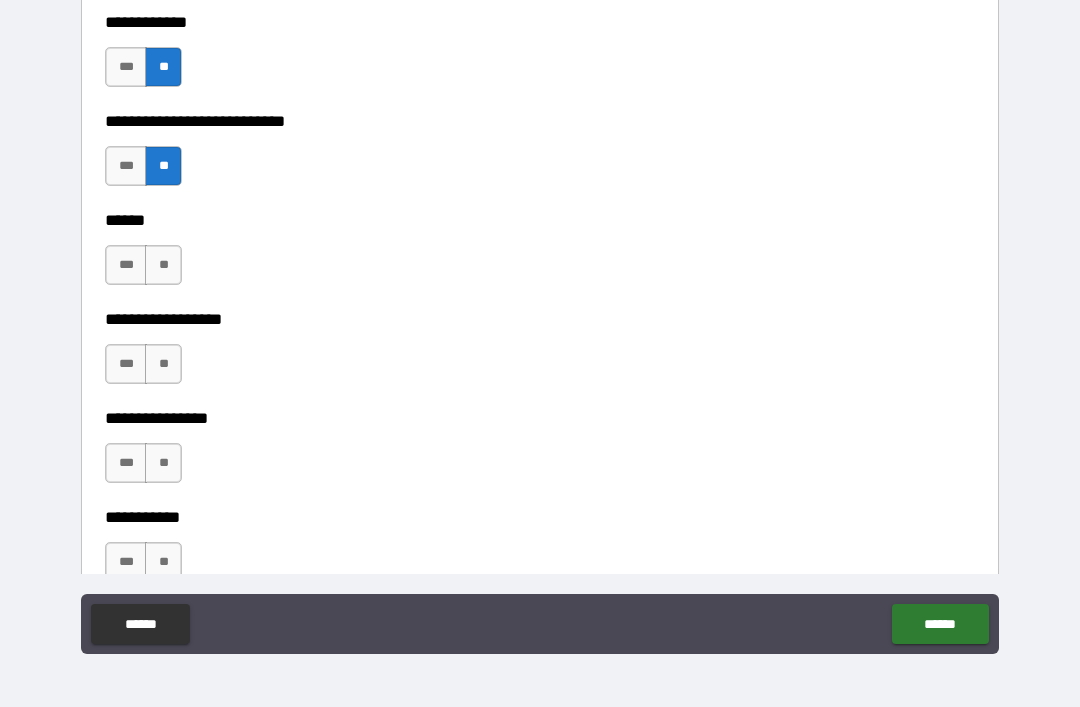 click on "**" at bounding box center [163, 265] 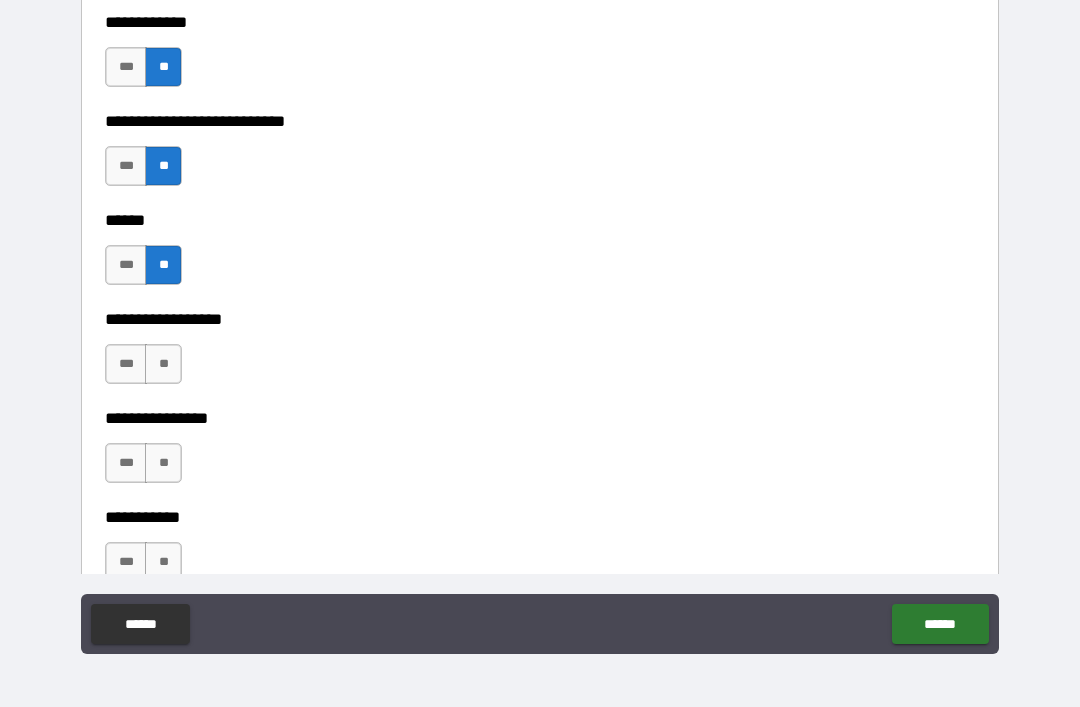 click on "**" at bounding box center (163, 364) 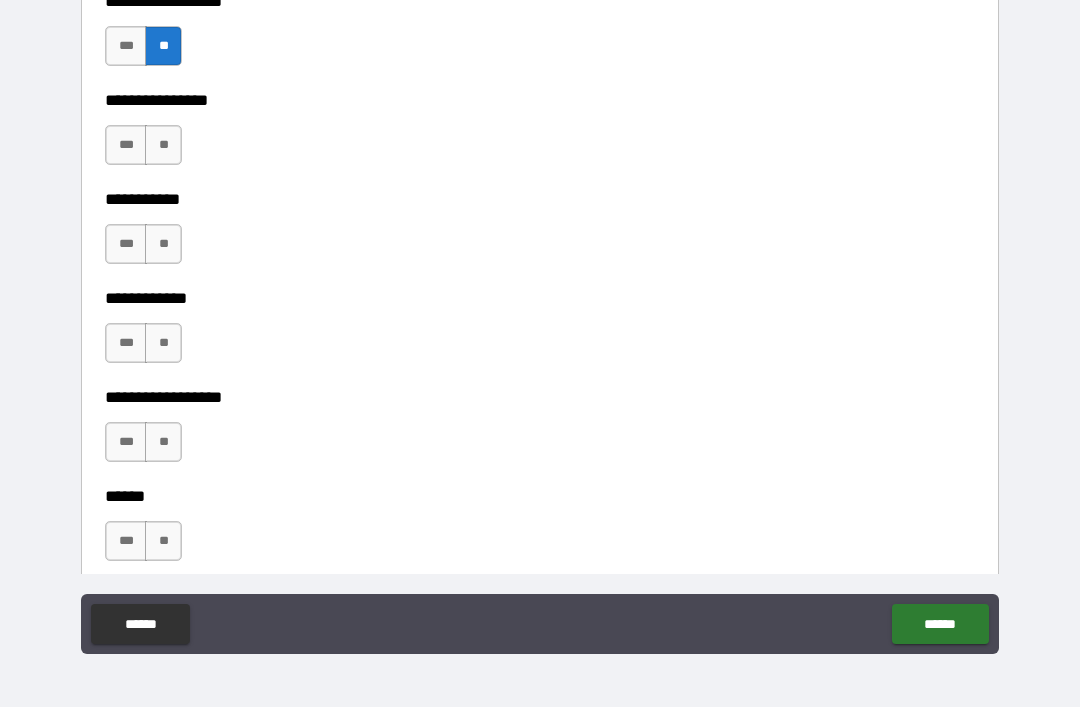 scroll, scrollTop: 10350, scrollLeft: 0, axis: vertical 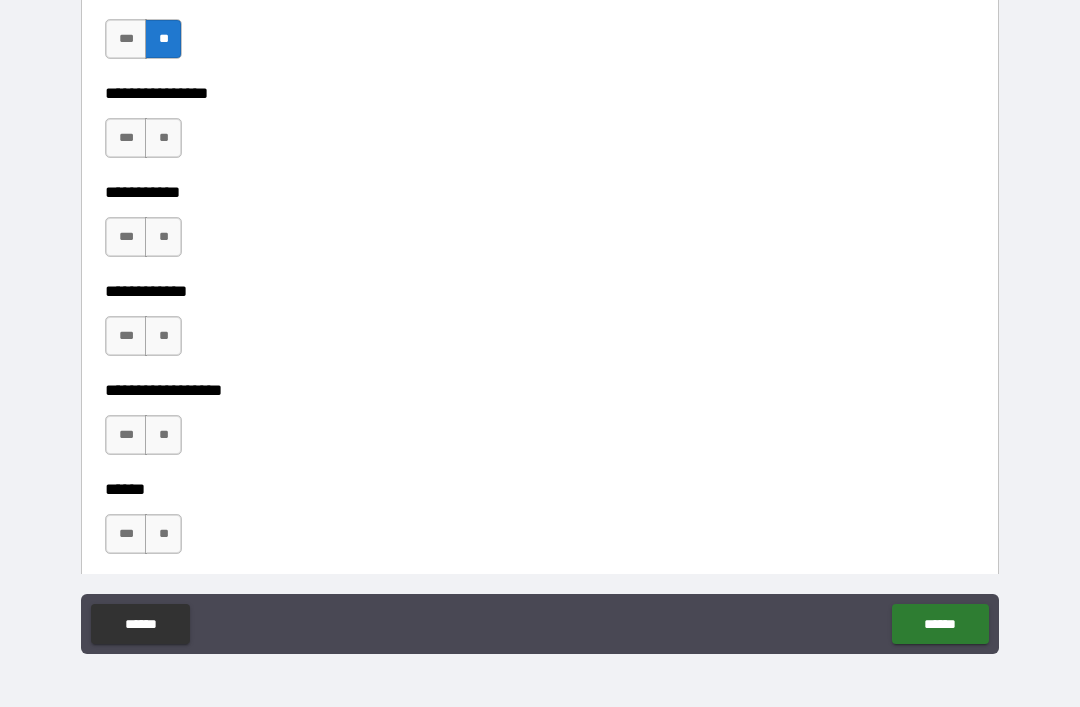 click on "**" at bounding box center [163, 138] 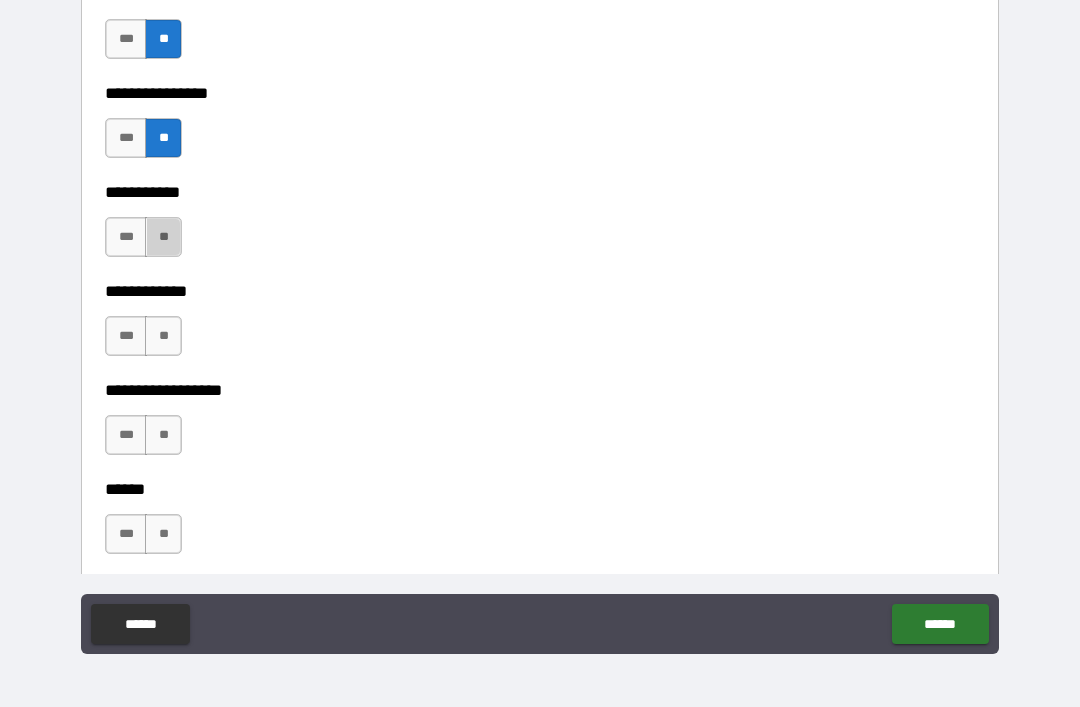 click on "**" at bounding box center [163, 237] 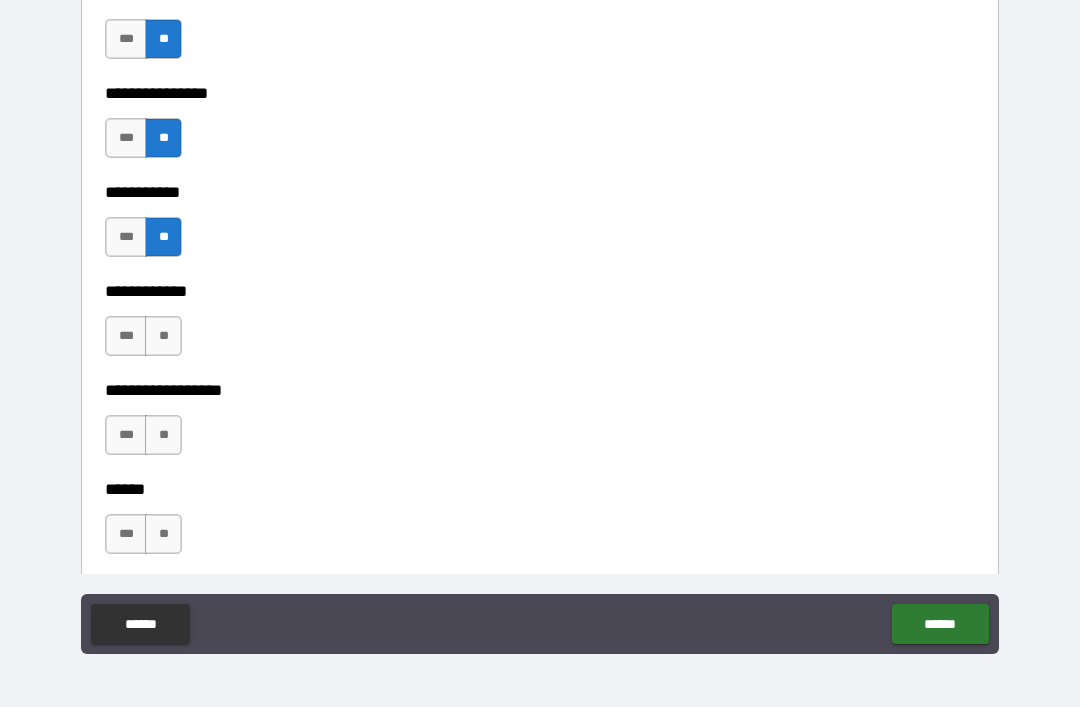 click on "**" at bounding box center (163, 336) 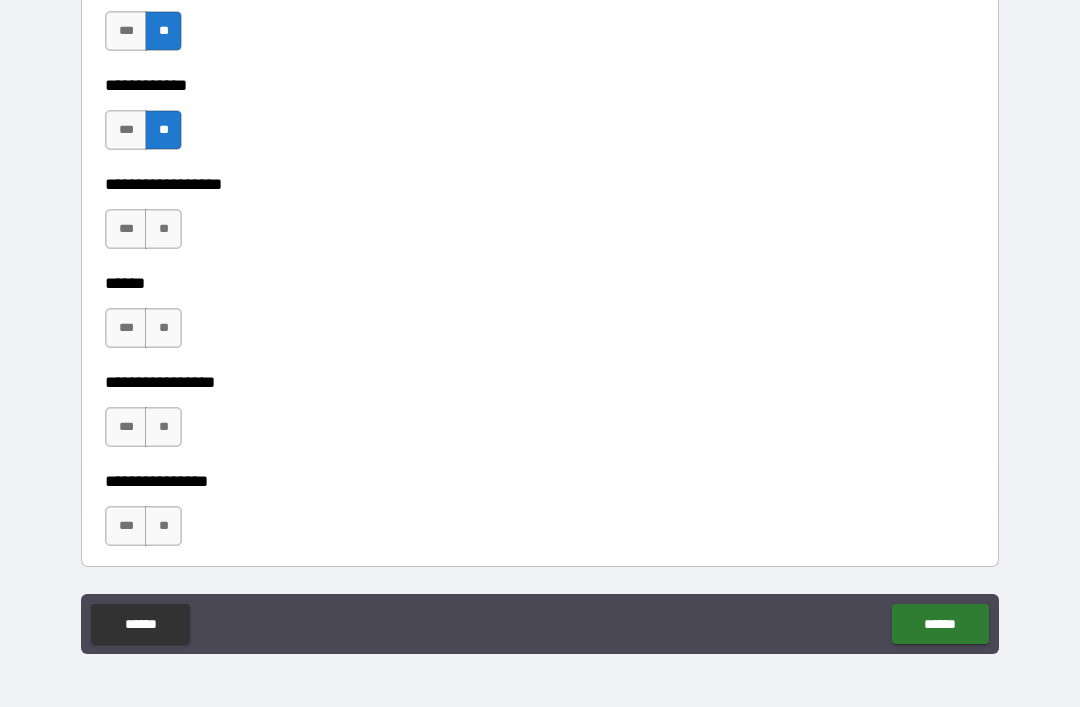 scroll, scrollTop: 10561, scrollLeft: 0, axis: vertical 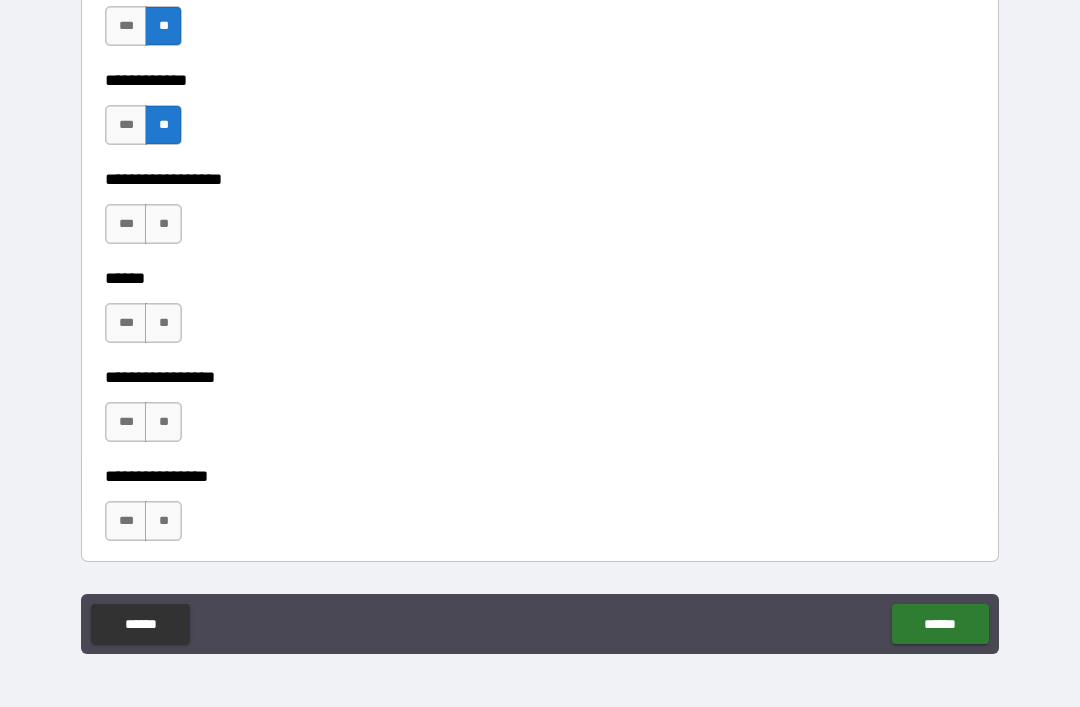 click on "**" at bounding box center (163, 224) 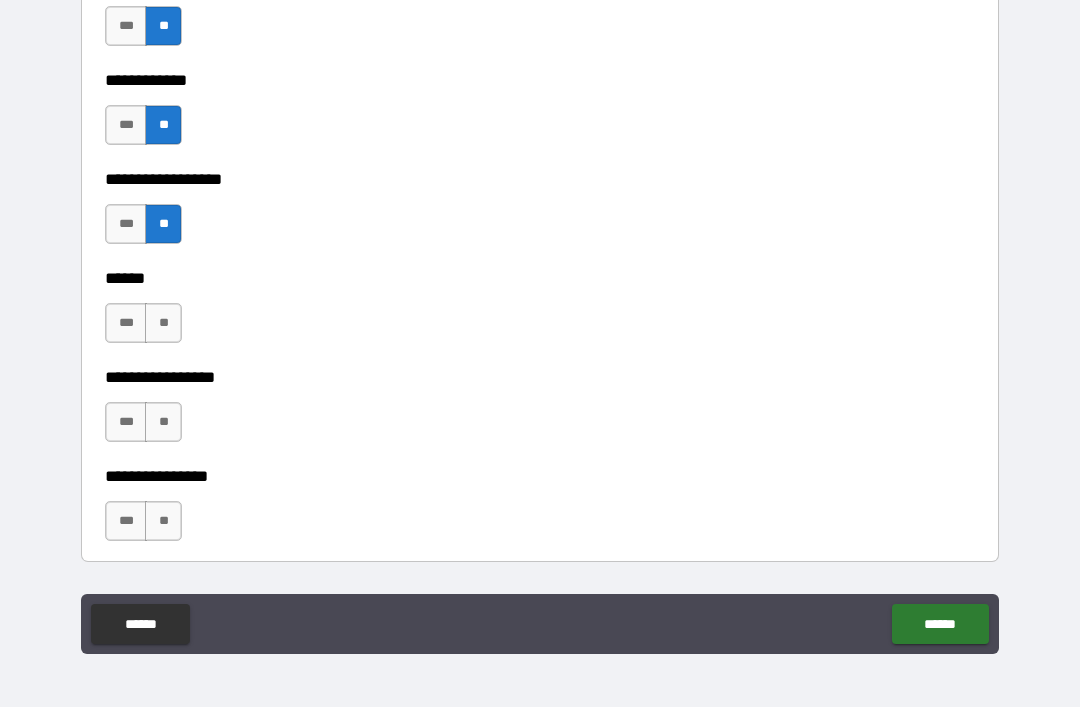 click on "**********" at bounding box center [540, 363] 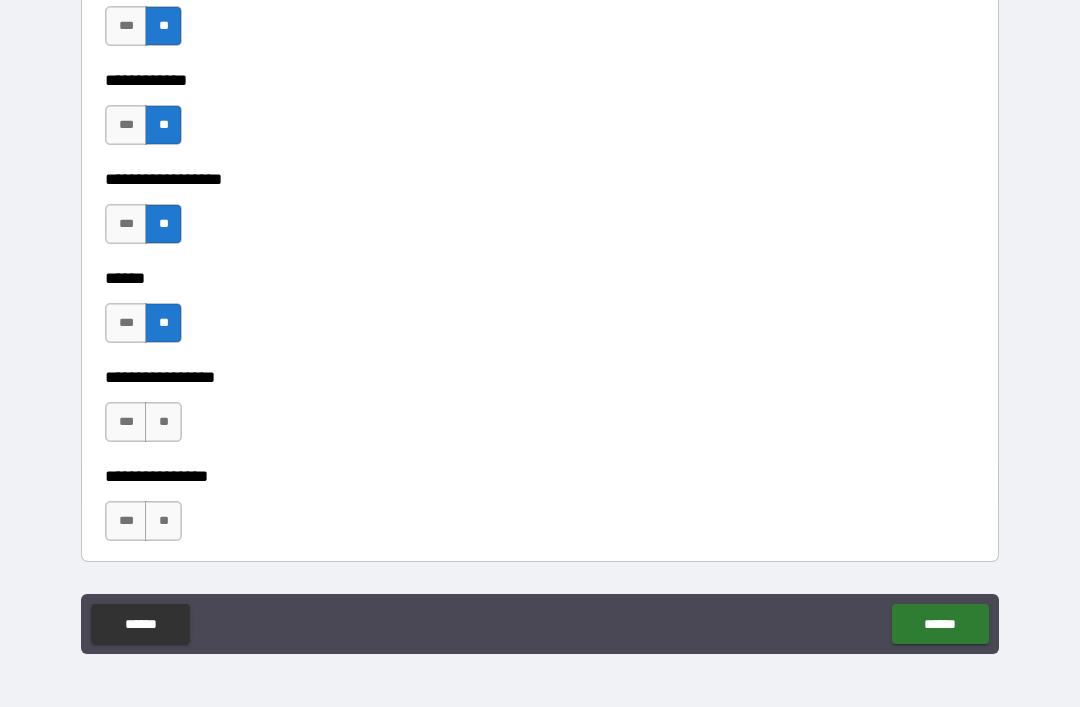 click on "**" at bounding box center [163, 422] 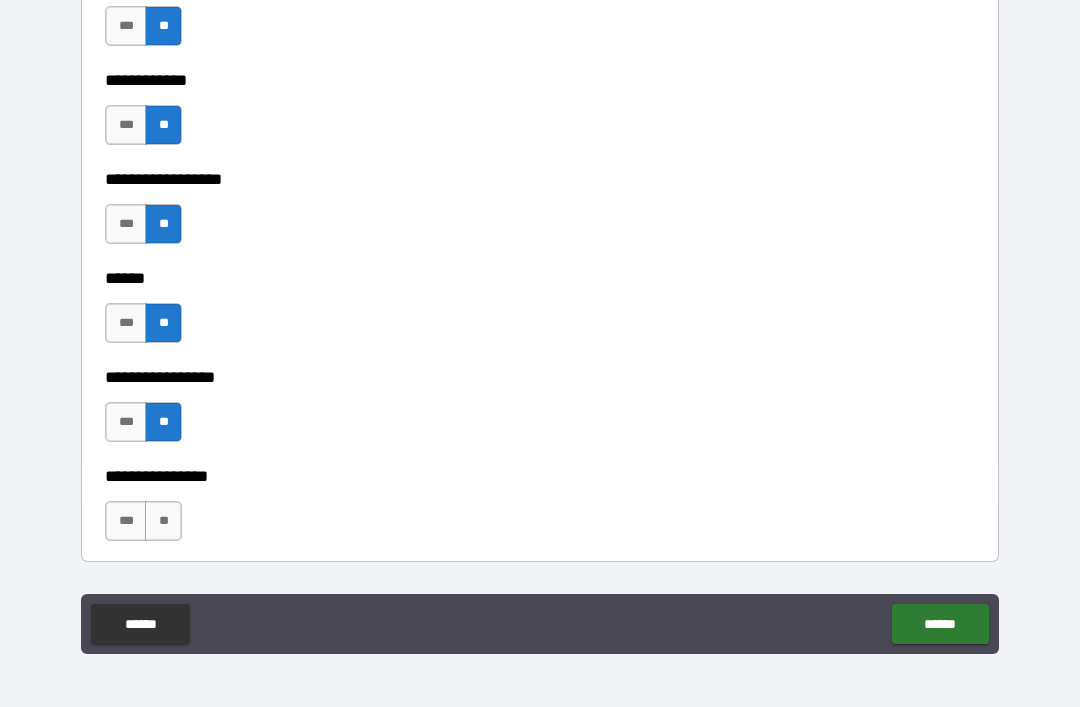 click on "**" at bounding box center [163, 521] 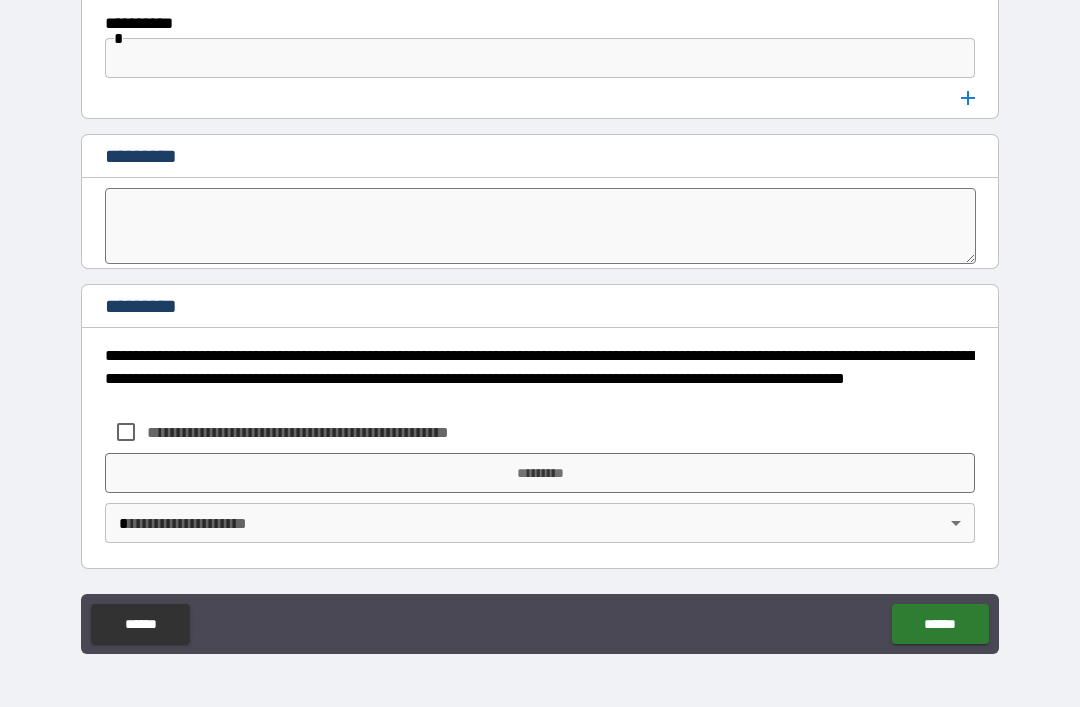 scroll, scrollTop: 11188, scrollLeft: 0, axis: vertical 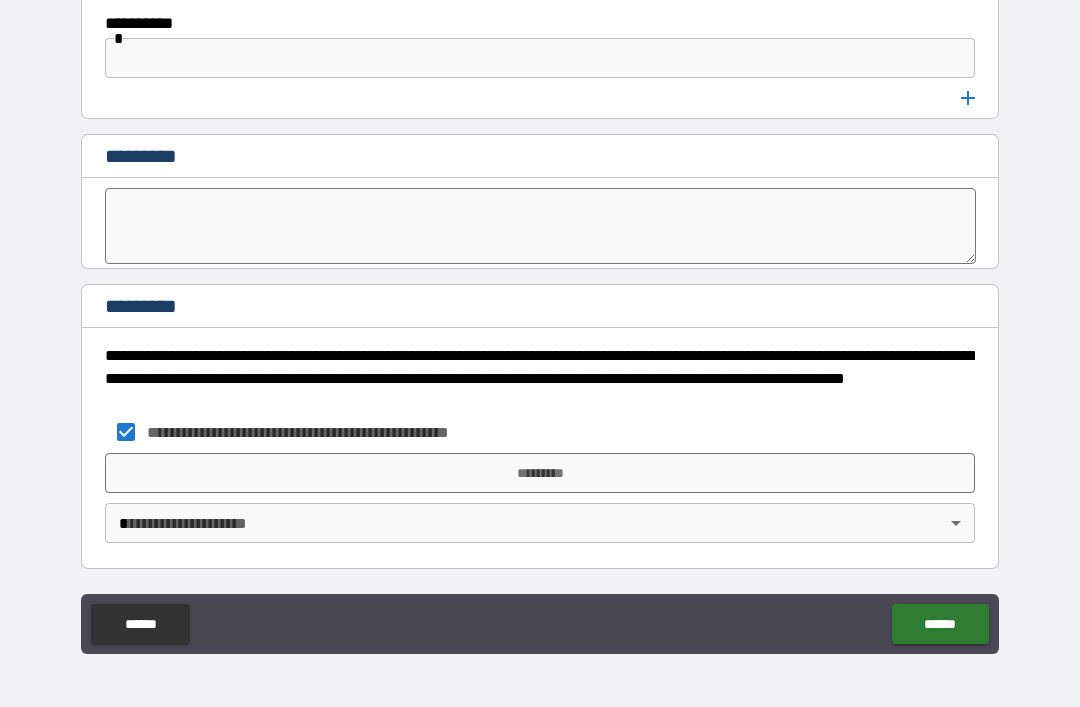 click on "*********" at bounding box center [540, 473] 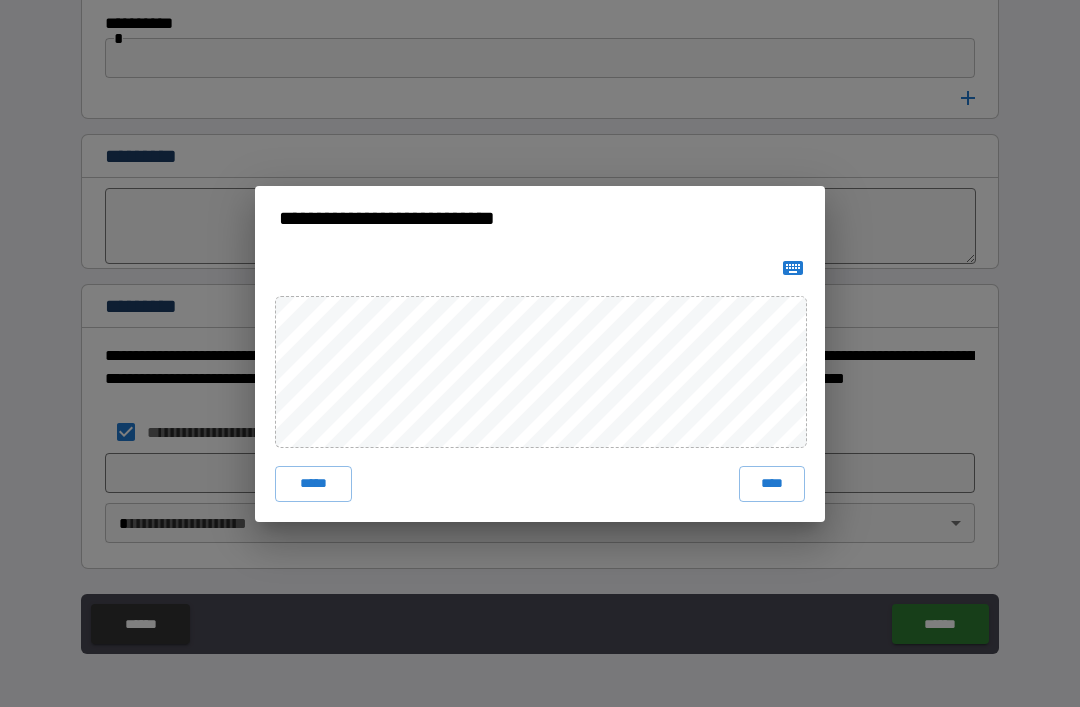 click on "****" at bounding box center (772, 484) 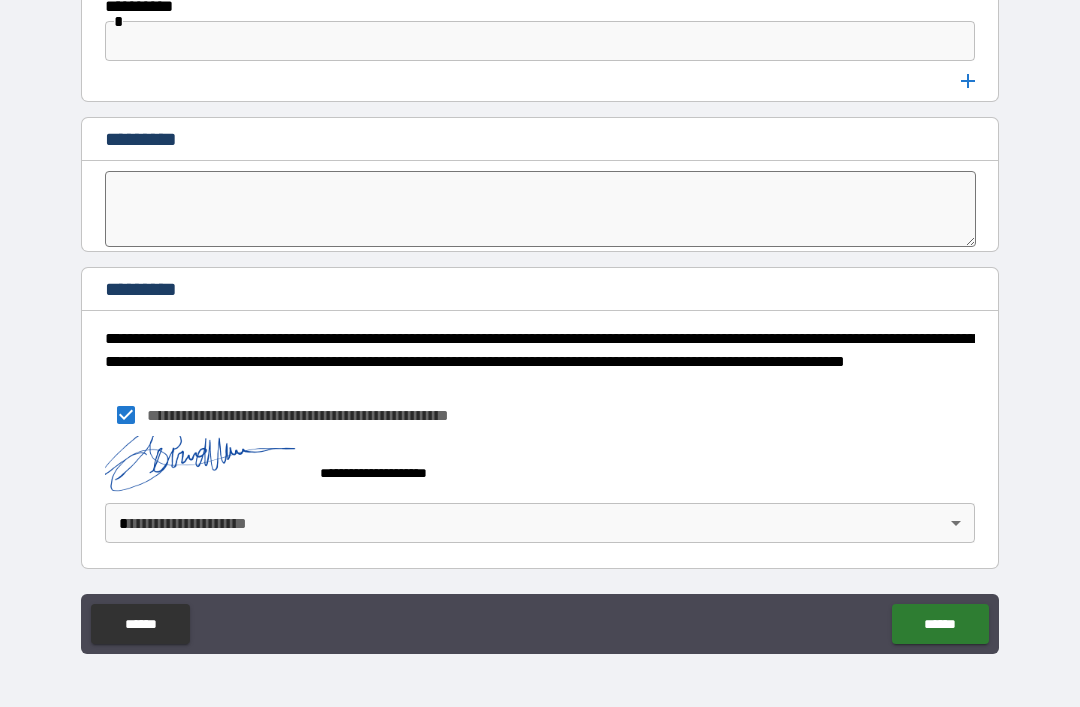 click on "******" at bounding box center [940, 624] 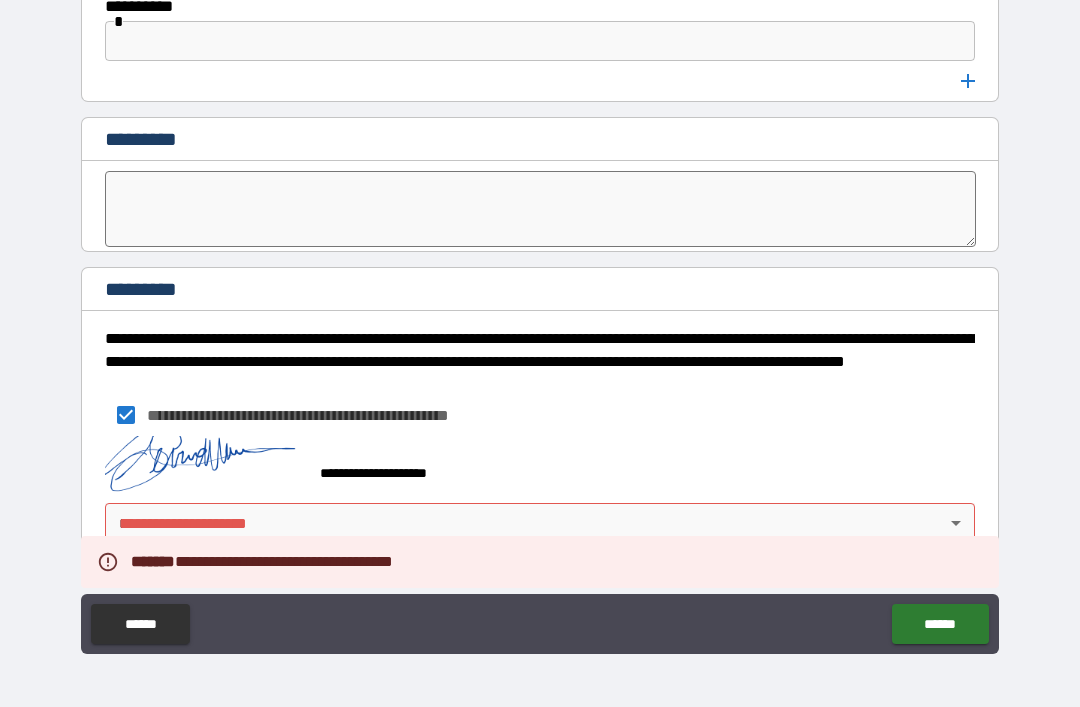 scroll, scrollTop: 11205, scrollLeft: 0, axis: vertical 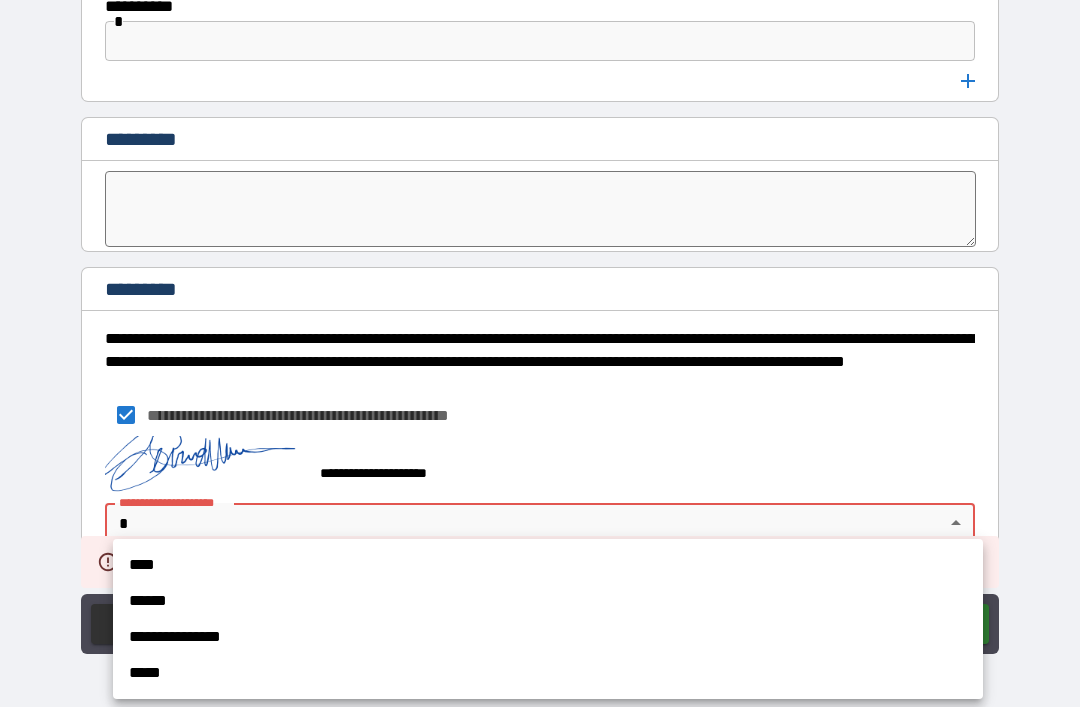 click on "****" at bounding box center (548, 565) 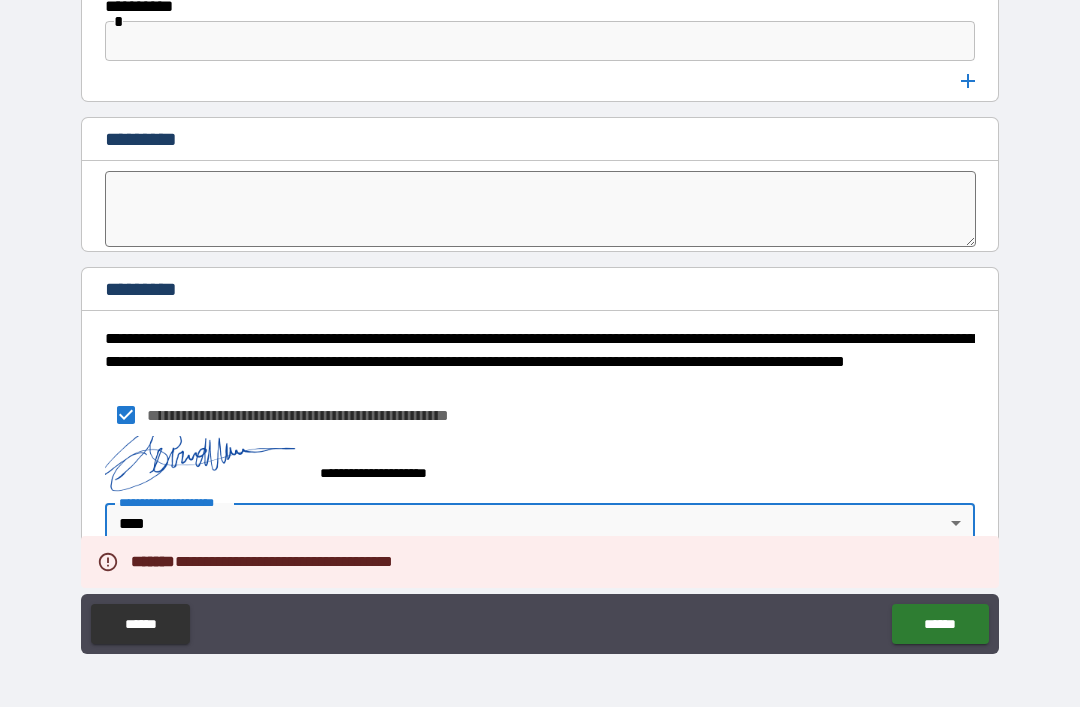 click on "******" at bounding box center [940, 624] 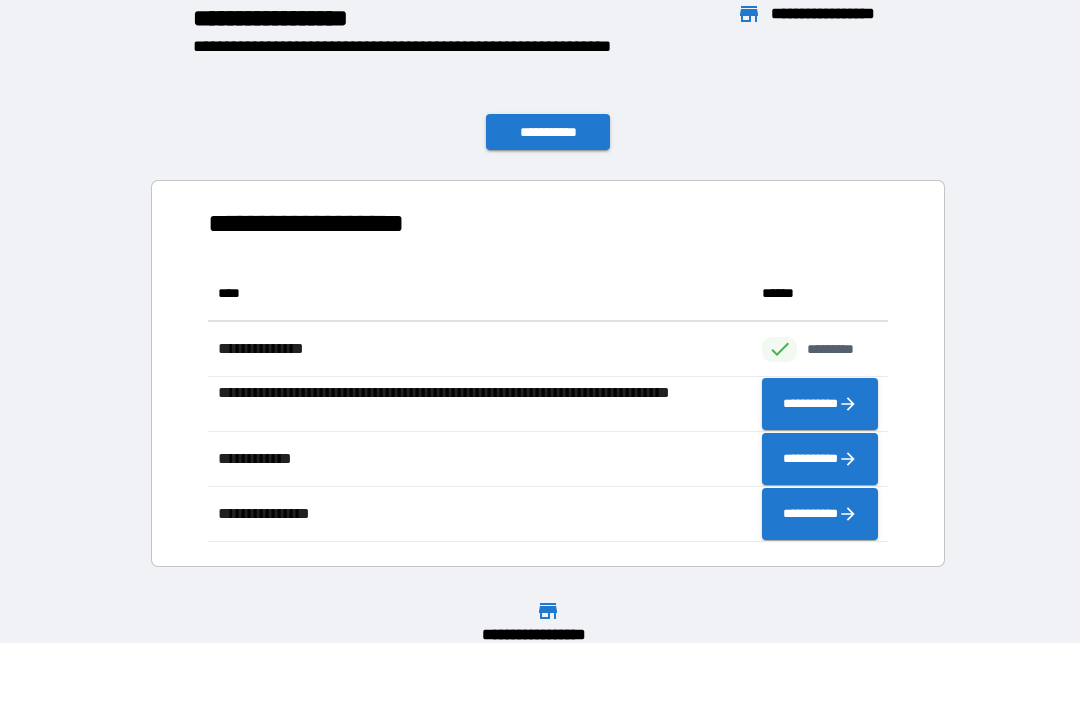 scroll, scrollTop: 276, scrollLeft: 680, axis: both 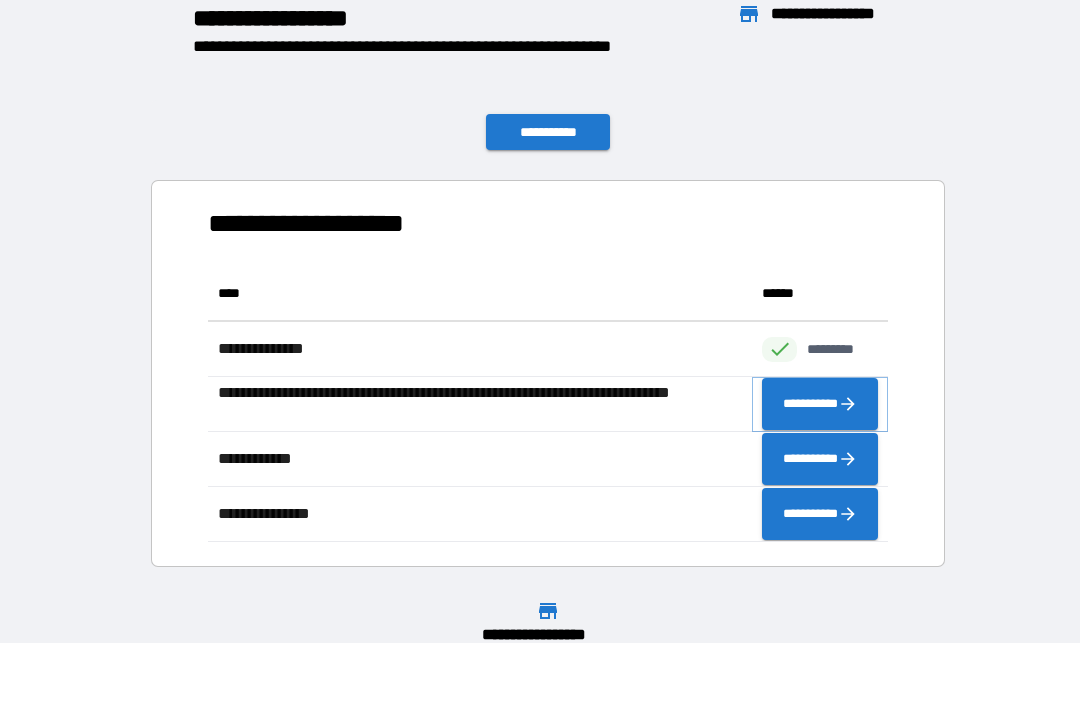 click on "**********" at bounding box center (820, 404) 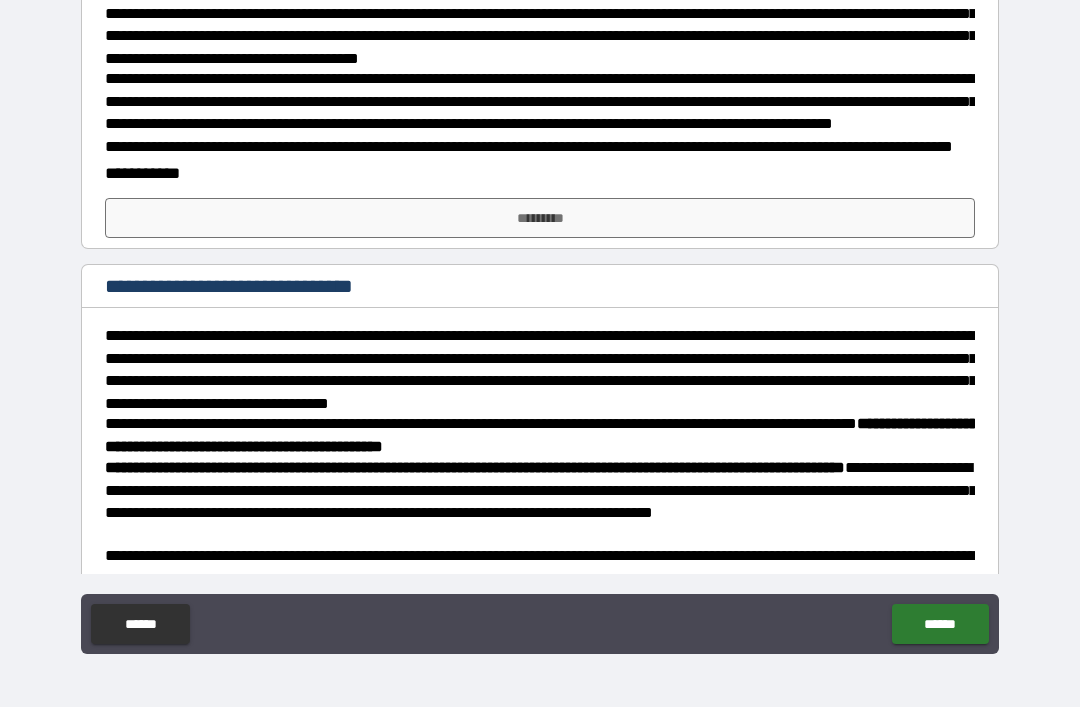 scroll, scrollTop: 348, scrollLeft: 0, axis: vertical 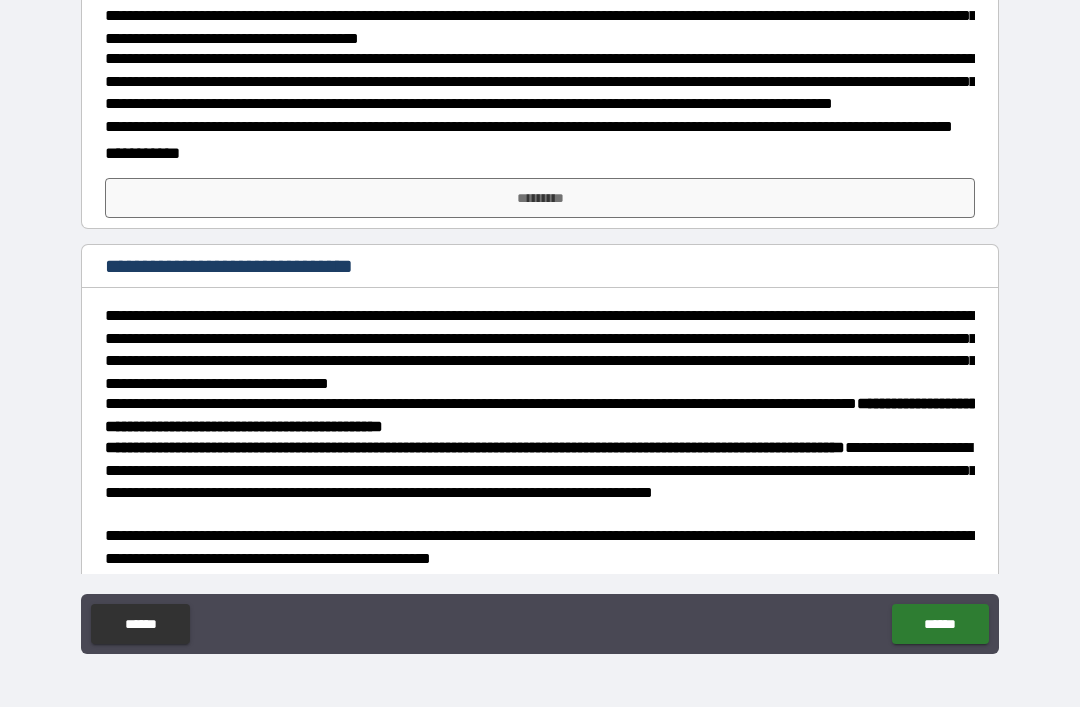 click on "*********" at bounding box center [540, 198] 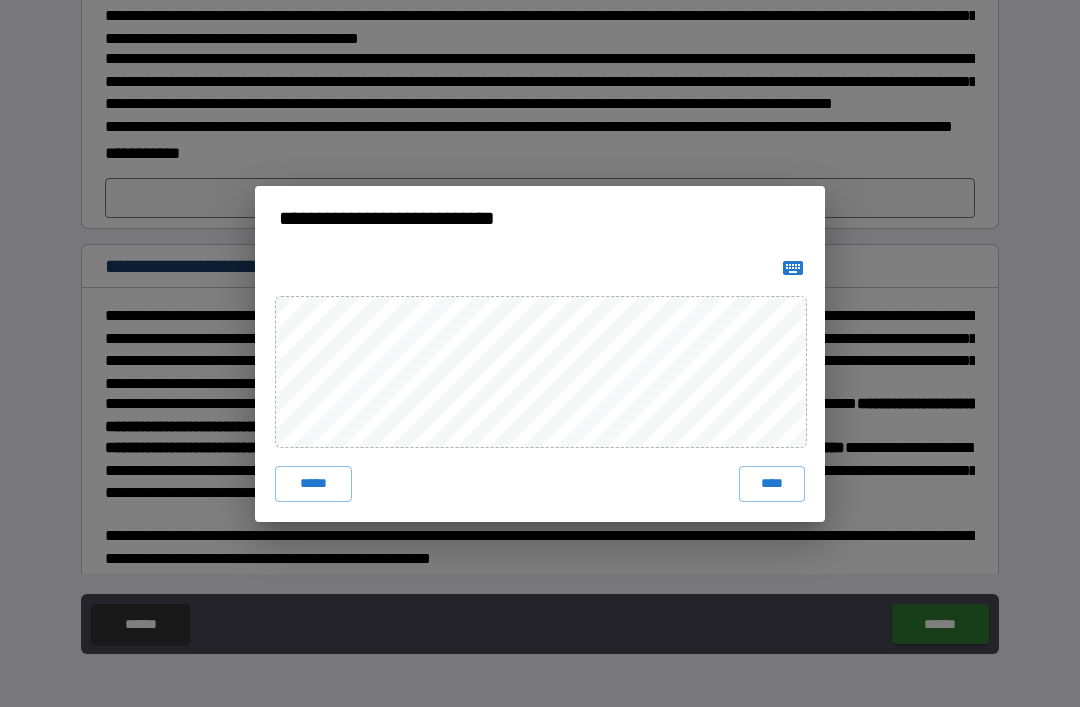 click on "****" at bounding box center (772, 484) 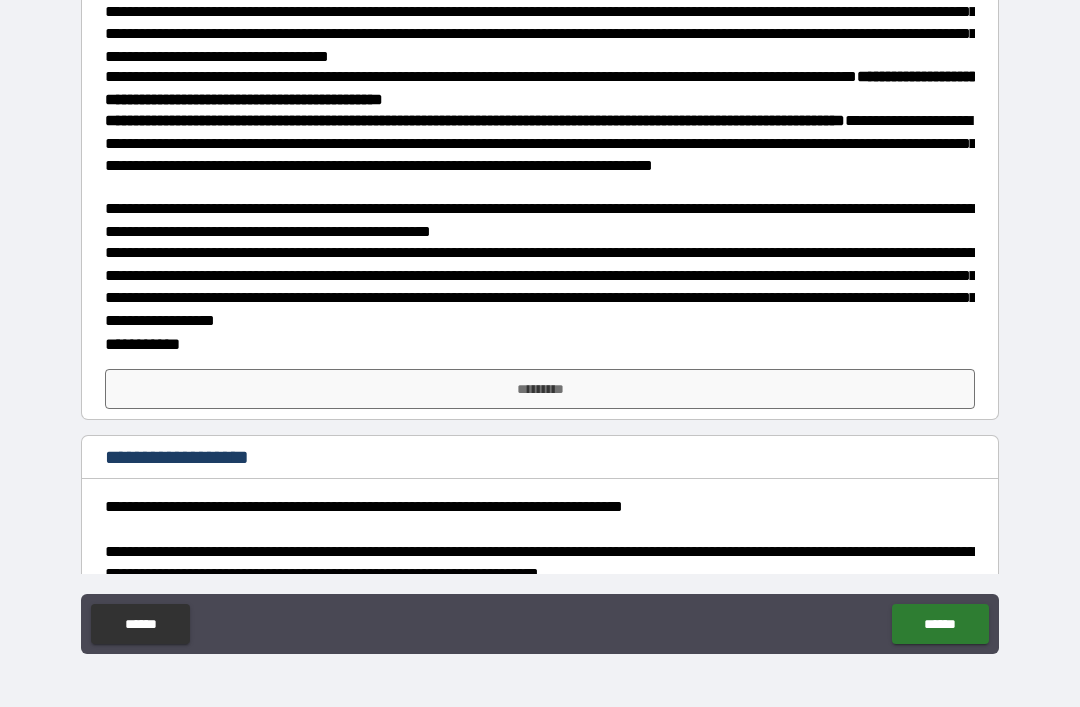 scroll, scrollTop: 699, scrollLeft: 0, axis: vertical 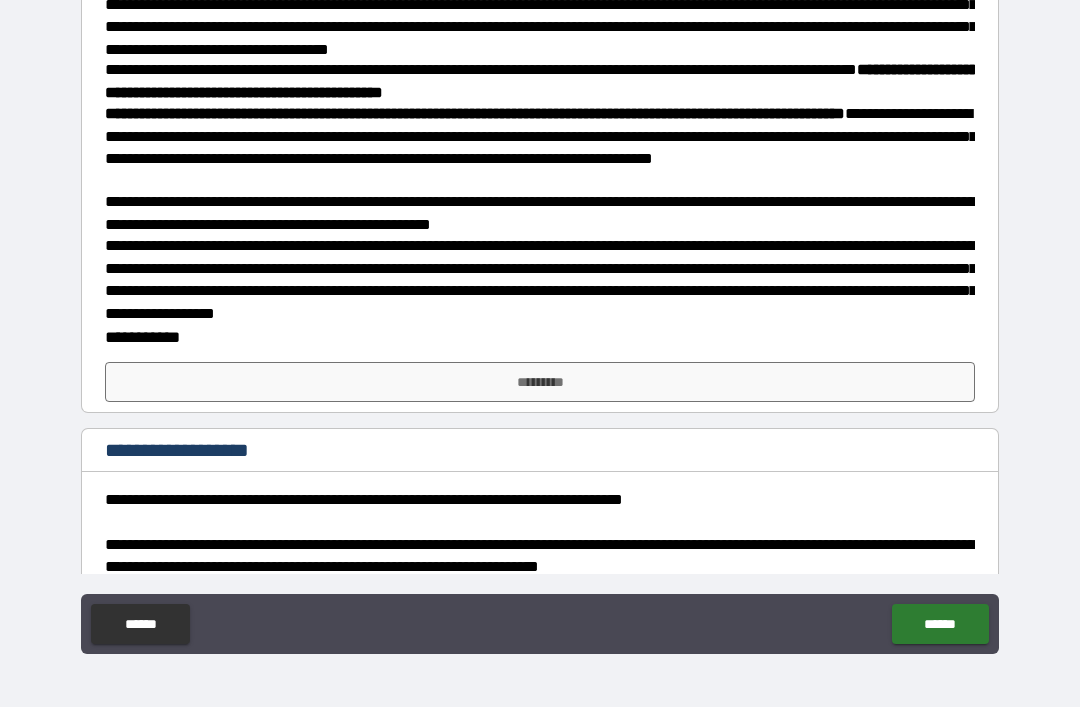 click on "**********" at bounding box center [540, 367] 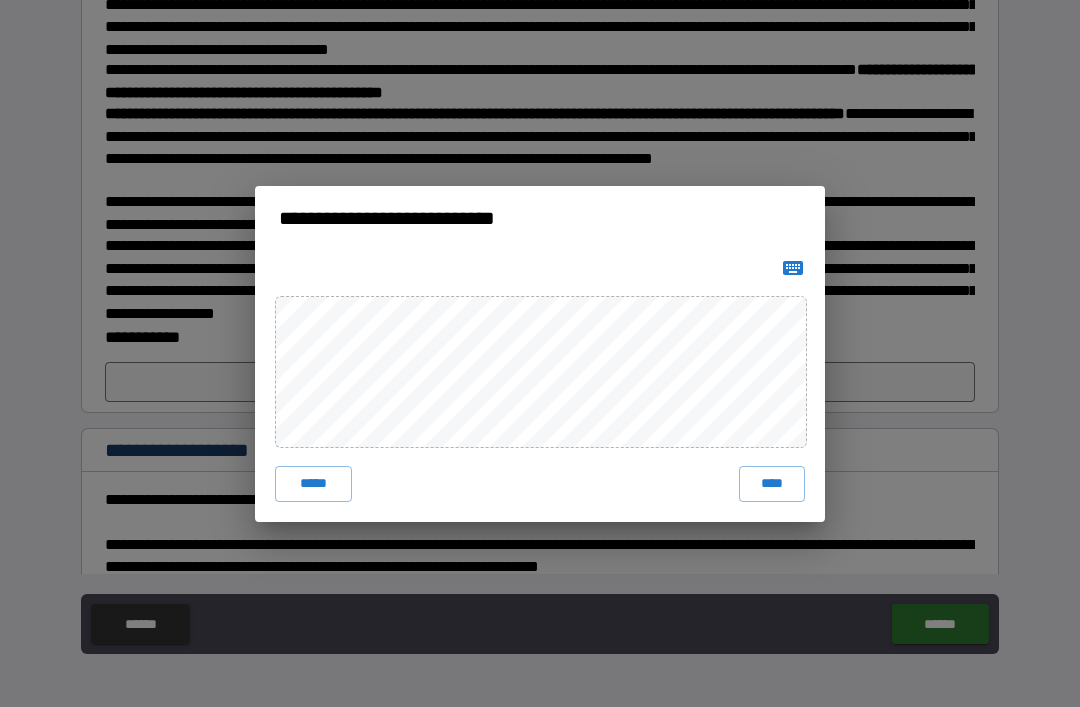 click on "****" at bounding box center [772, 484] 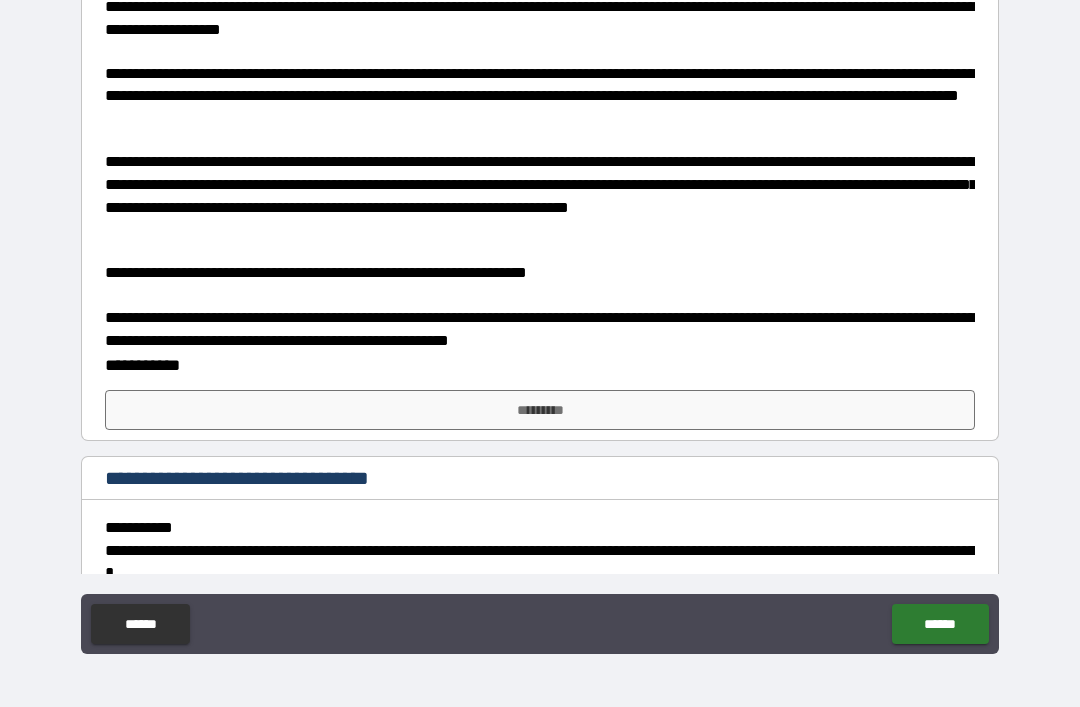 scroll, scrollTop: 2200, scrollLeft: 0, axis: vertical 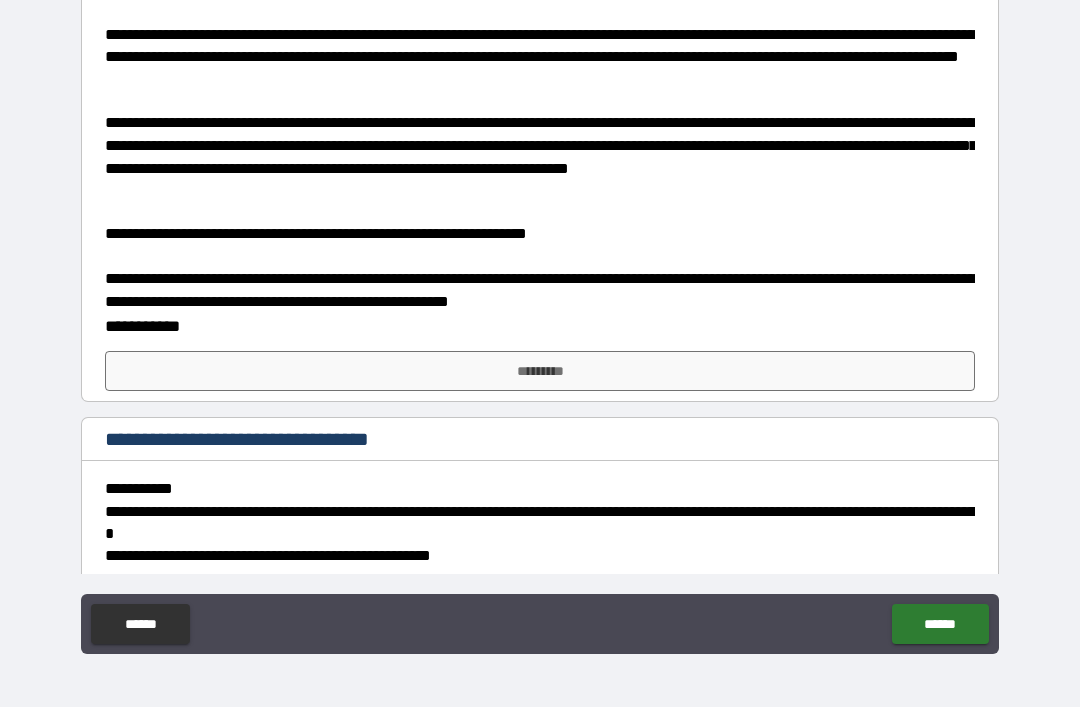 click on "*********" at bounding box center [540, 371] 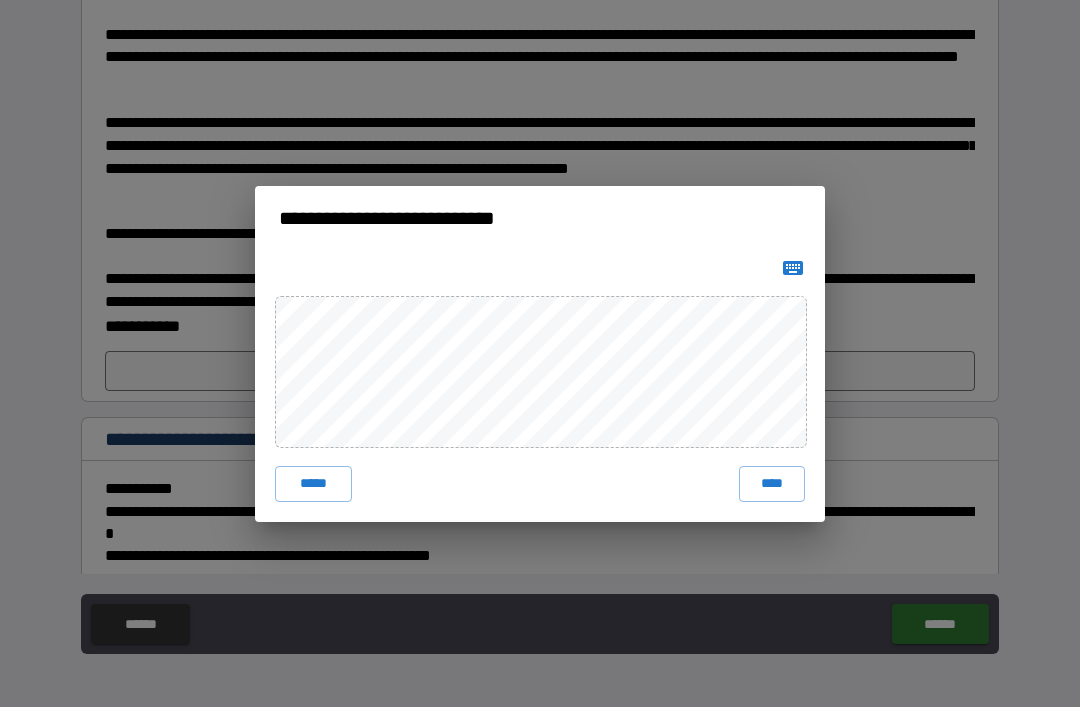 click on "****" at bounding box center (772, 484) 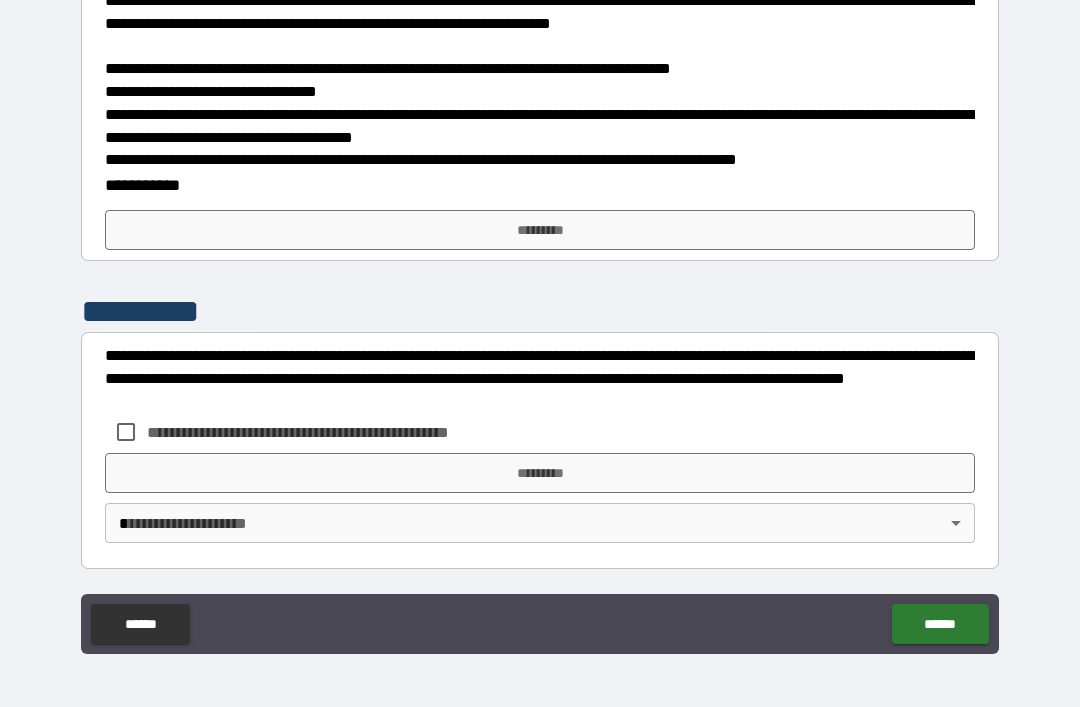 scroll, scrollTop: 4954, scrollLeft: 0, axis: vertical 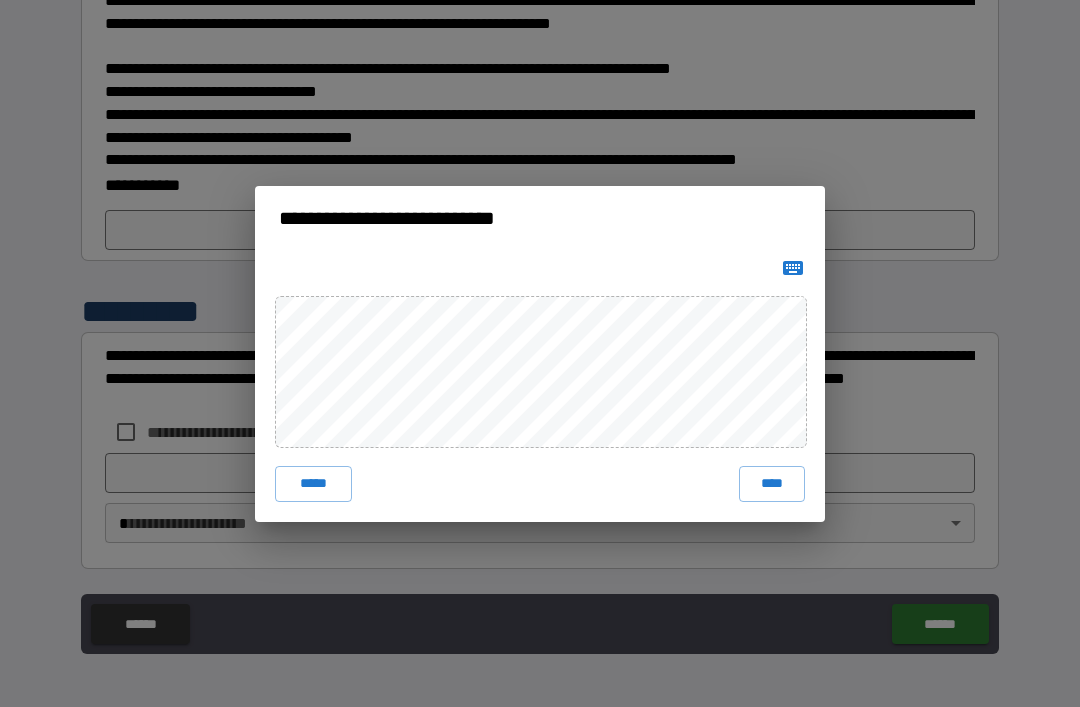 click on "****" at bounding box center [772, 484] 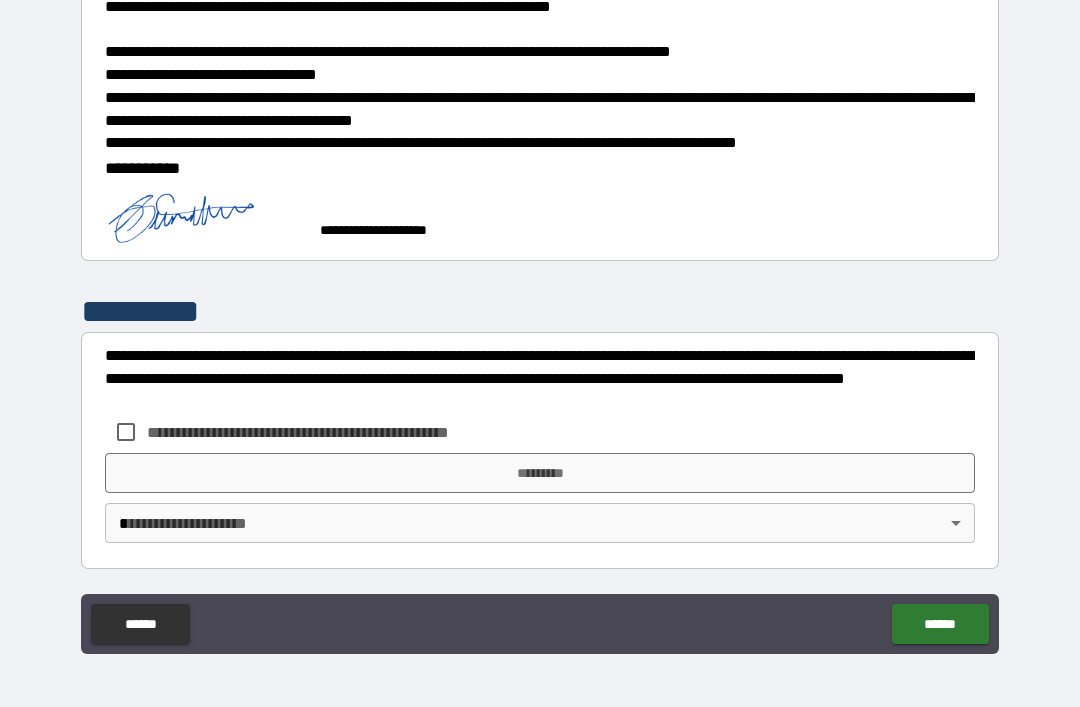 scroll, scrollTop: 4972, scrollLeft: 0, axis: vertical 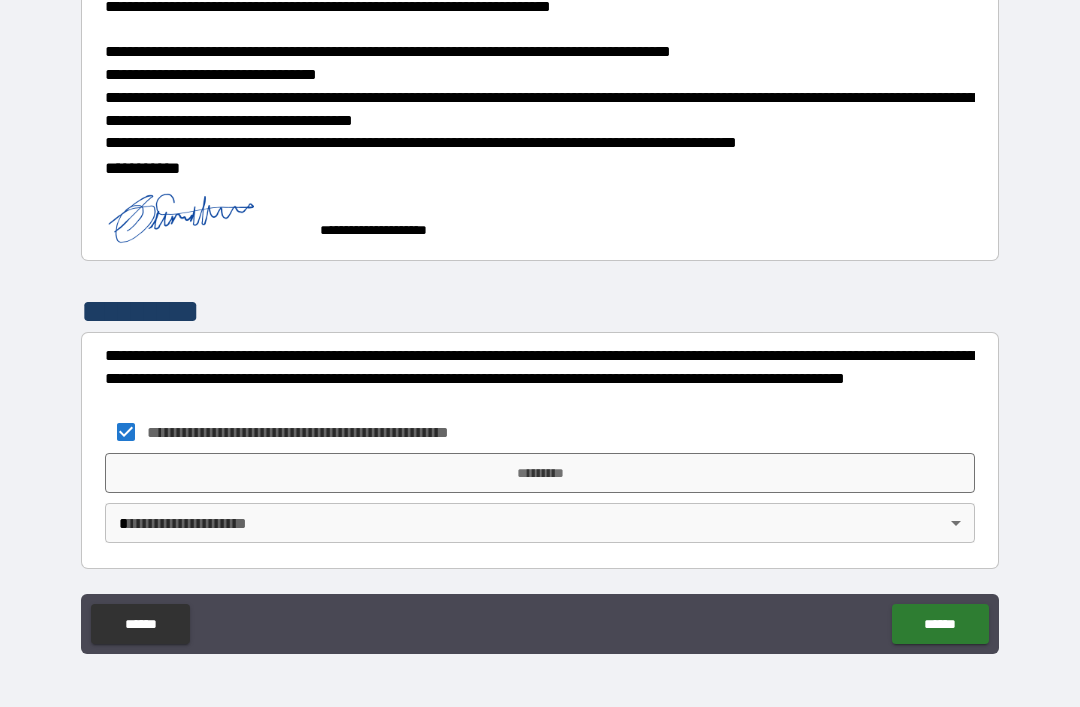 click on "*********" at bounding box center (540, 473) 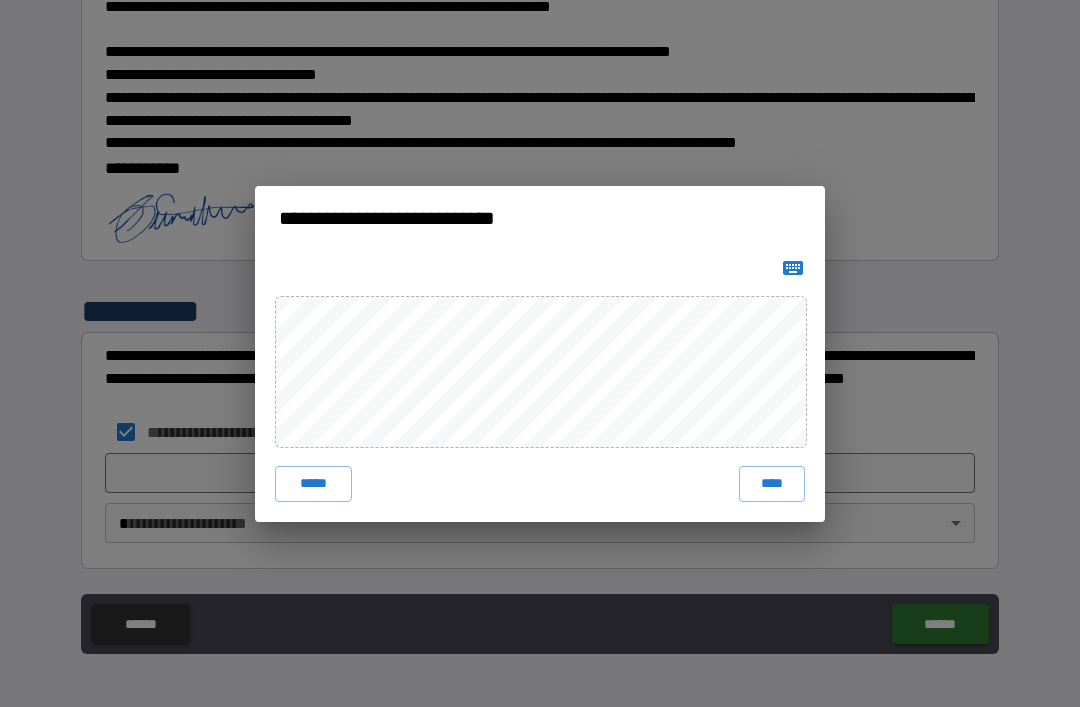 click on "****" at bounding box center (772, 484) 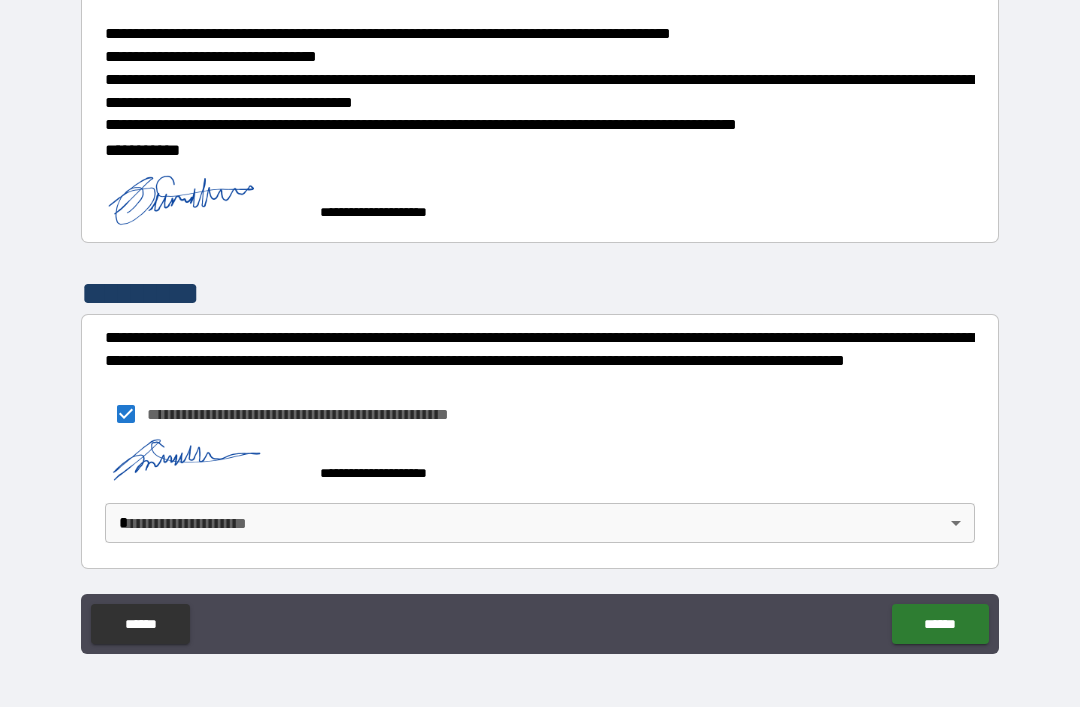 click on "**********" at bounding box center (540, 463) 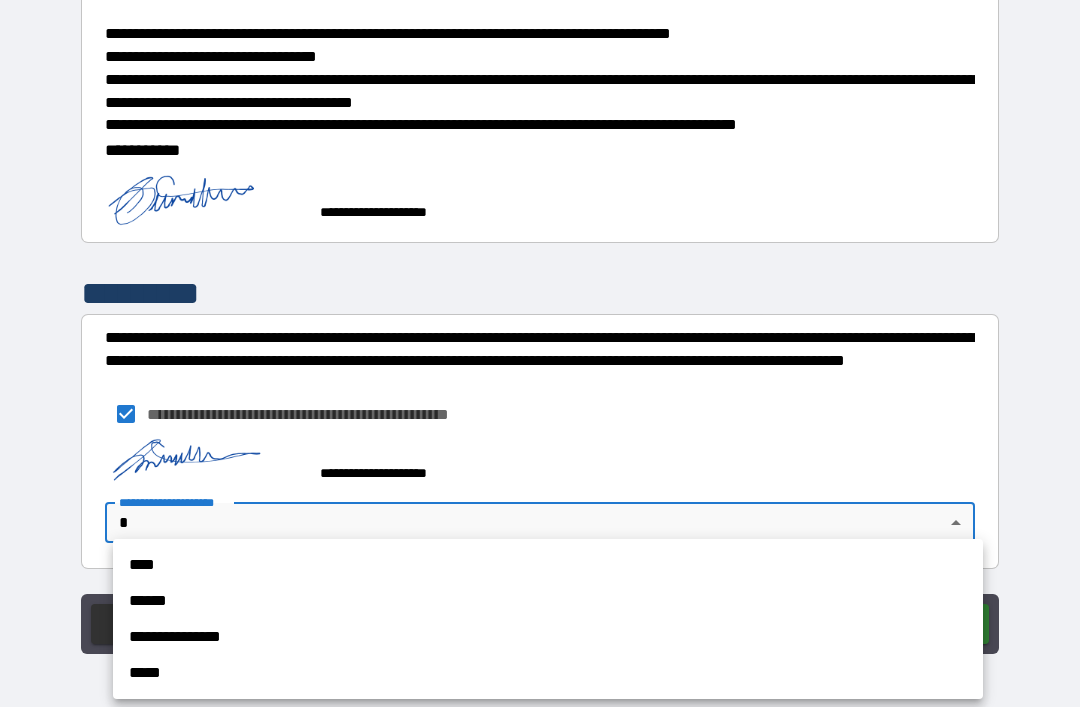 click on "****" at bounding box center [548, 565] 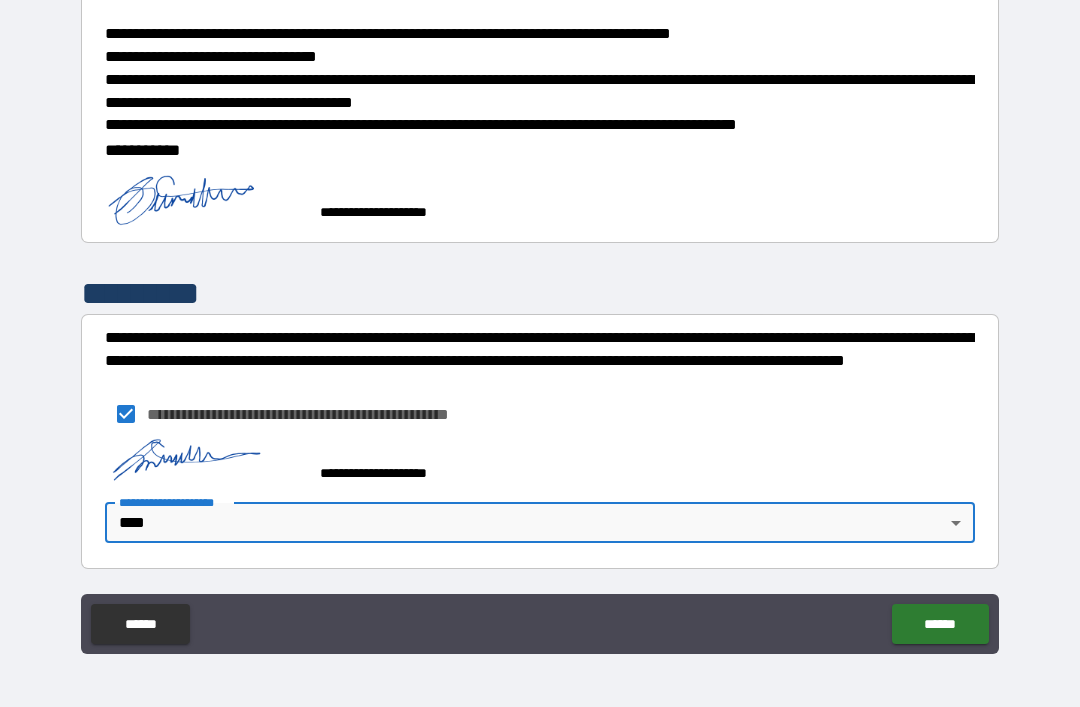 click on "******" at bounding box center [940, 624] 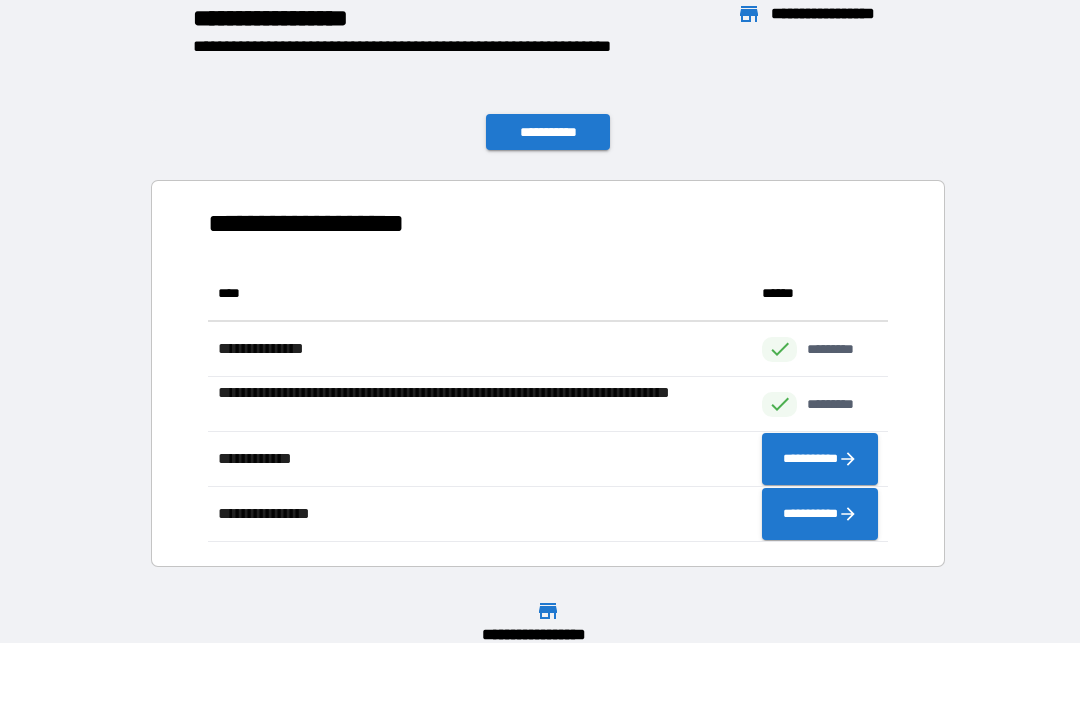 scroll, scrollTop: 1, scrollLeft: 1, axis: both 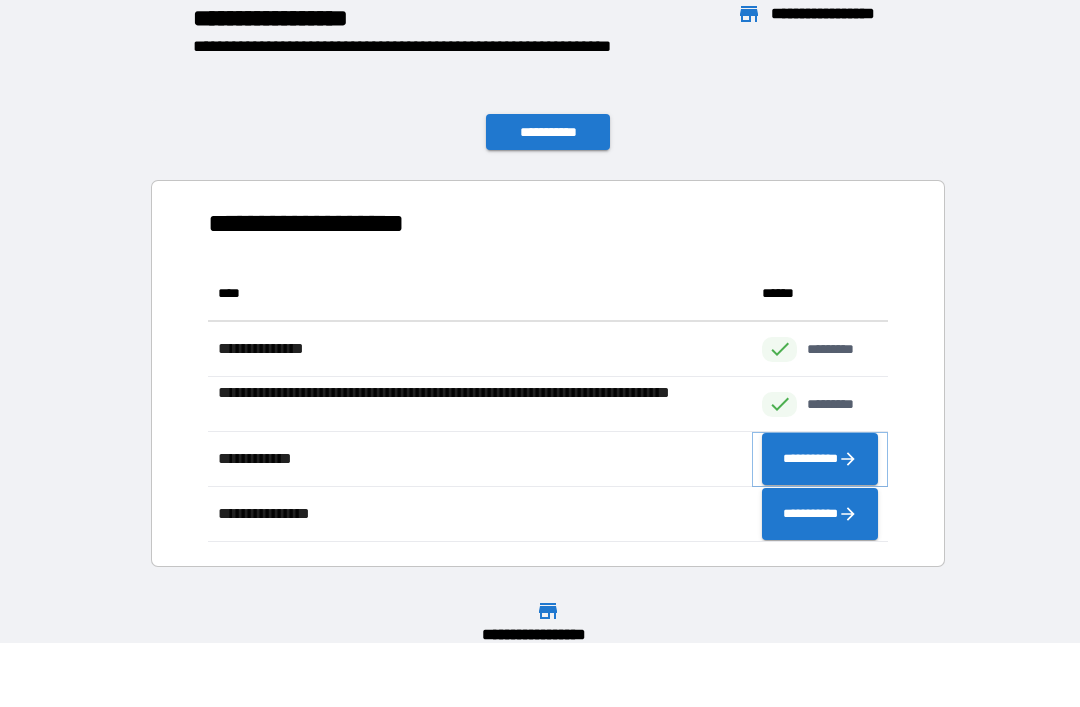 click on "**********" at bounding box center (820, 459) 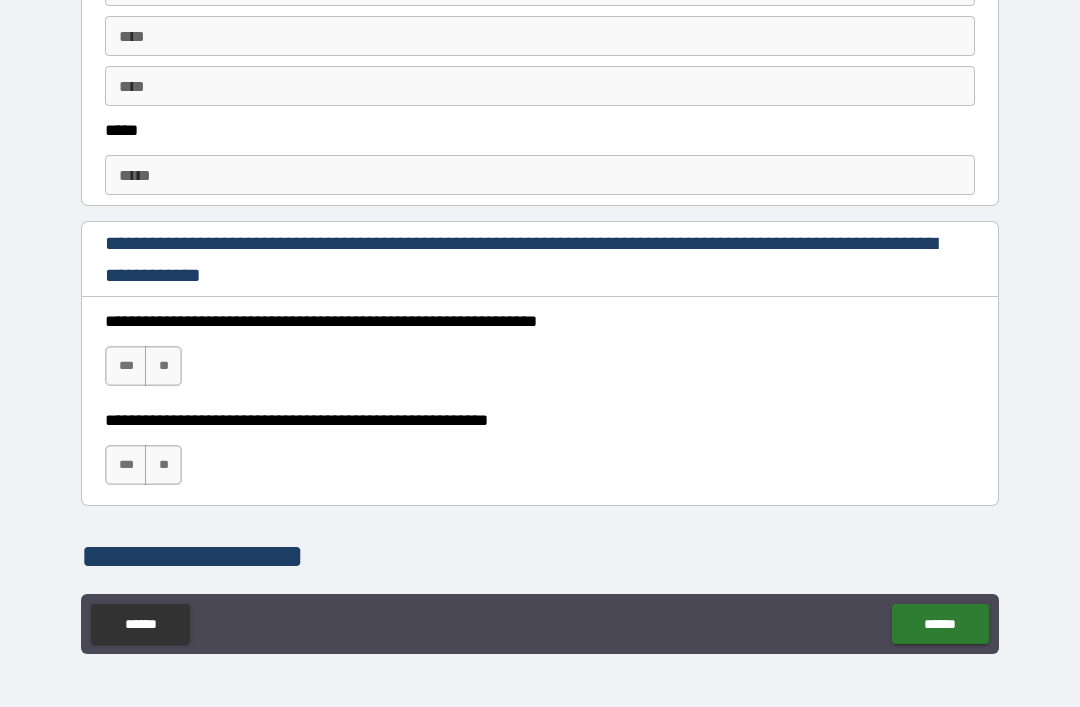 scroll, scrollTop: 1125, scrollLeft: 0, axis: vertical 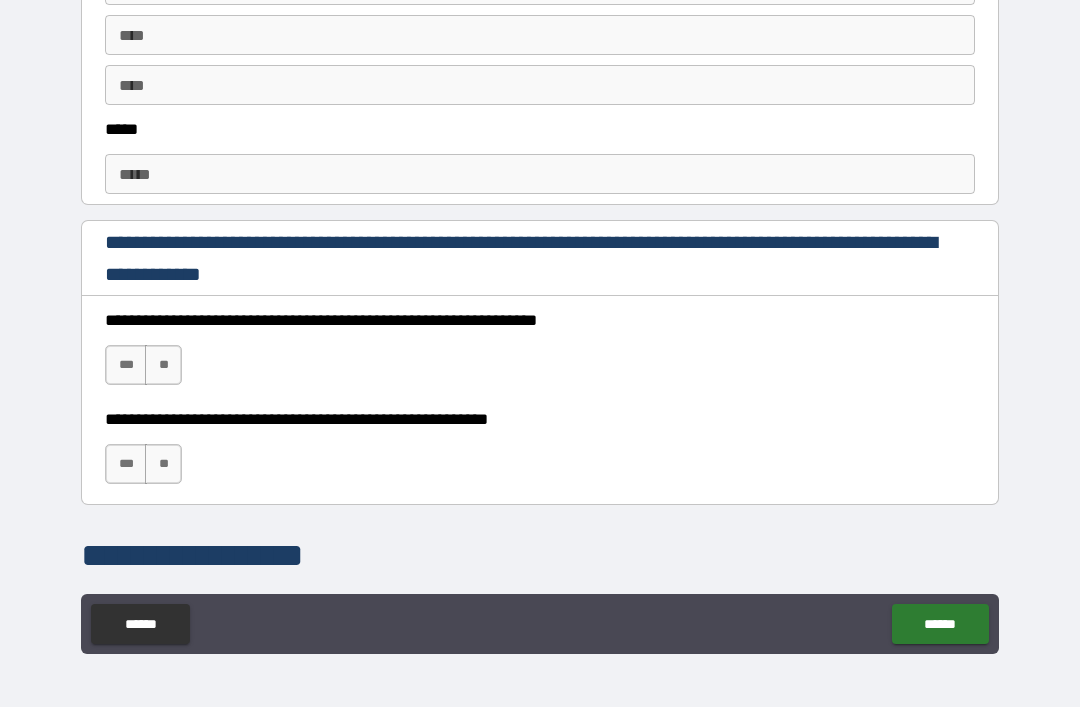 click on "***" at bounding box center [126, 365] 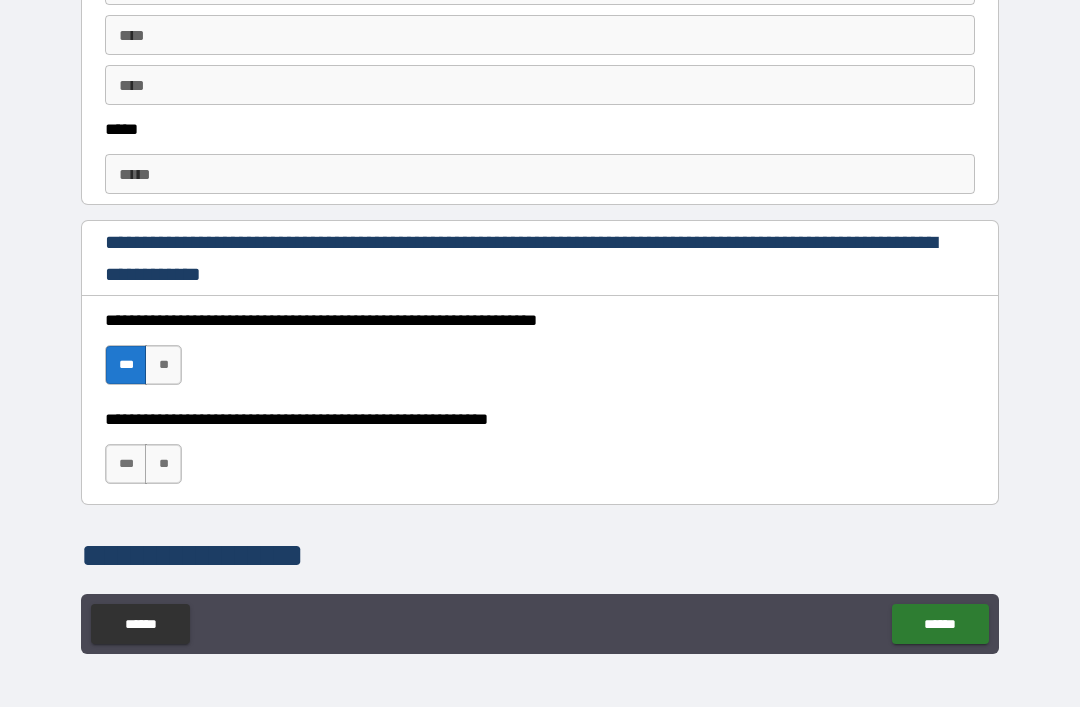 click on "***" at bounding box center (126, 464) 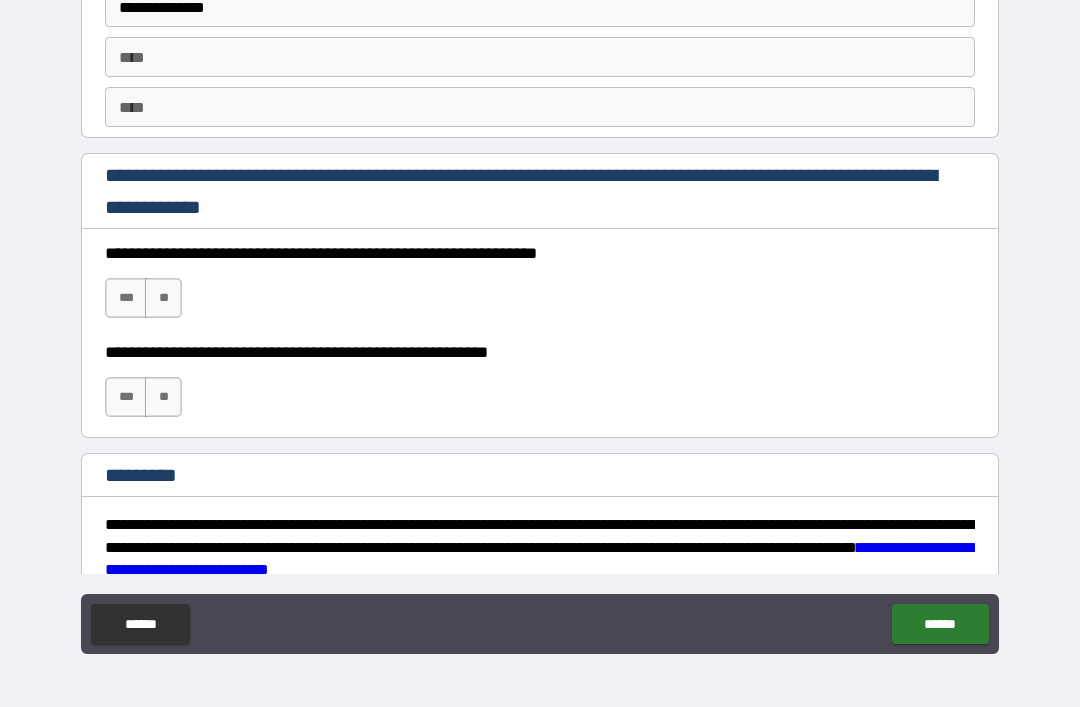 scroll, scrollTop: 2853, scrollLeft: 0, axis: vertical 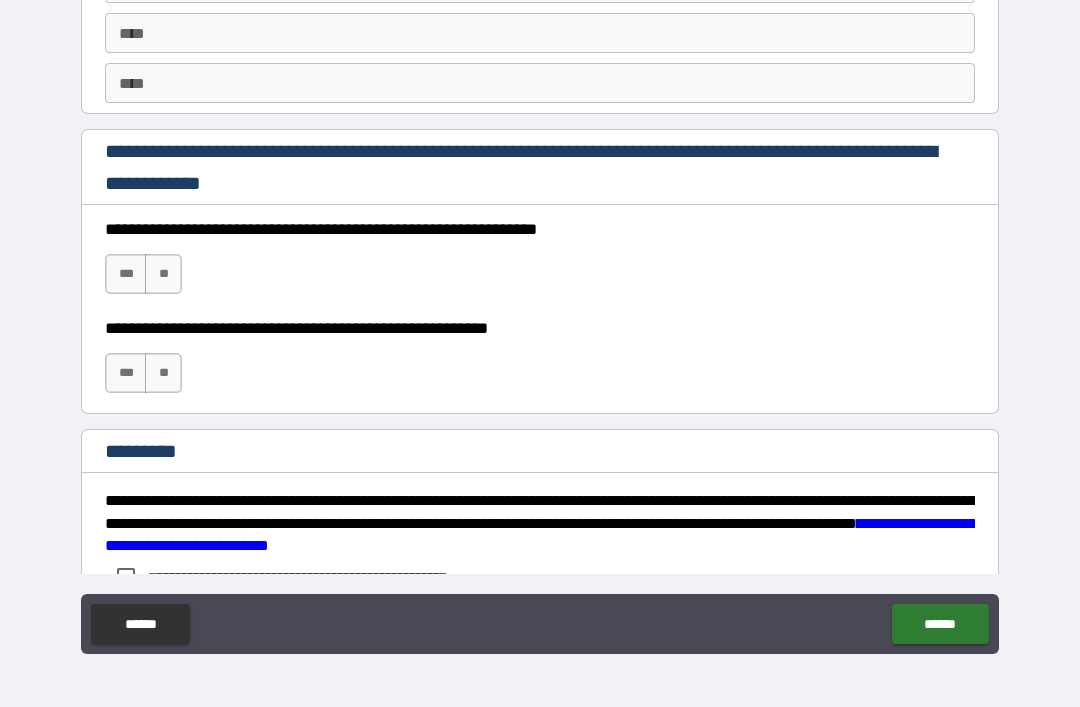 click on "***" at bounding box center (126, 373) 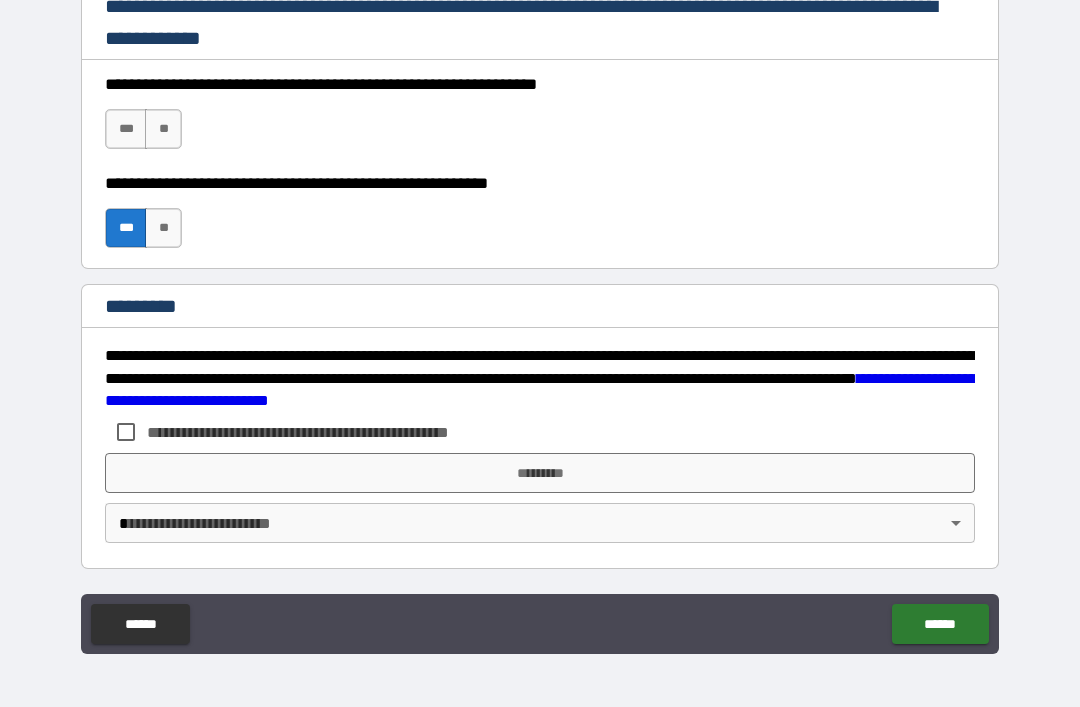 scroll, scrollTop: 2998, scrollLeft: 0, axis: vertical 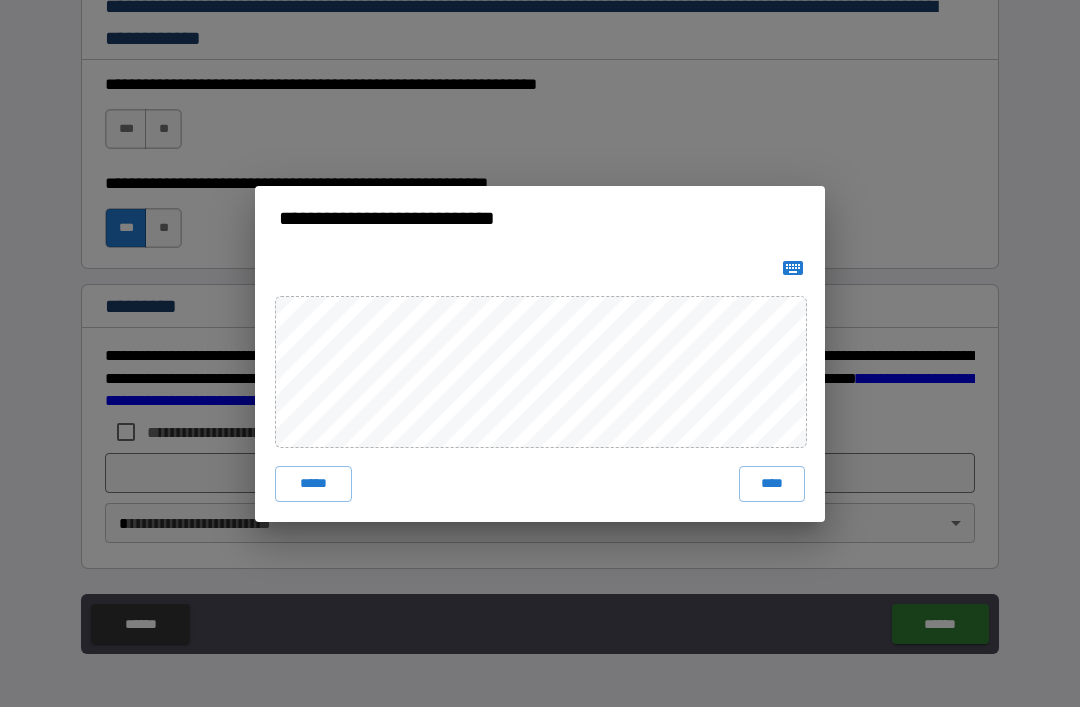 click on "****" at bounding box center (772, 484) 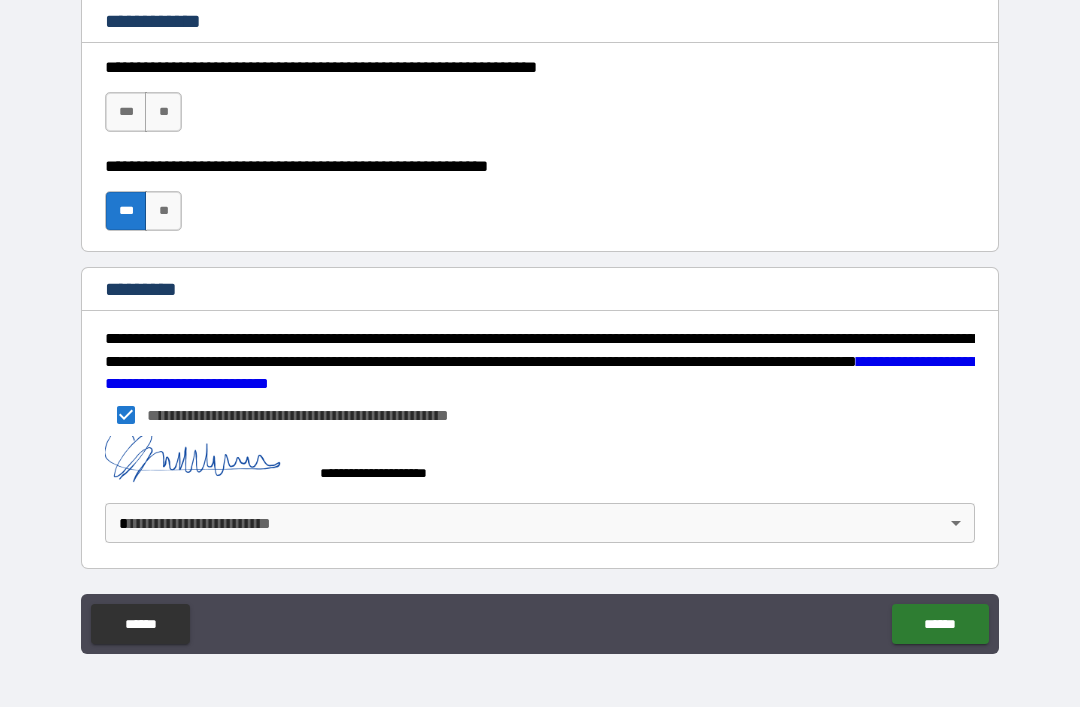 scroll, scrollTop: 3015, scrollLeft: 0, axis: vertical 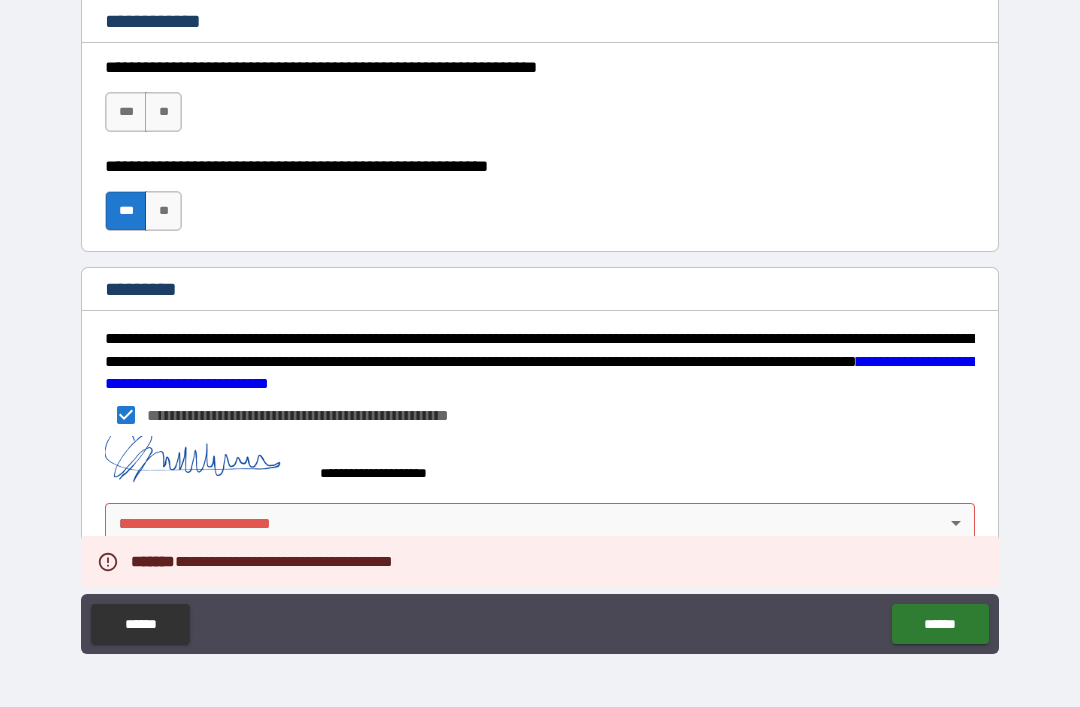 click on "**********" at bounding box center (540, 321) 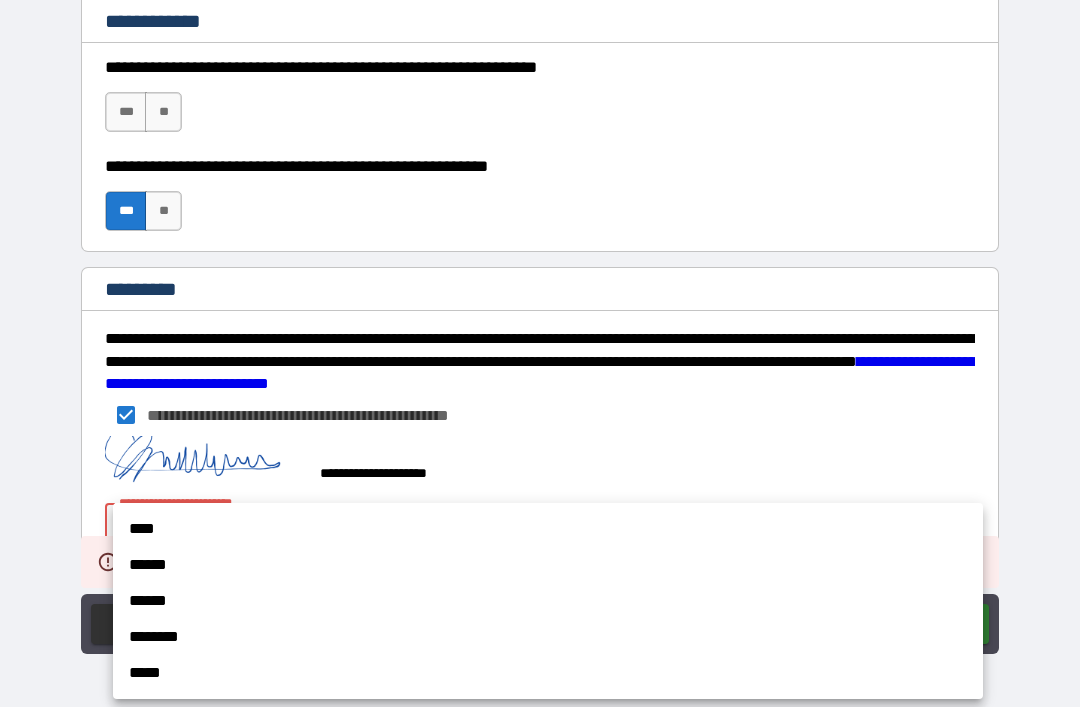 click on "****" at bounding box center [548, 529] 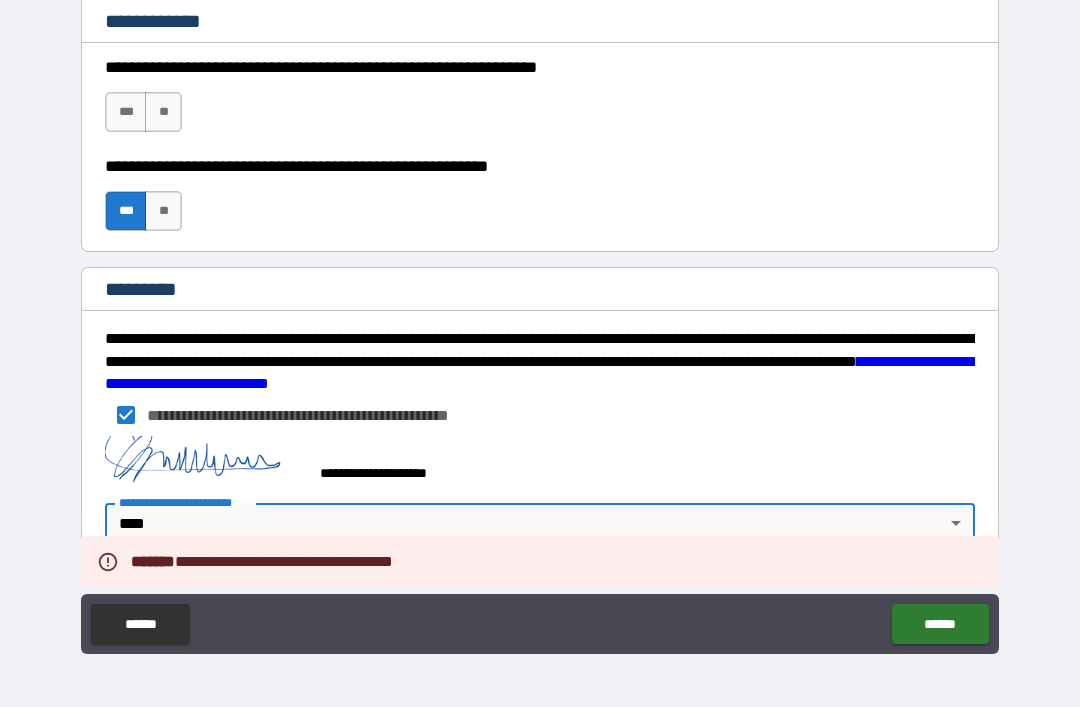 click on "******" at bounding box center (940, 624) 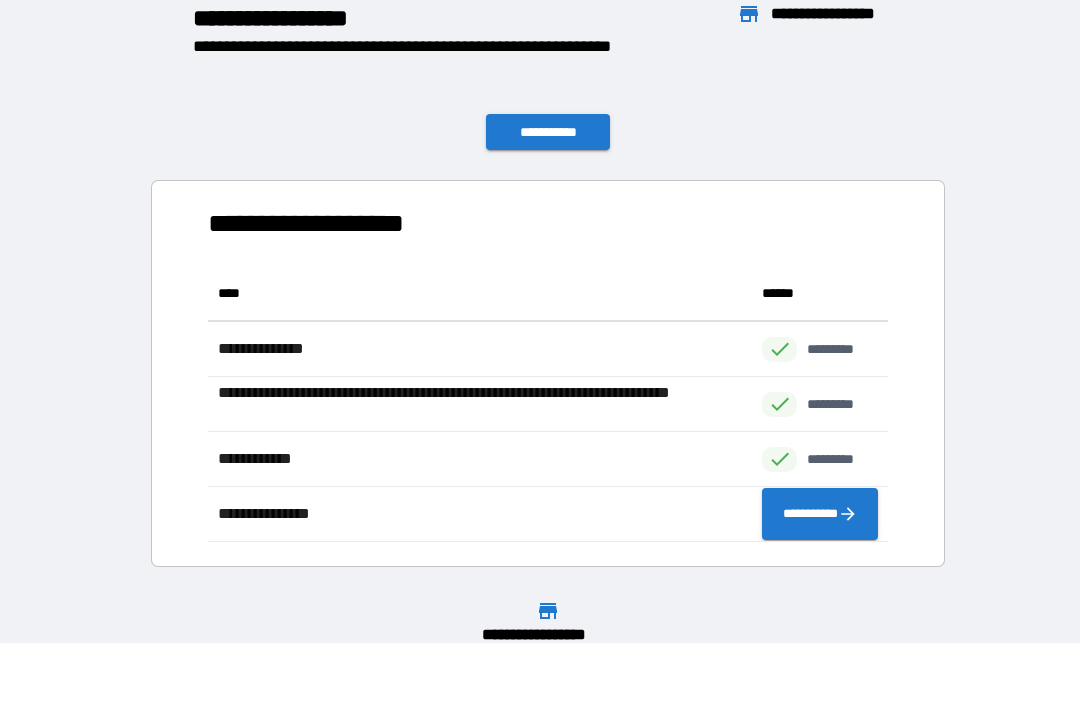 scroll, scrollTop: 1, scrollLeft: 1, axis: both 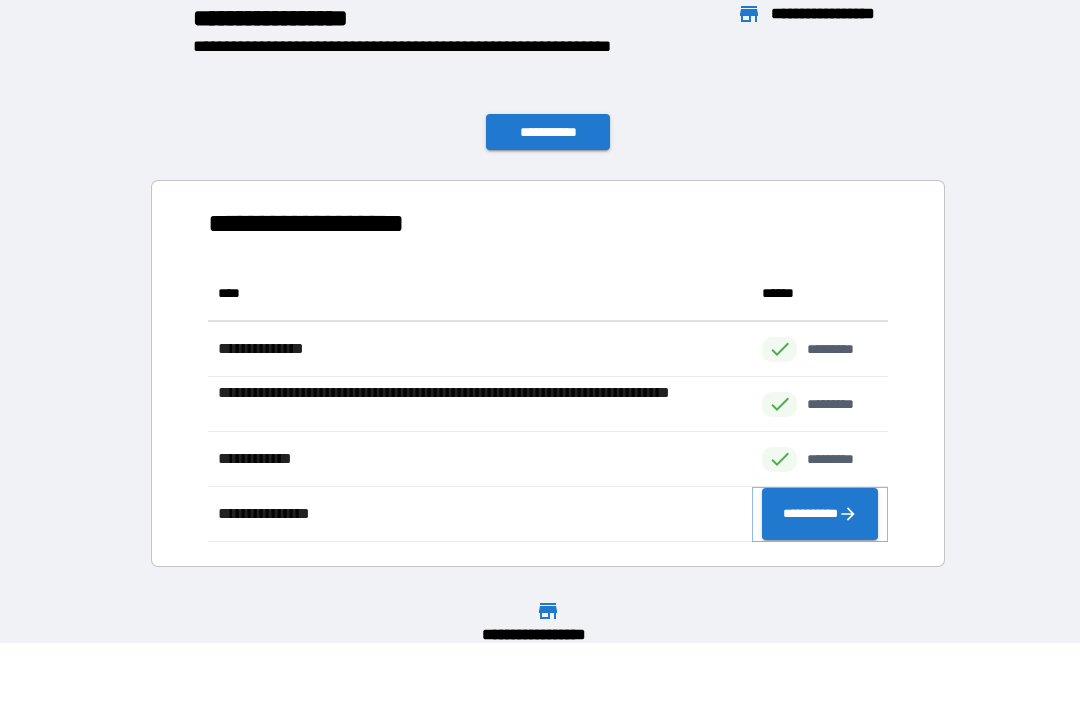 click on "**********" at bounding box center [820, 514] 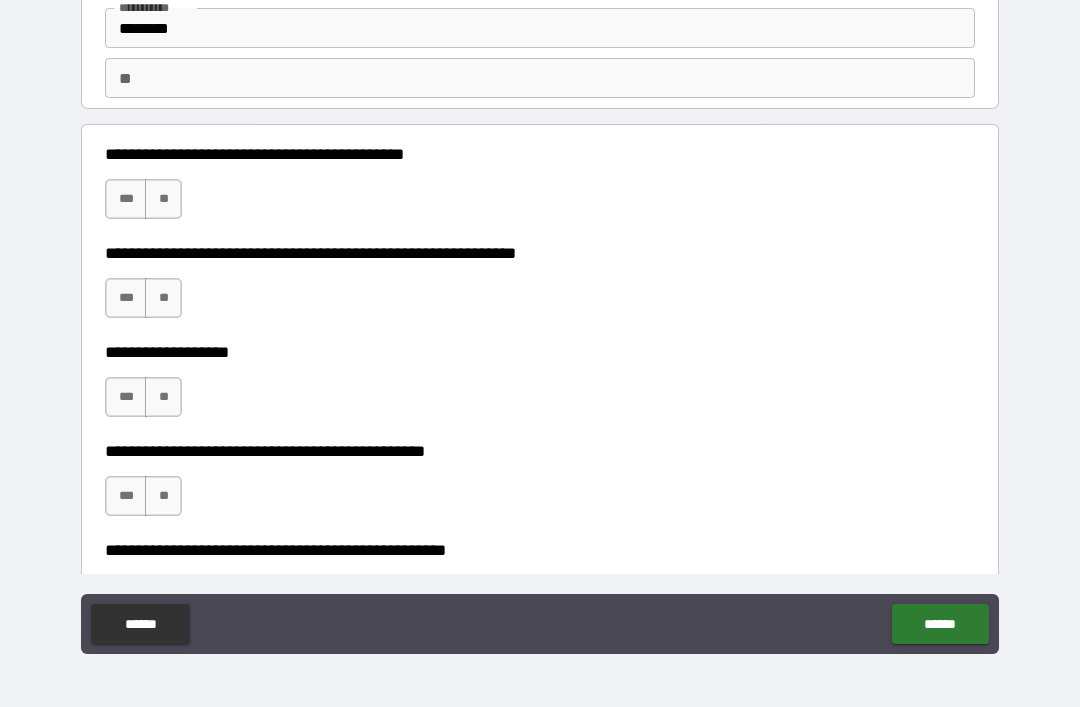 scroll, scrollTop: 124, scrollLeft: 0, axis: vertical 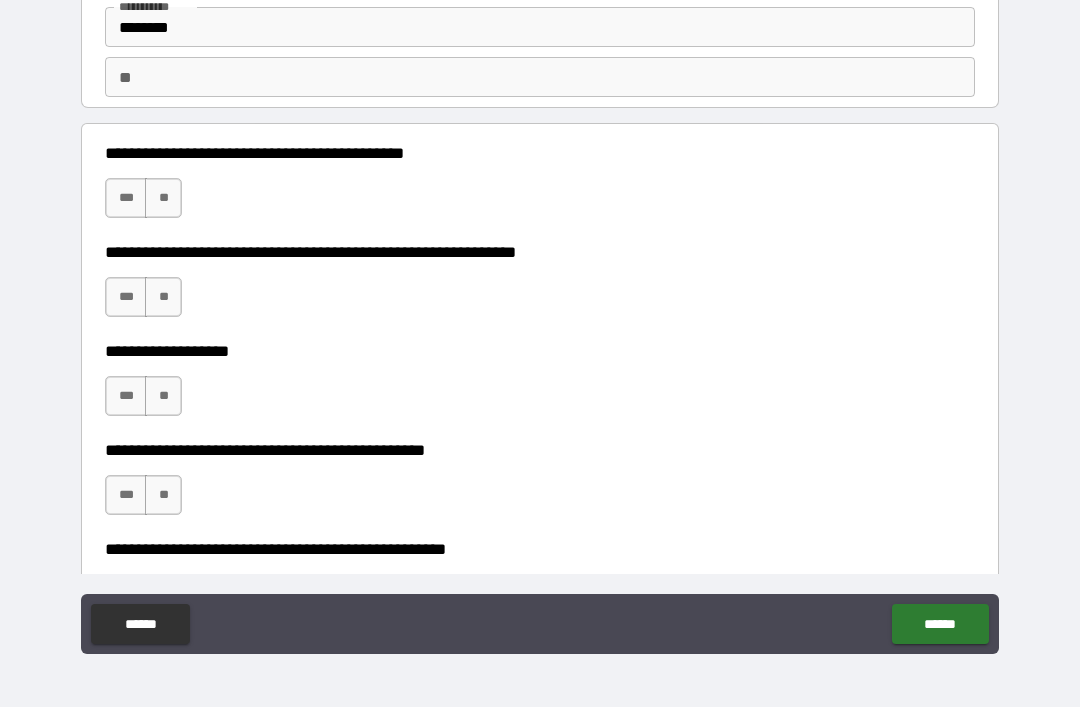 click on "**" at bounding box center (163, 198) 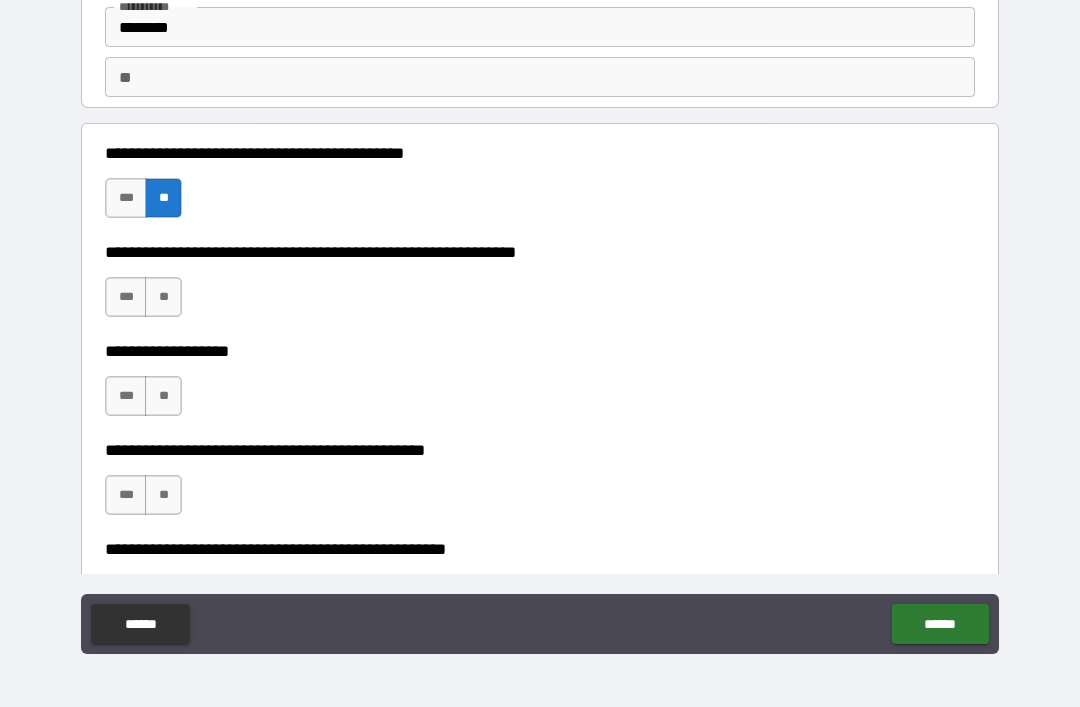 type on "*" 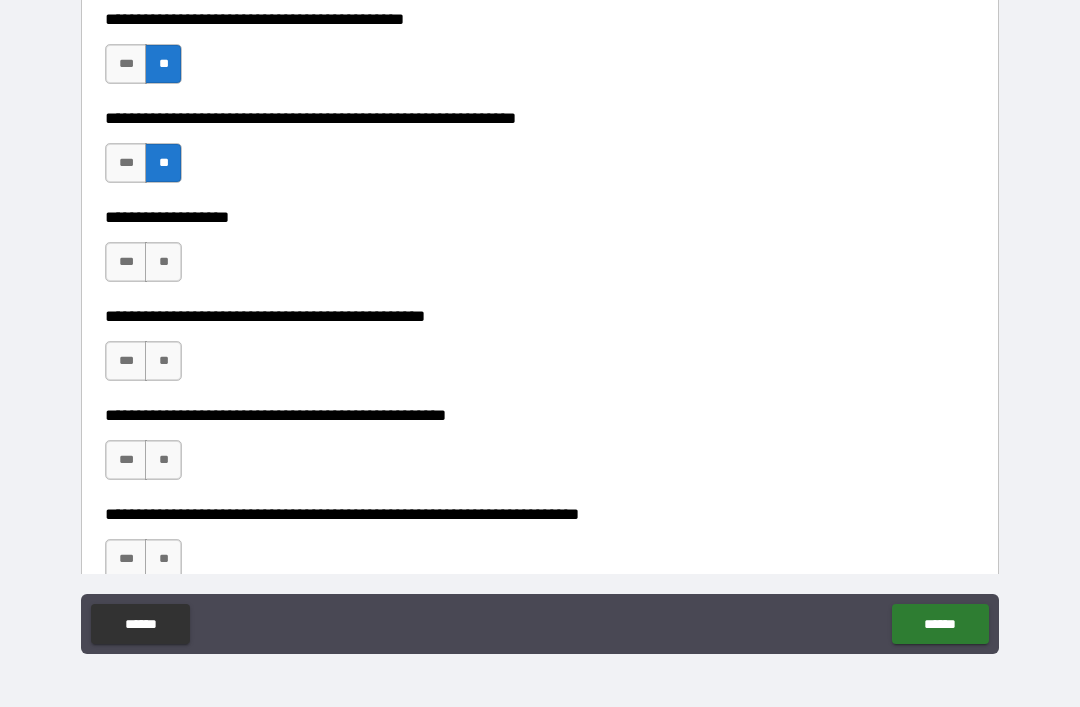scroll, scrollTop: 260, scrollLeft: 0, axis: vertical 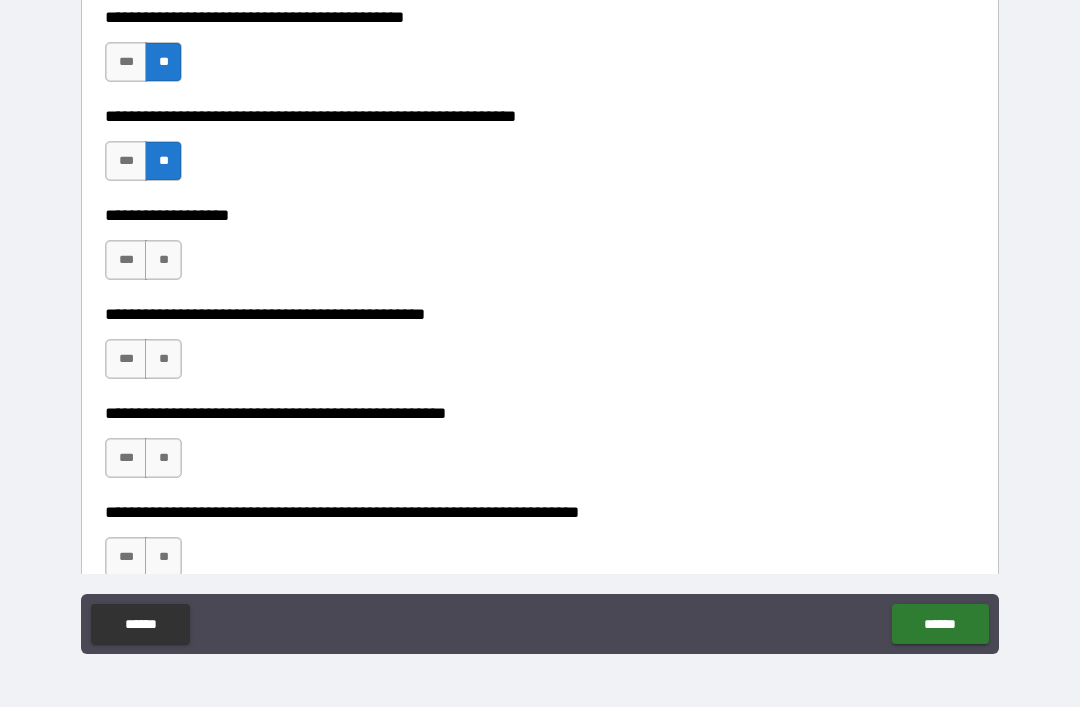 click on "**" at bounding box center [163, 260] 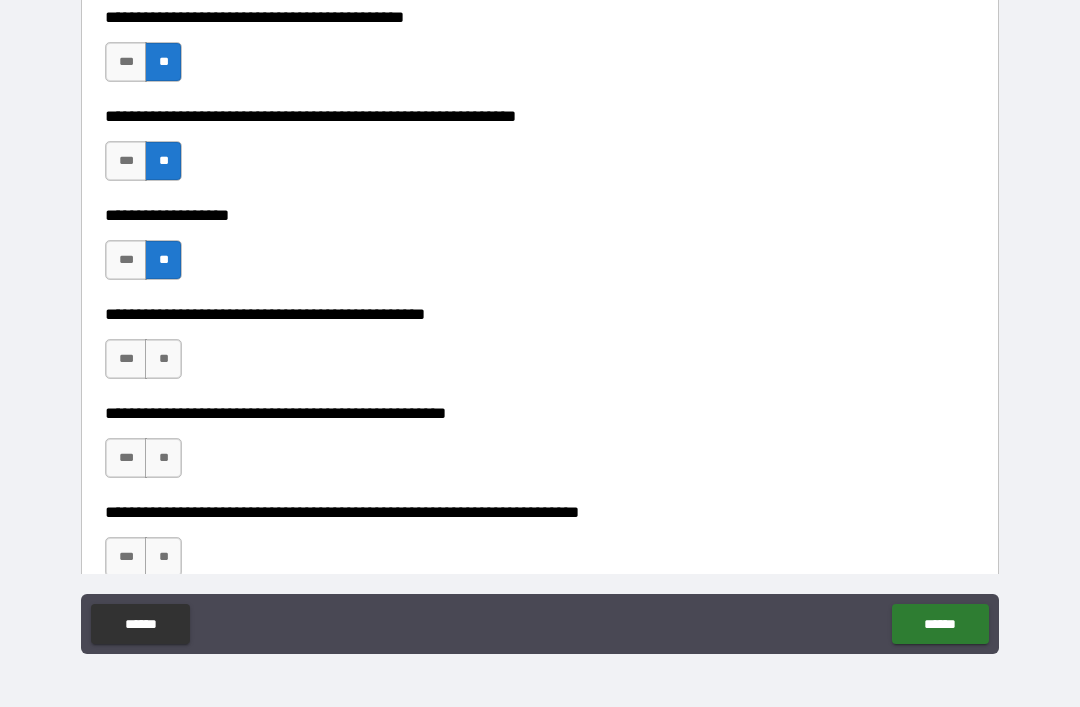 type on "*" 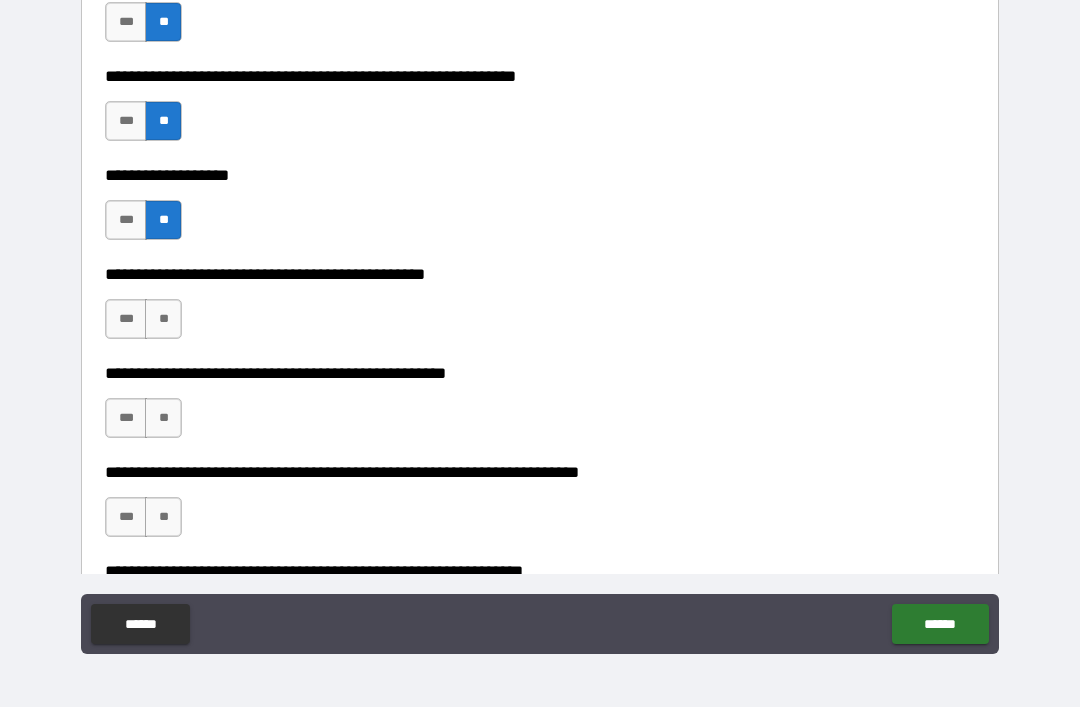 scroll, scrollTop: 322, scrollLeft: 0, axis: vertical 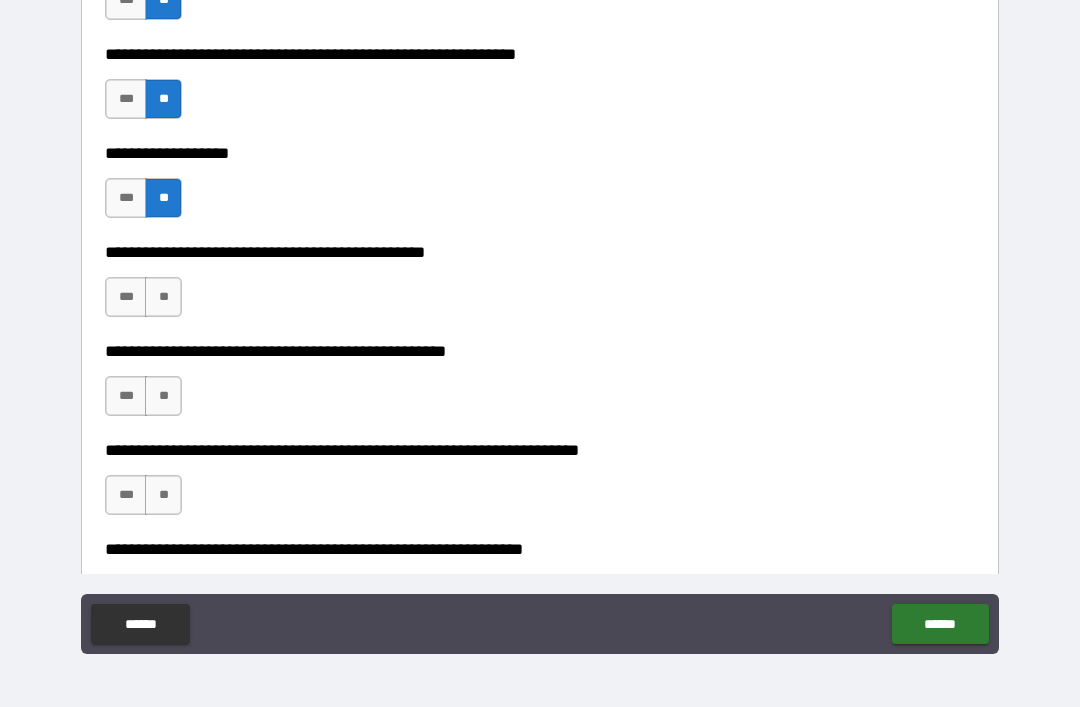 click on "**" at bounding box center [163, 297] 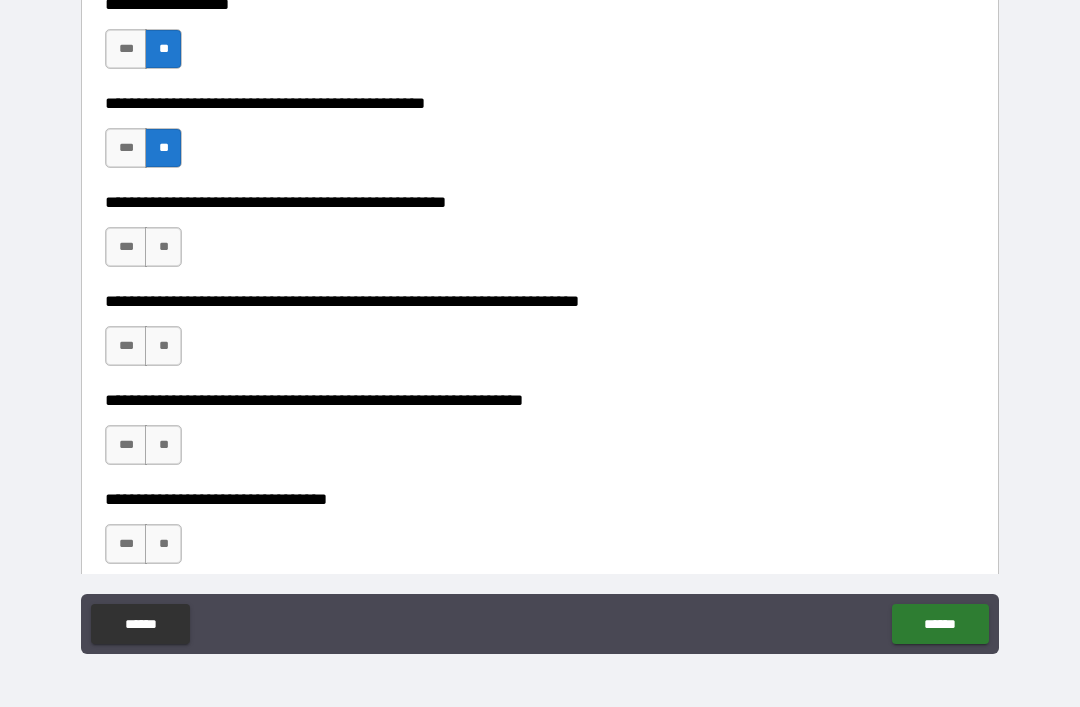 scroll, scrollTop: 473, scrollLeft: 0, axis: vertical 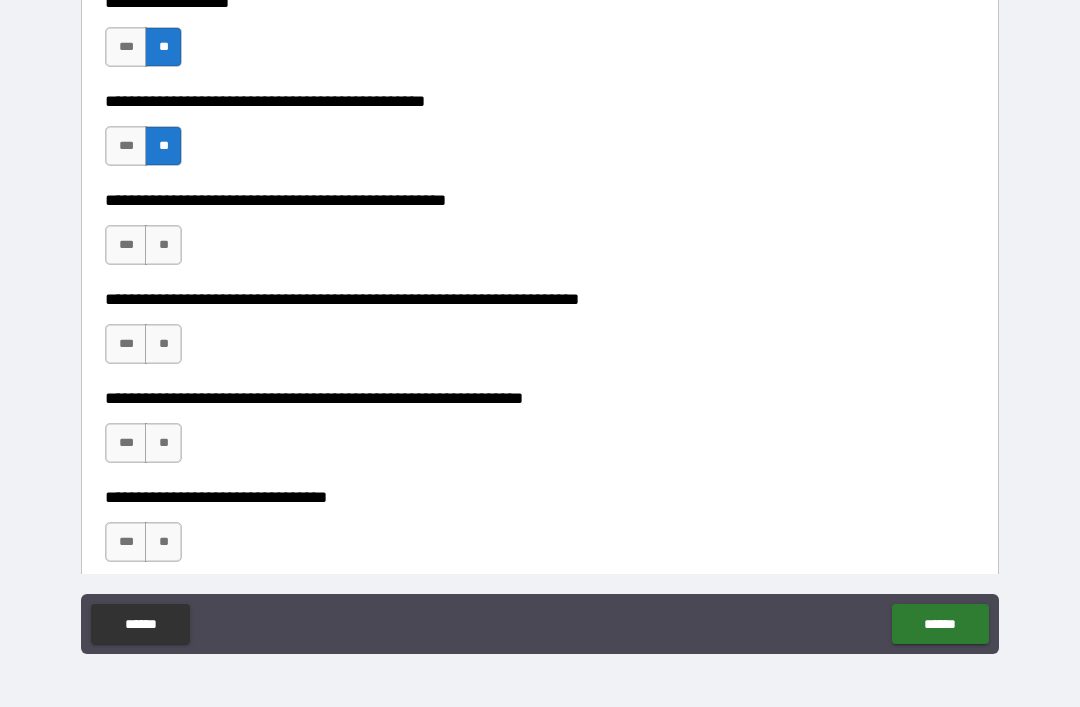 click on "***" at bounding box center (126, 245) 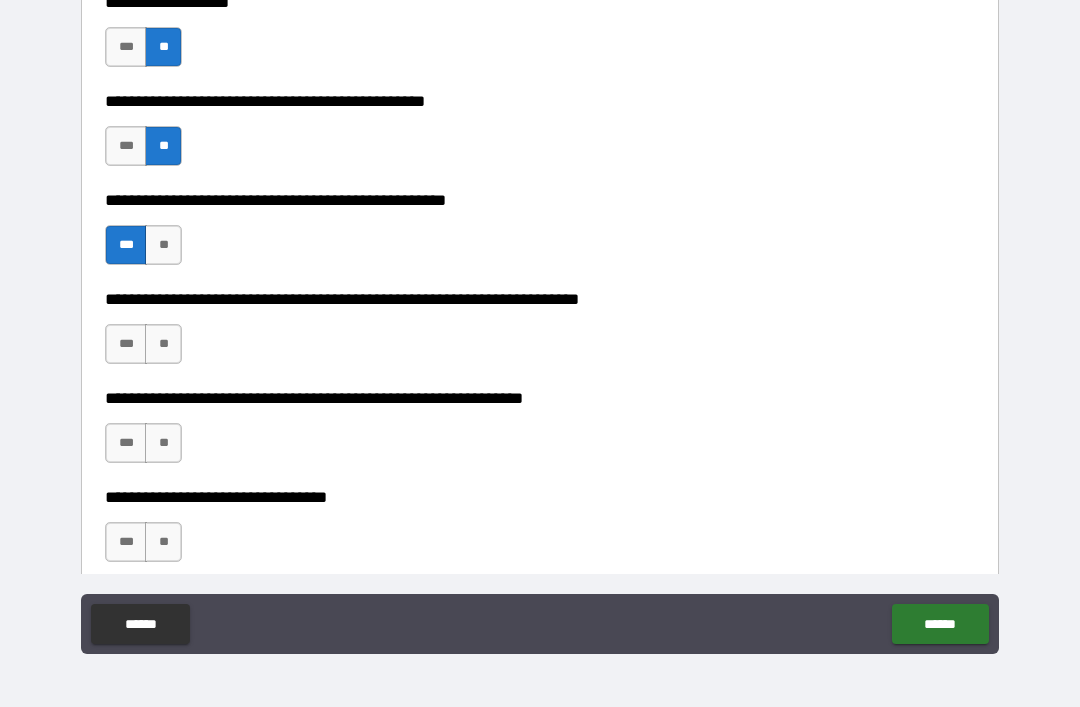 type on "*" 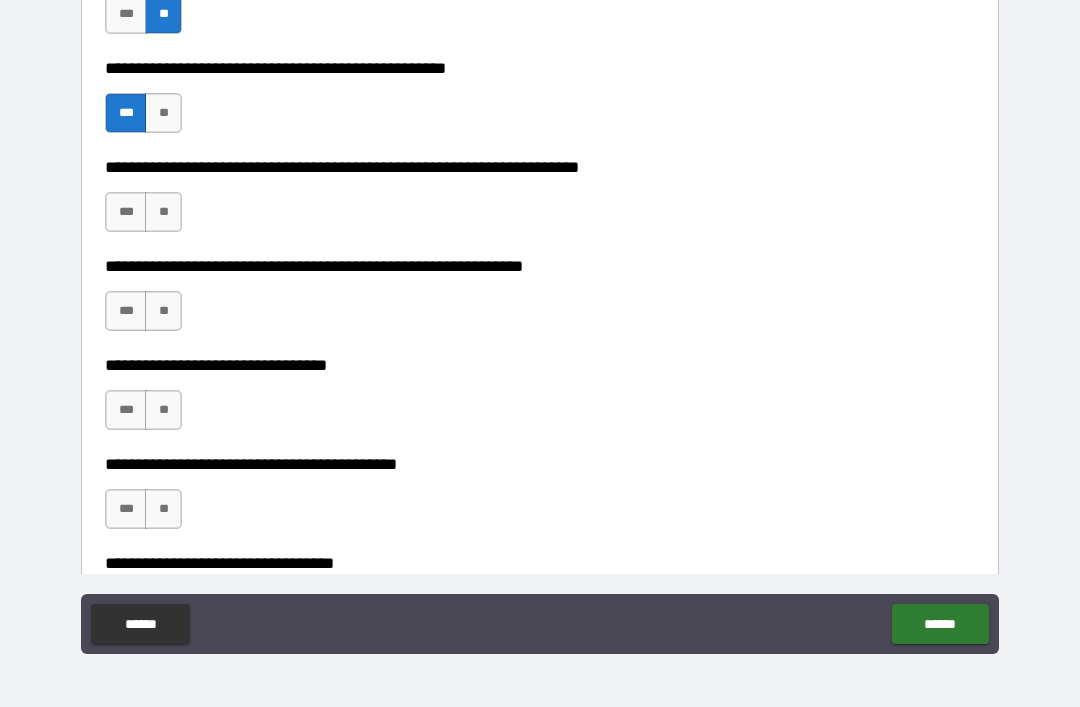 scroll, scrollTop: 607, scrollLeft: 0, axis: vertical 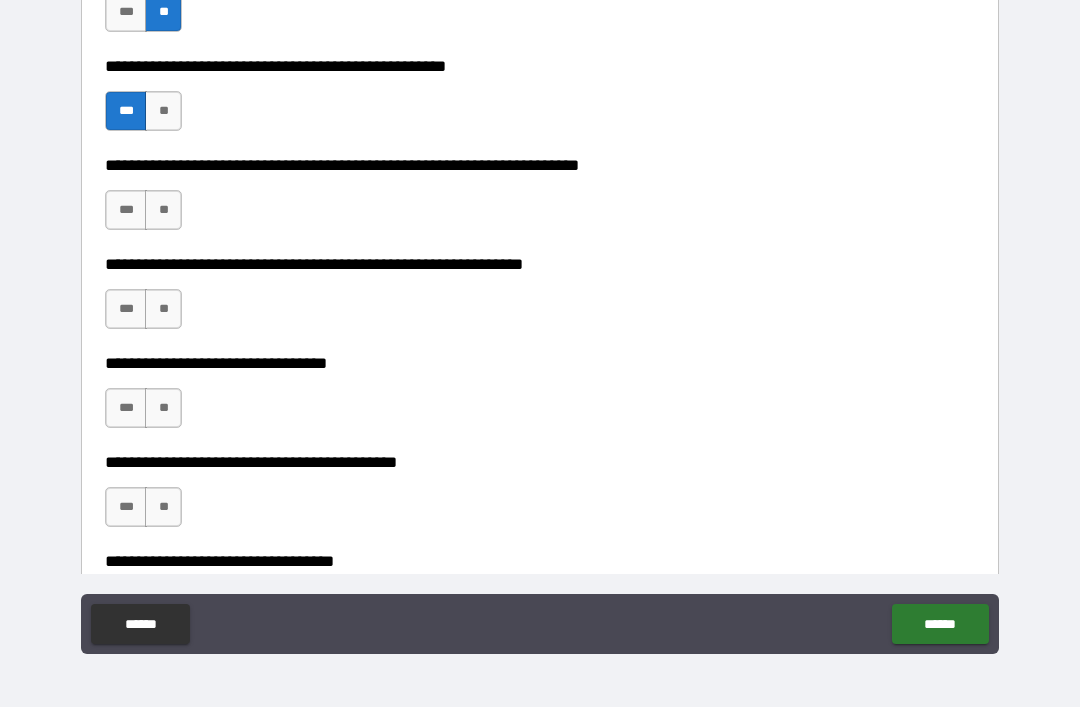 click on "**" at bounding box center [163, 210] 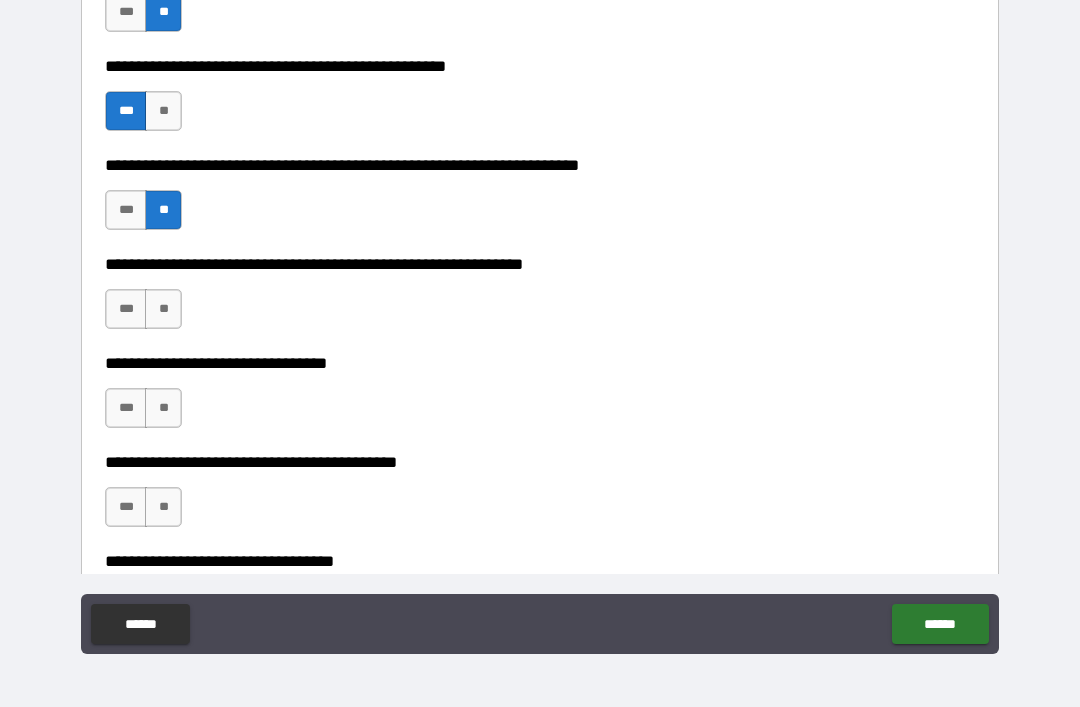 type on "*" 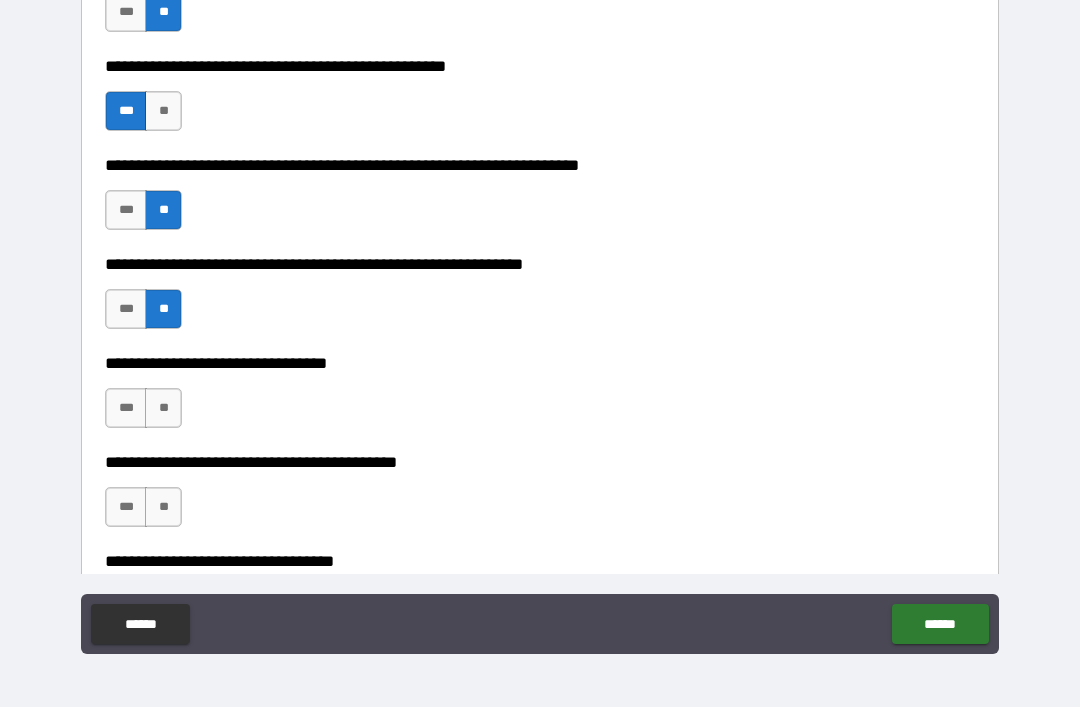 type on "*" 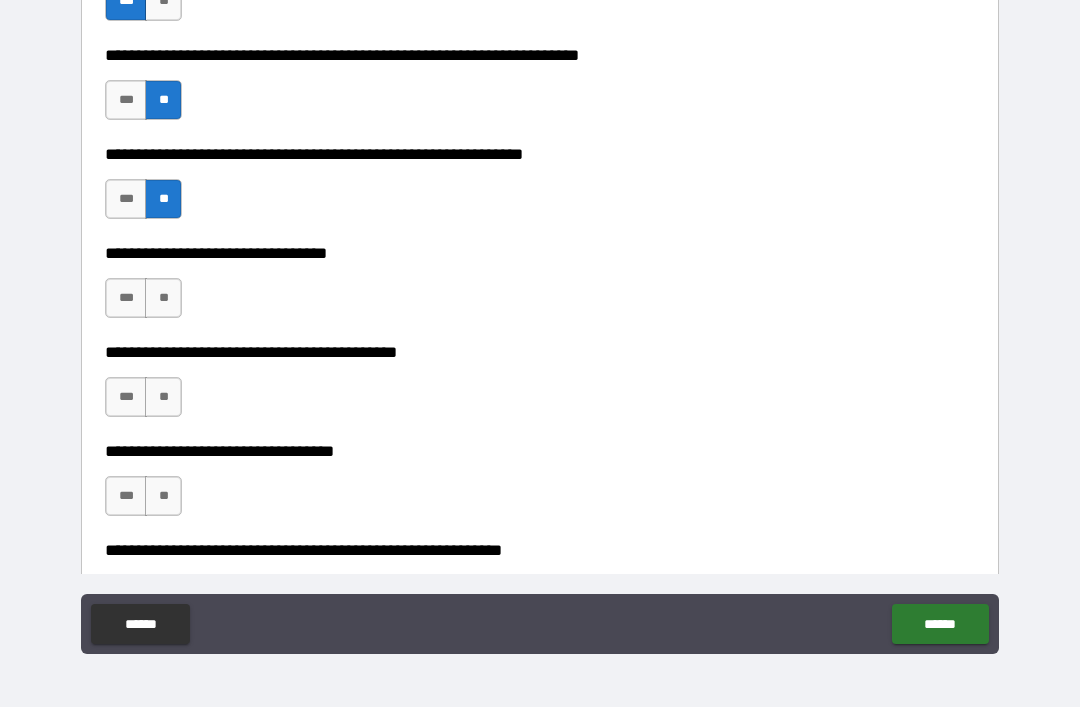 scroll, scrollTop: 747, scrollLeft: 0, axis: vertical 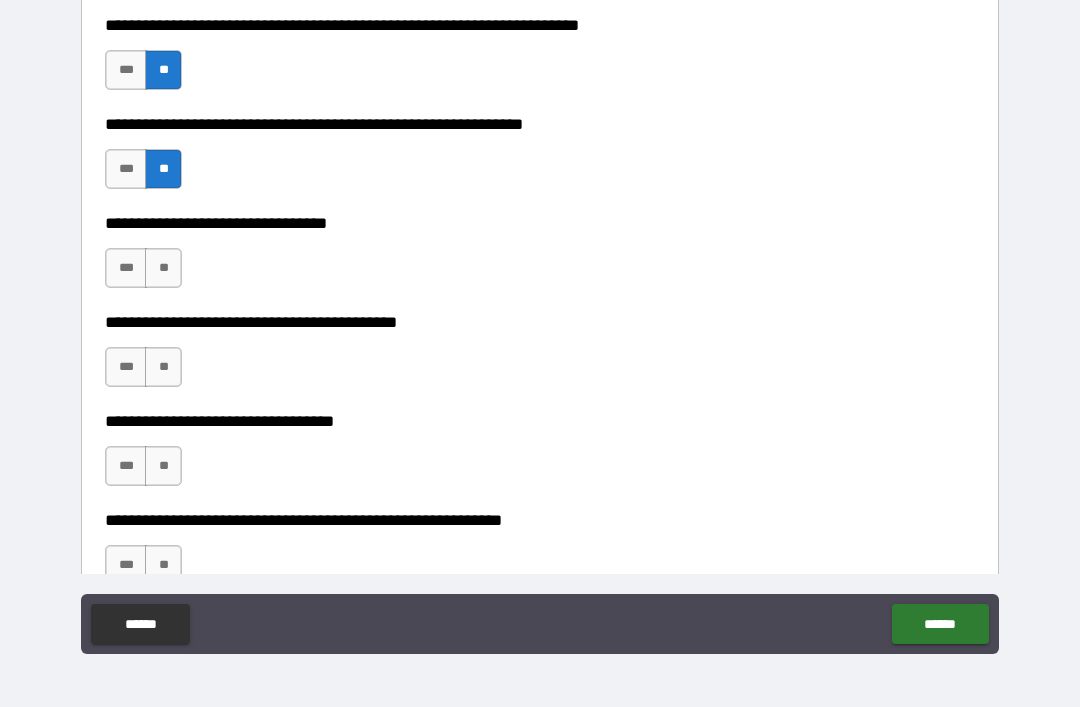 click on "**" at bounding box center (163, 268) 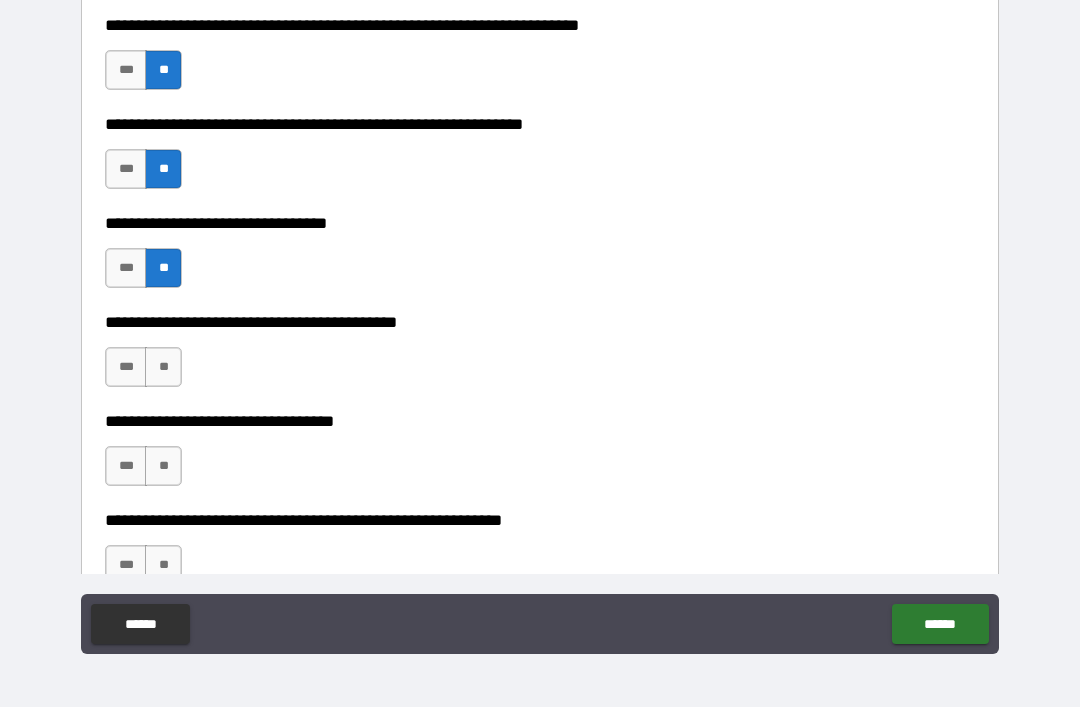 type on "*" 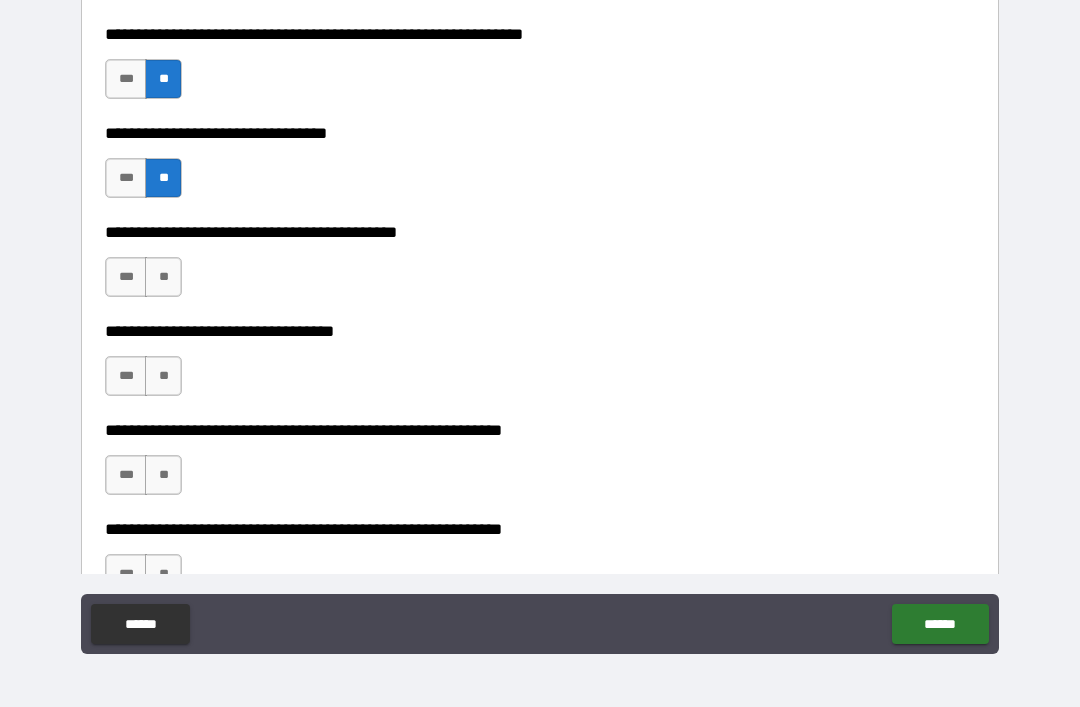scroll, scrollTop: 859, scrollLeft: 0, axis: vertical 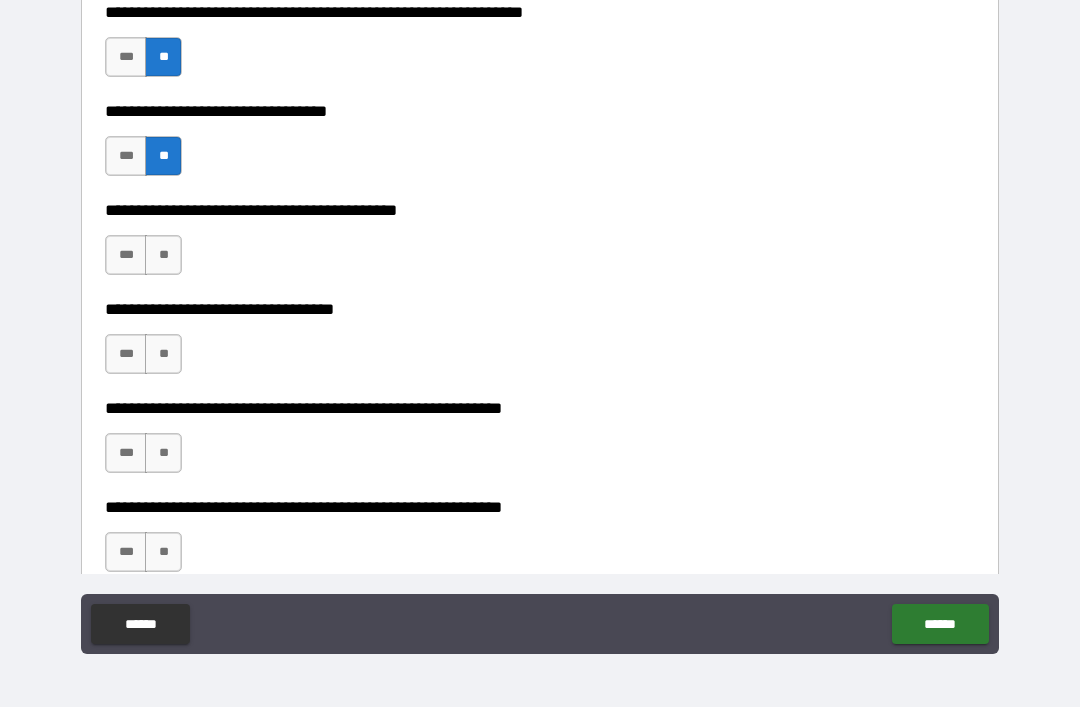 click on "**" at bounding box center (163, 255) 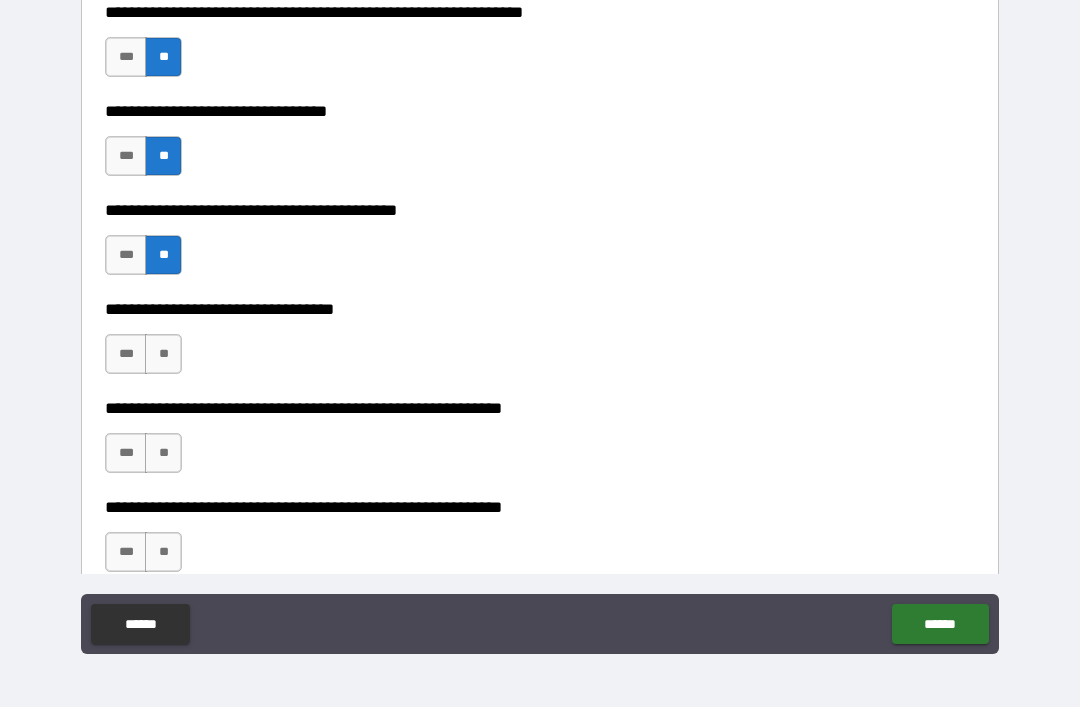 type on "*" 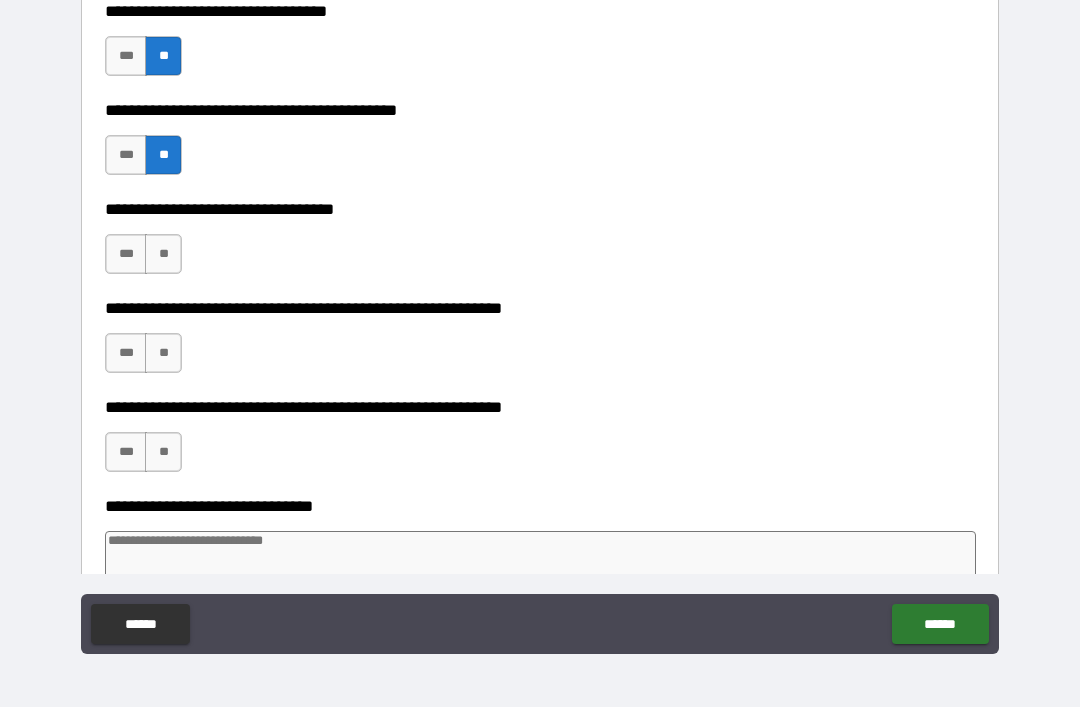 scroll, scrollTop: 960, scrollLeft: 0, axis: vertical 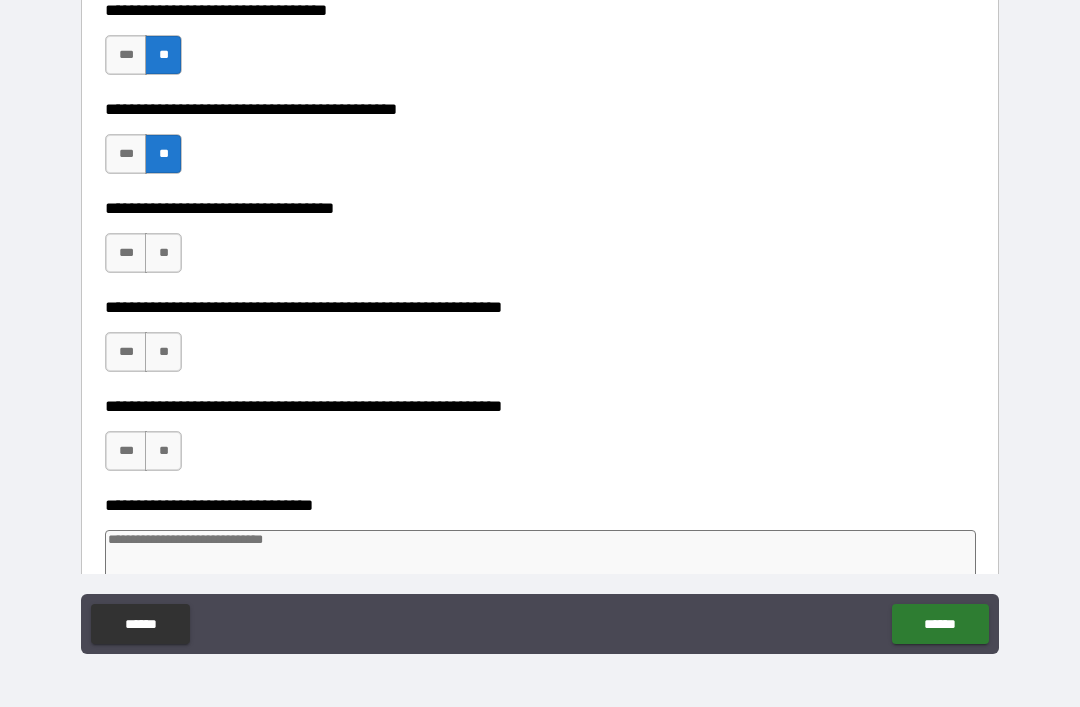 click on "**" at bounding box center (163, 253) 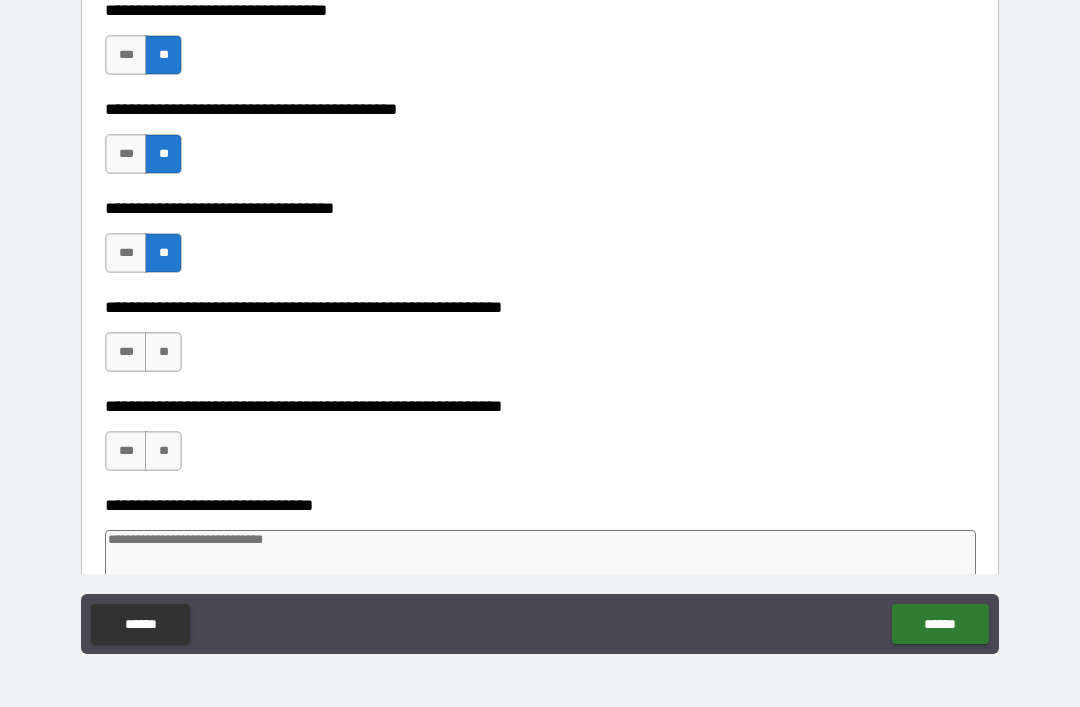 type on "*" 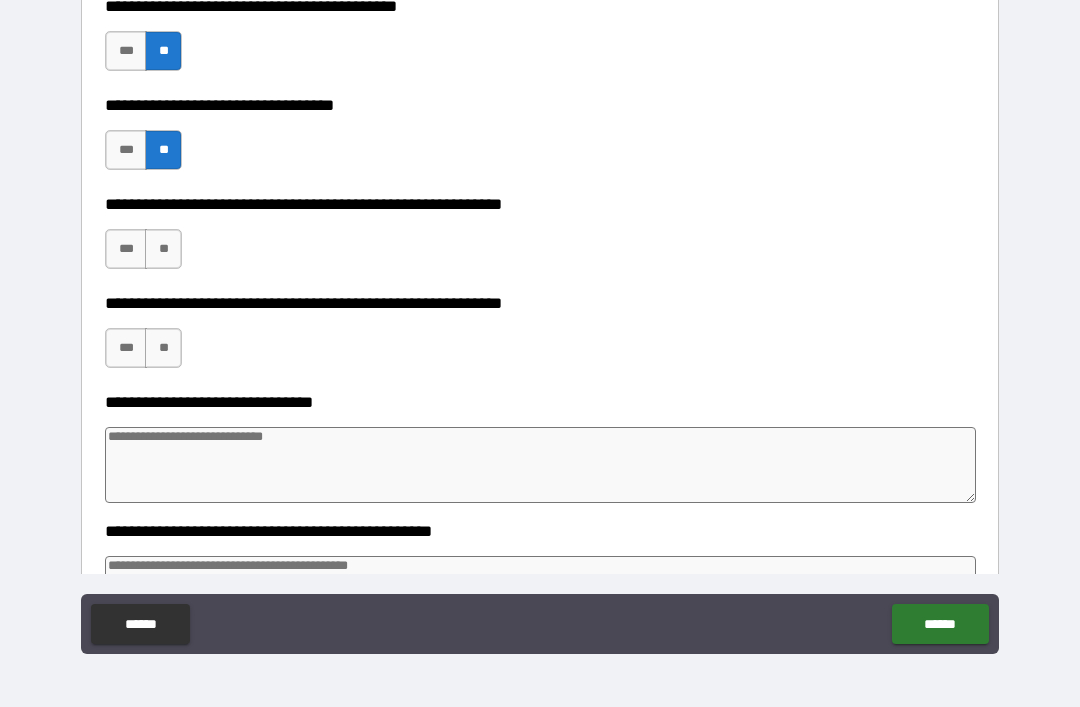 scroll, scrollTop: 1064, scrollLeft: 0, axis: vertical 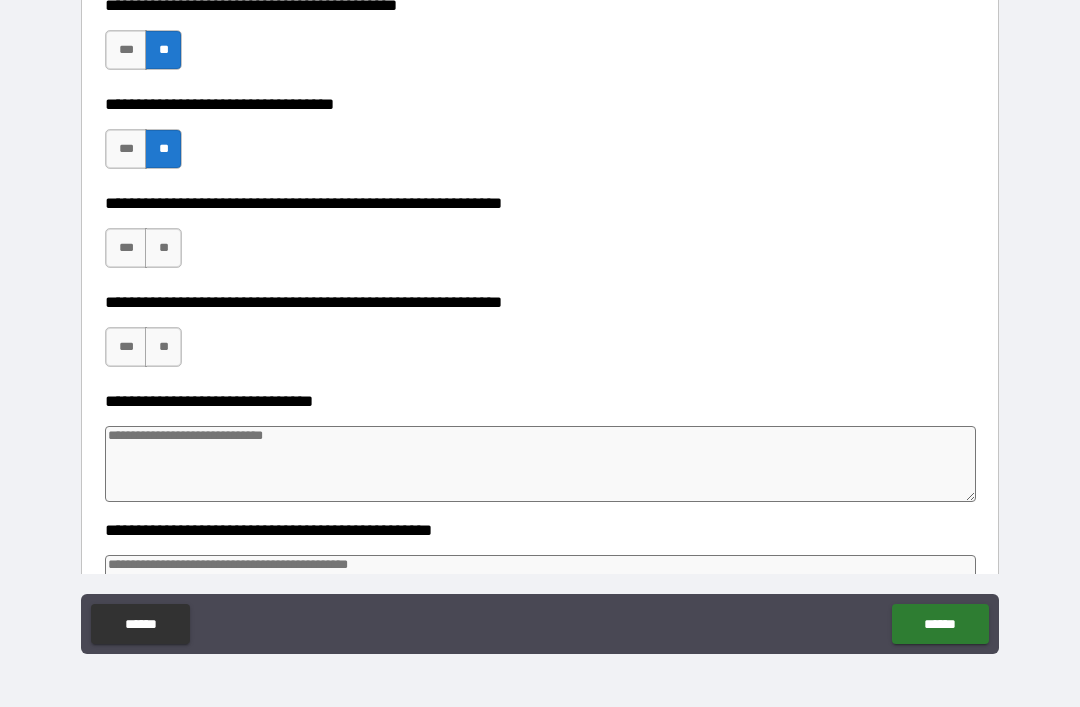 click on "**" at bounding box center (163, 248) 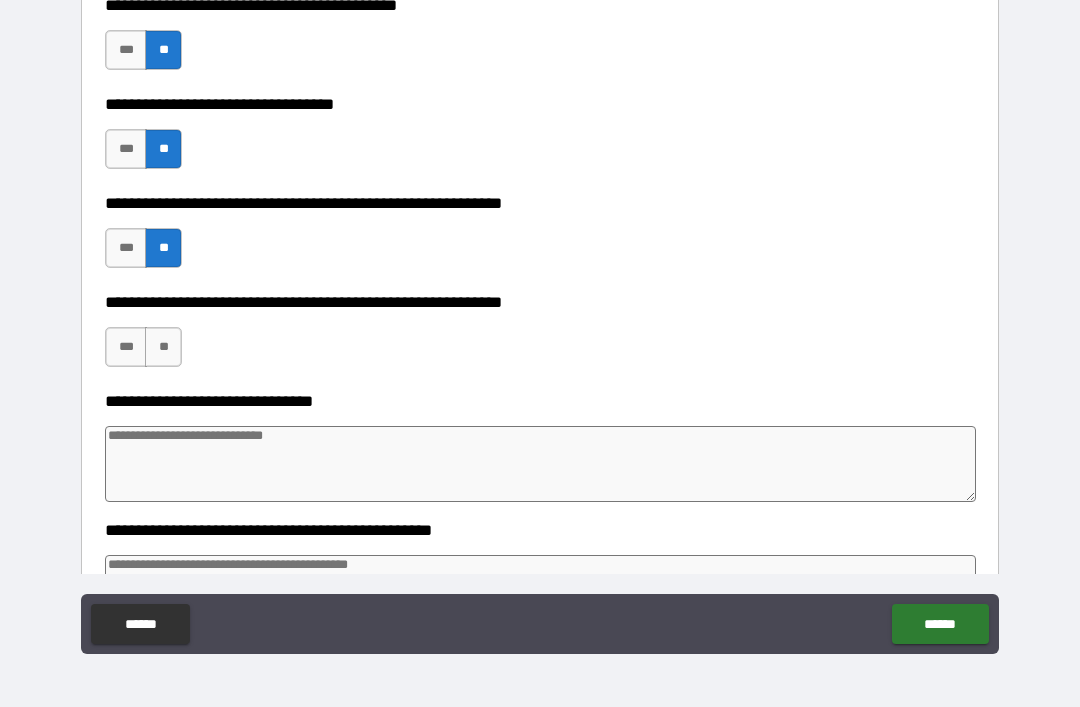 type on "*" 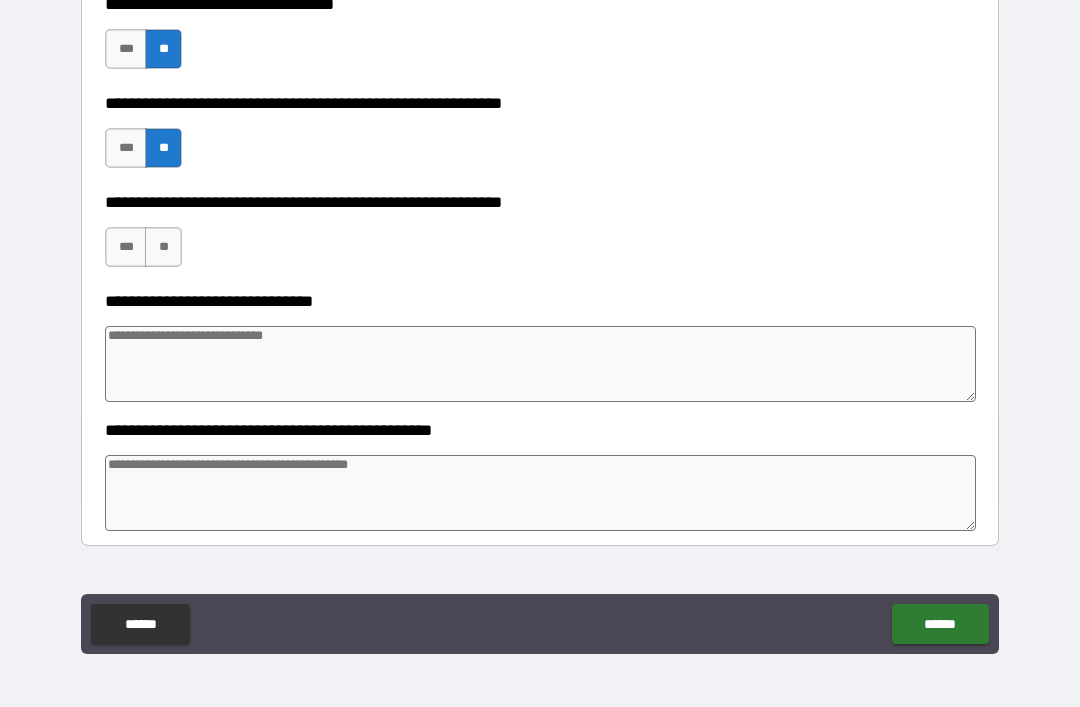 scroll, scrollTop: 1170, scrollLeft: 0, axis: vertical 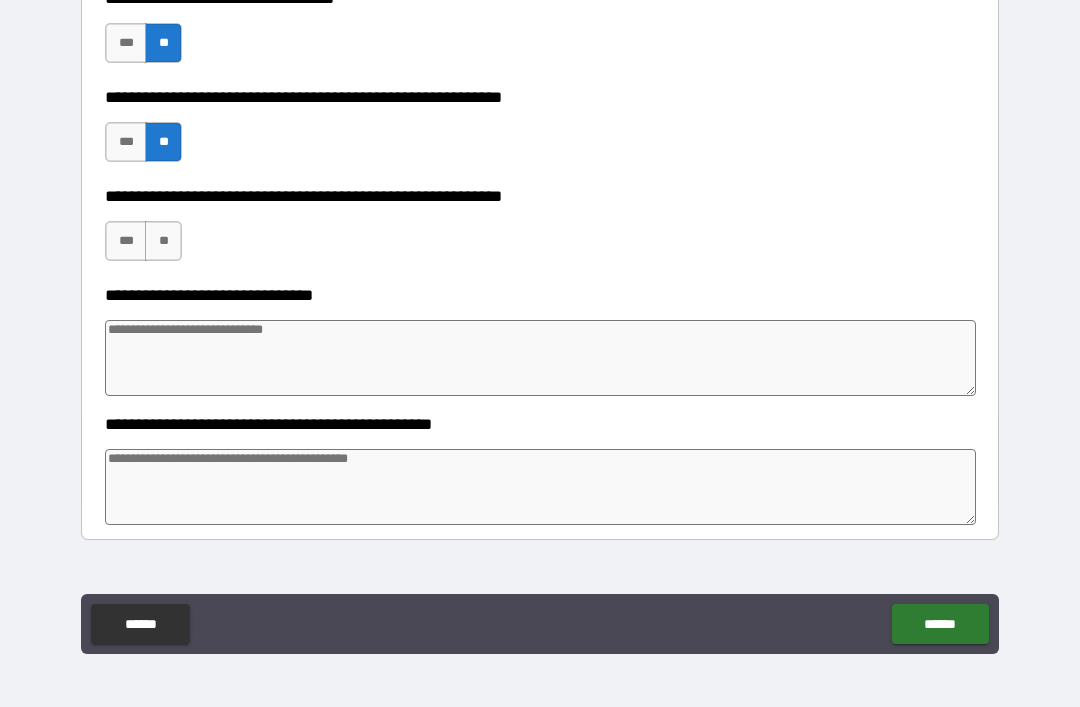 click on "**" at bounding box center (163, 241) 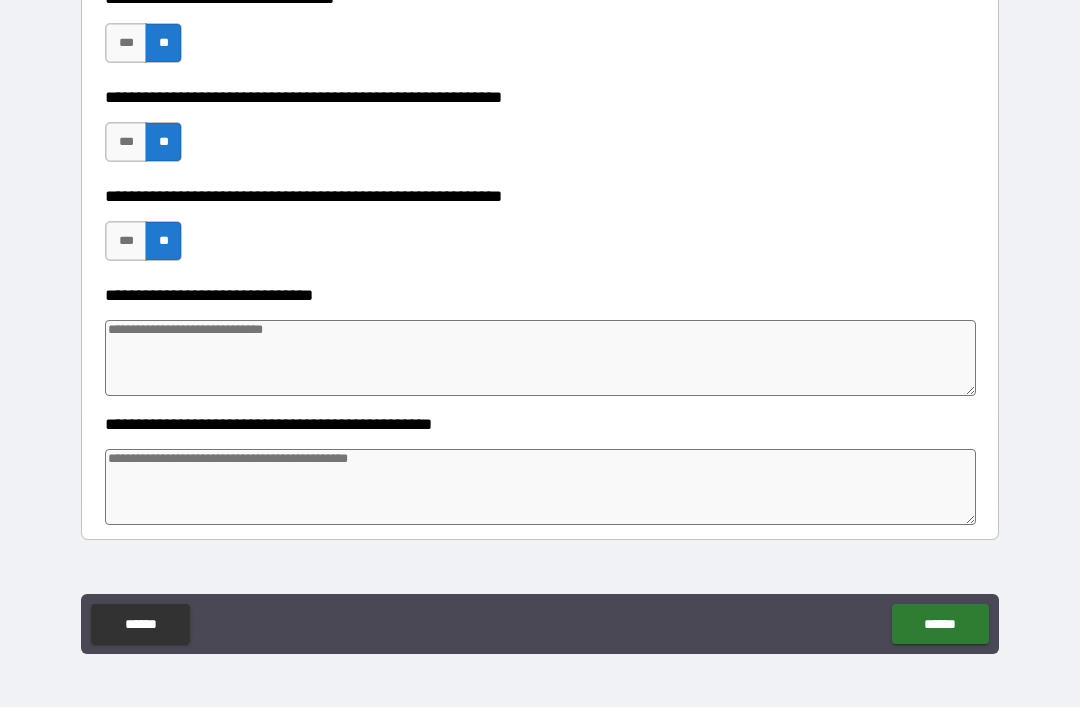 type on "*" 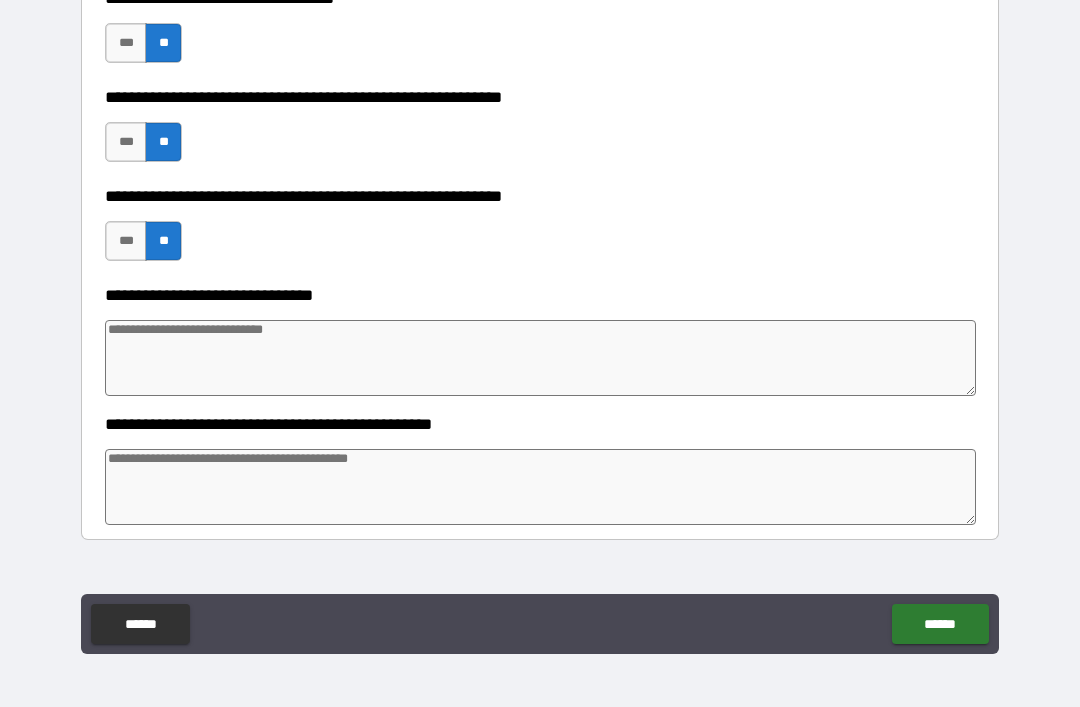 type on "*" 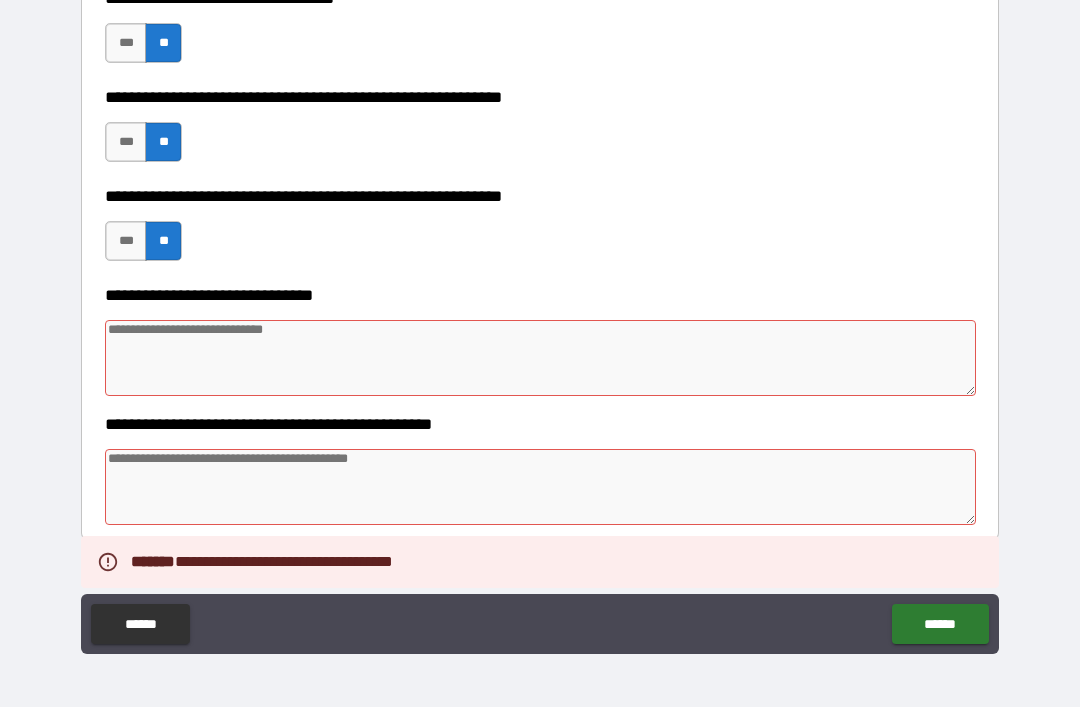 click at bounding box center [540, 358] 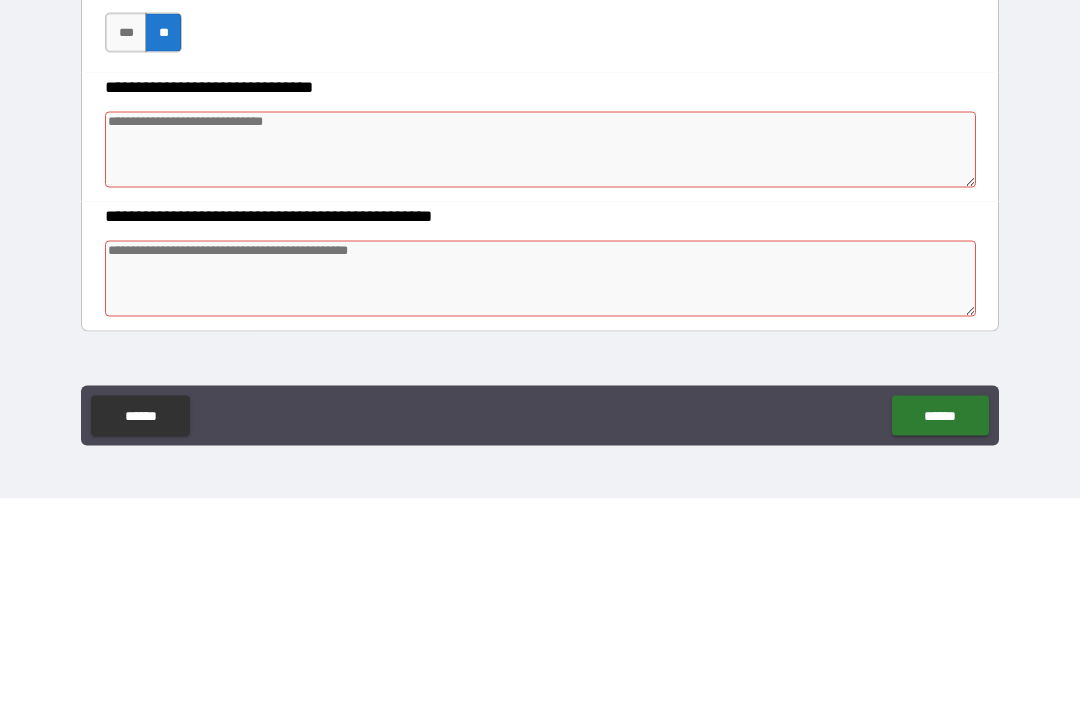 type on "*" 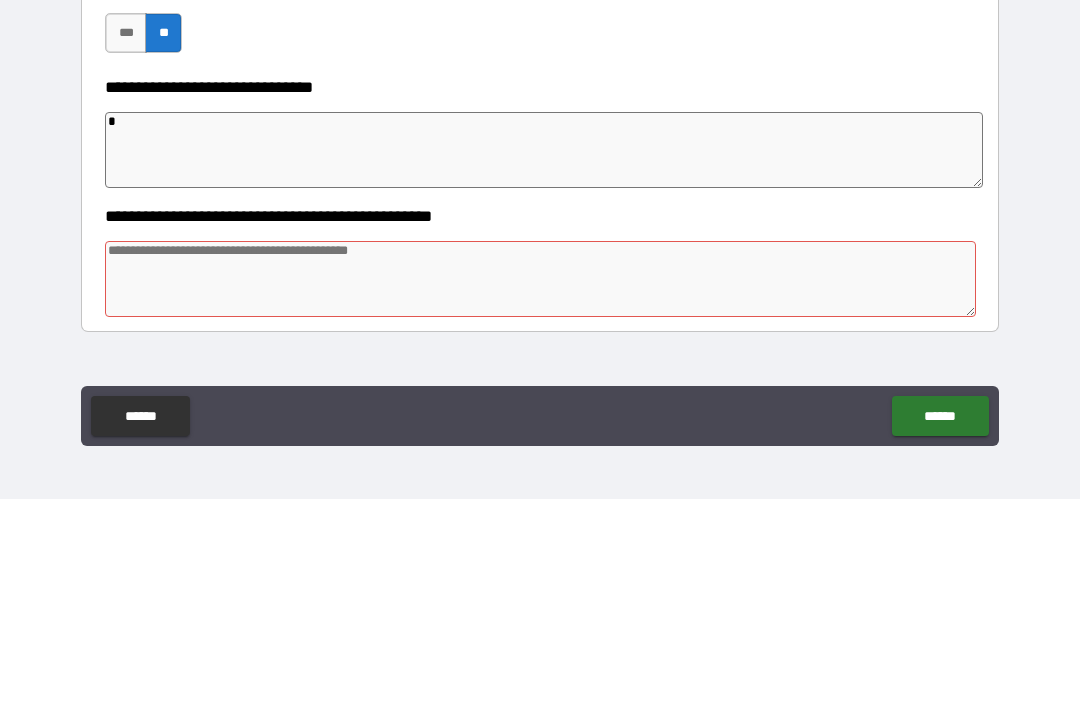 type on "*" 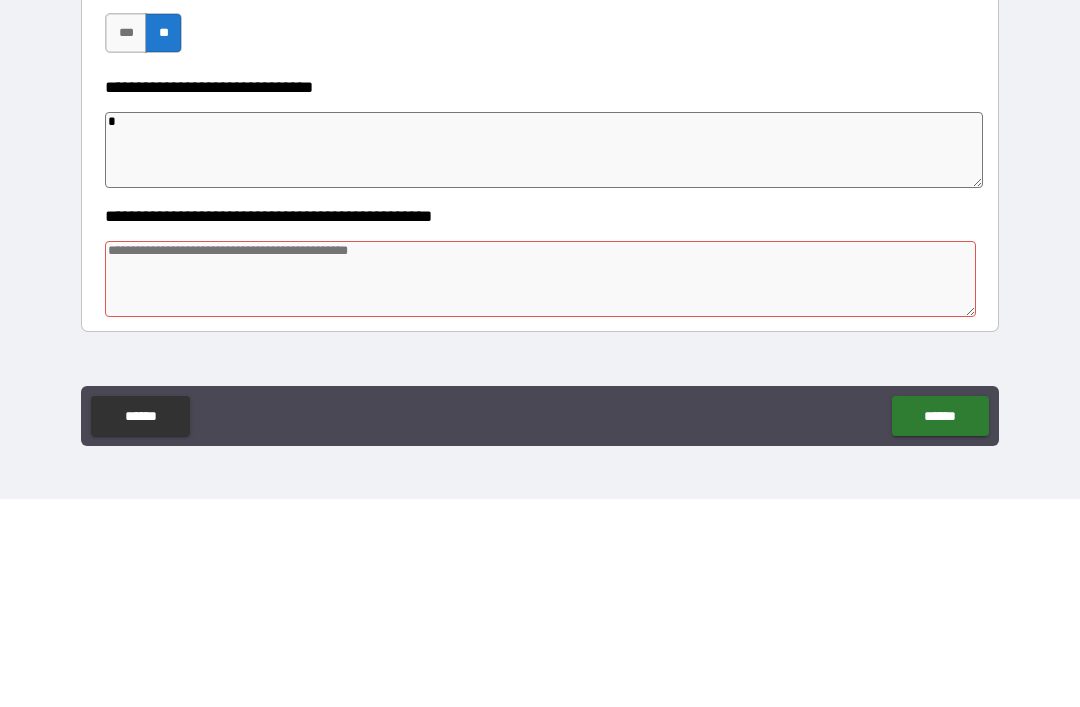 type on "*" 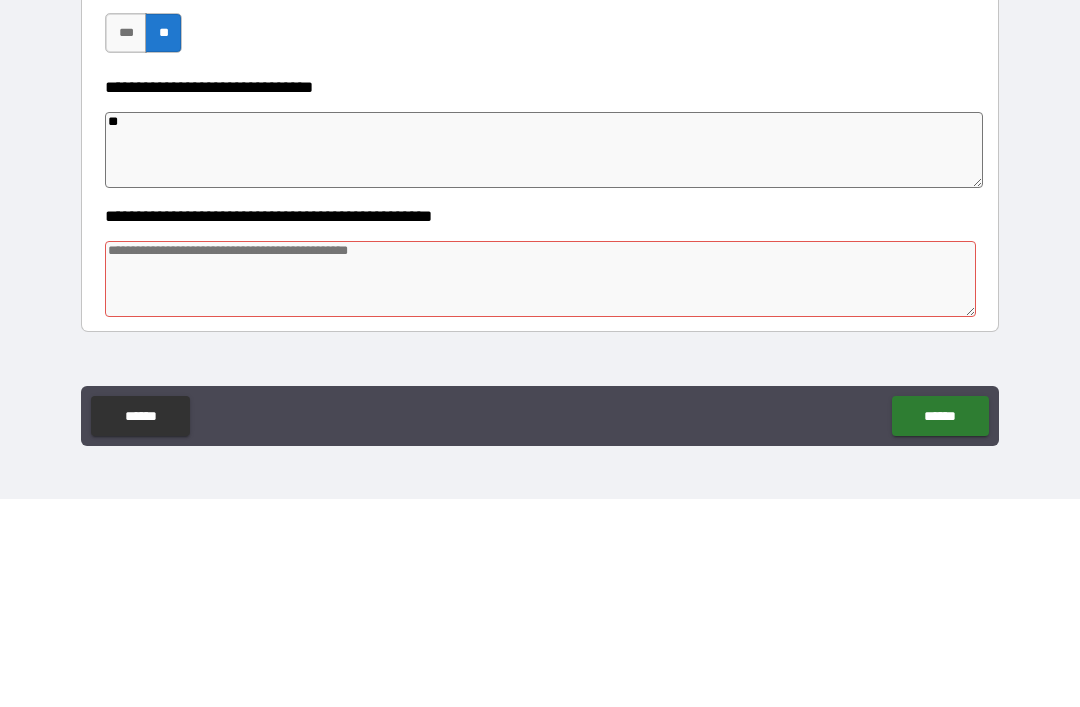 type on "*" 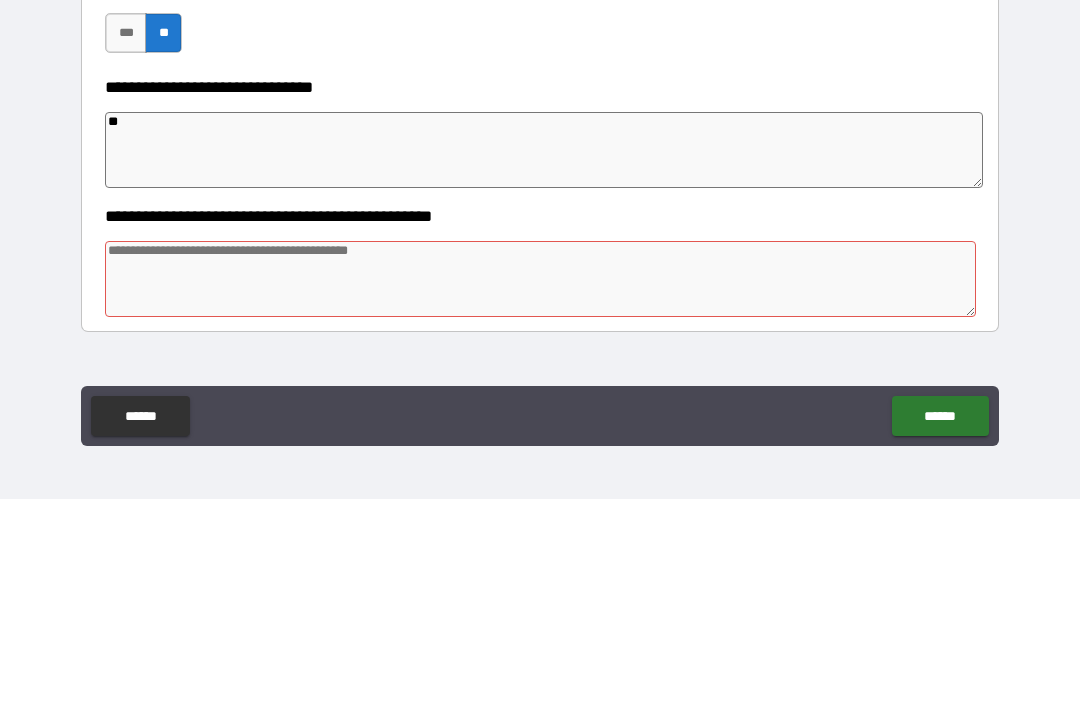 type on "***" 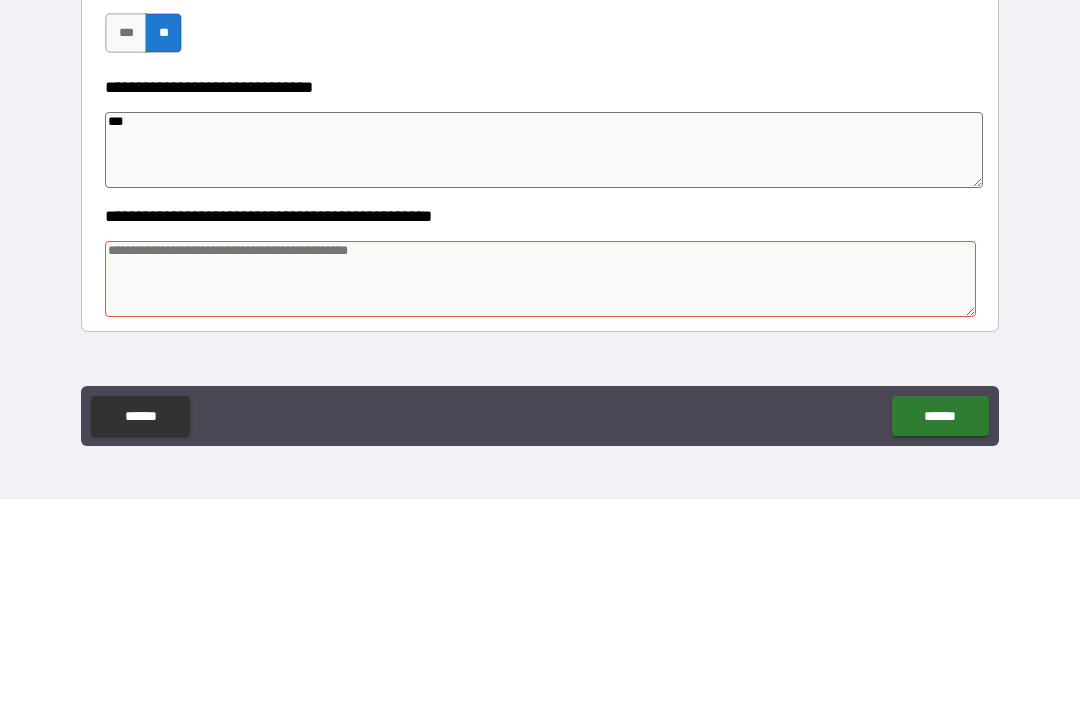 type on "*" 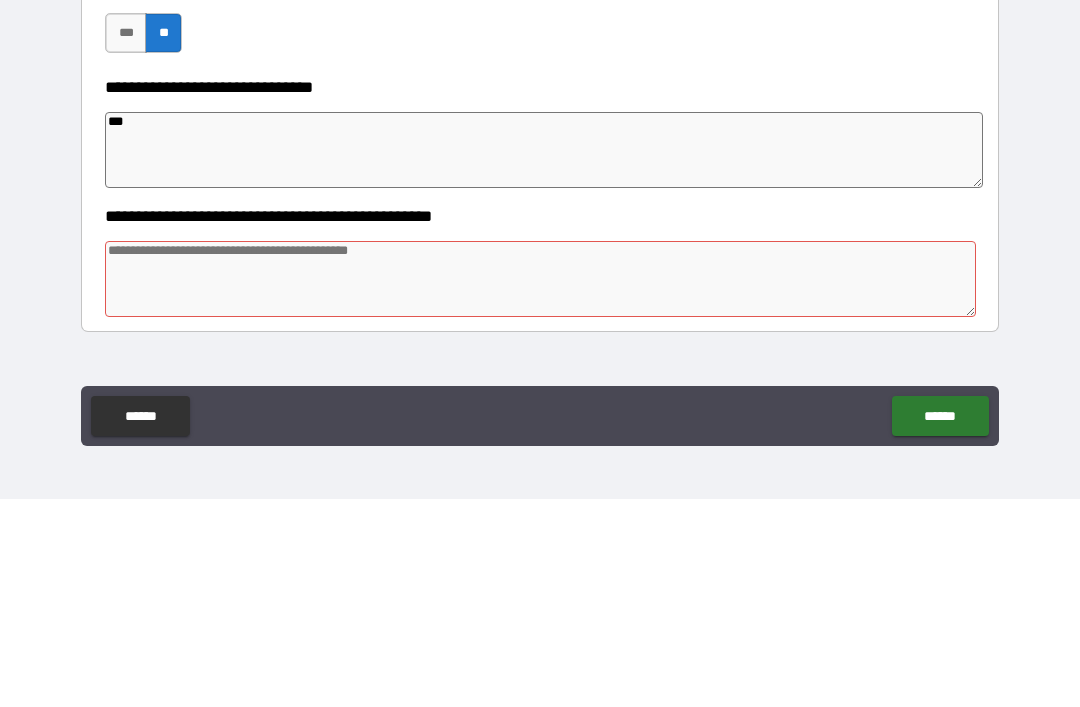 type on "*" 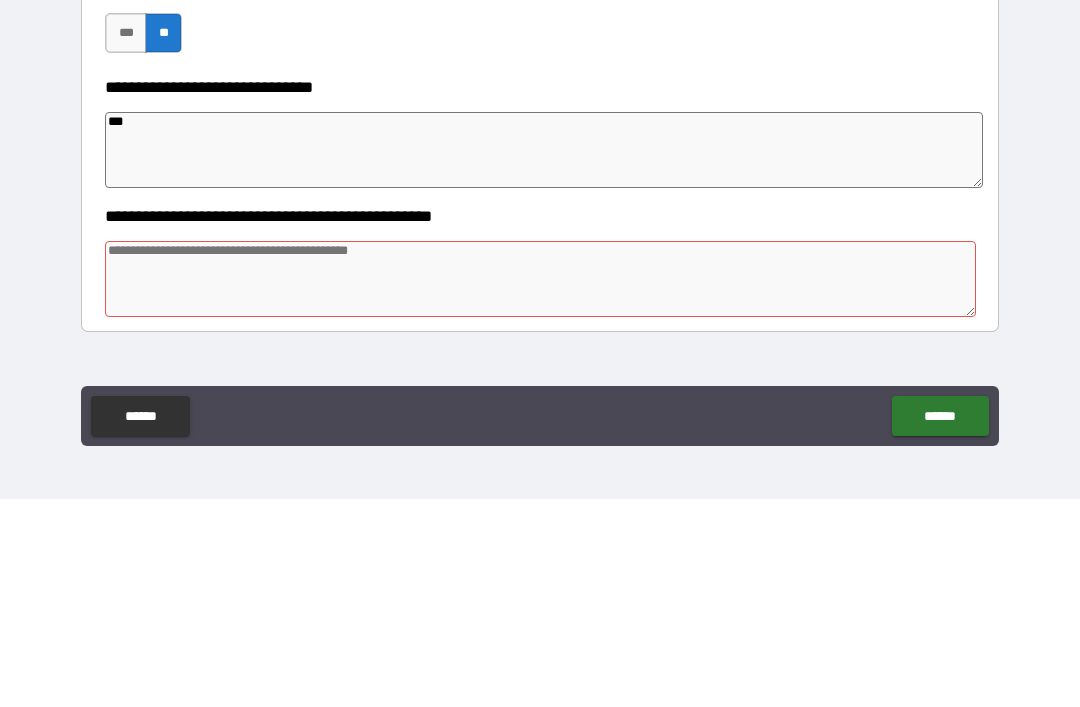 type on "*" 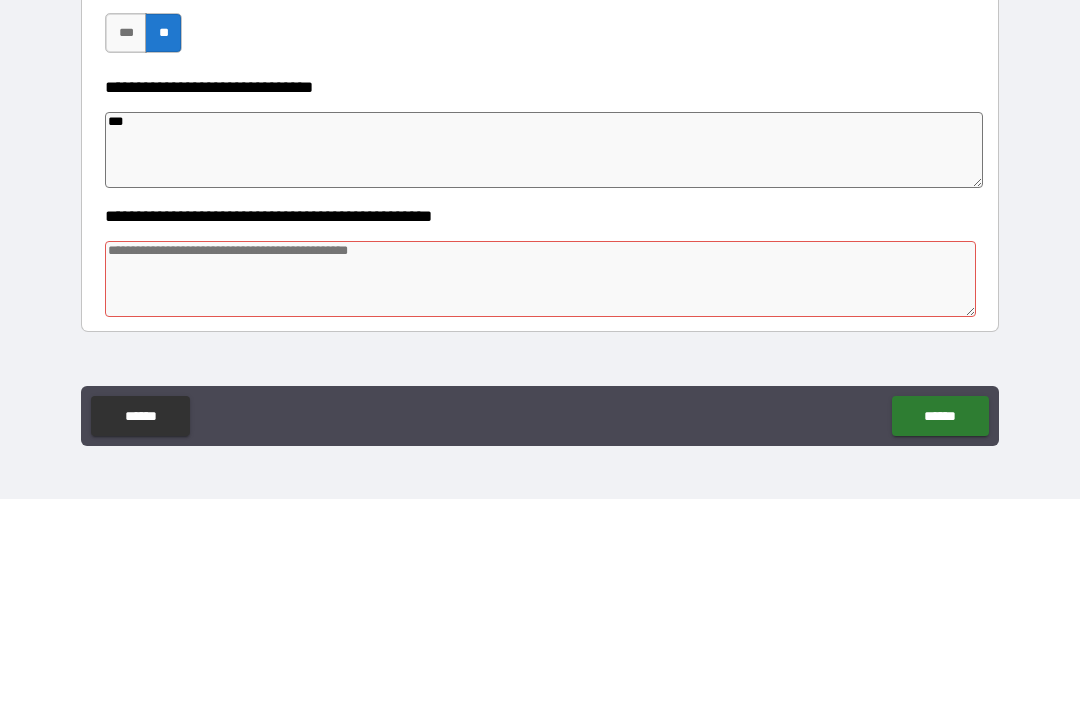 type on "****" 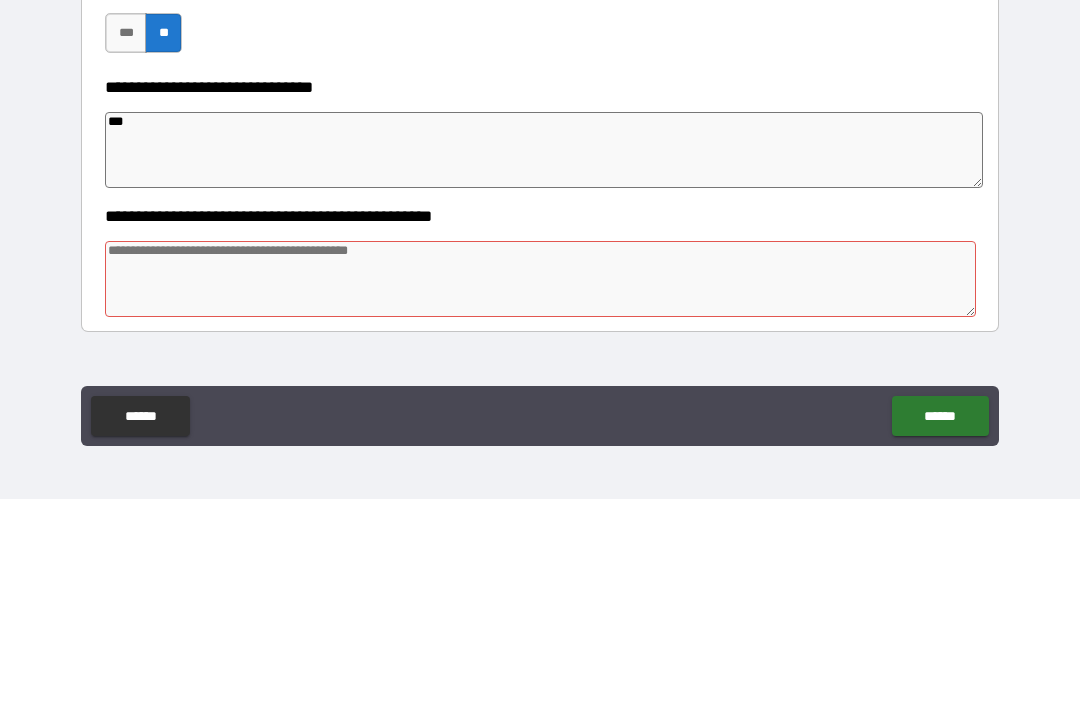 type on "*" 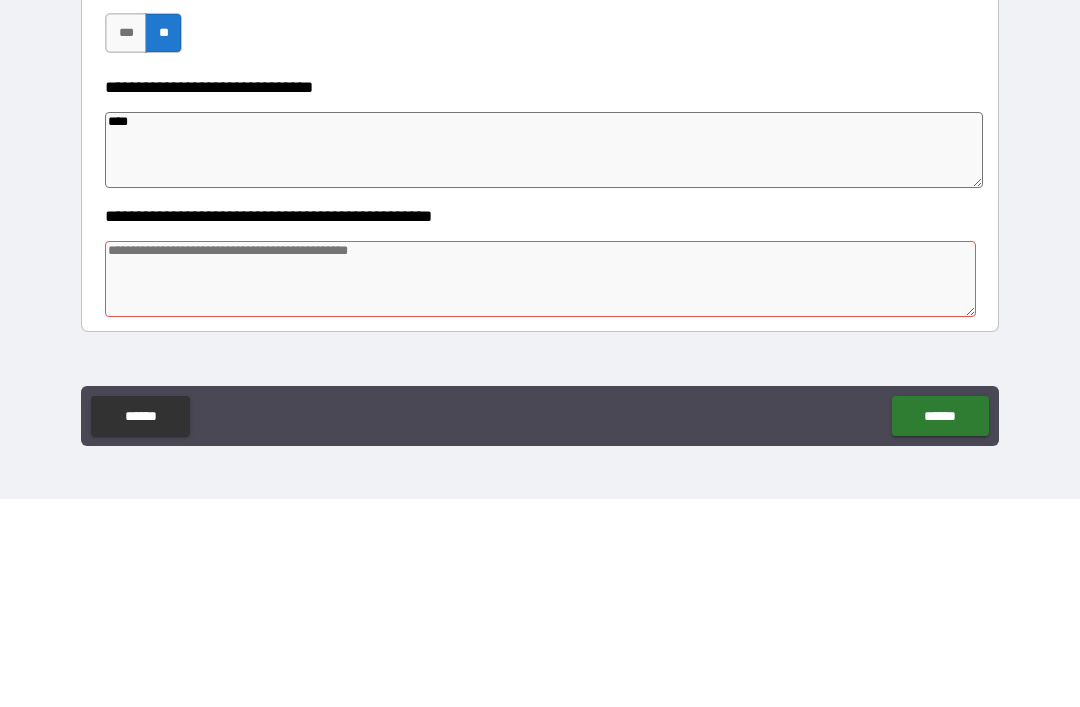 type on "*" 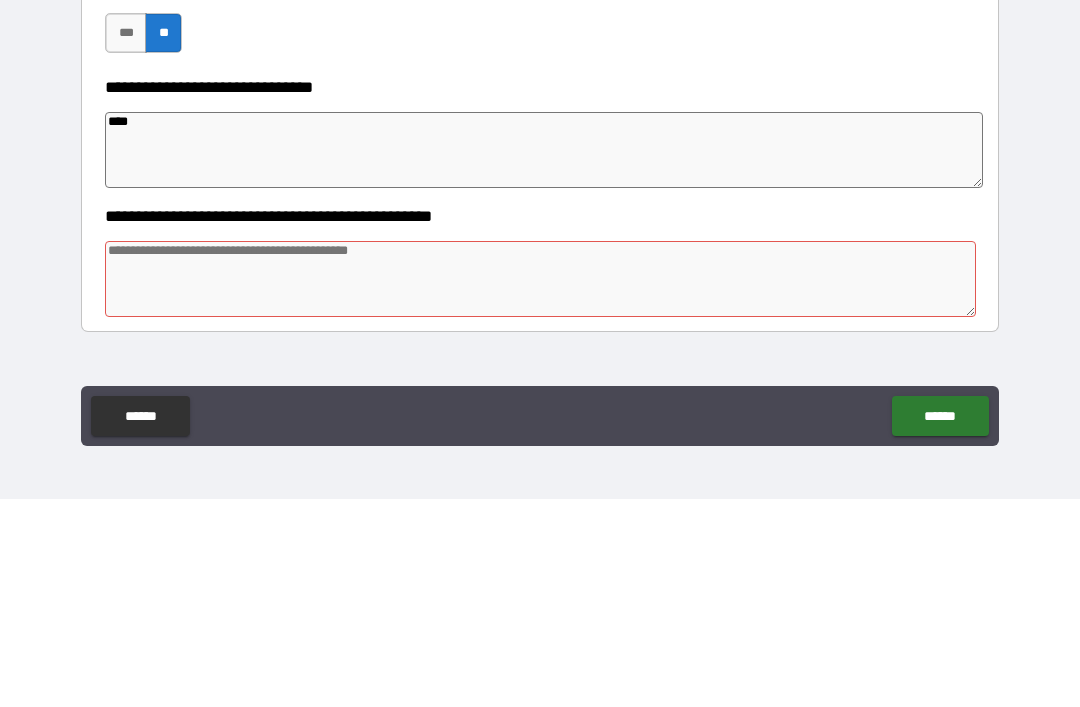 type on "*****" 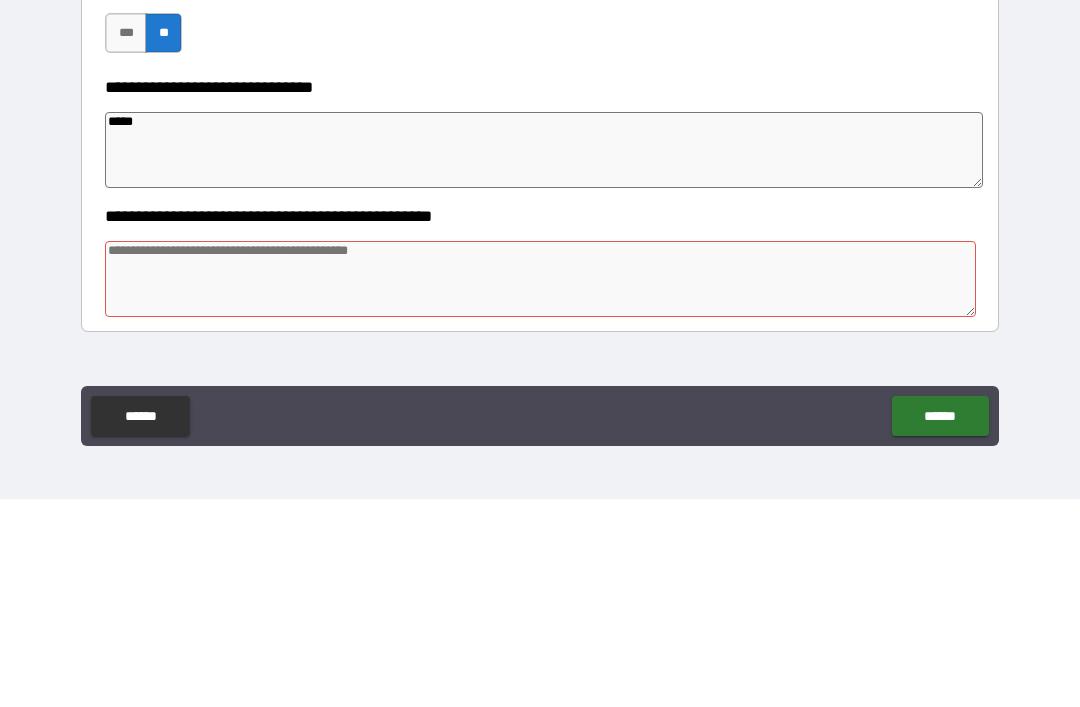type on "*" 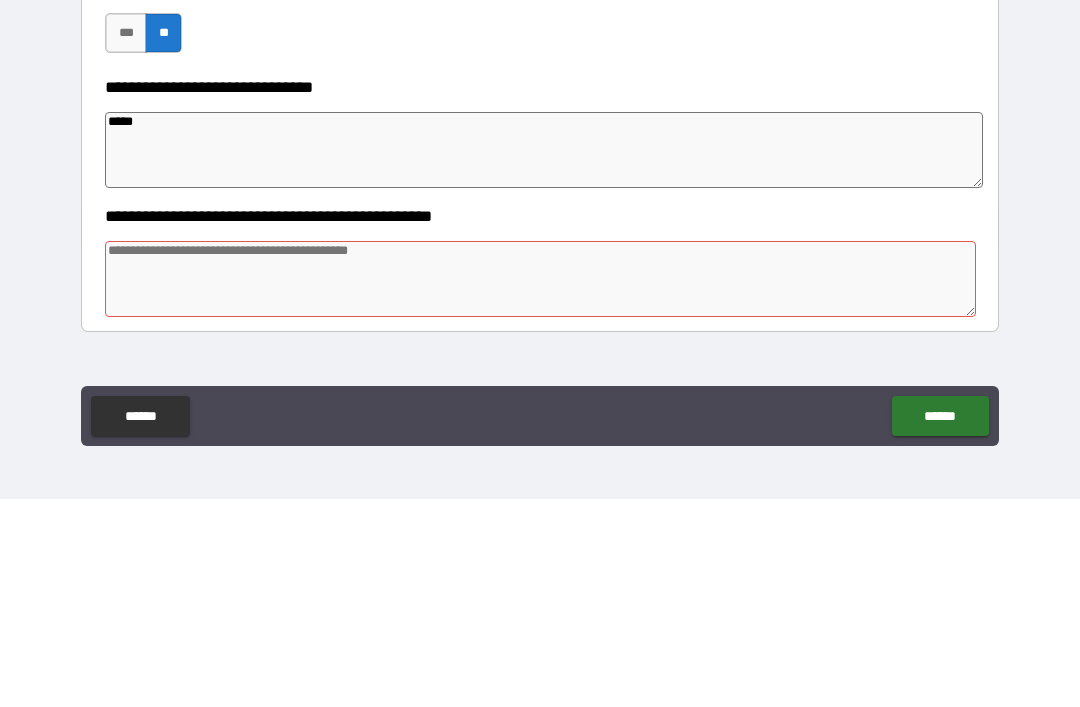 type on "*" 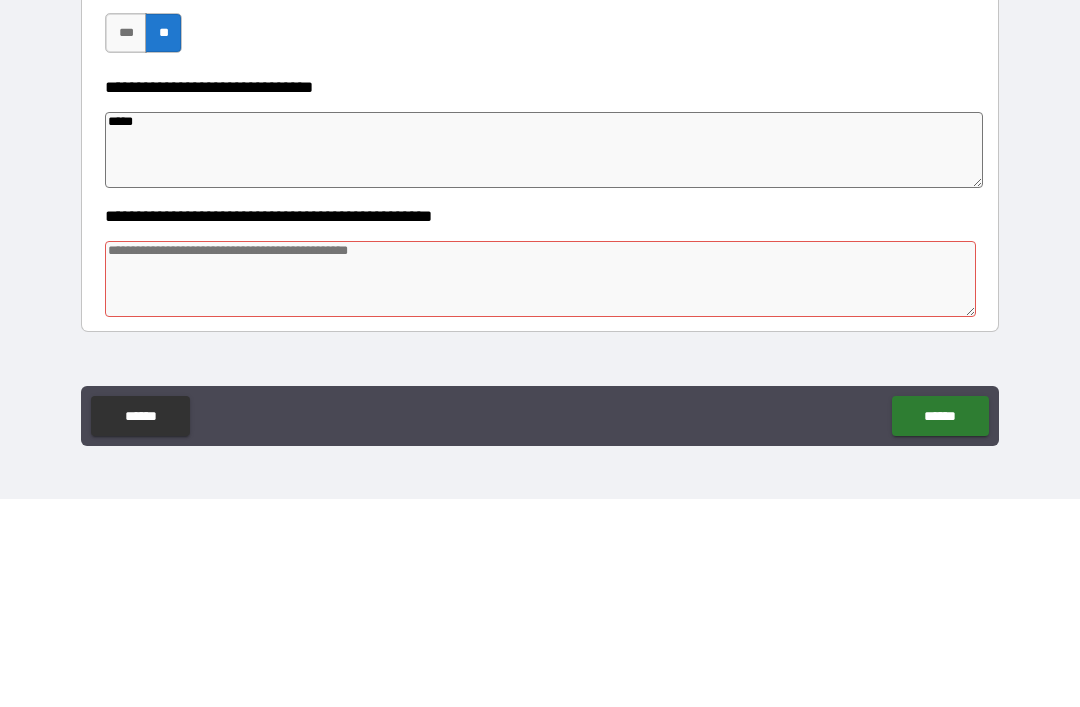 type on "*" 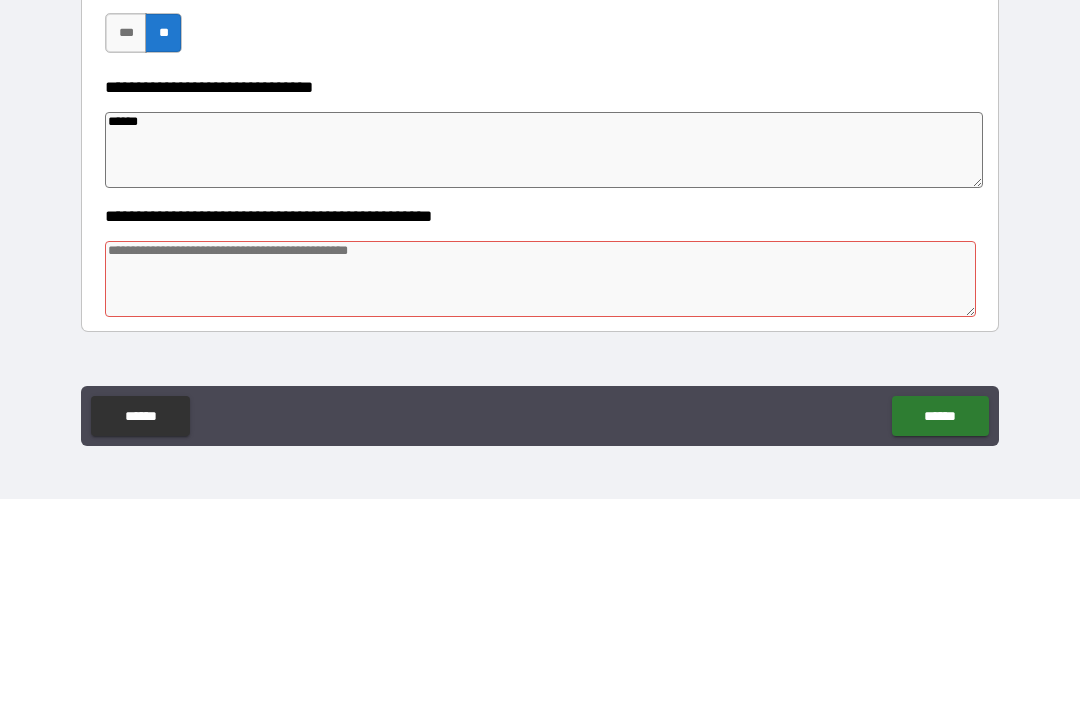 type on "*" 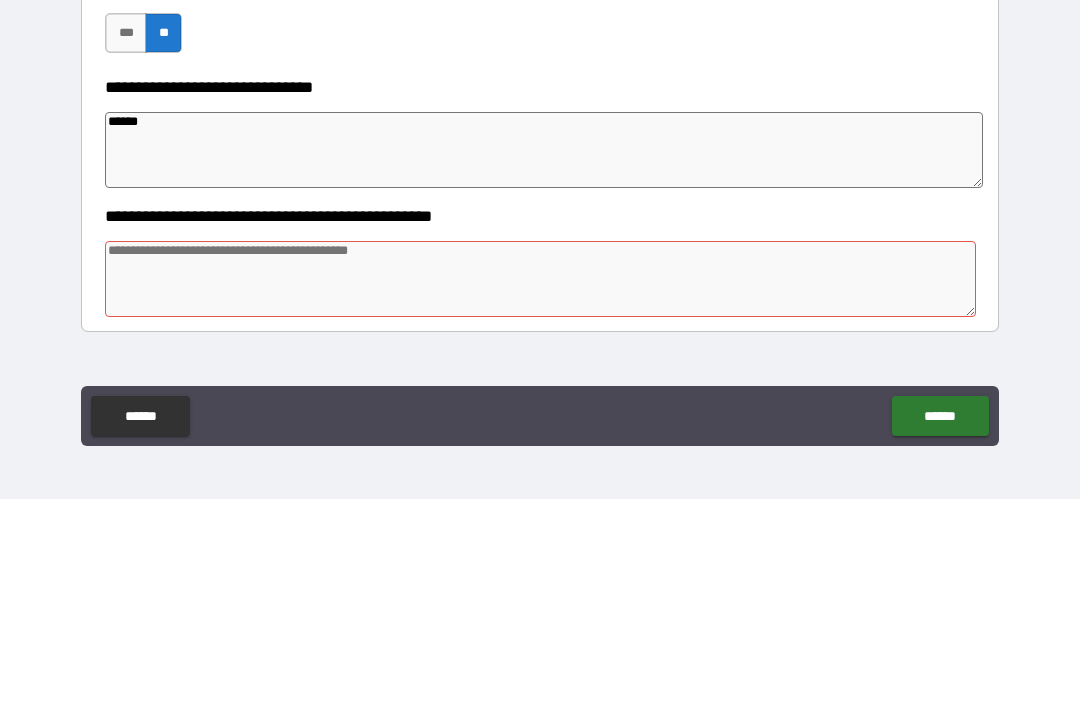 type on "*" 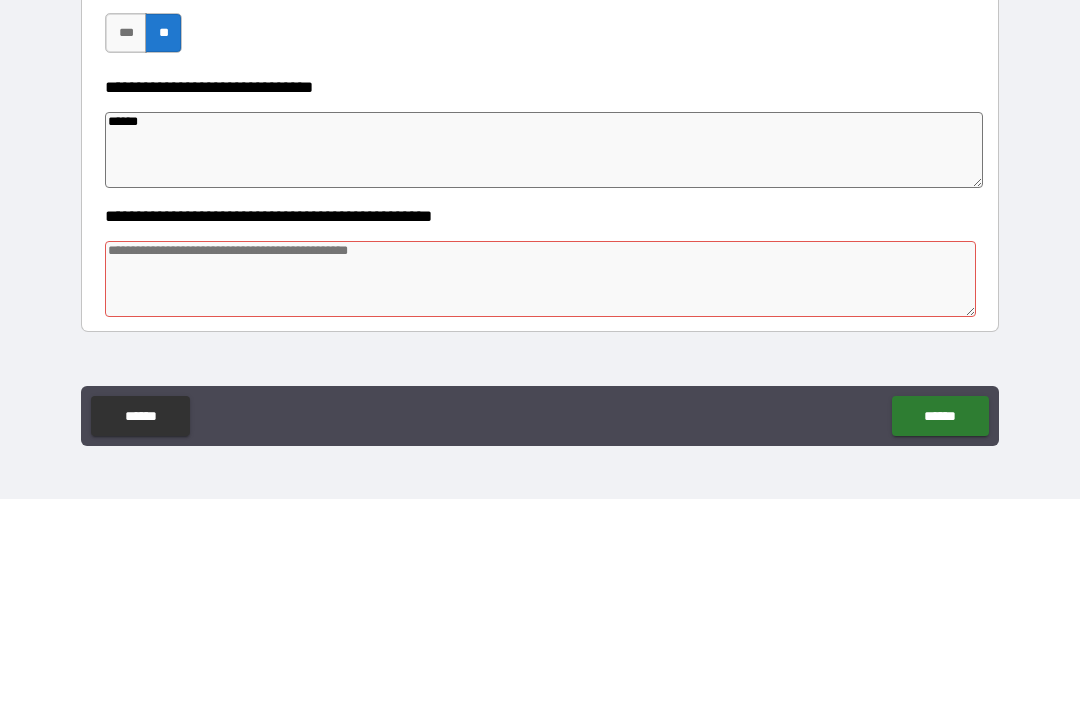 type on "*" 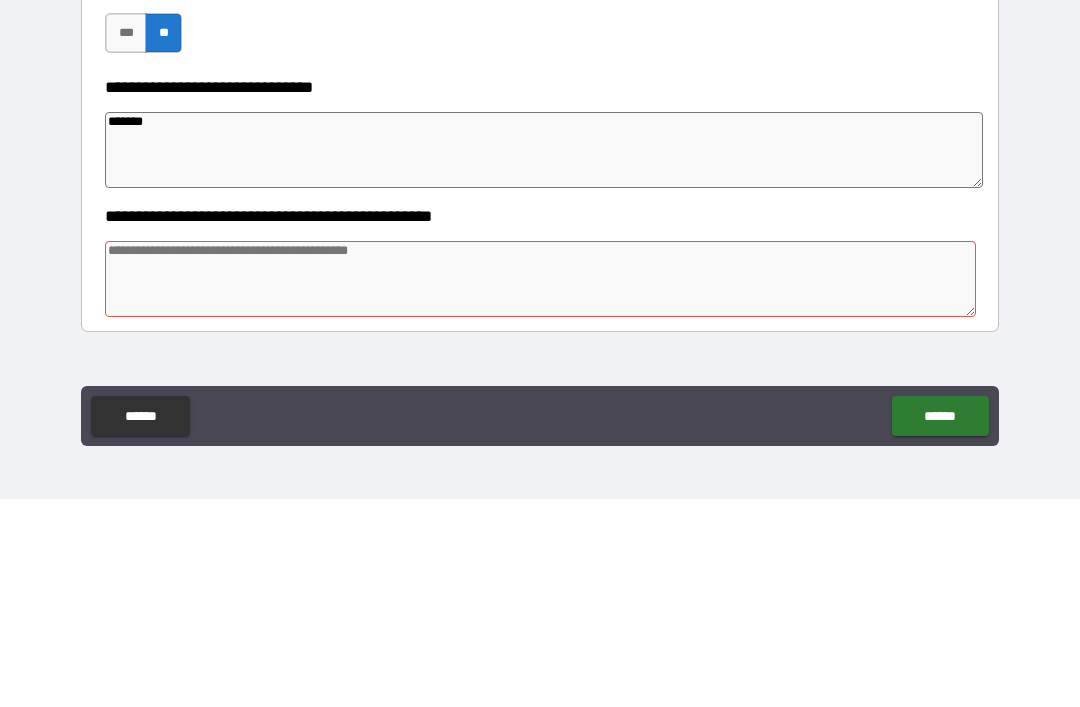 type on "*" 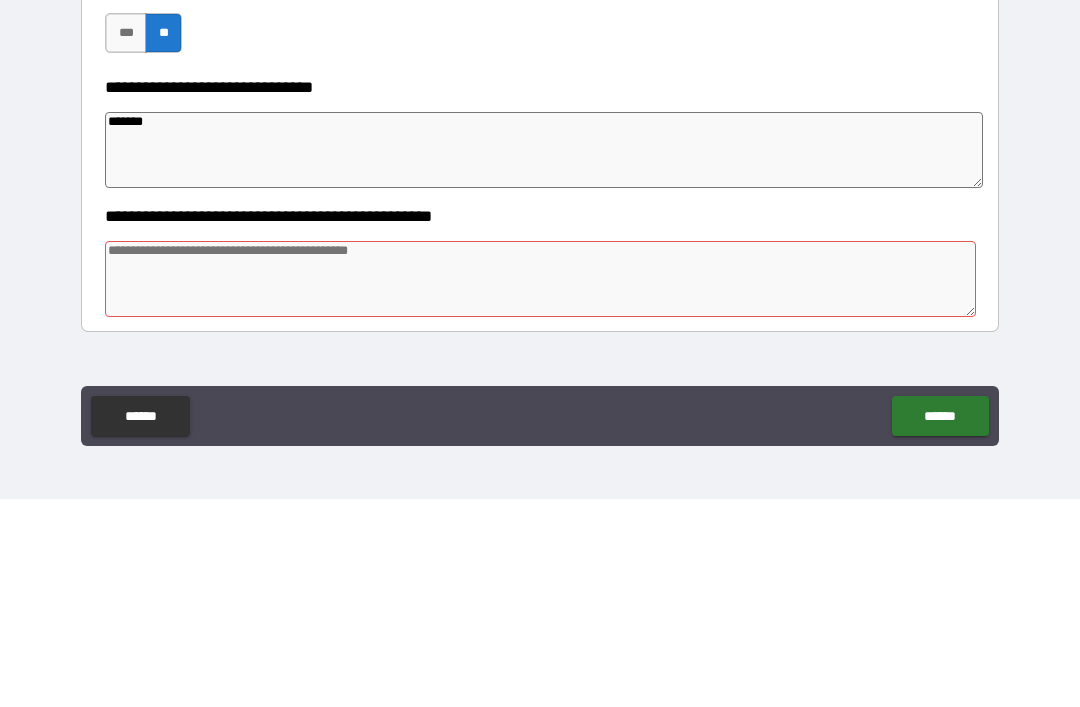 type on "*" 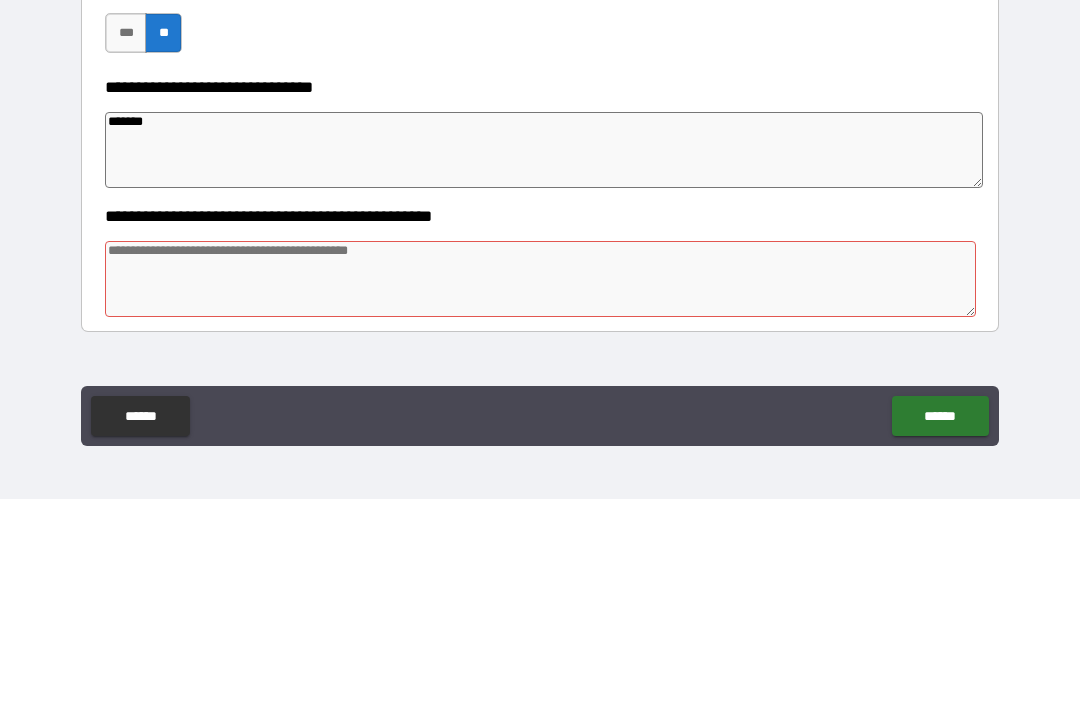 type on "*" 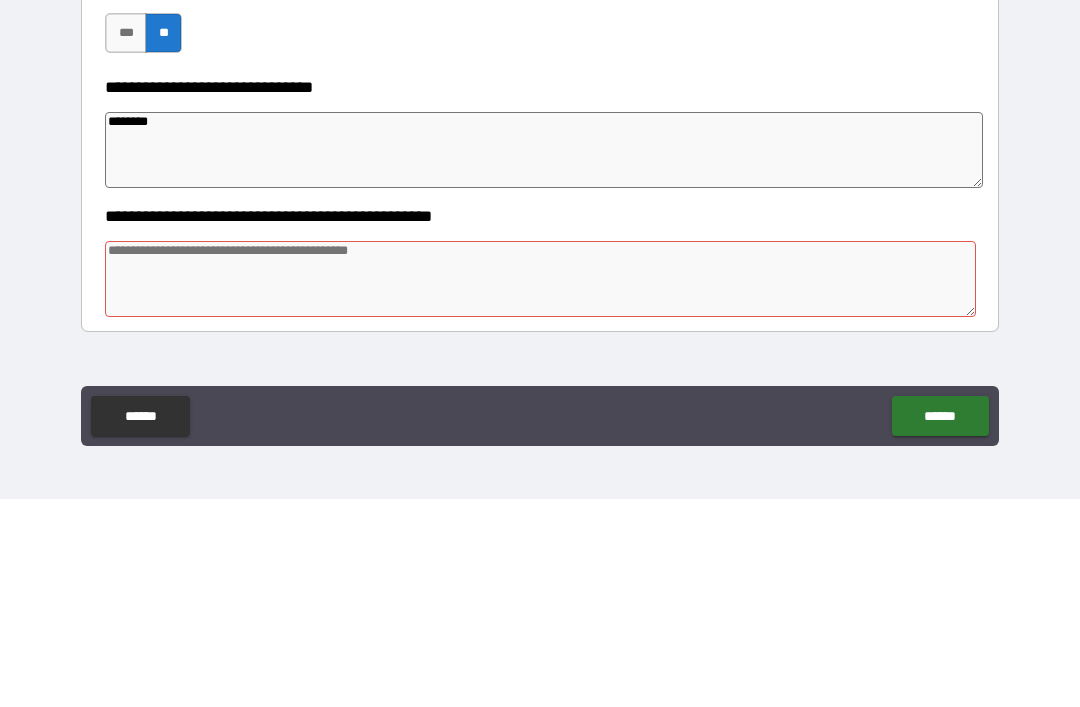 type on "*" 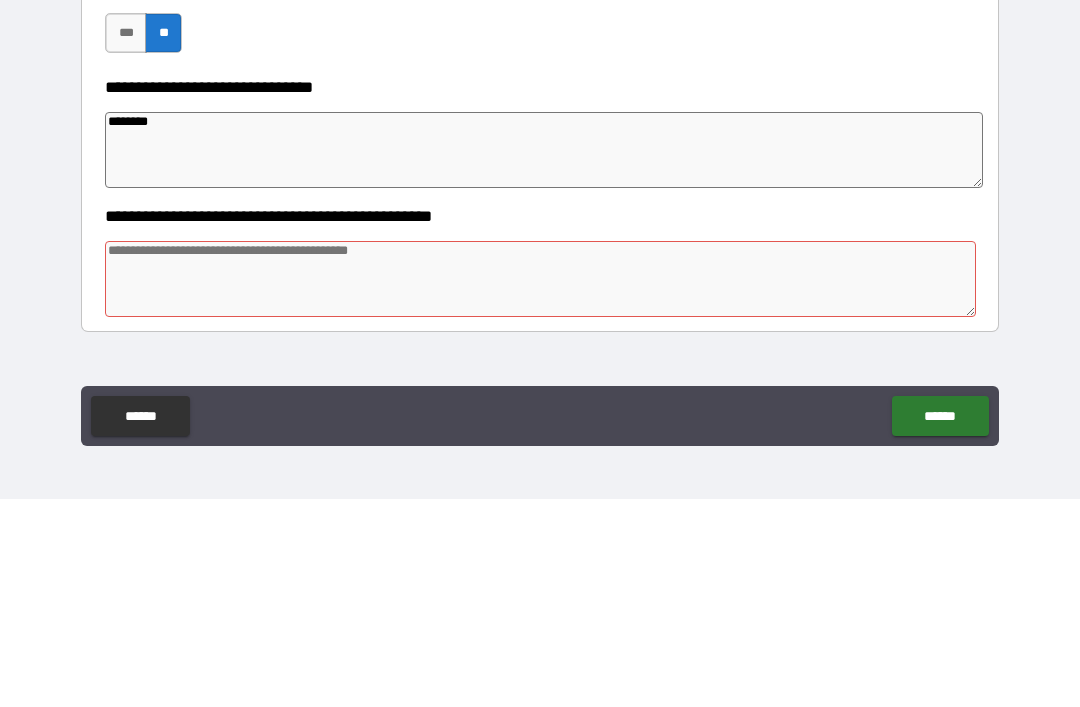 type on "*" 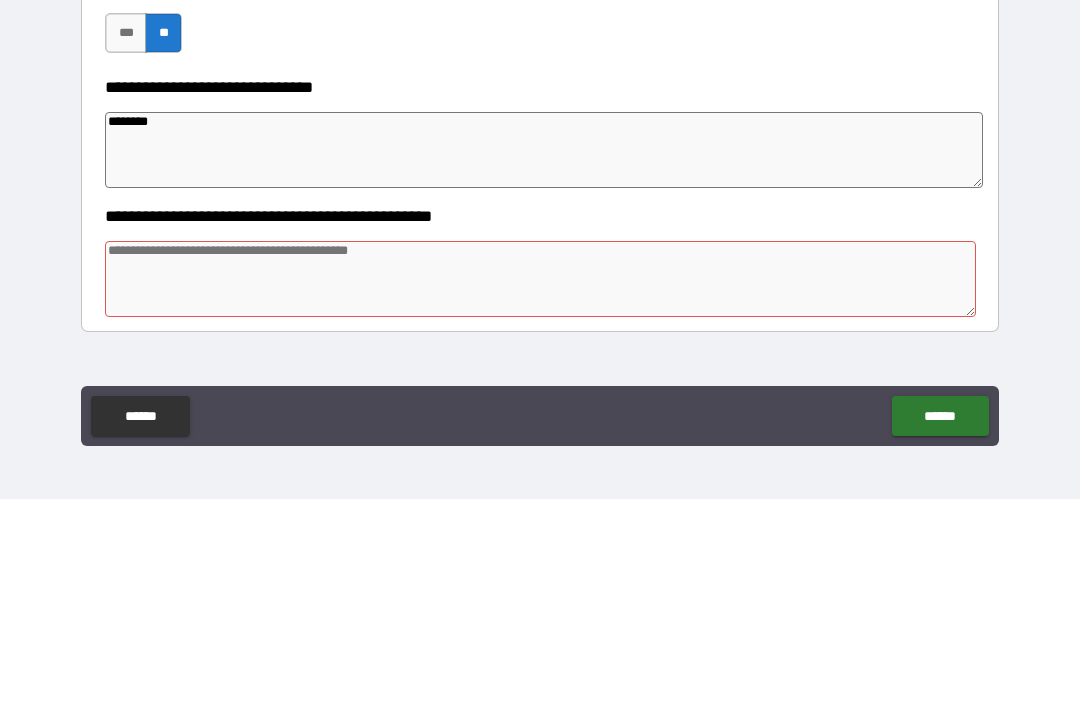 type on "*" 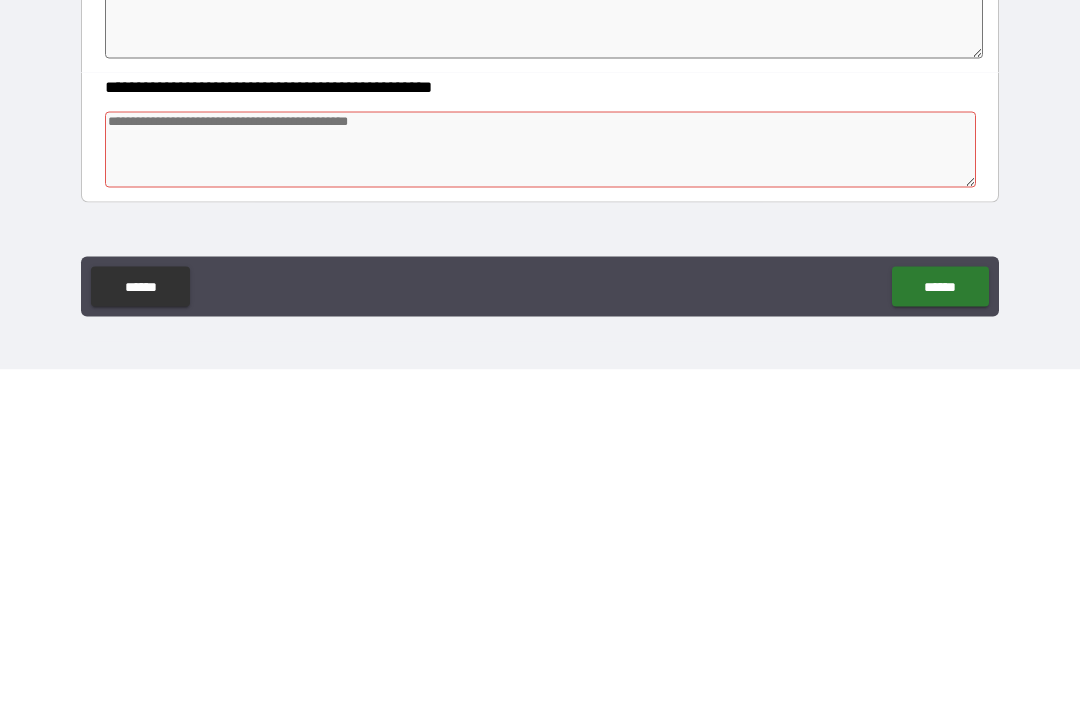 type on "*" 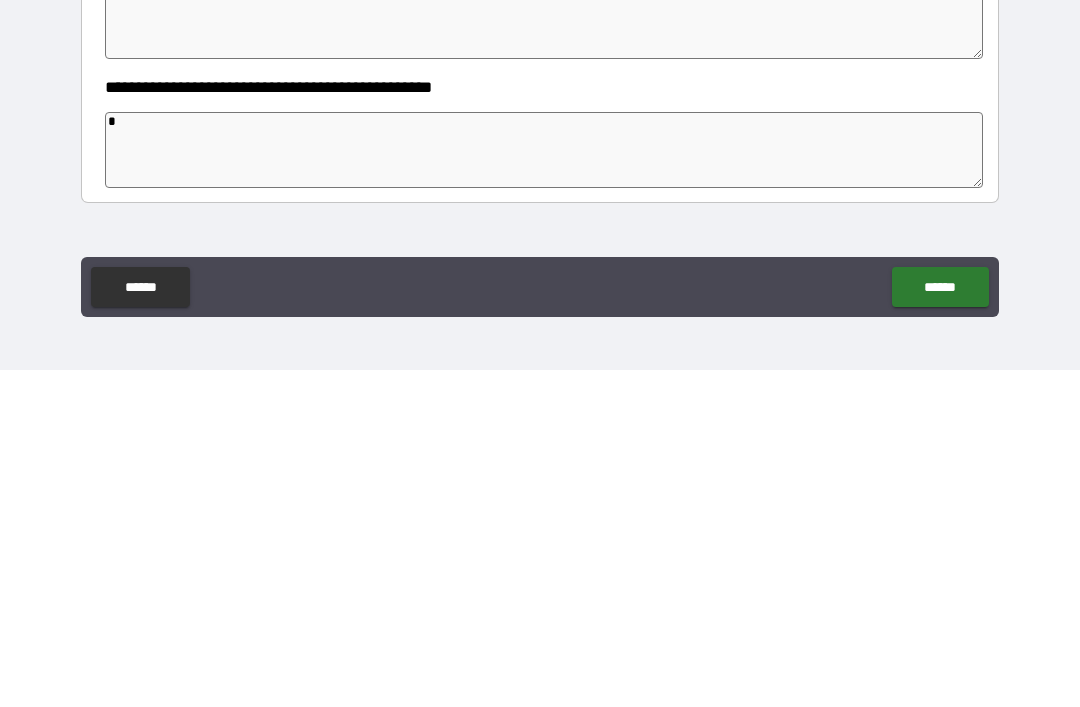 type on "*" 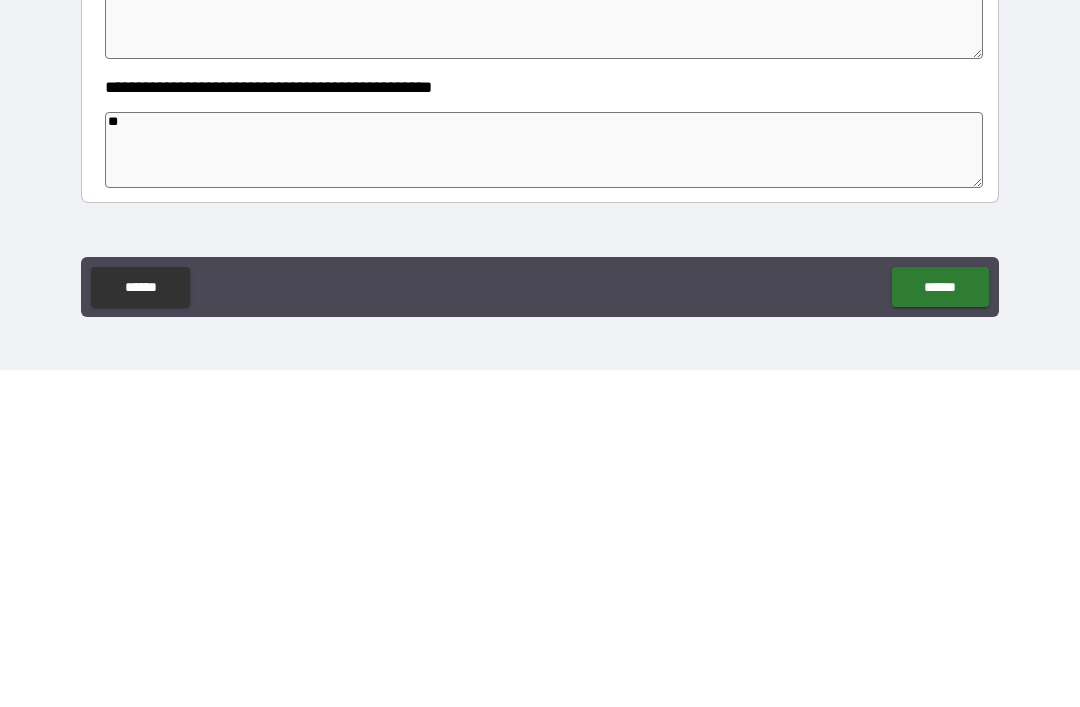 type on "*" 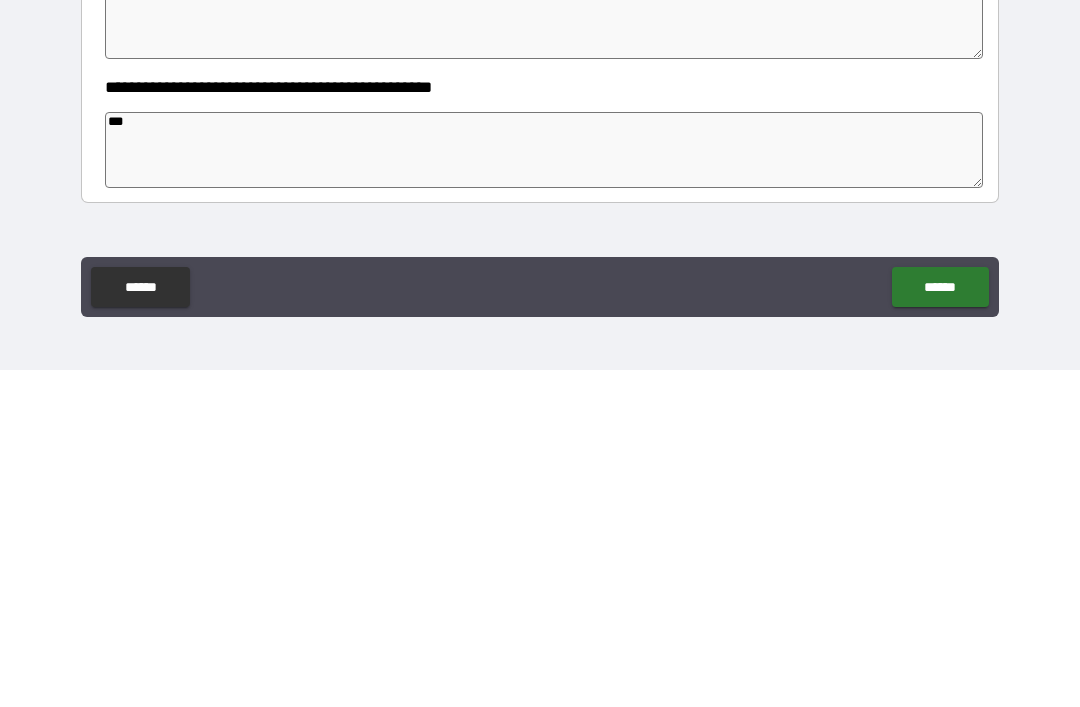 type on "*" 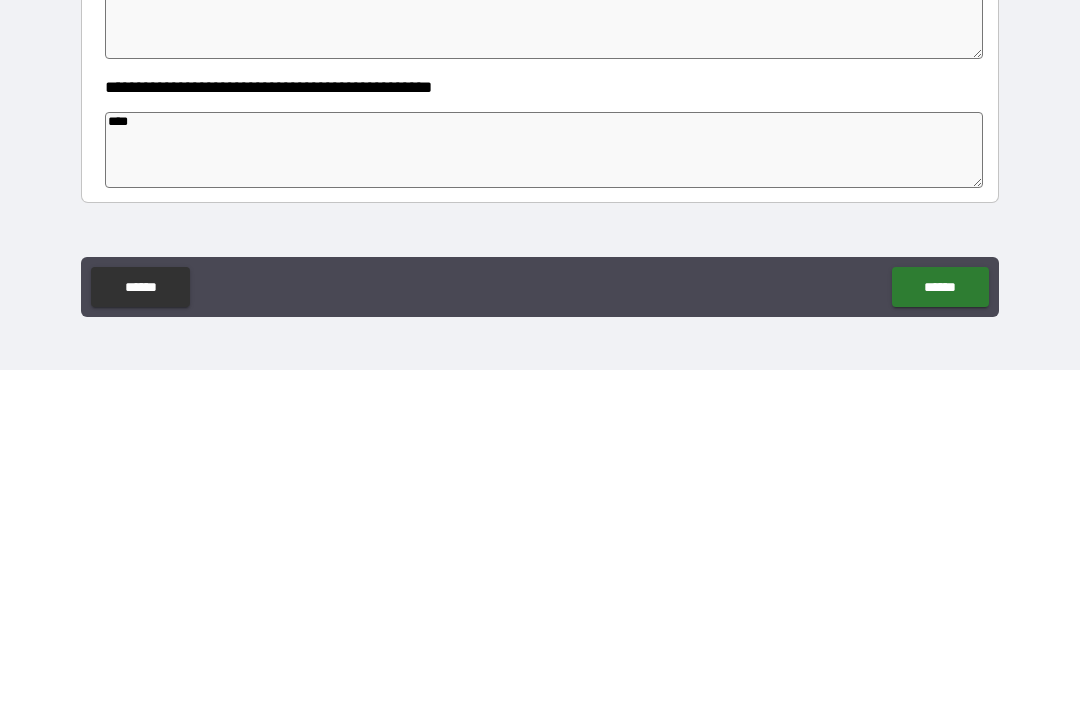 type on "*" 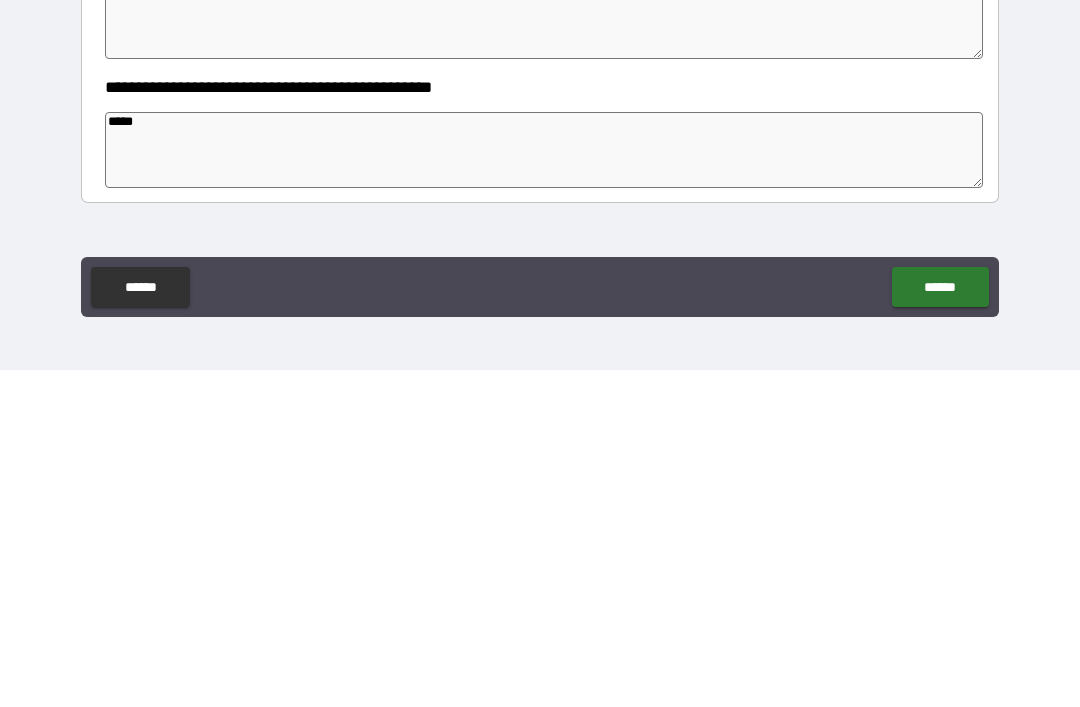type on "*" 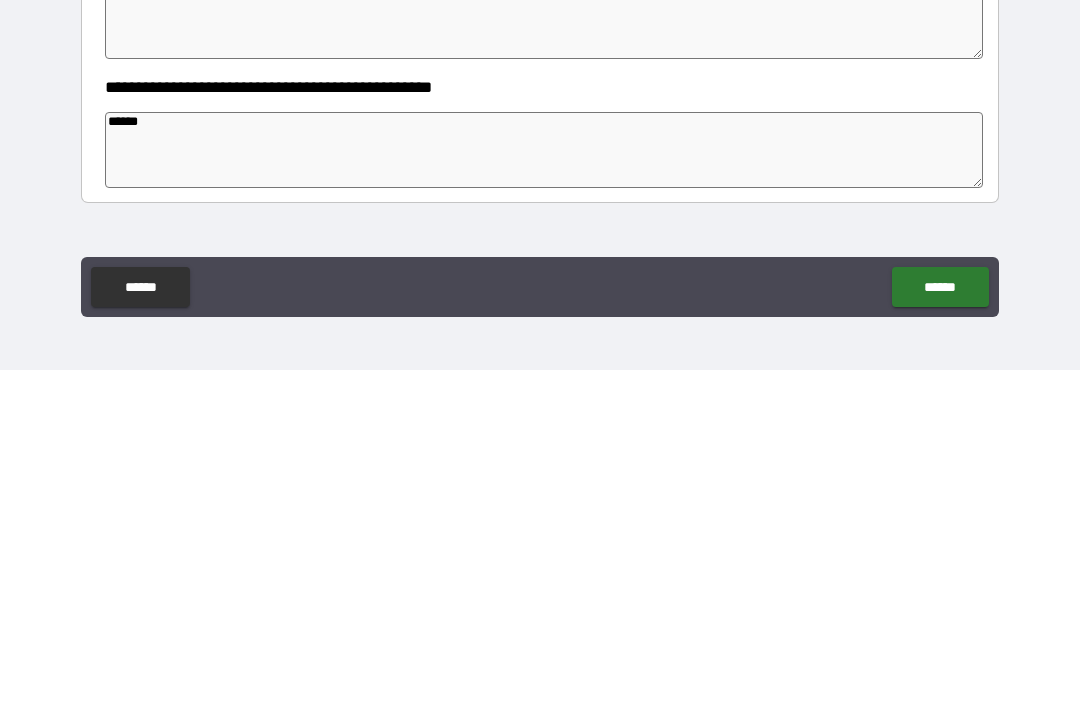 type on "*" 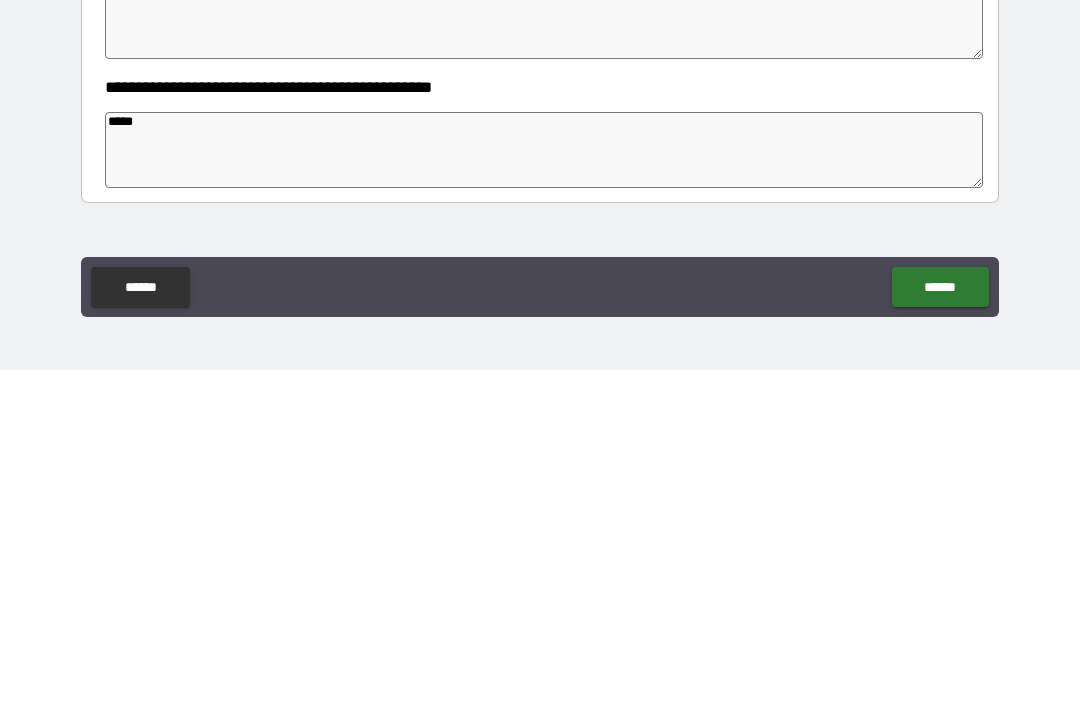 type on "*" 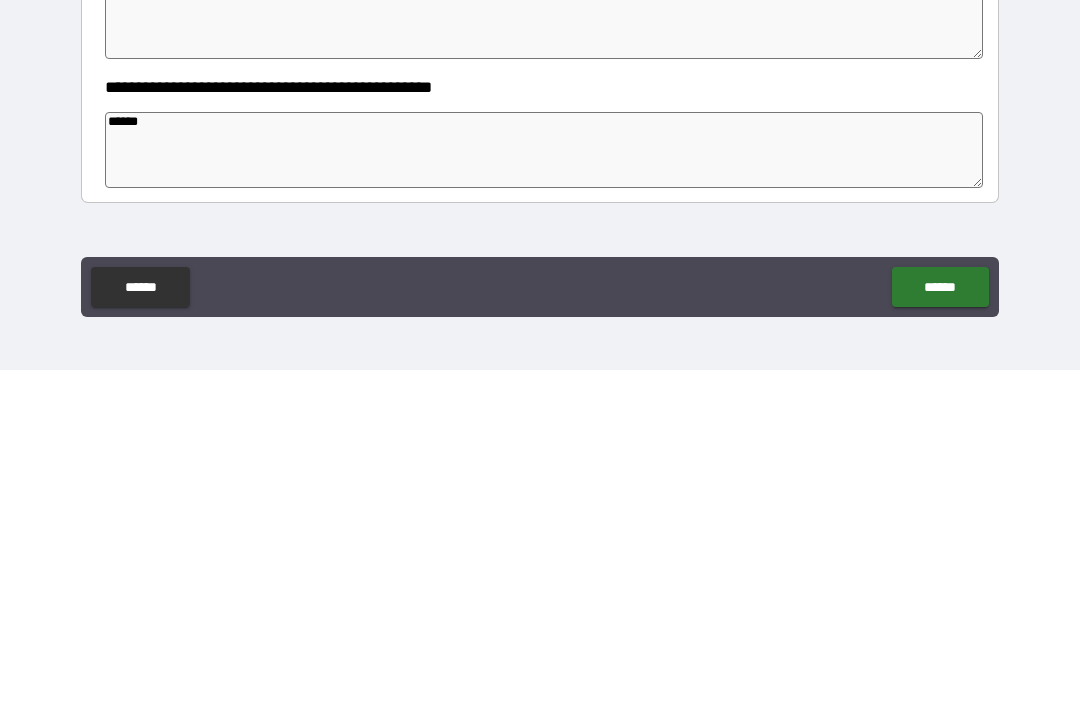 type on "*" 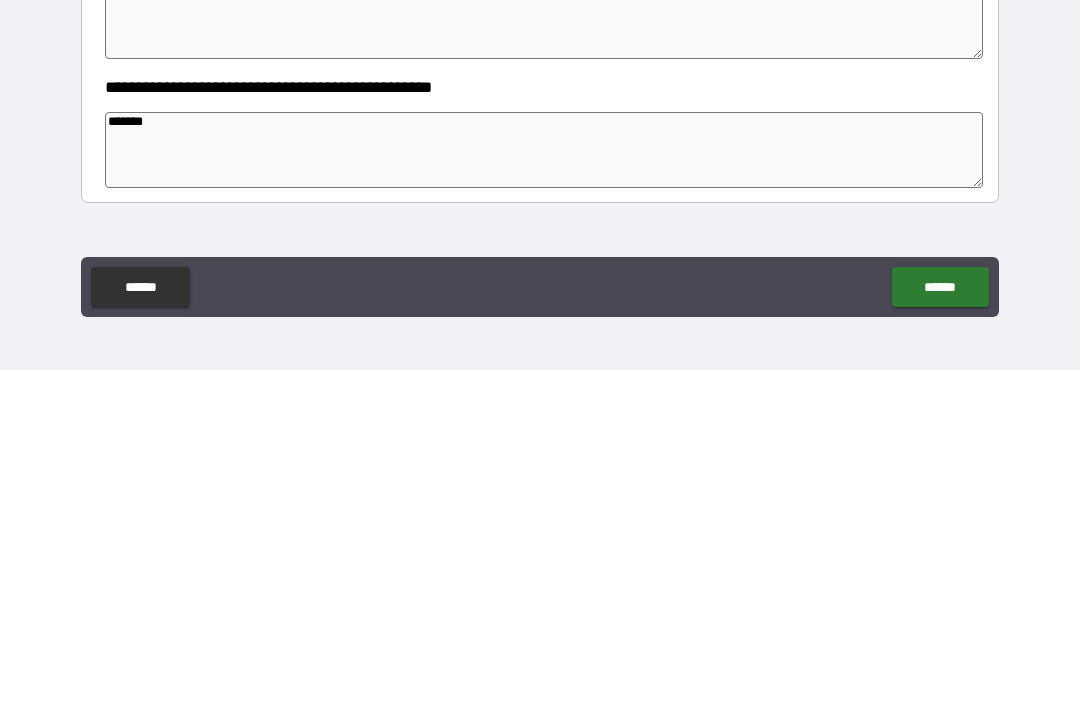 type on "*" 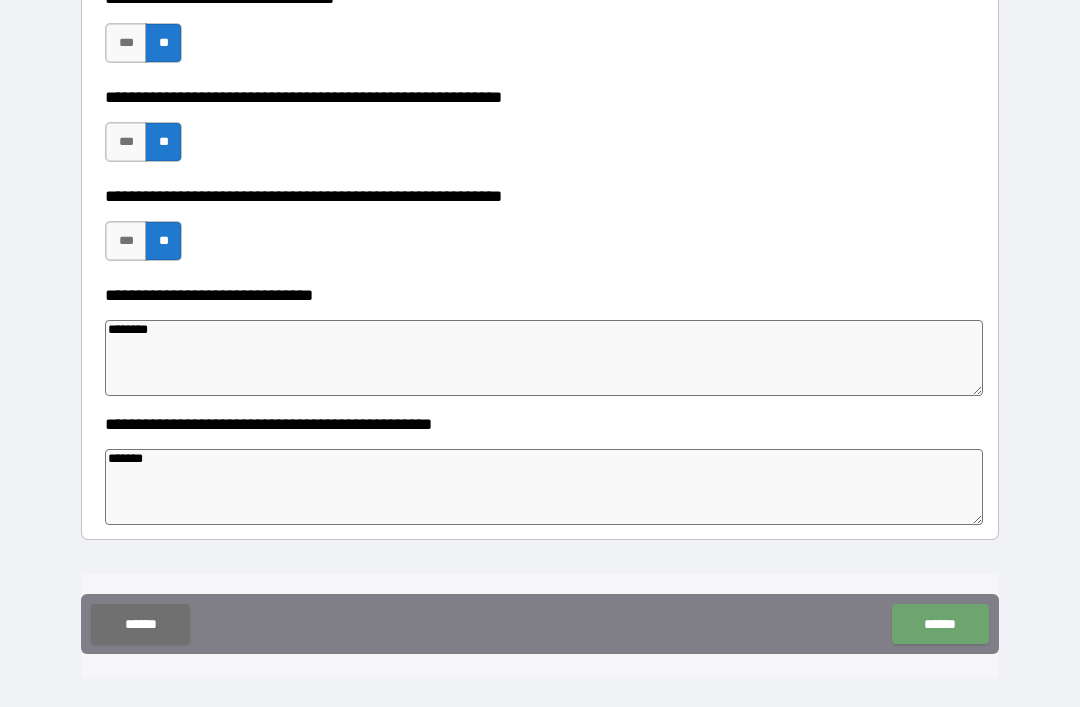 type on "*******" 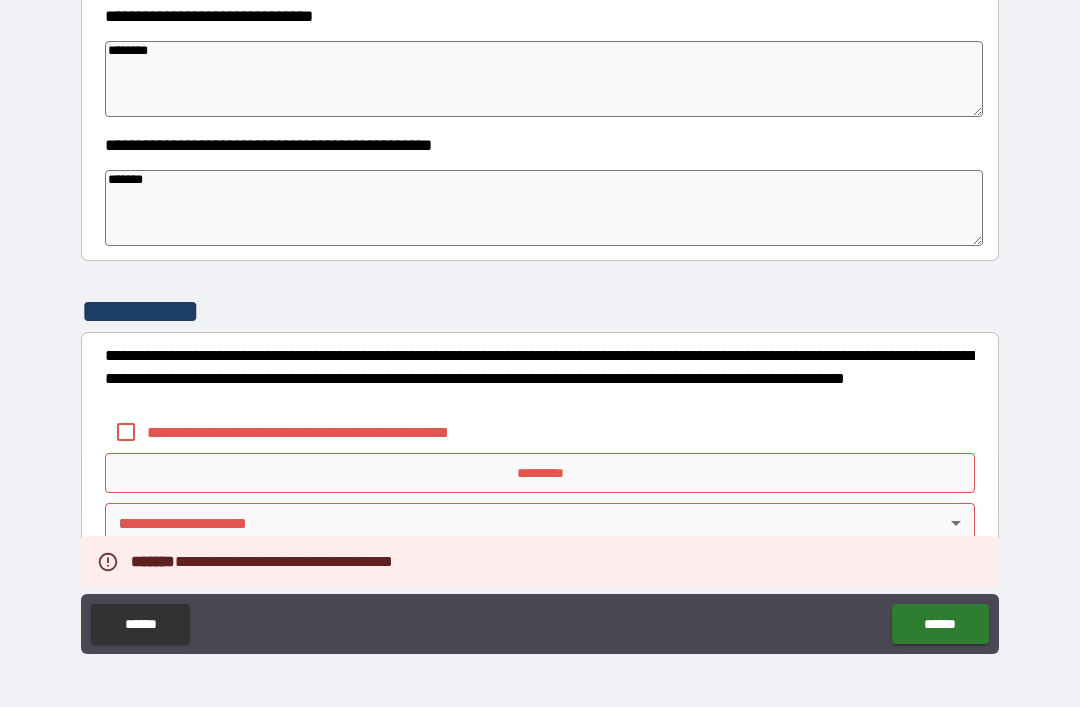 scroll, scrollTop: 1449, scrollLeft: 0, axis: vertical 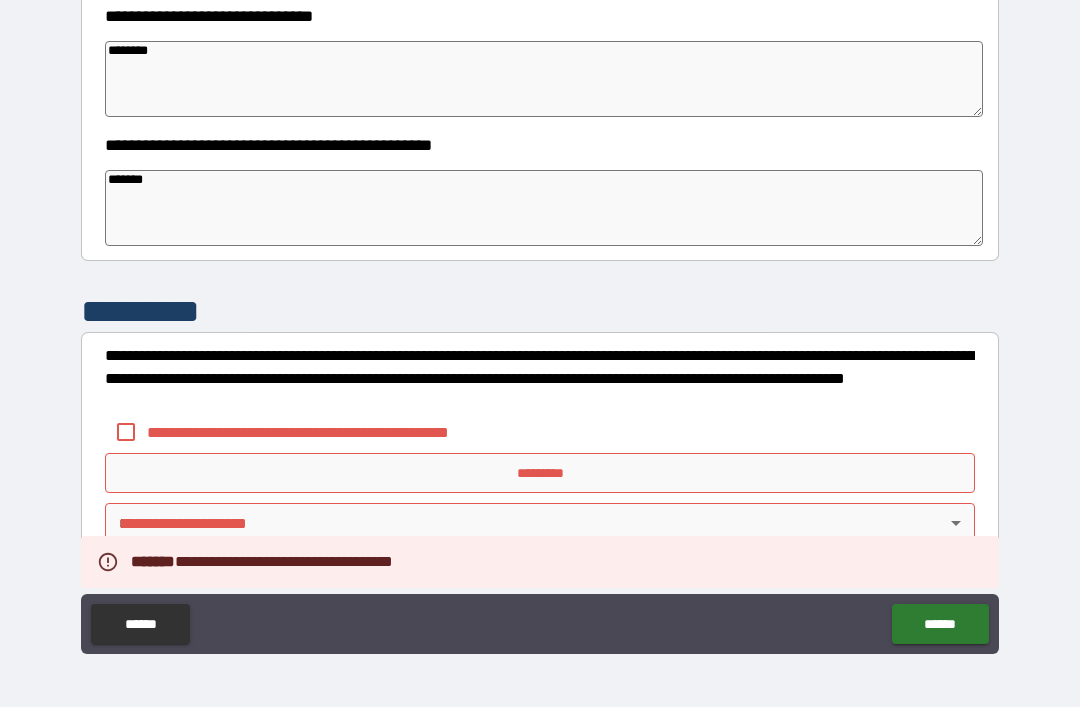 type on "*" 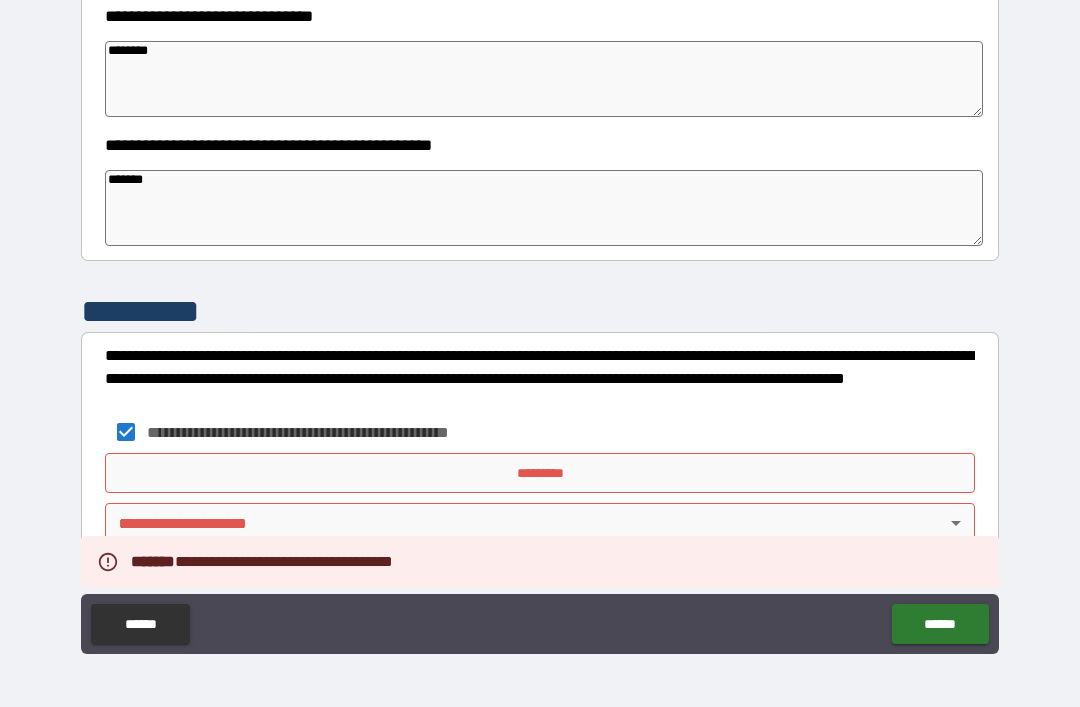 type on "*" 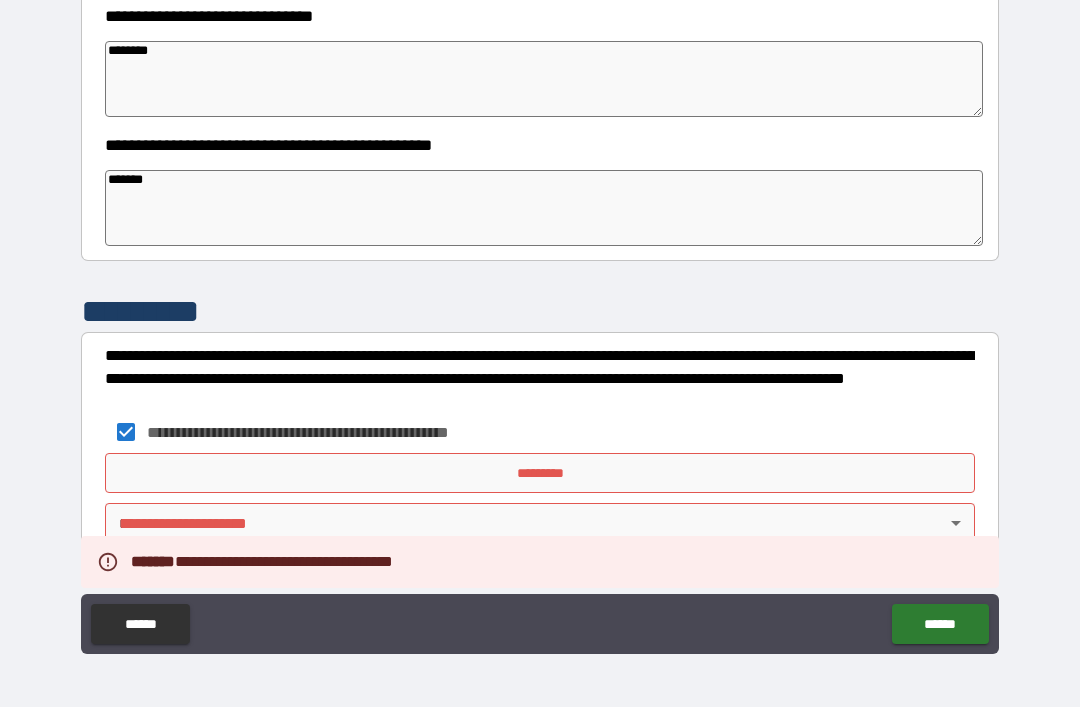 type on "*" 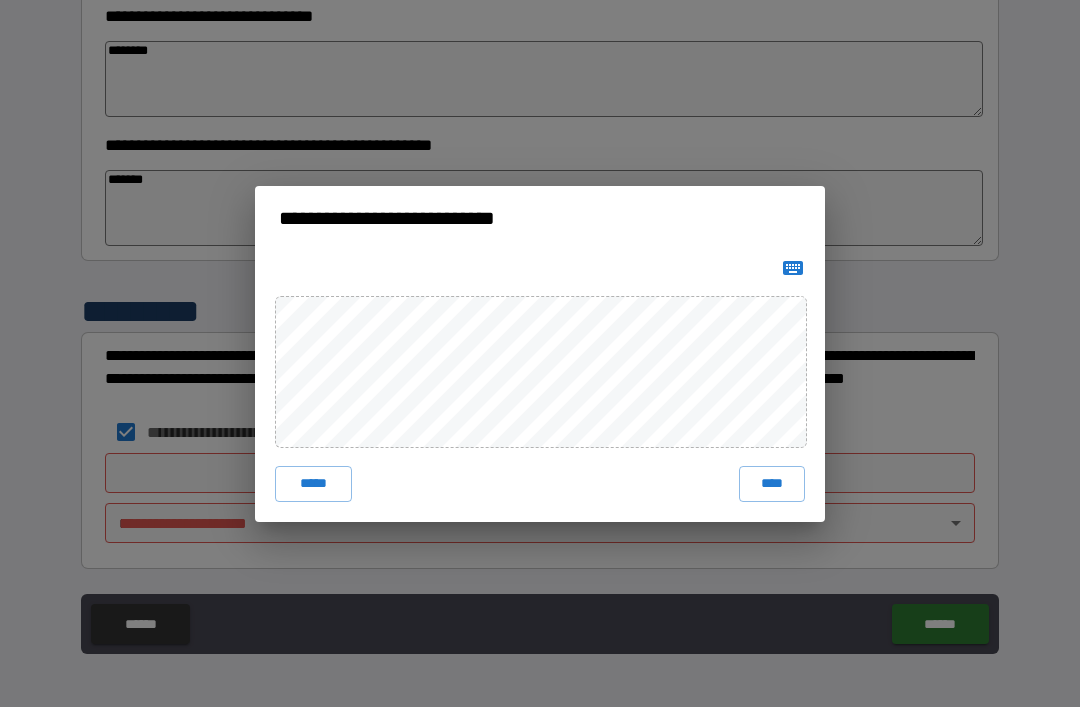 click on "****" at bounding box center (772, 484) 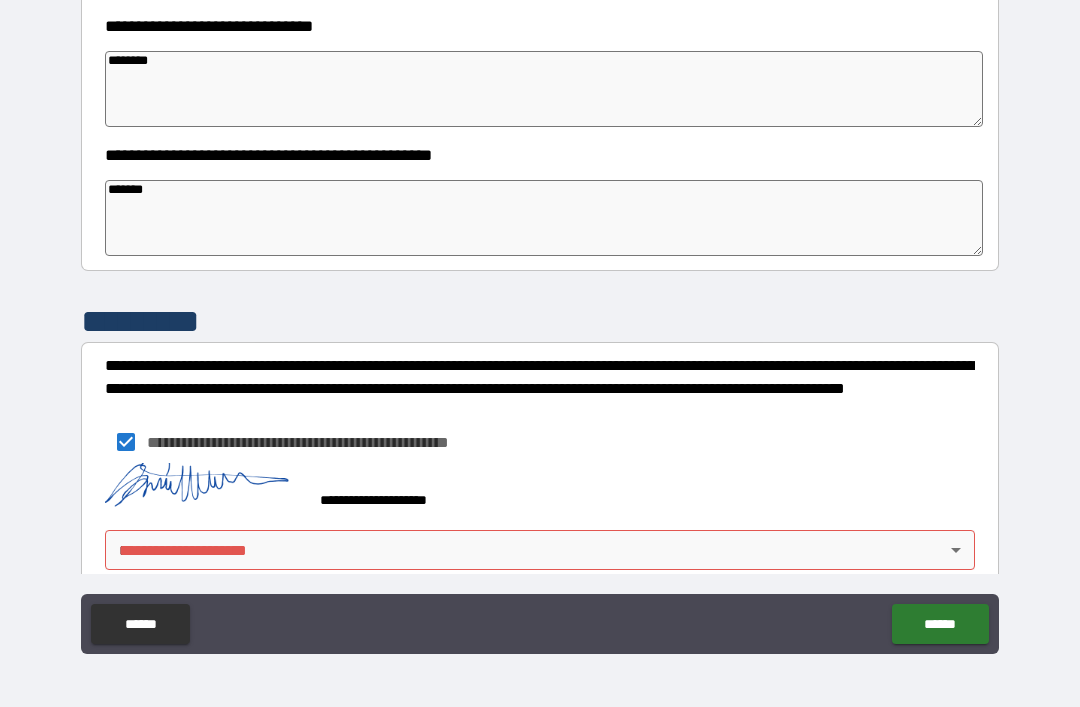 type on "*" 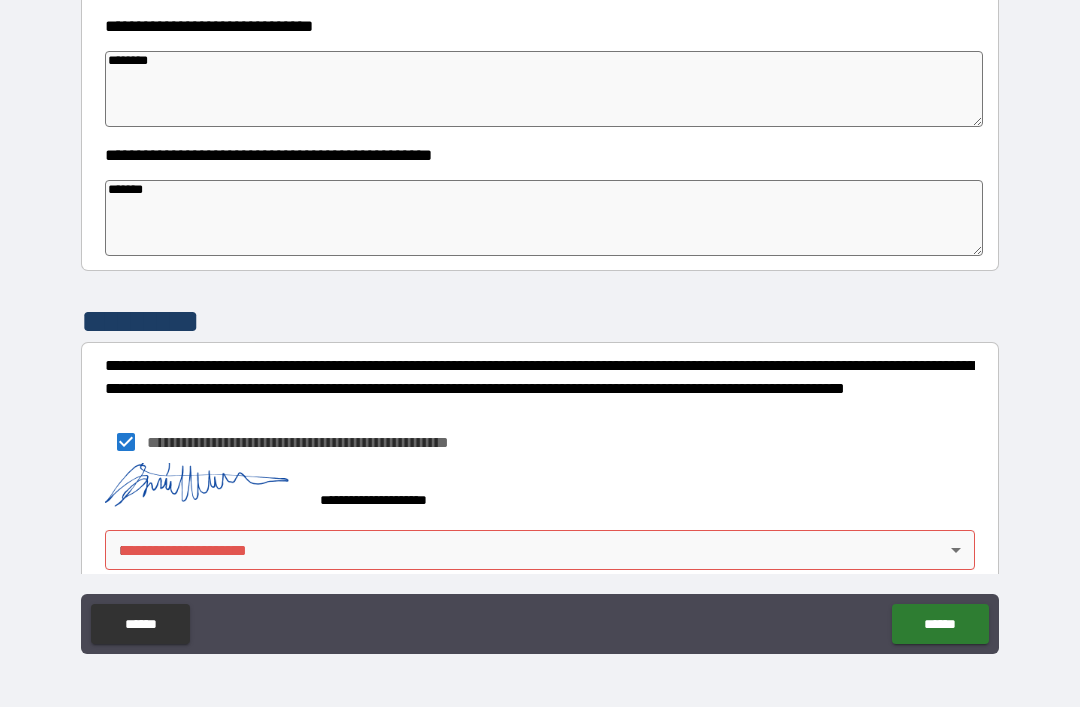 type on "*" 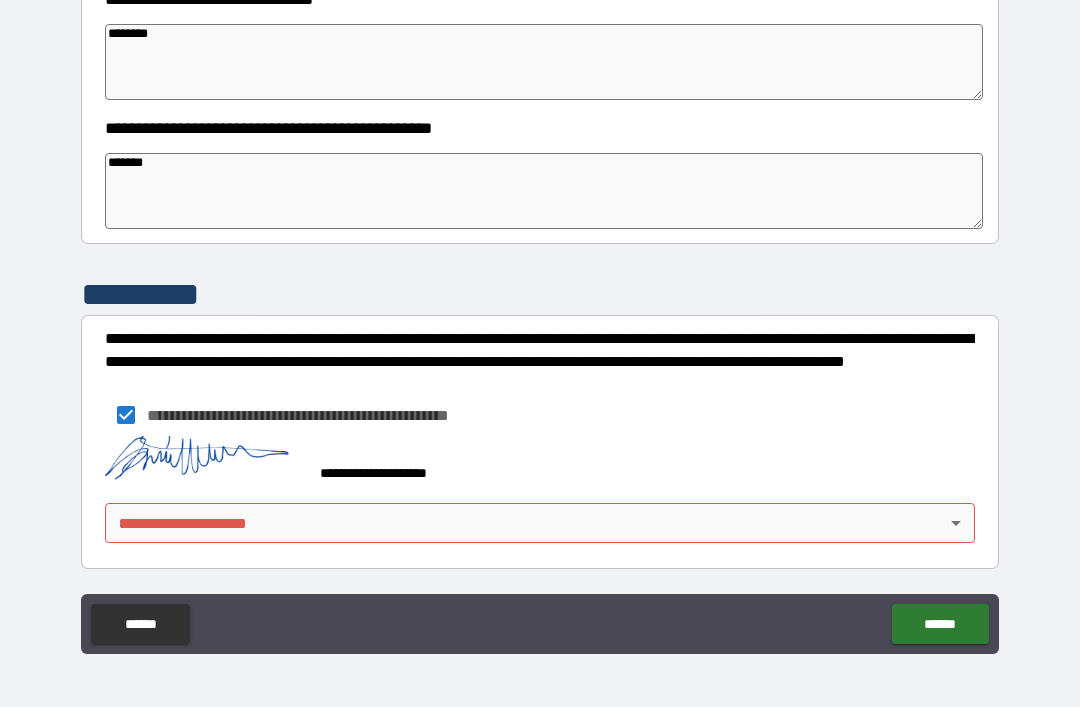 scroll, scrollTop: 1466, scrollLeft: 0, axis: vertical 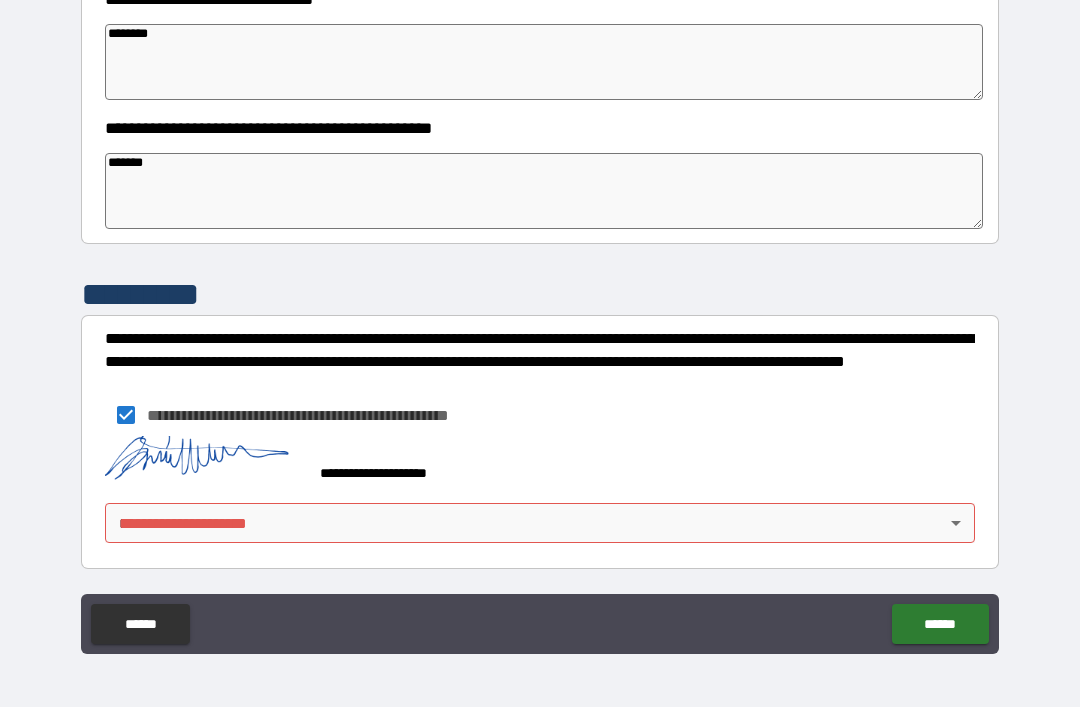 click on "**********" at bounding box center (540, 321) 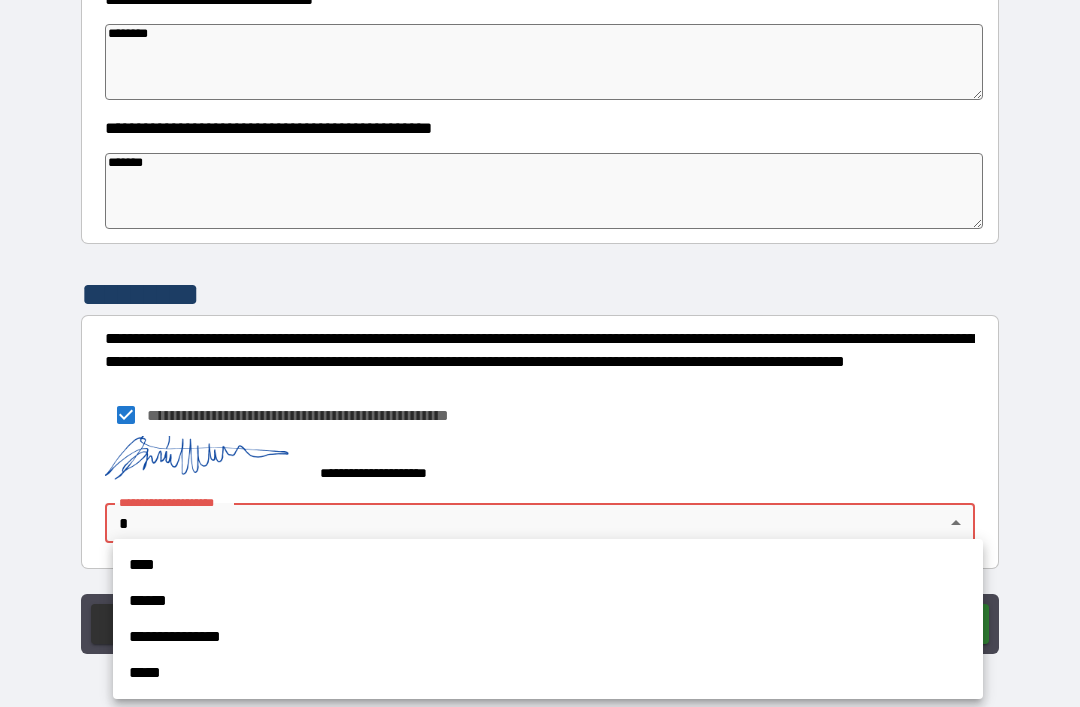 click on "****" at bounding box center (548, 565) 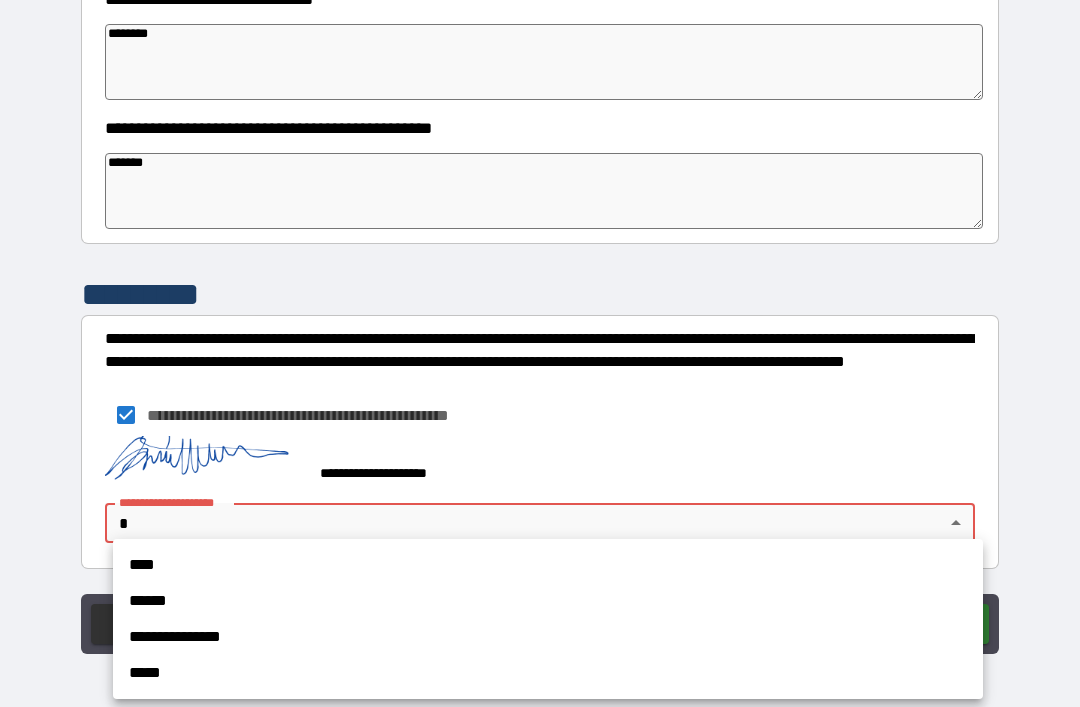 type on "*" 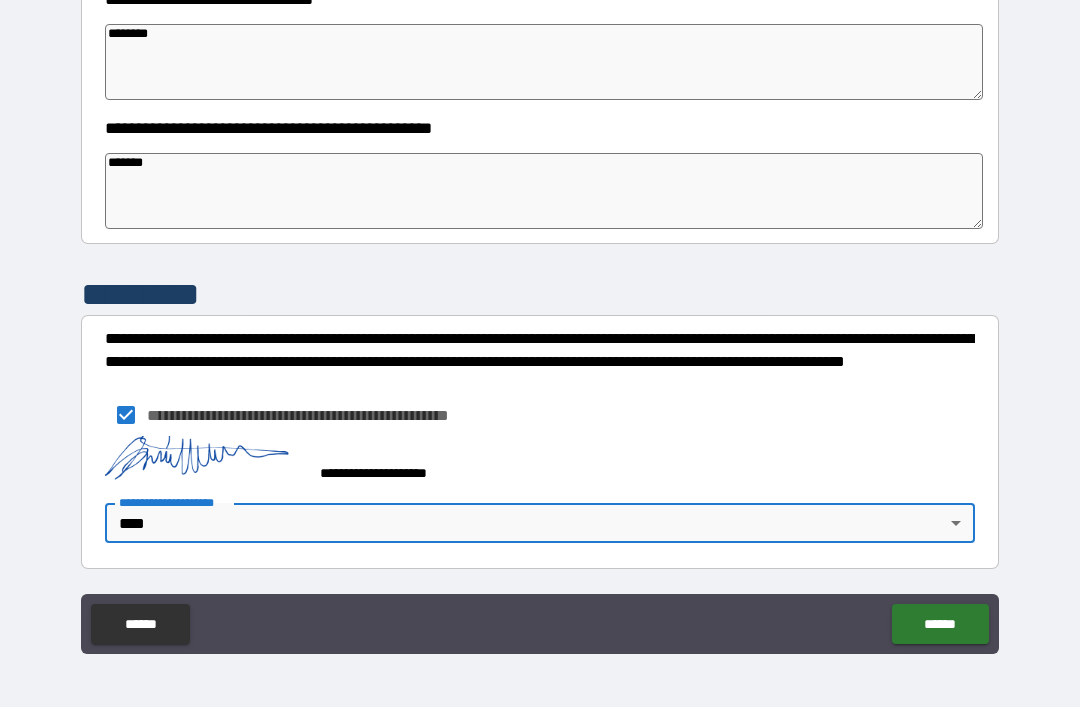 type on "*" 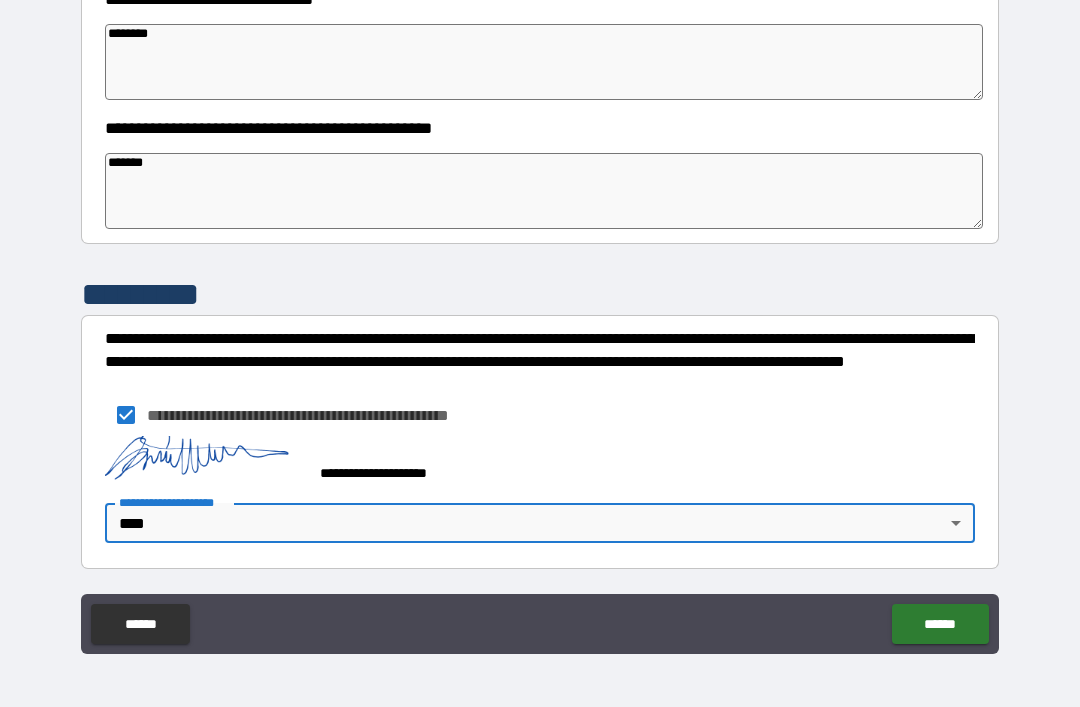 type on "*" 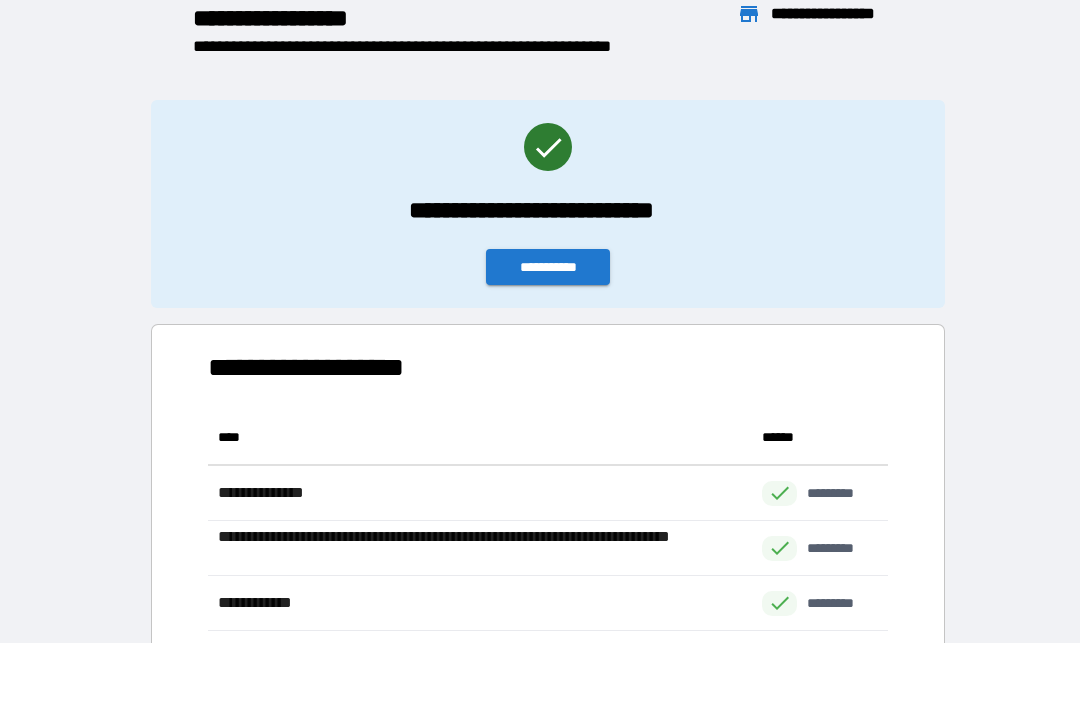 scroll, scrollTop: 276, scrollLeft: 680, axis: both 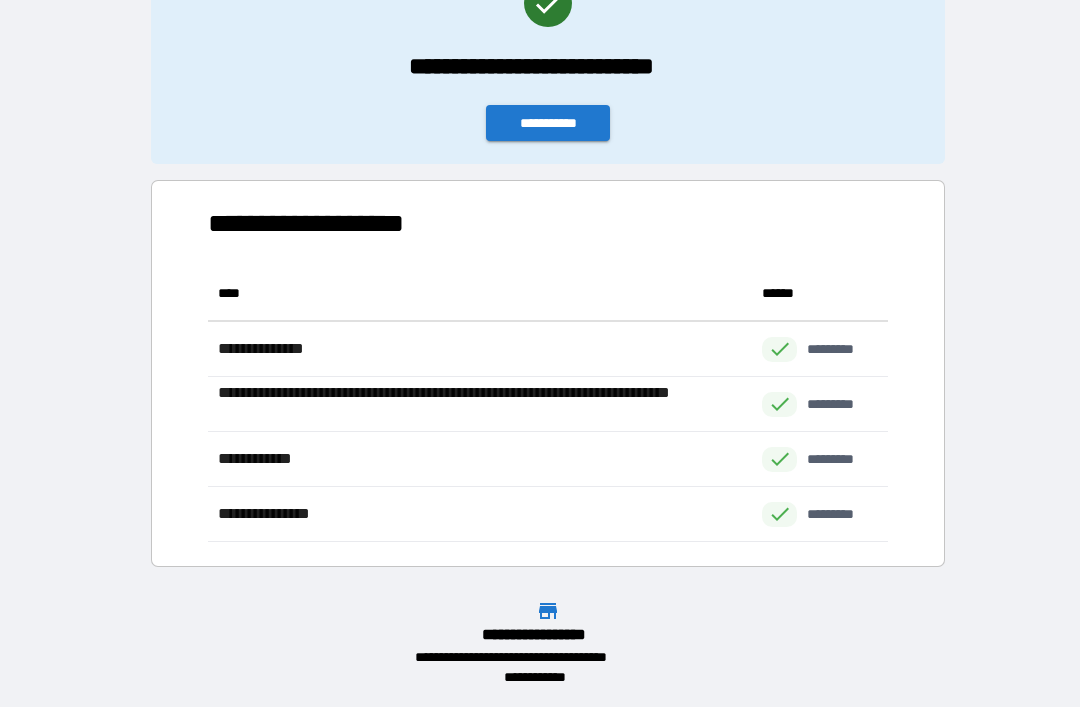 click on "**********" at bounding box center [548, 123] 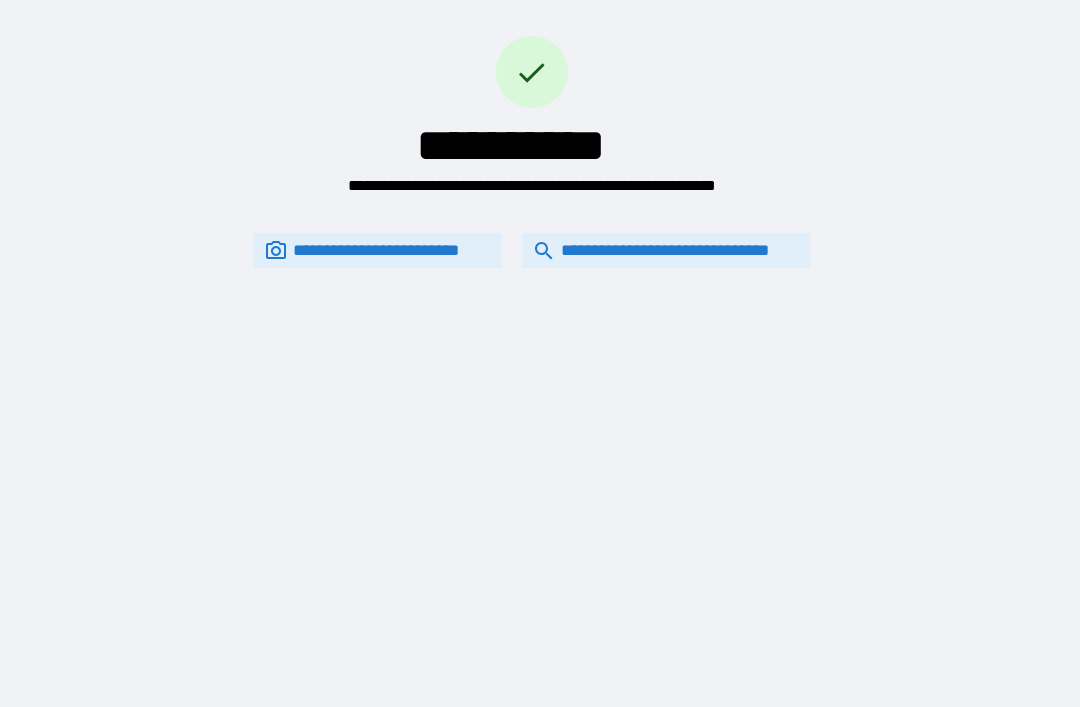 click on "**********" at bounding box center (666, 250) 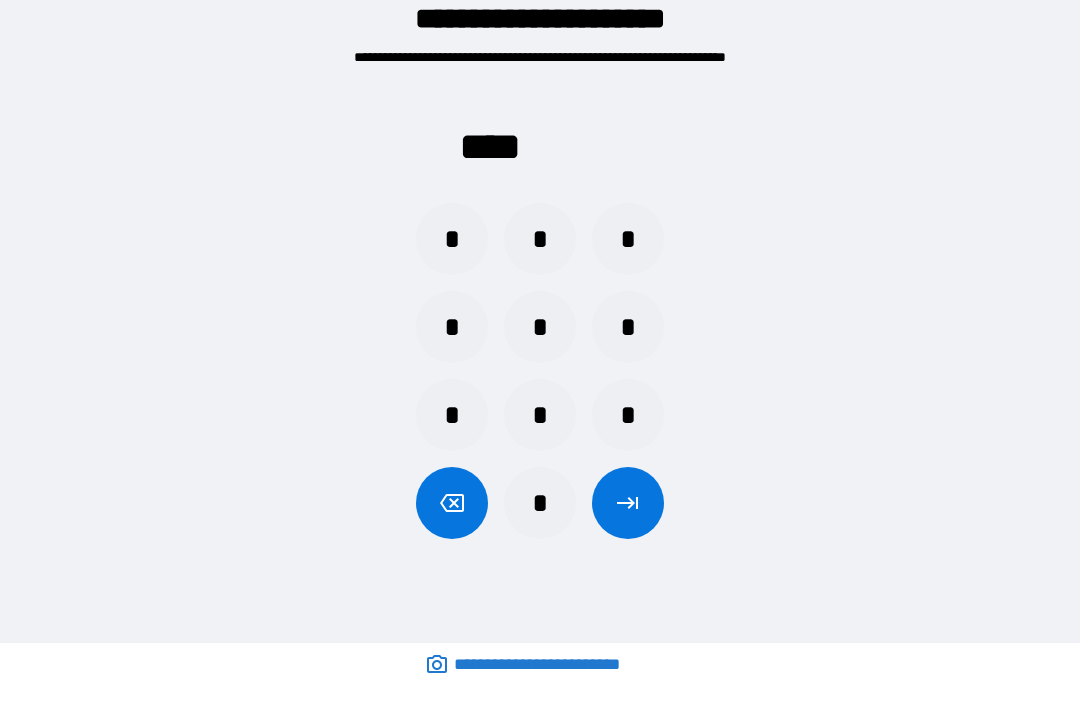 click on "*" at bounding box center [452, 327] 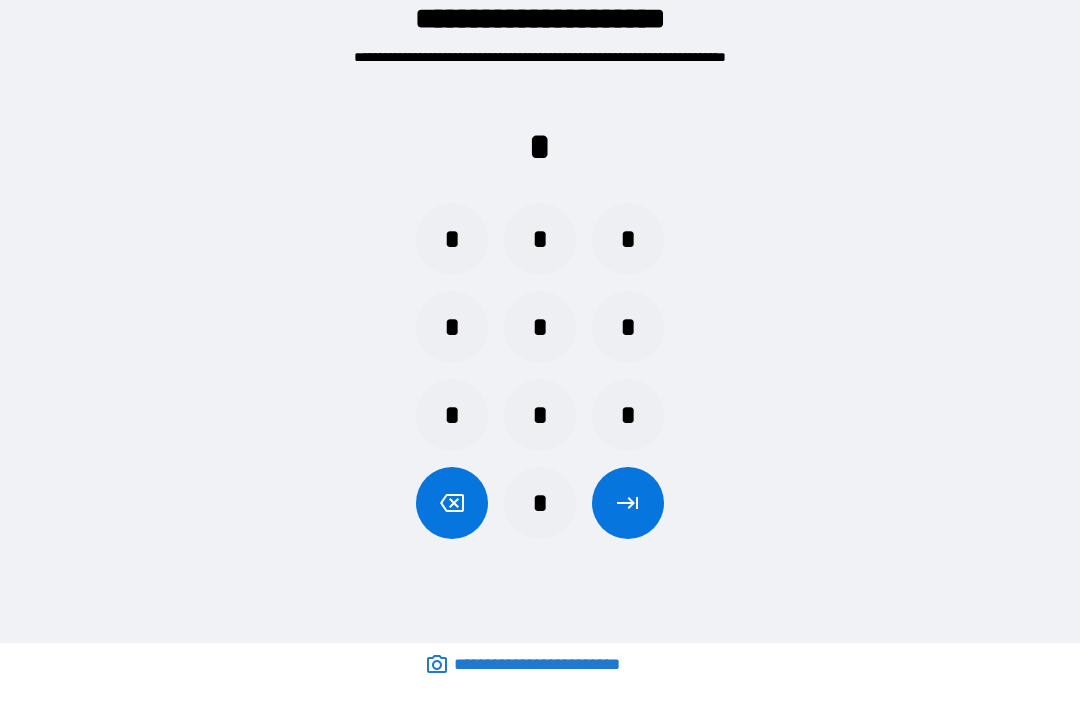 click on "*" at bounding box center [452, 239] 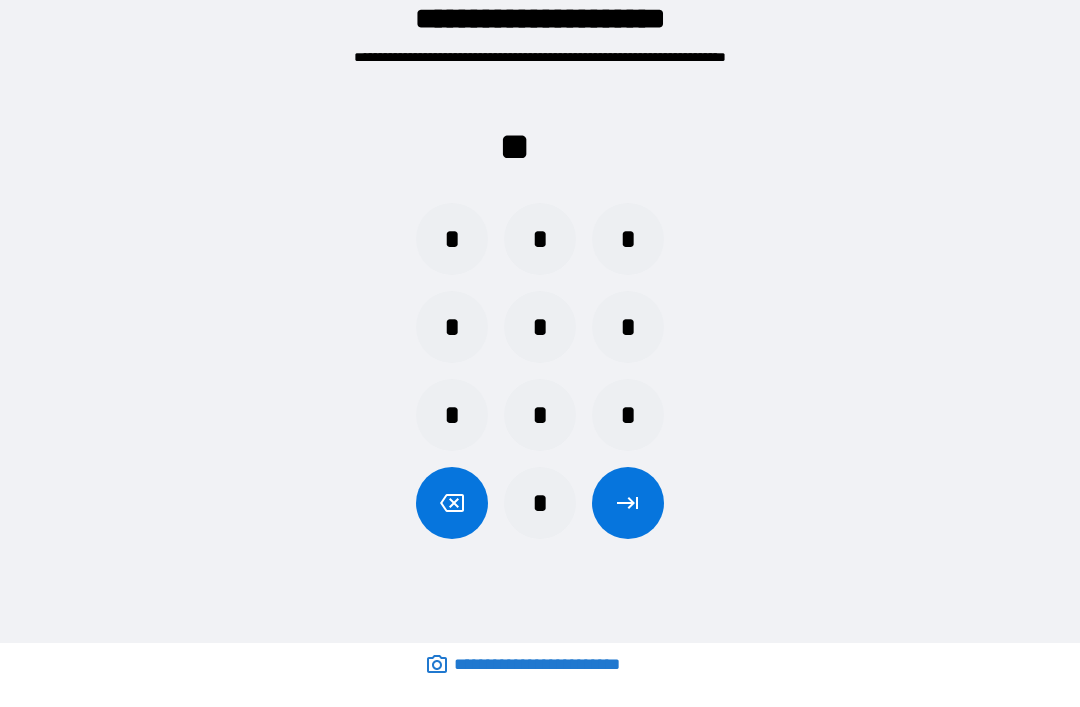 click on "*" at bounding box center (452, 239) 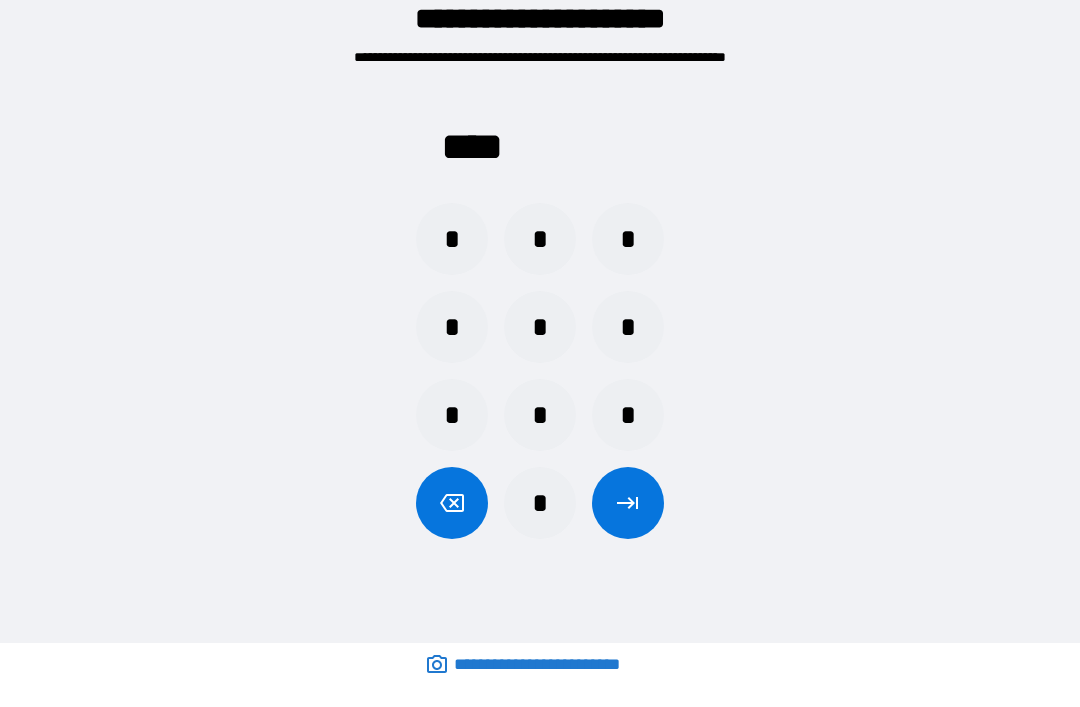 click 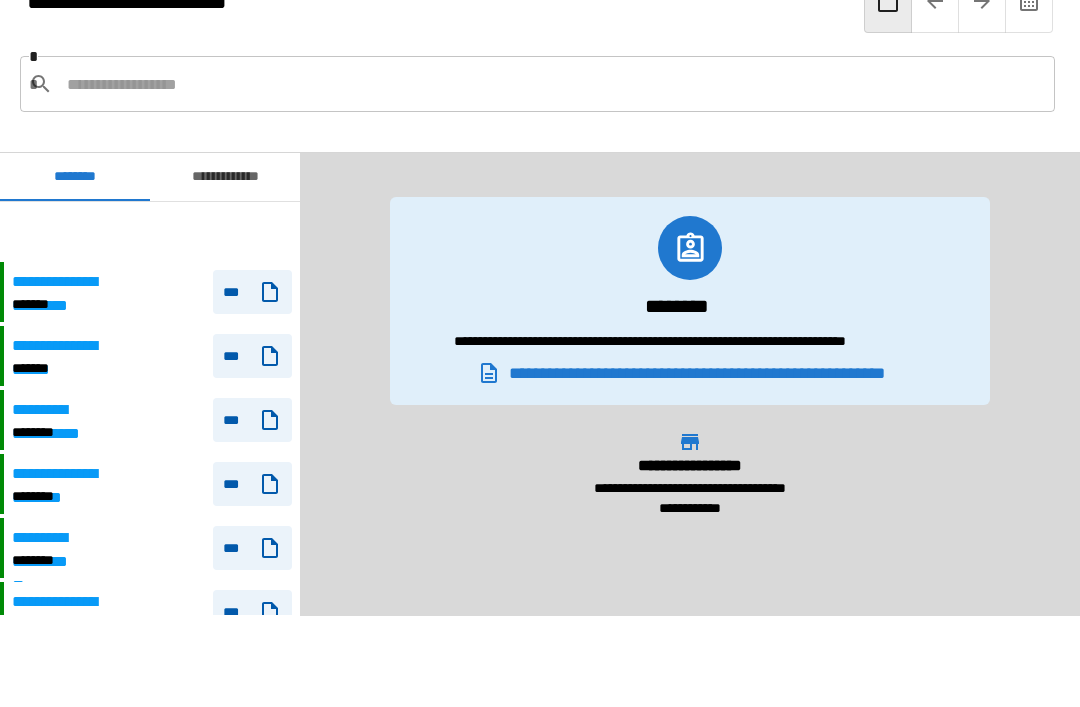 scroll, scrollTop: 60, scrollLeft: 0, axis: vertical 